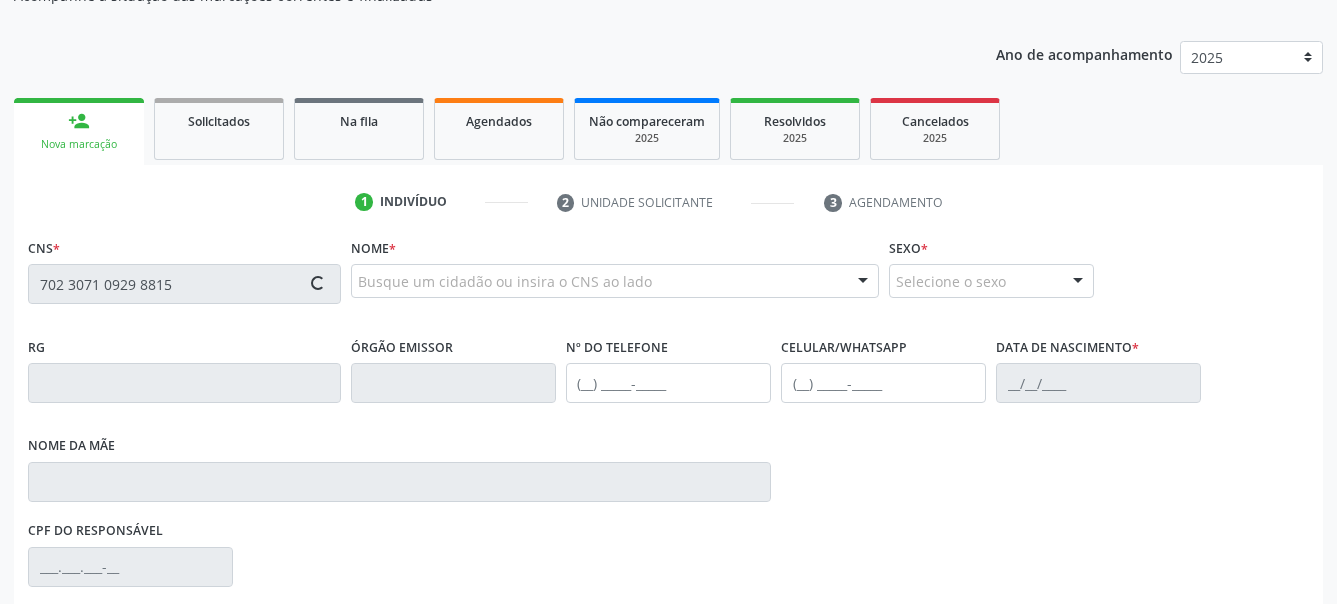 scroll, scrollTop: 204, scrollLeft: 0, axis: vertical 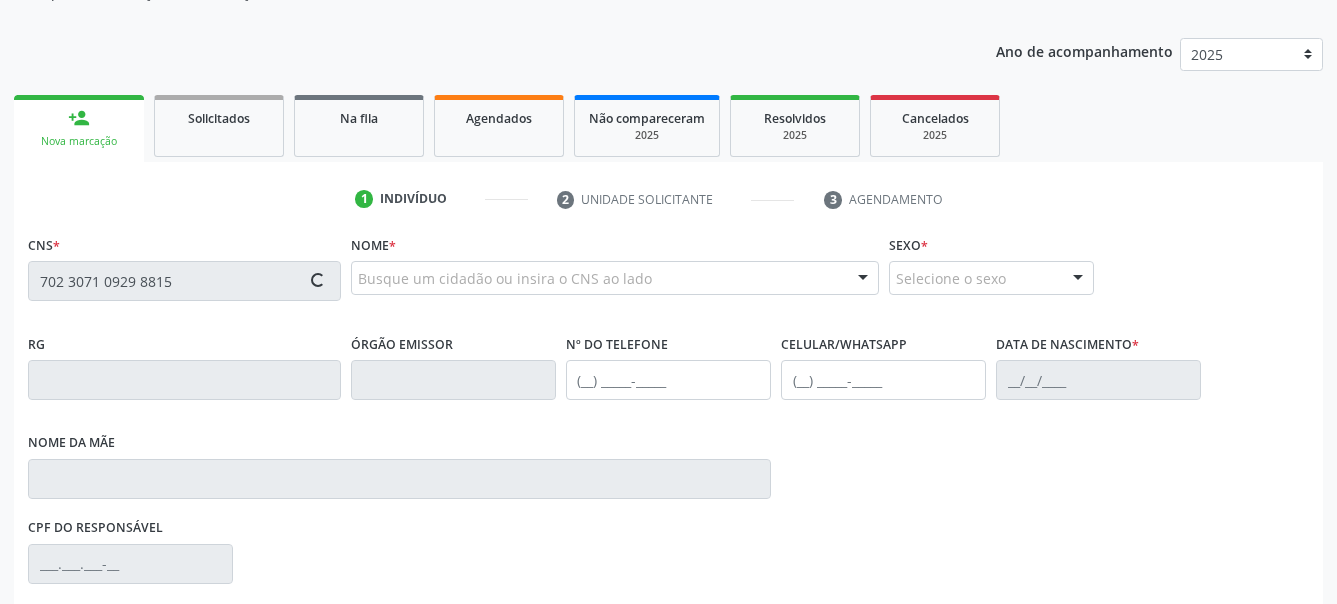type on "702 3071 0929 8815" 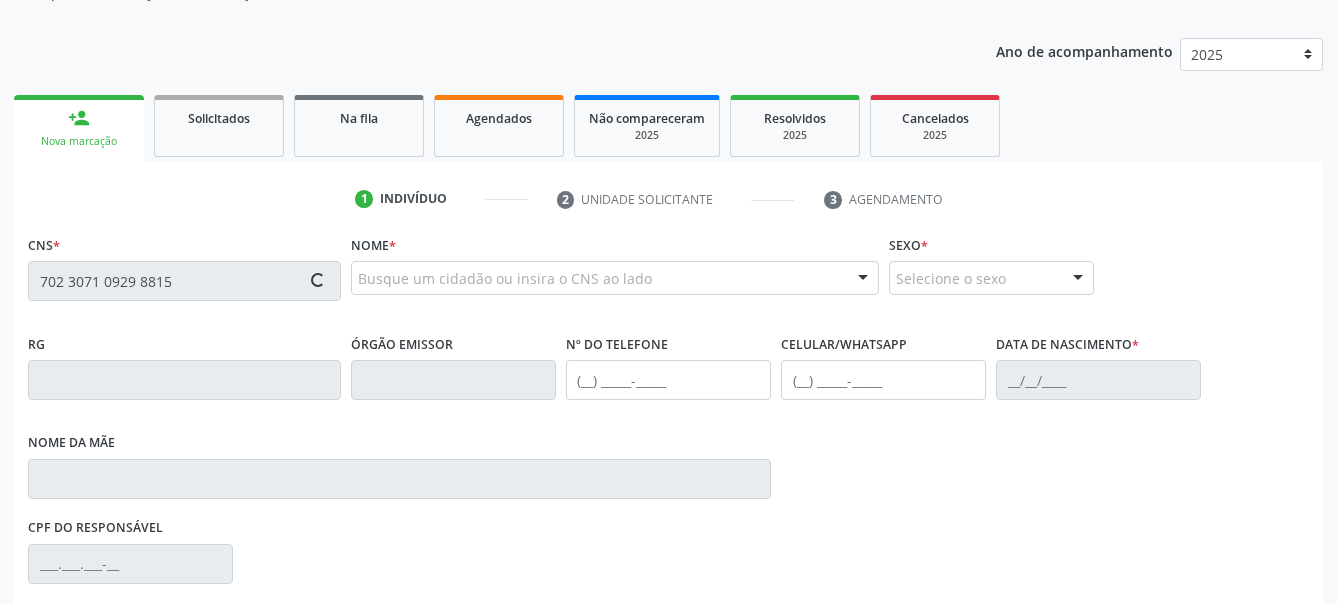 type 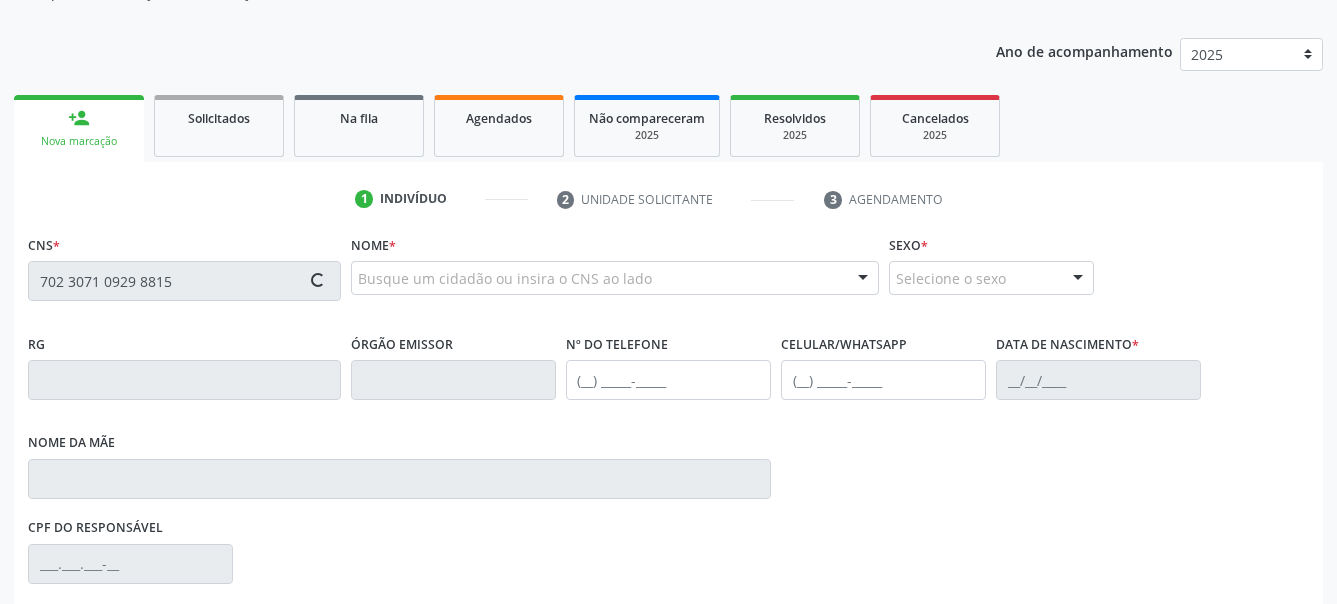 type 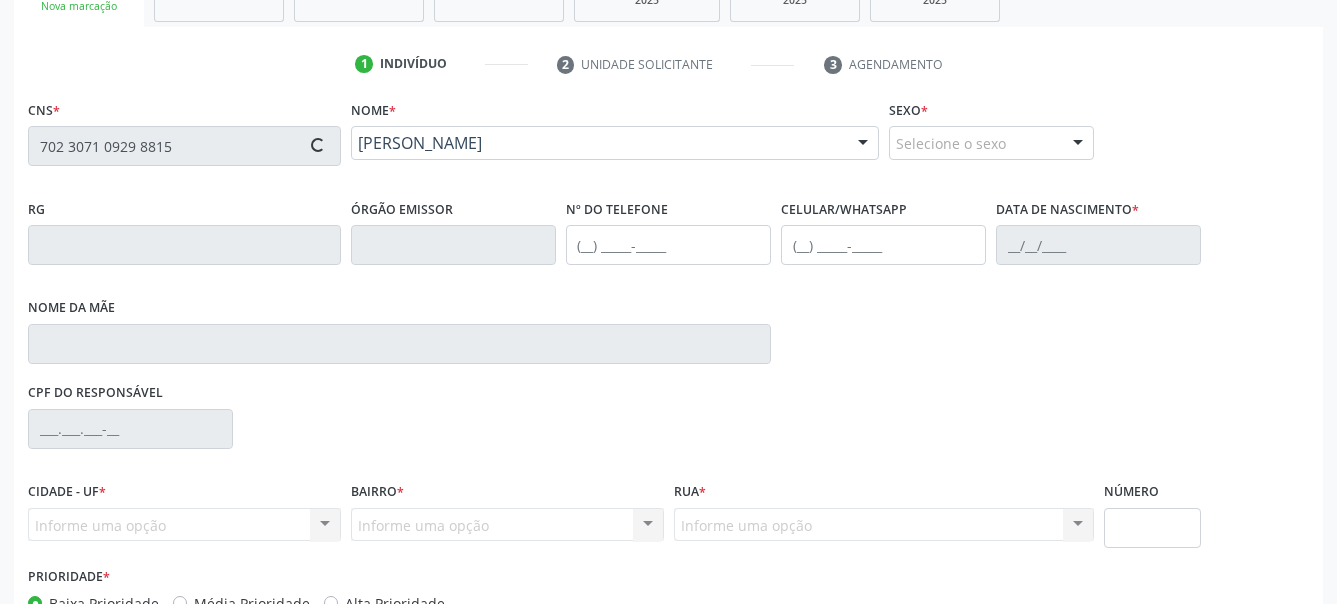 scroll, scrollTop: 466, scrollLeft: 0, axis: vertical 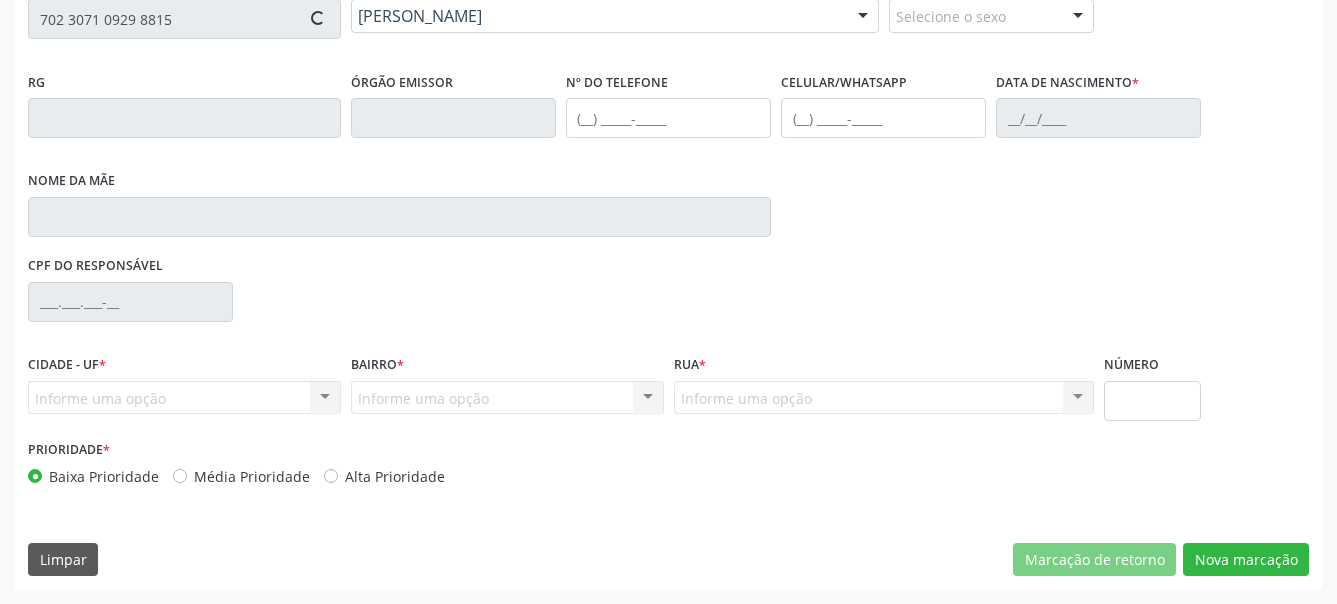 type on "[PHONE_NUMBER]" 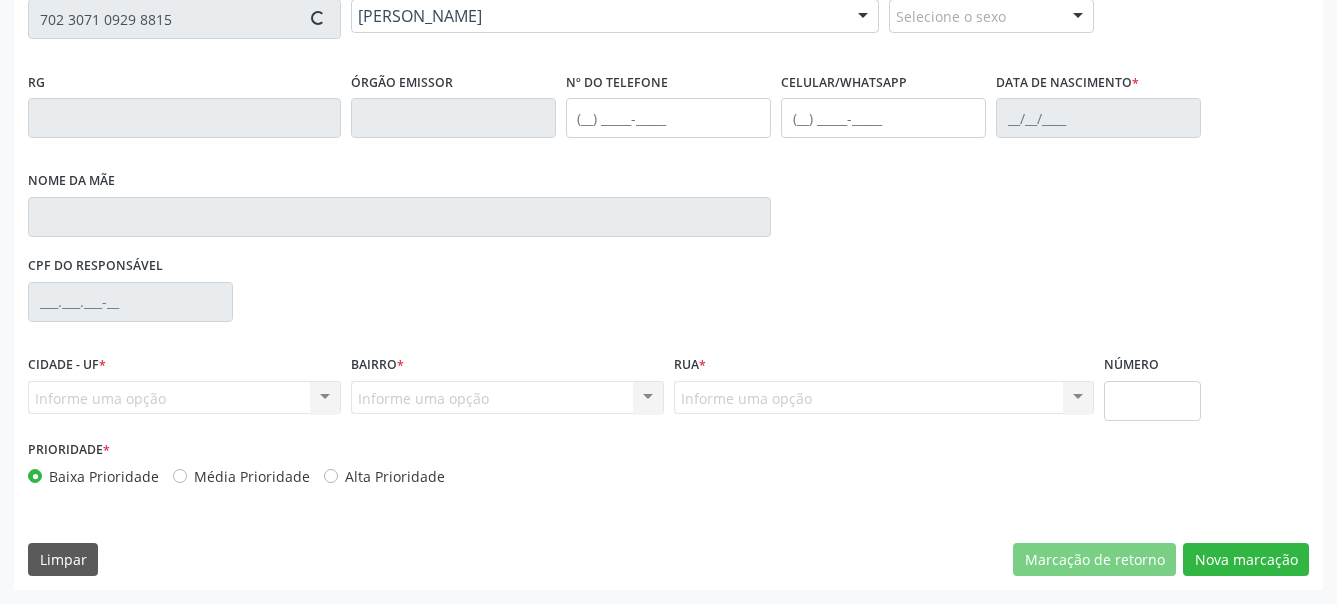 type on "[DATE]" 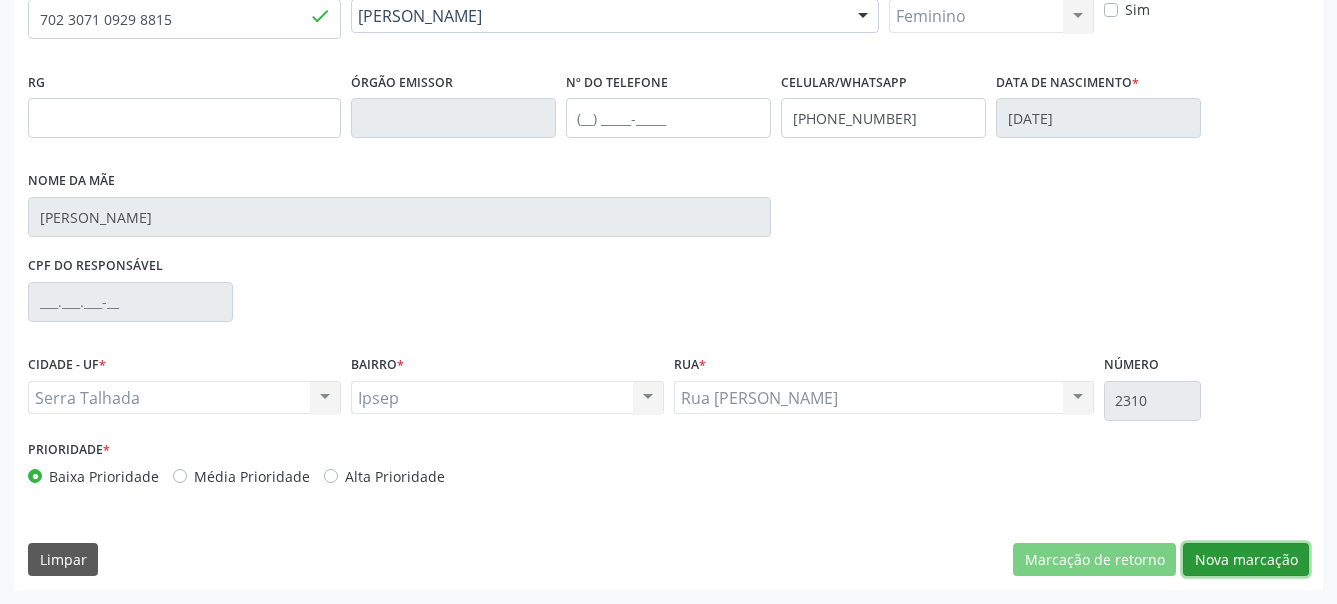 drag, startPoint x: 1240, startPoint y: 559, endPoint x: 979, endPoint y: 472, distance: 275.11816 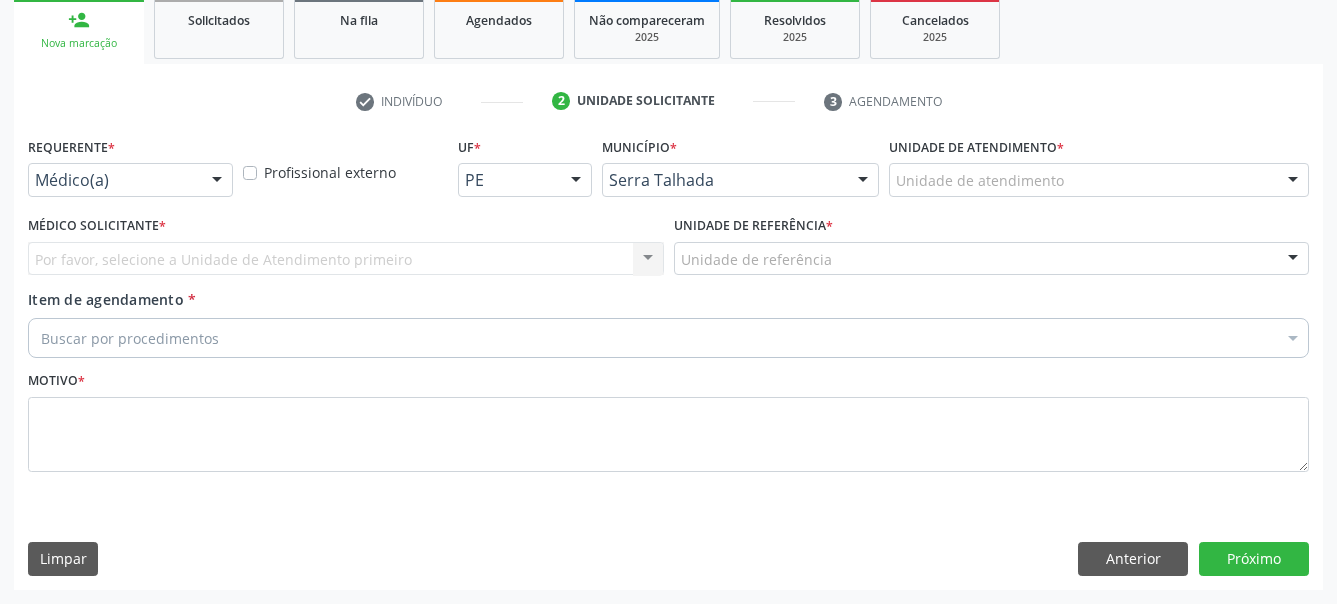scroll, scrollTop: 318, scrollLeft: 0, axis: vertical 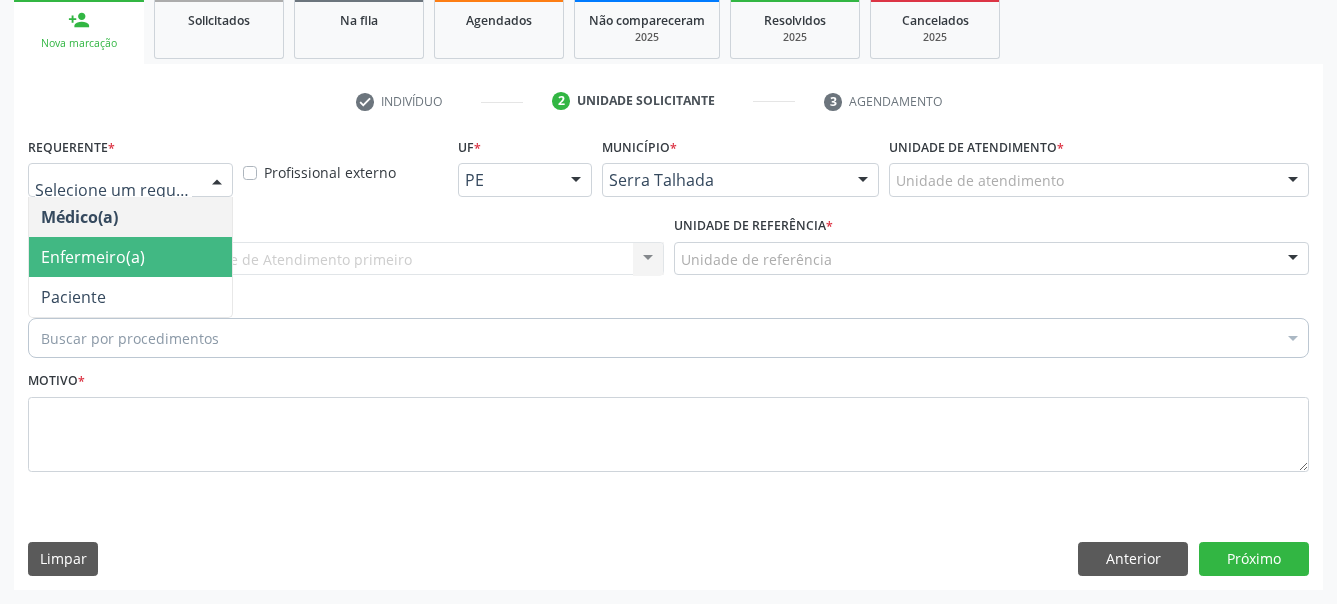 click on "Paciente" at bounding box center (130, 297) 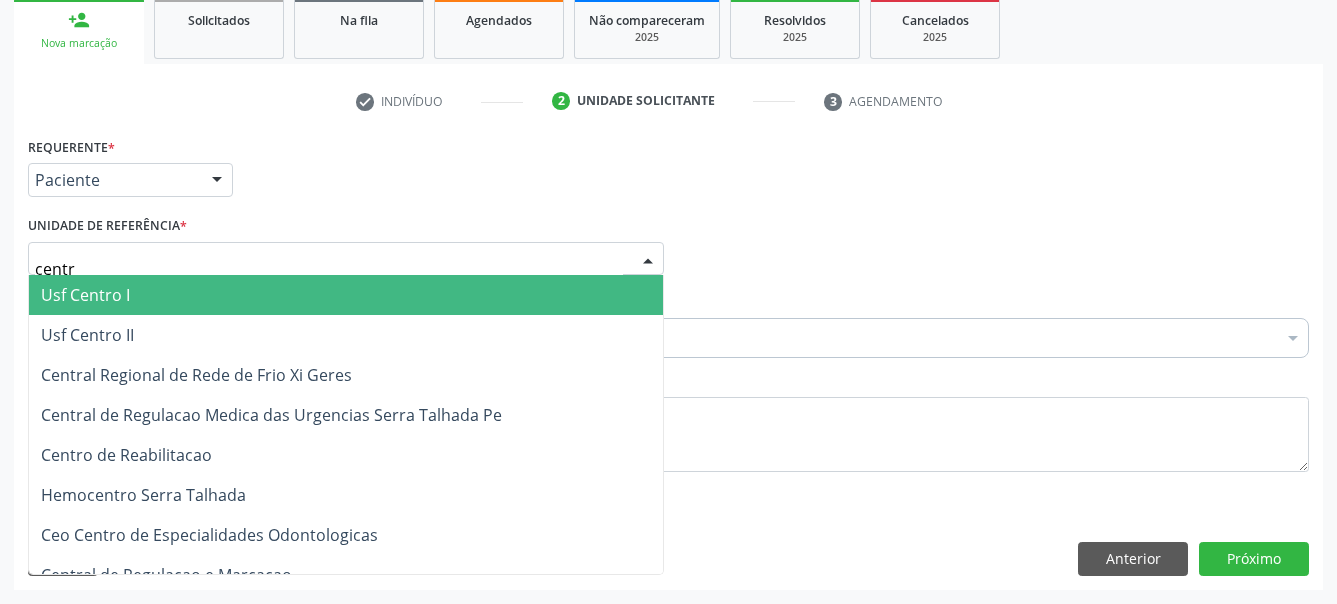 type on "centro" 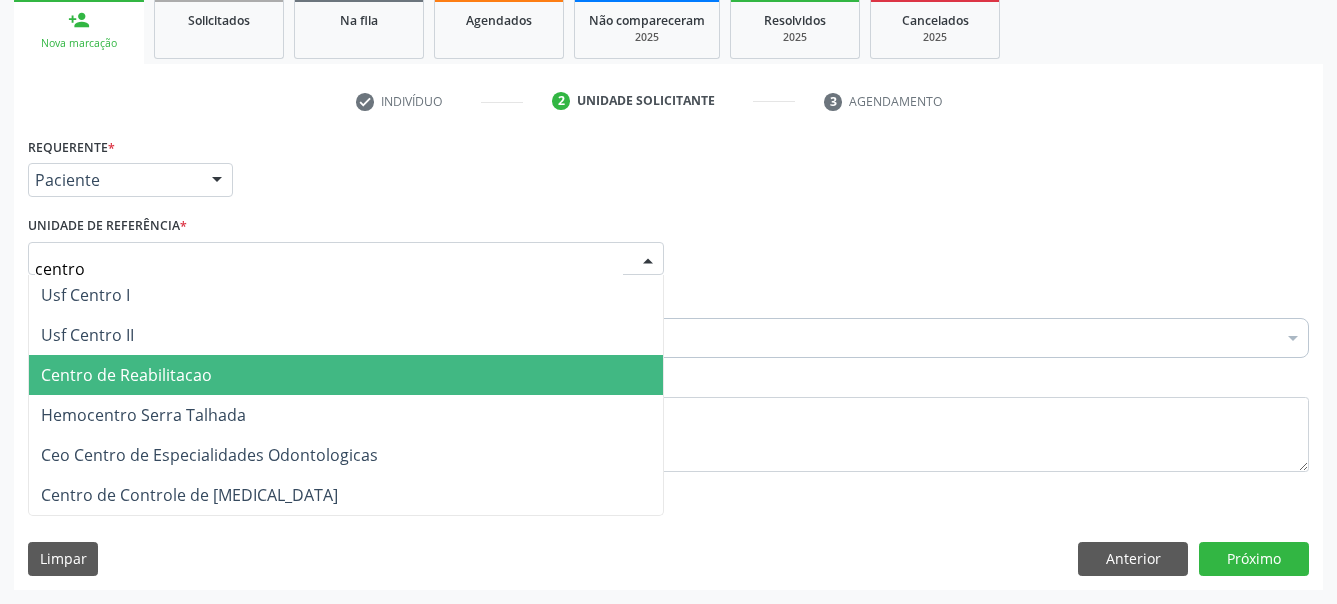 click on "Centro de Reabilitacao" at bounding box center [126, 375] 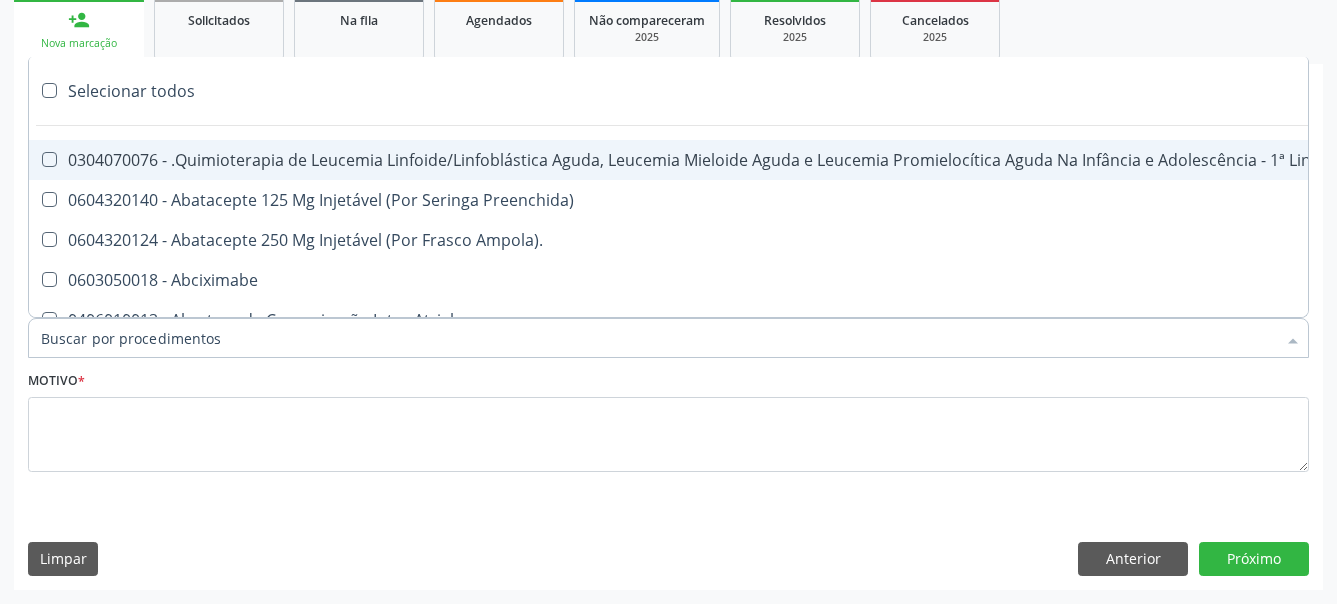 click on "Item de agendamento
*" at bounding box center (658, 338) 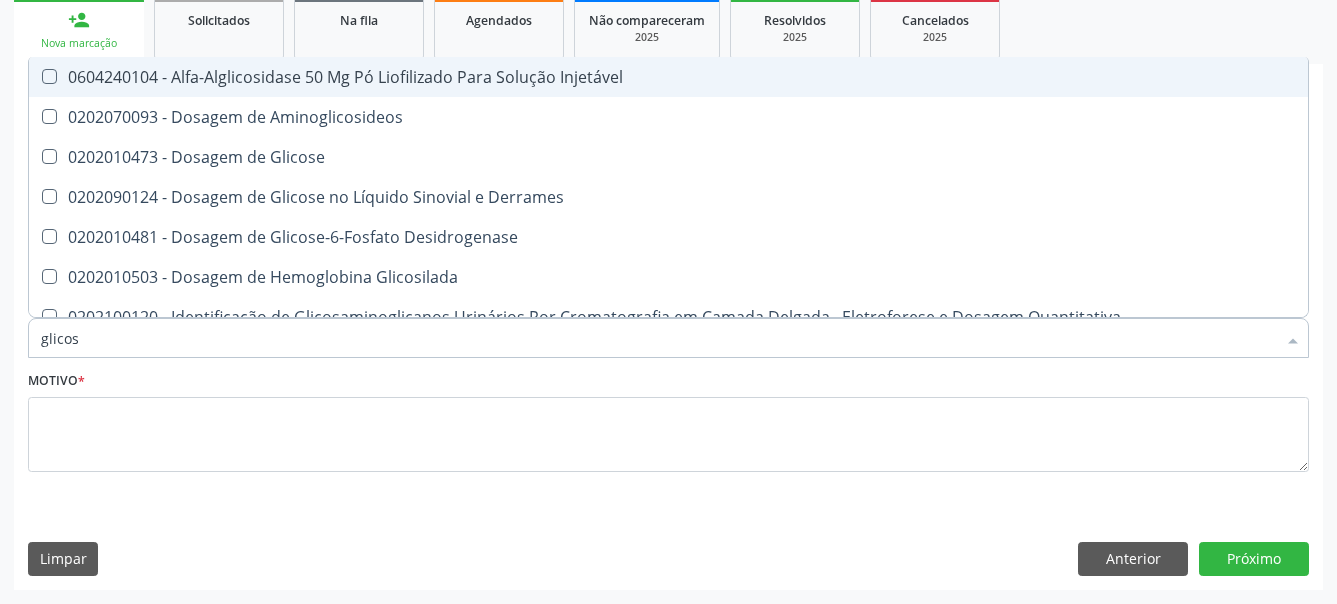 type on "glicose" 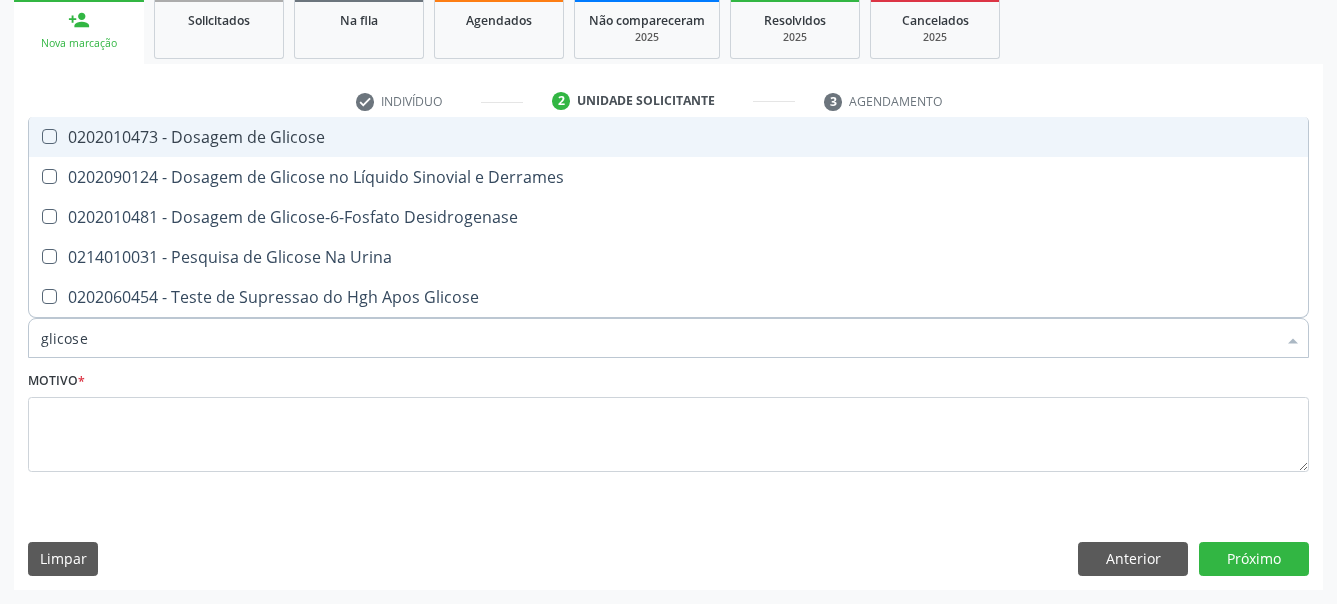 click at bounding box center (49, 136) 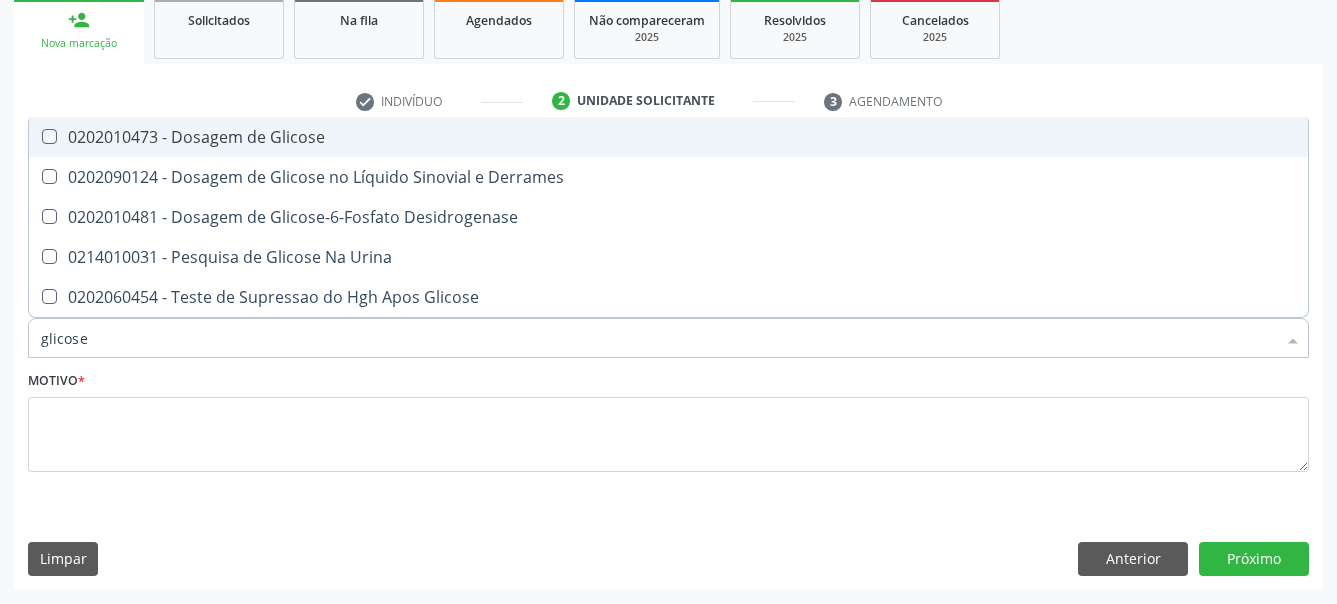 checkbox on "true" 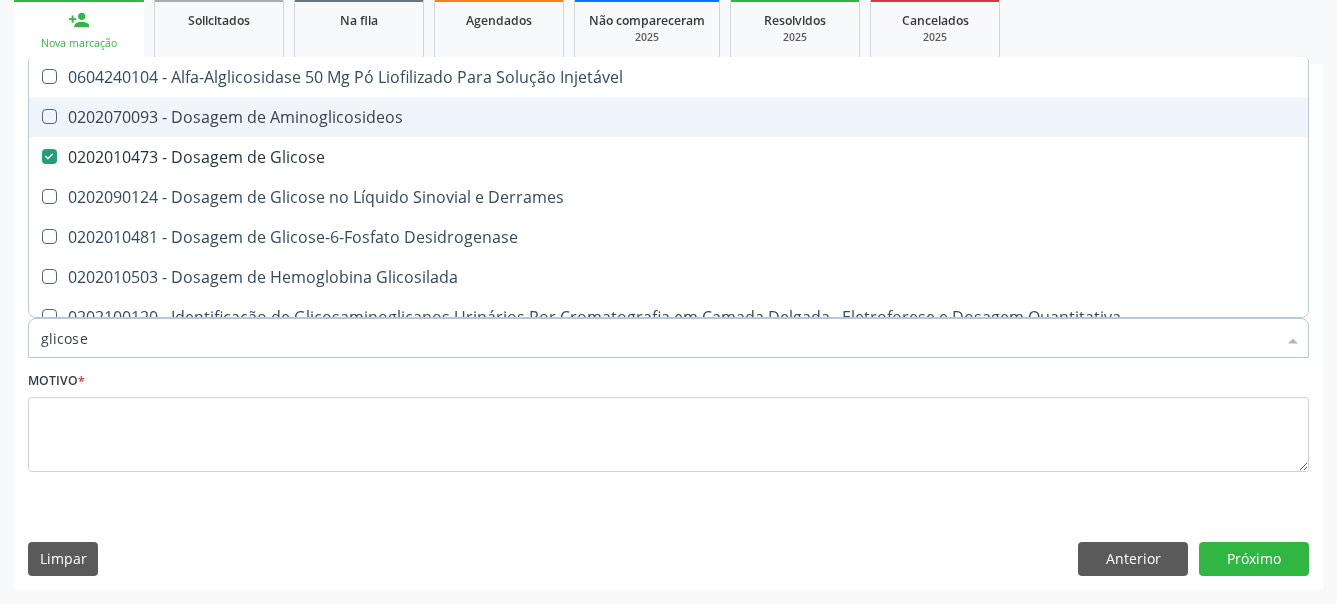 type on "glicos" 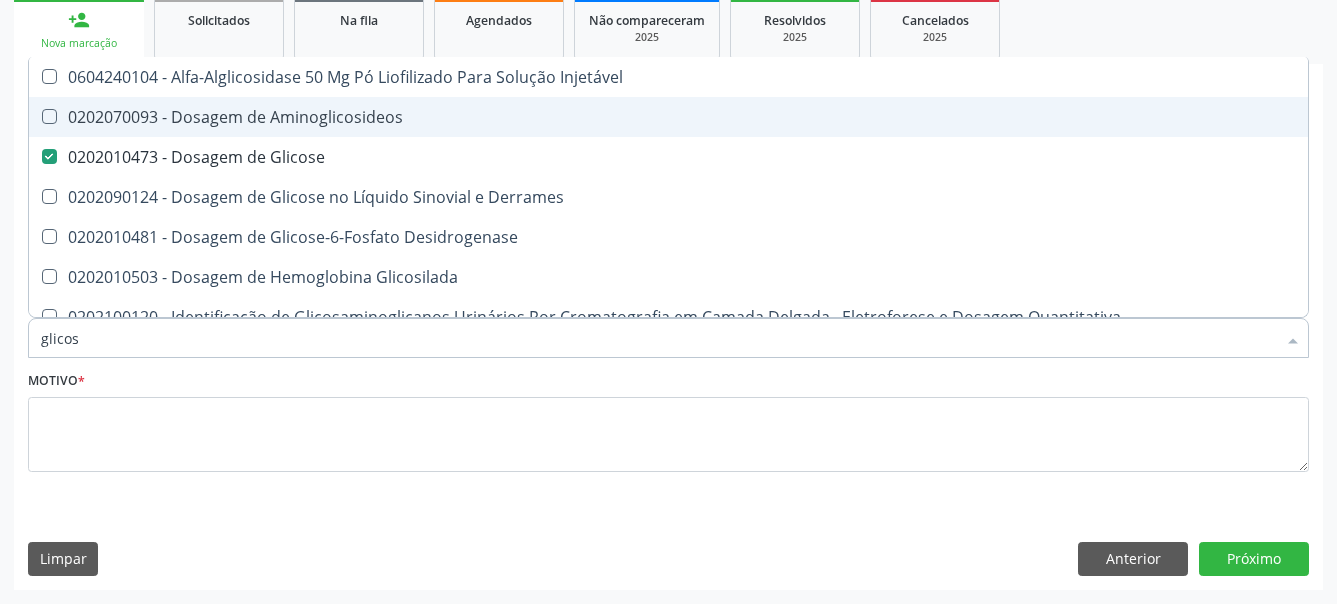 type on "glico" 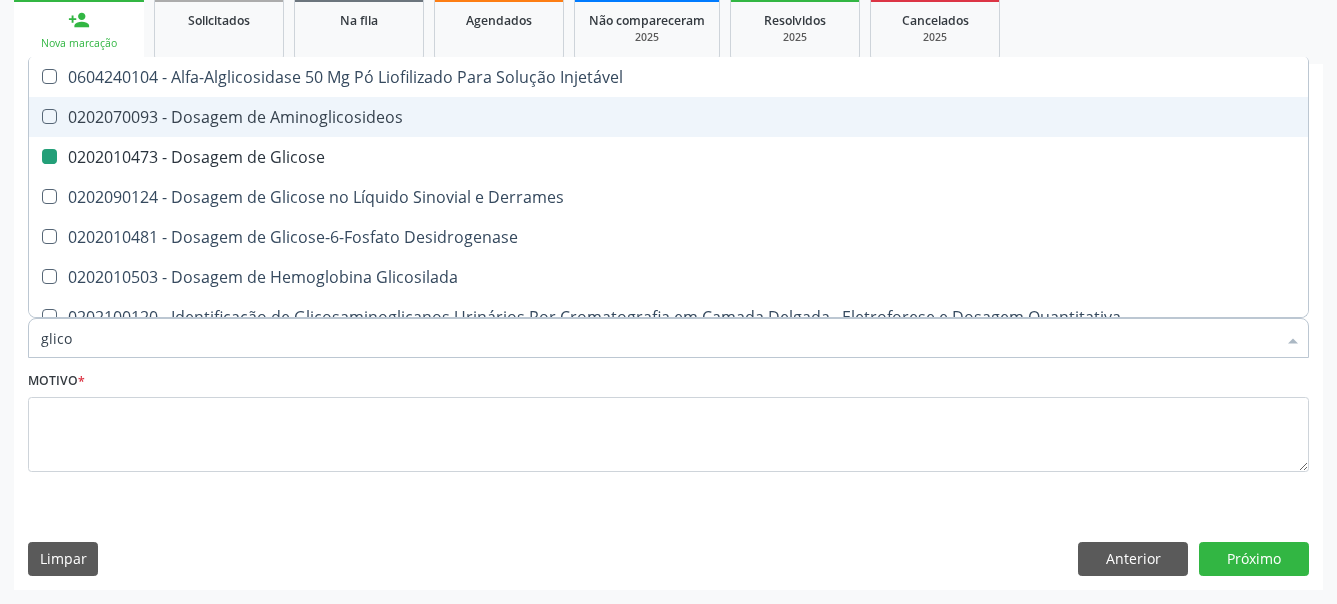 type on "glic" 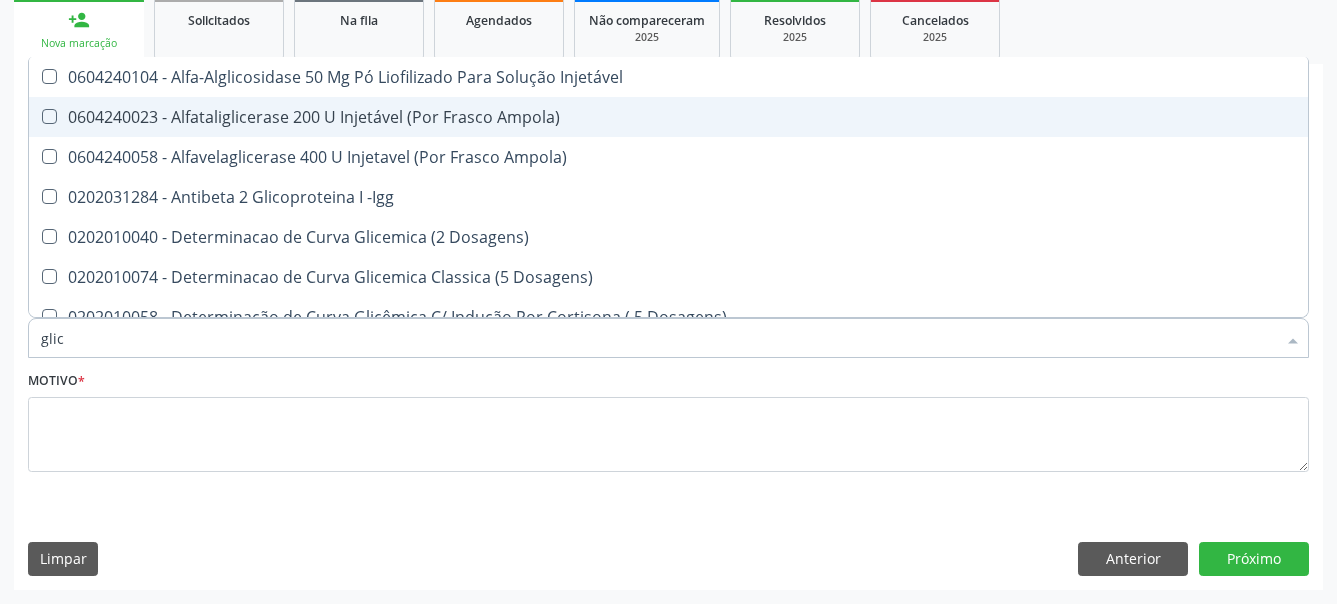 type on "gli" 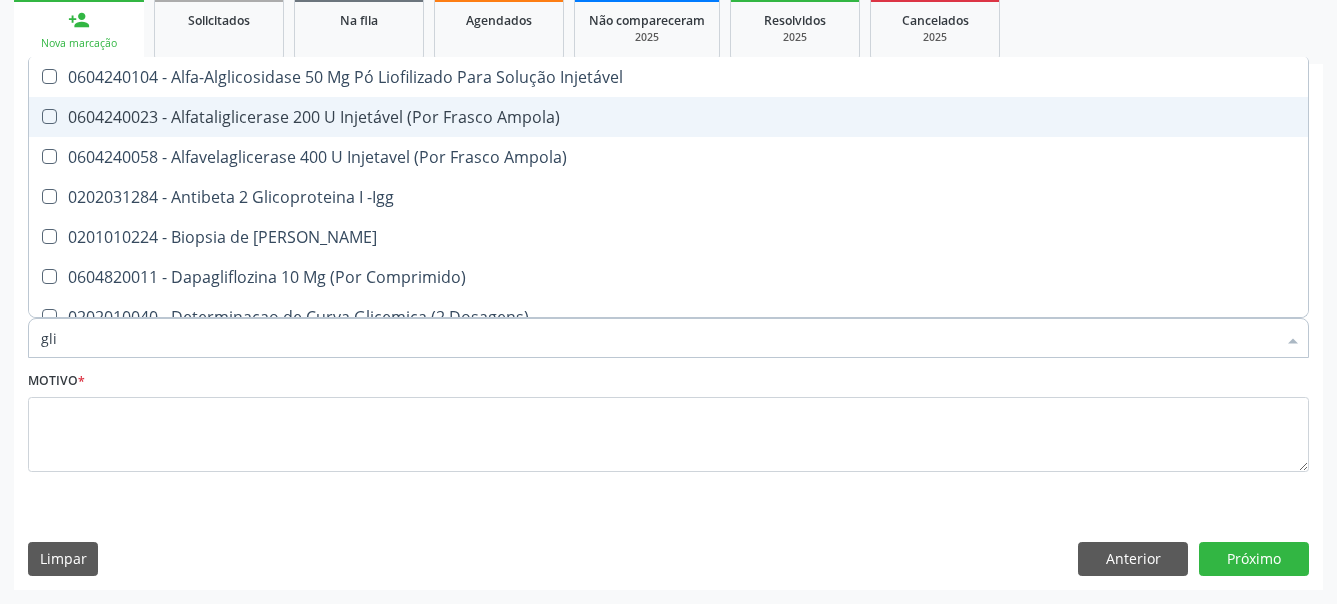 type on "gl" 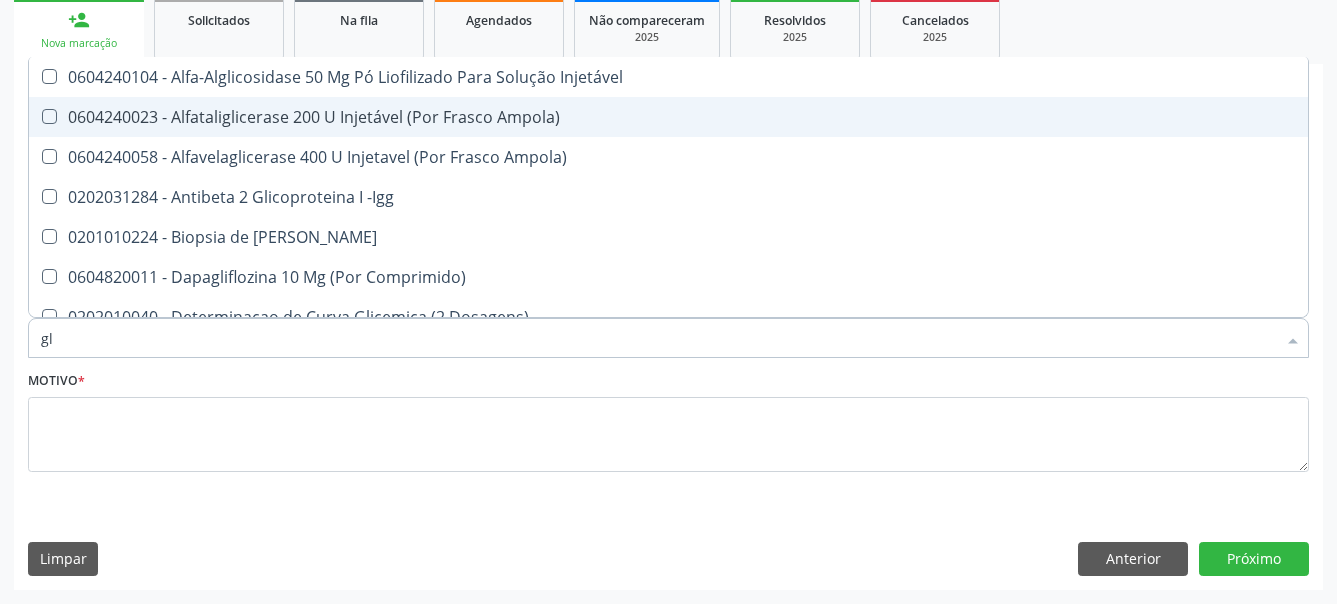 type on "g" 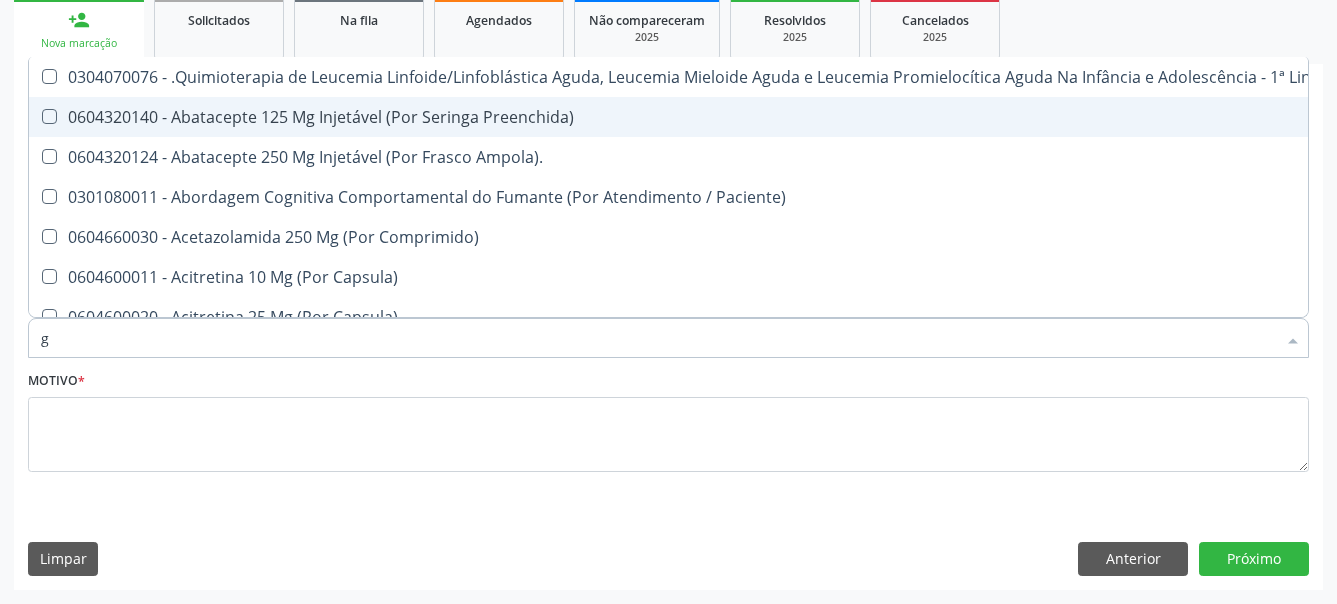 type 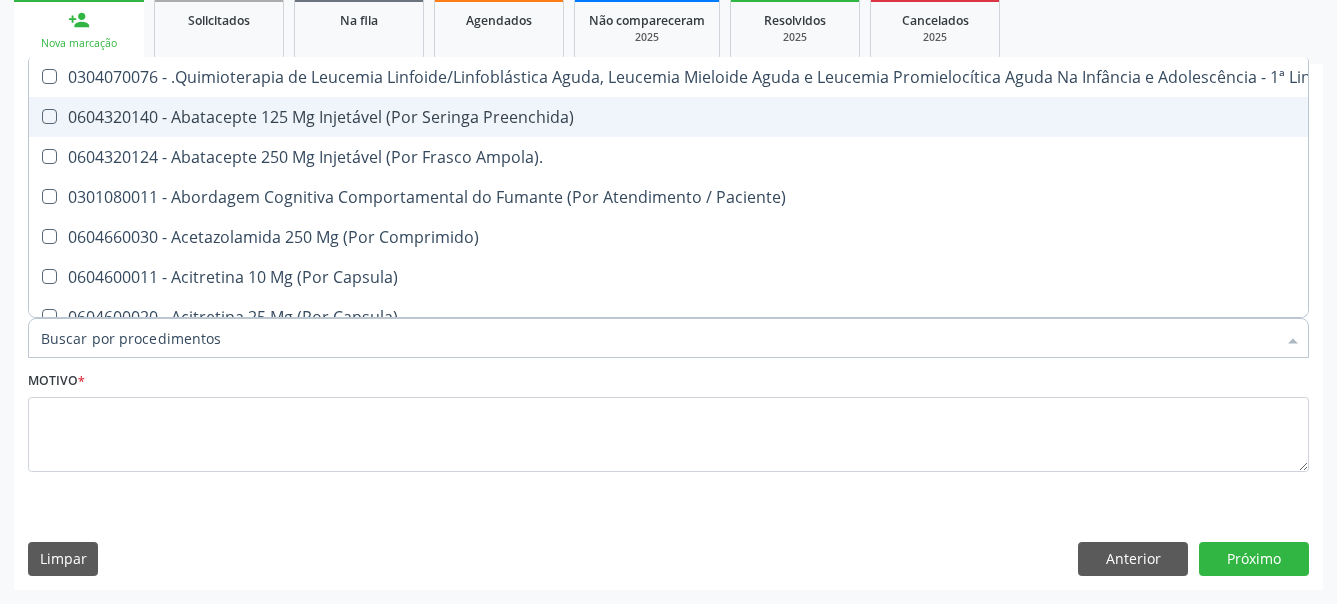checkbox on "false" 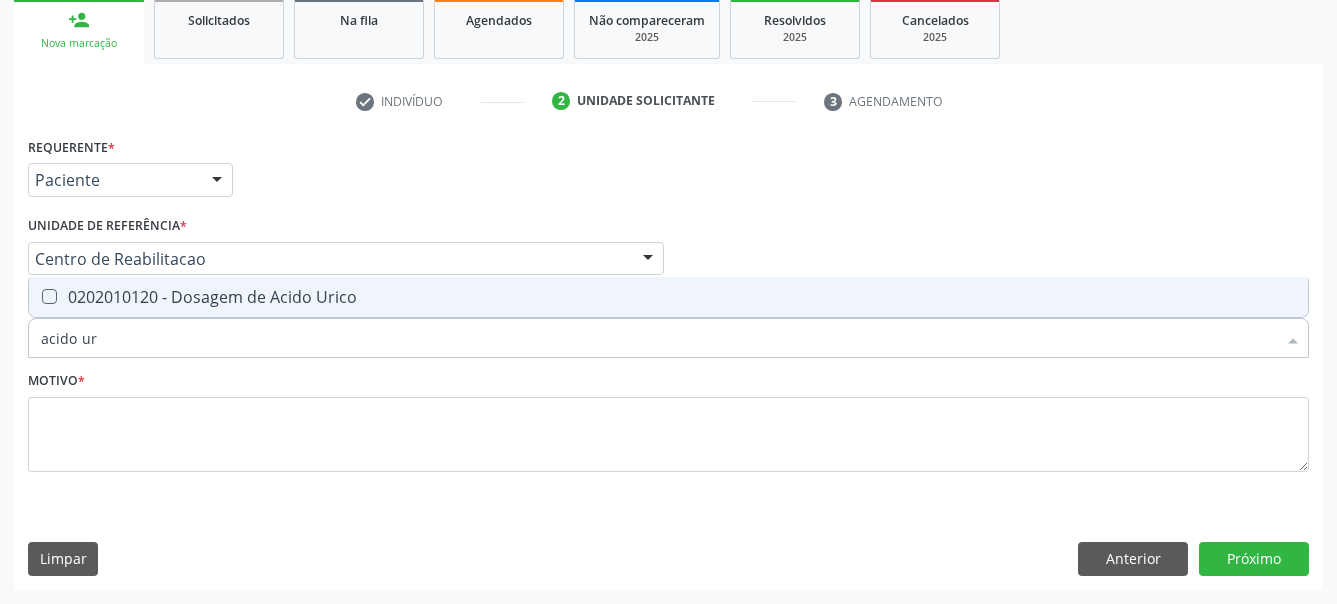type on "acido uri" 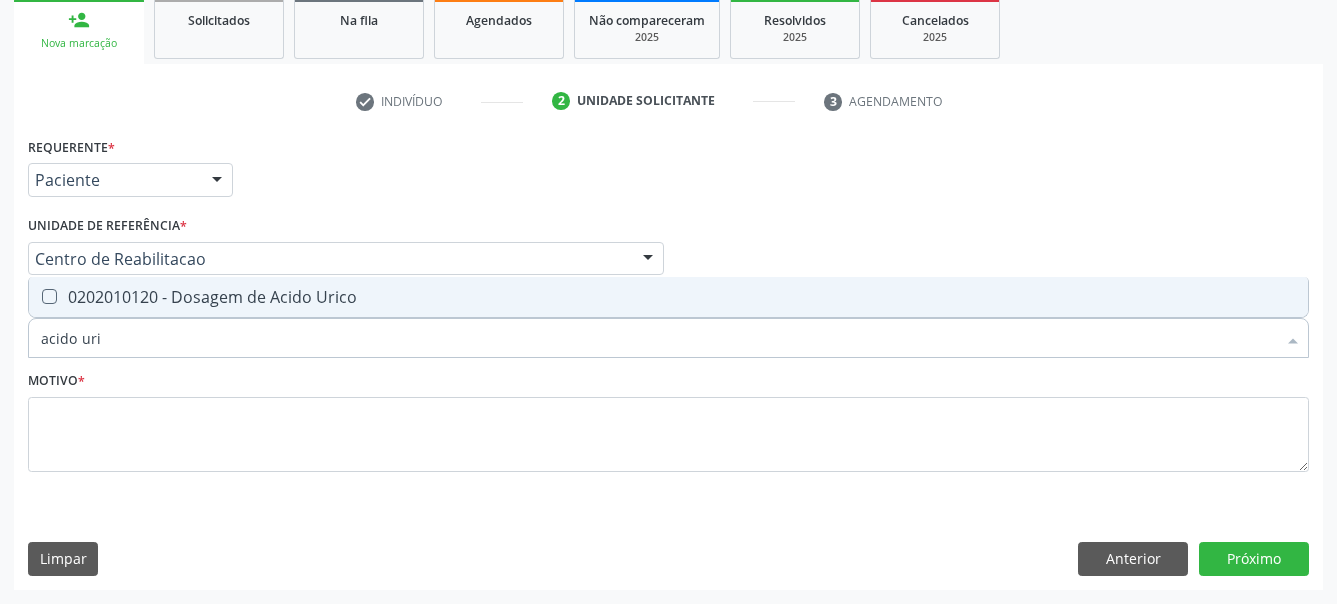 click at bounding box center (49, 296) 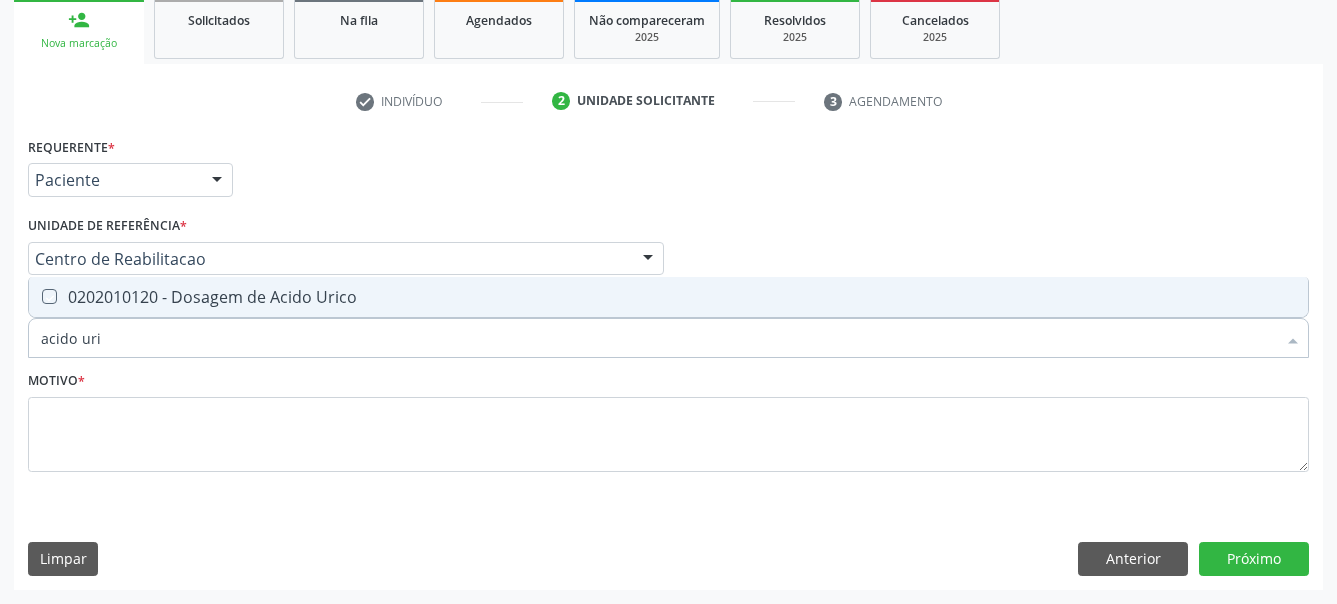 click at bounding box center (35, 296) 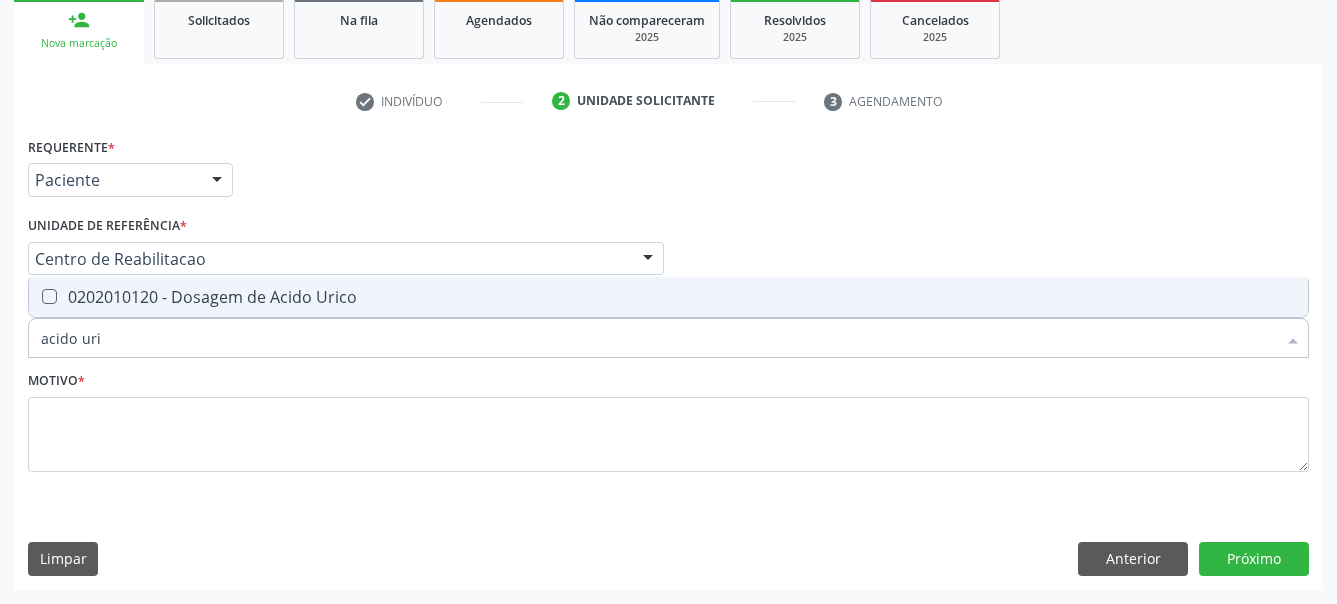 checkbox on "true" 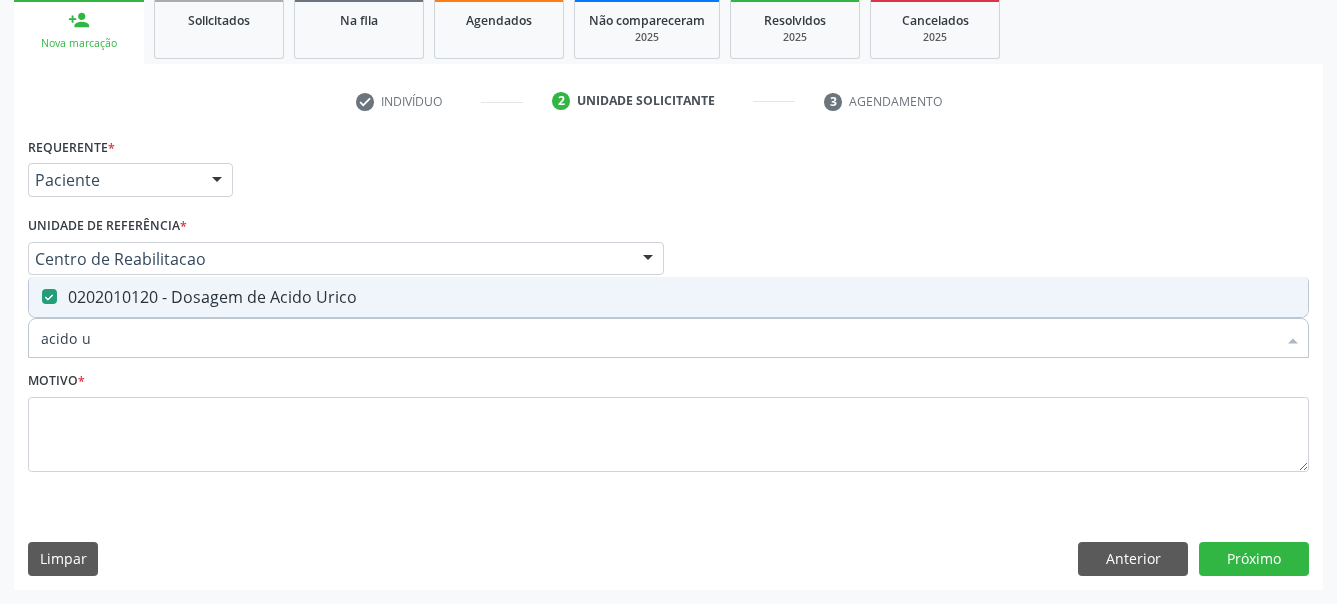 type on "acido" 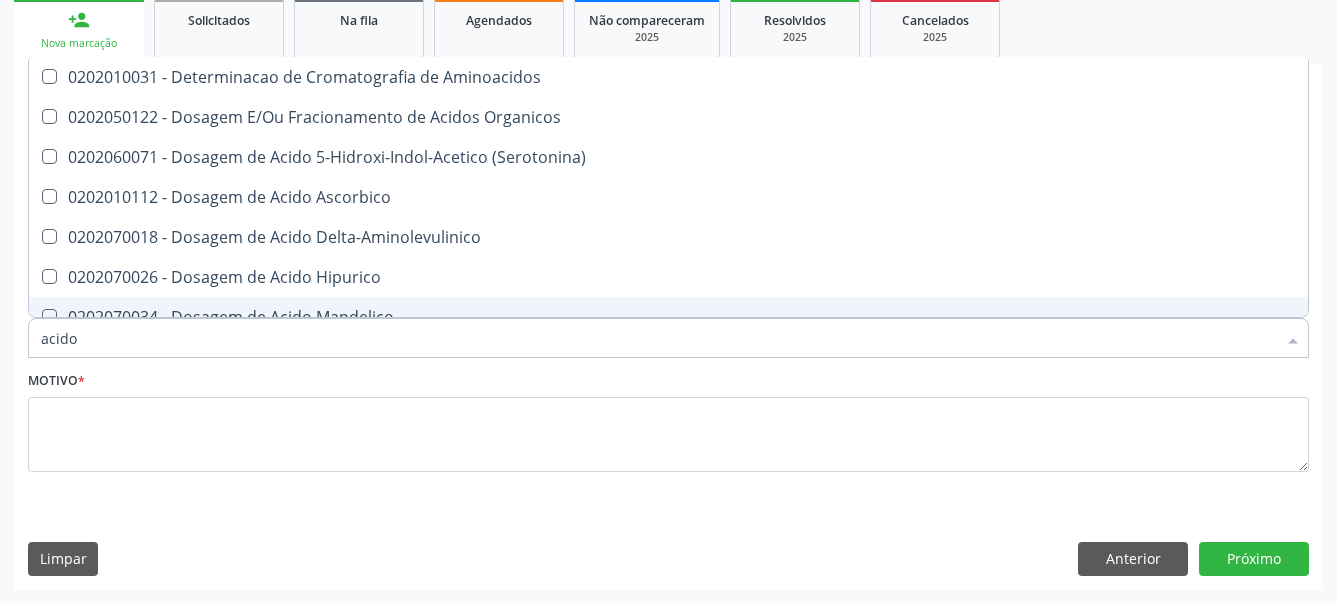 type on "acid" 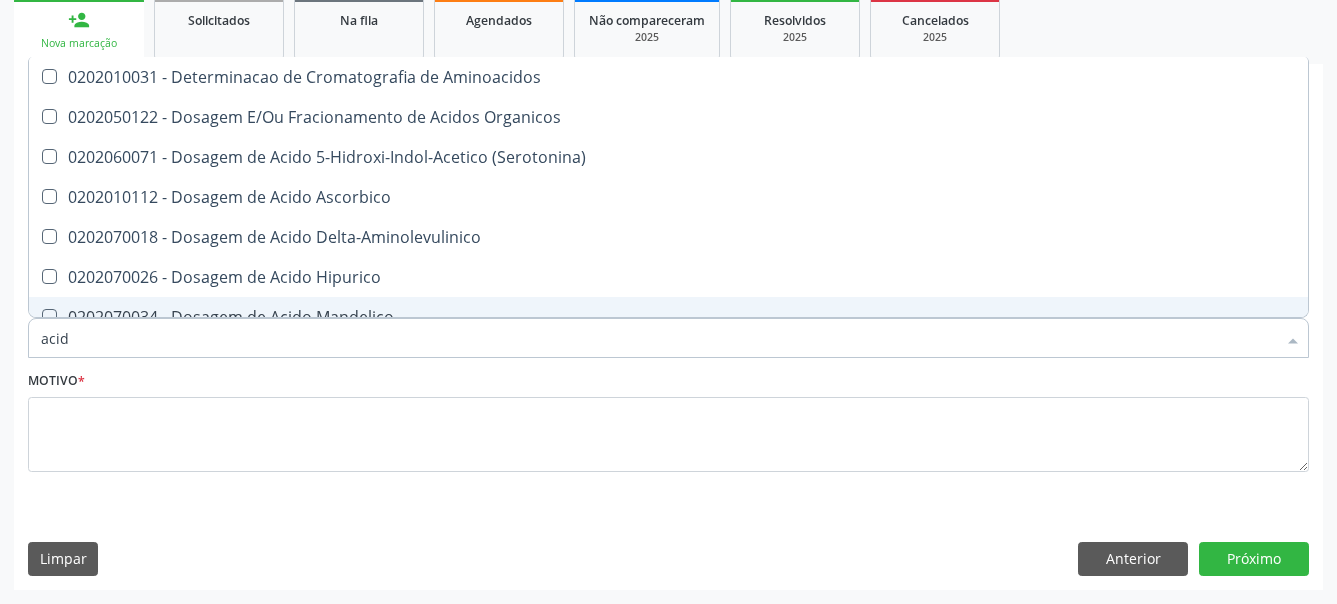 type on "aci" 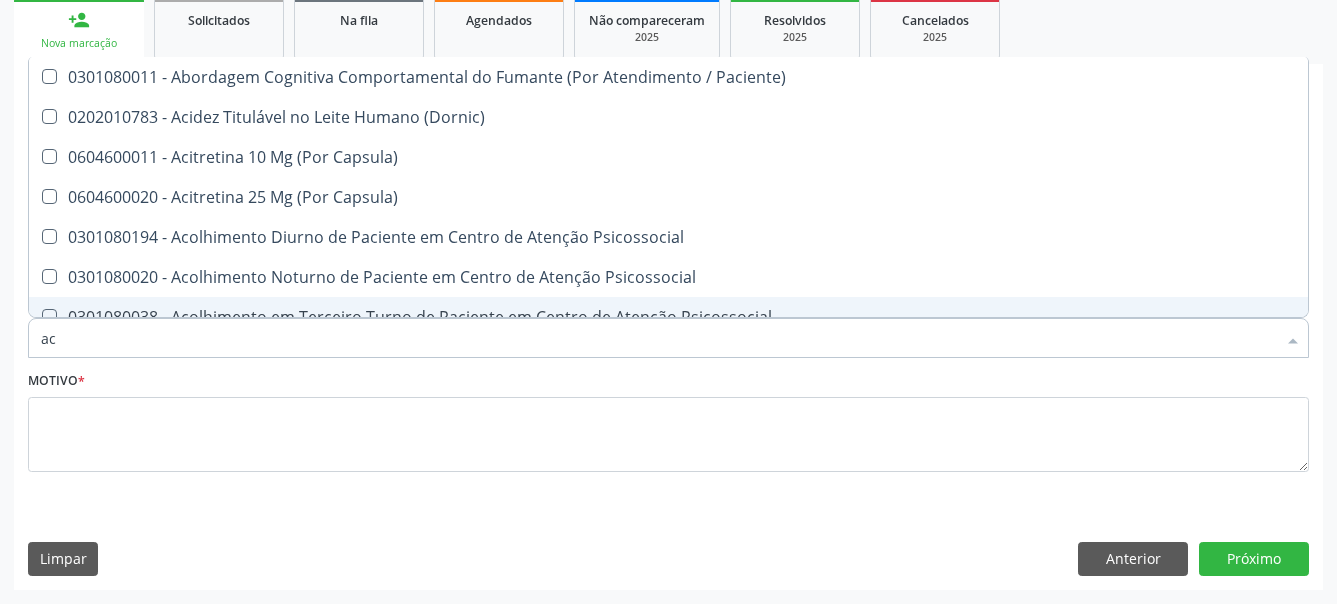 type on "a" 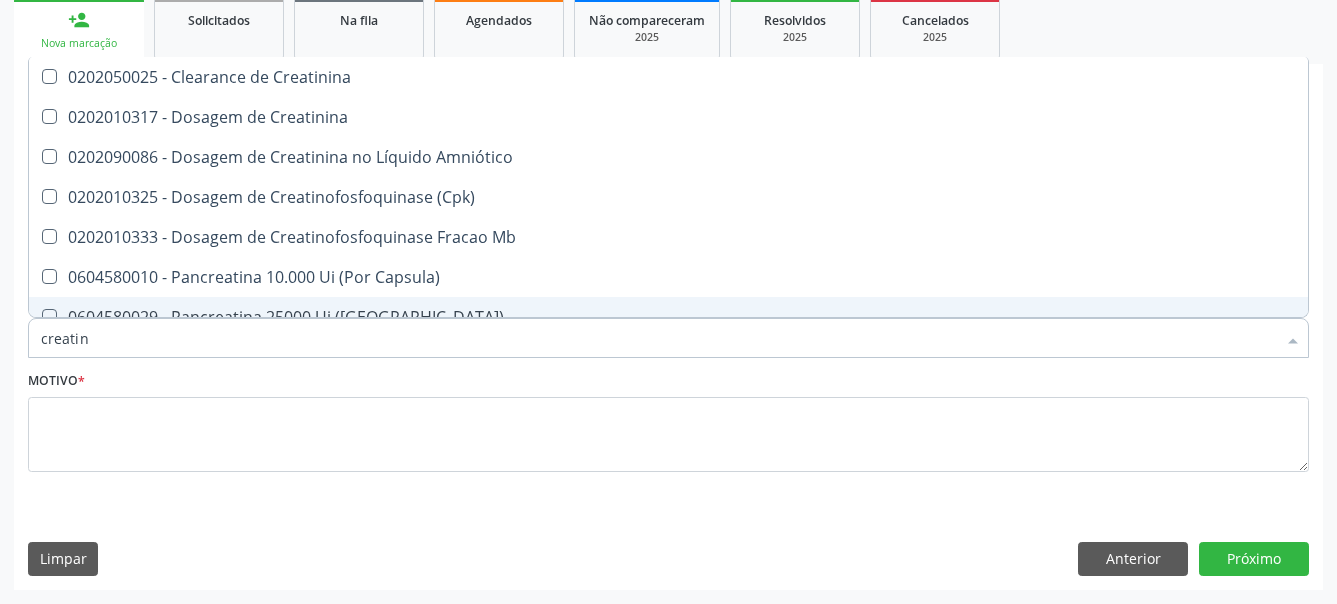 type on "creatini" 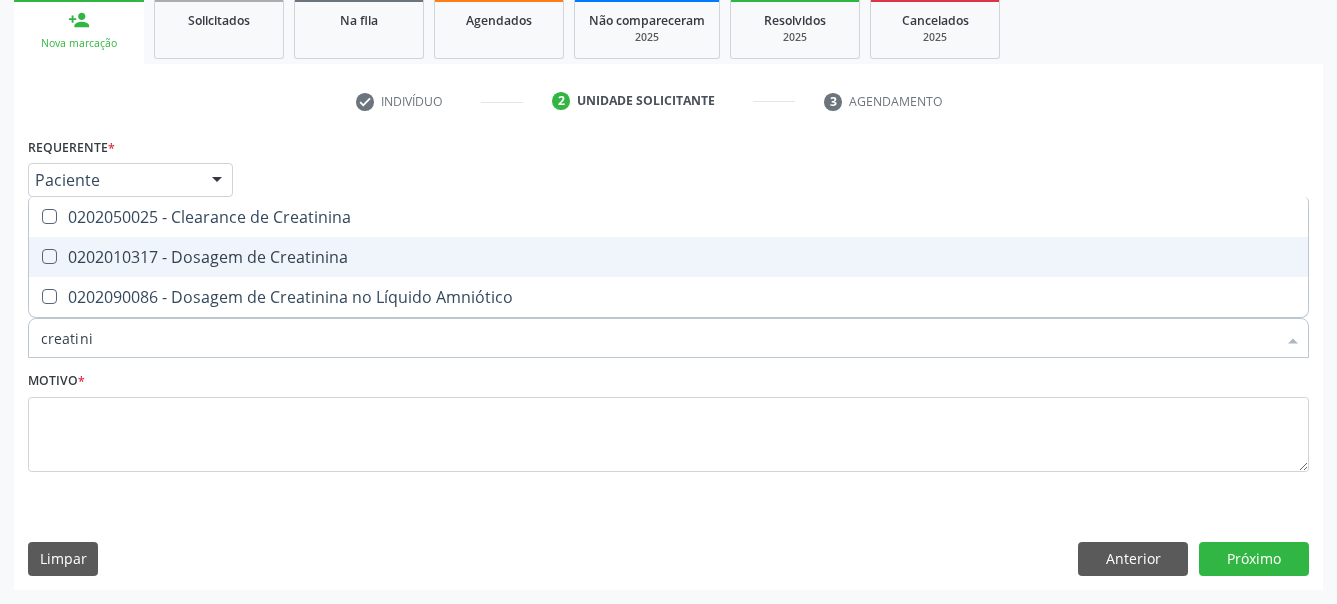 click at bounding box center [36, 257] 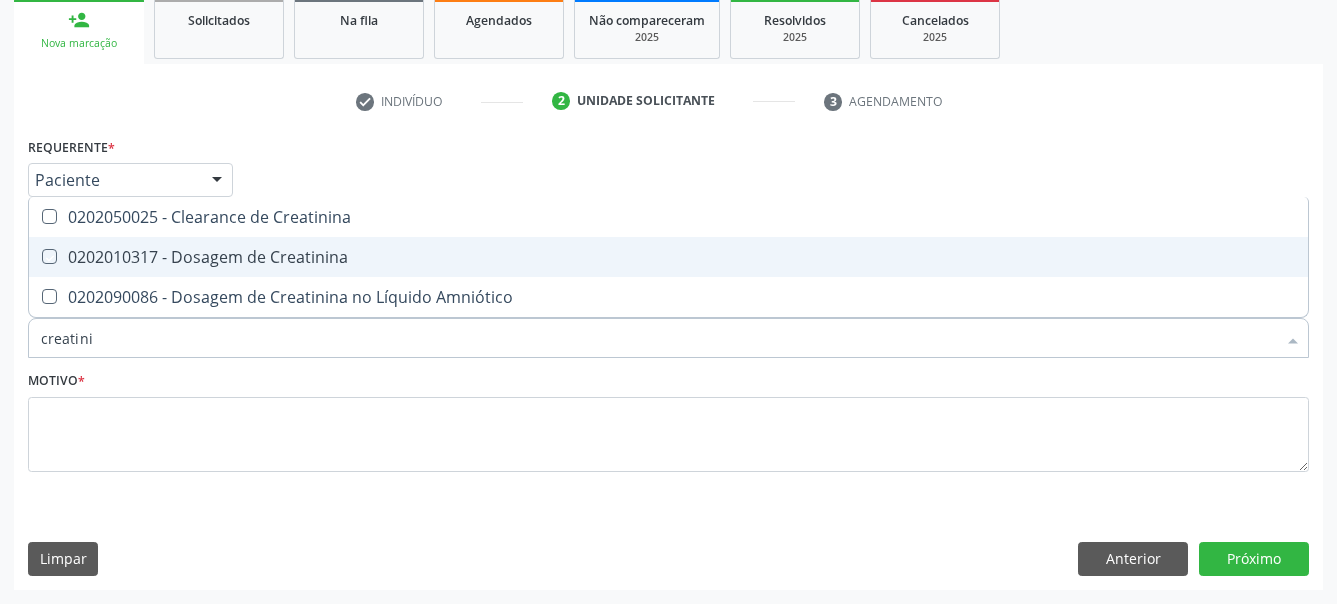 checkbox on "true" 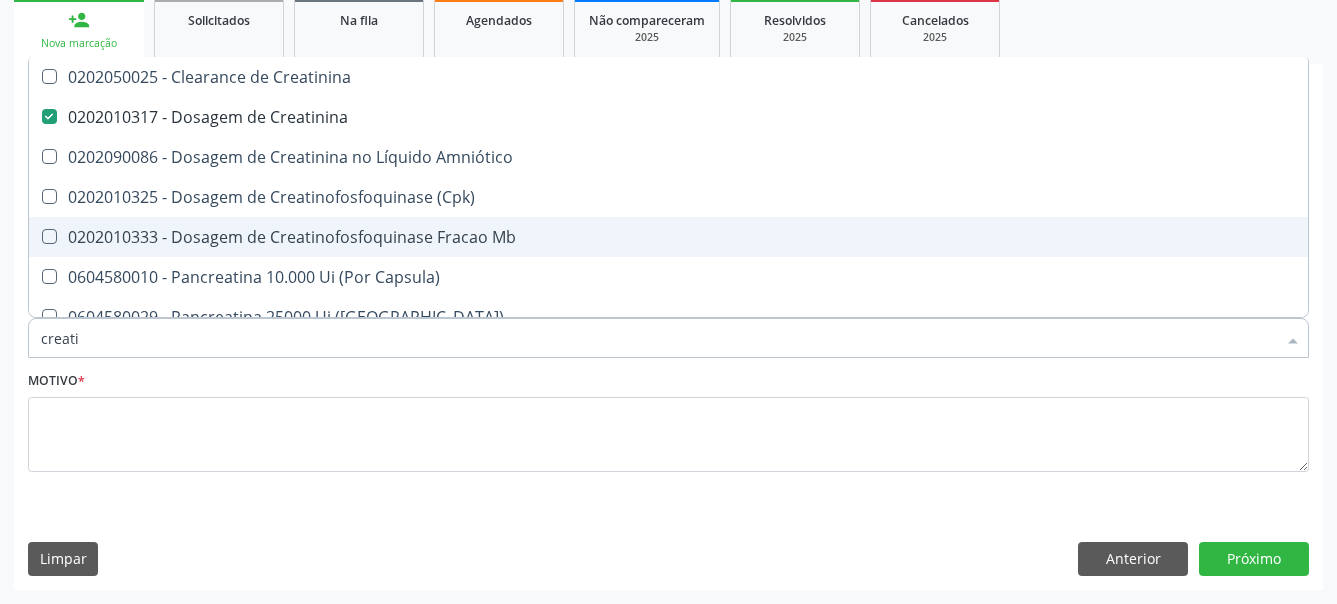 type on "creat" 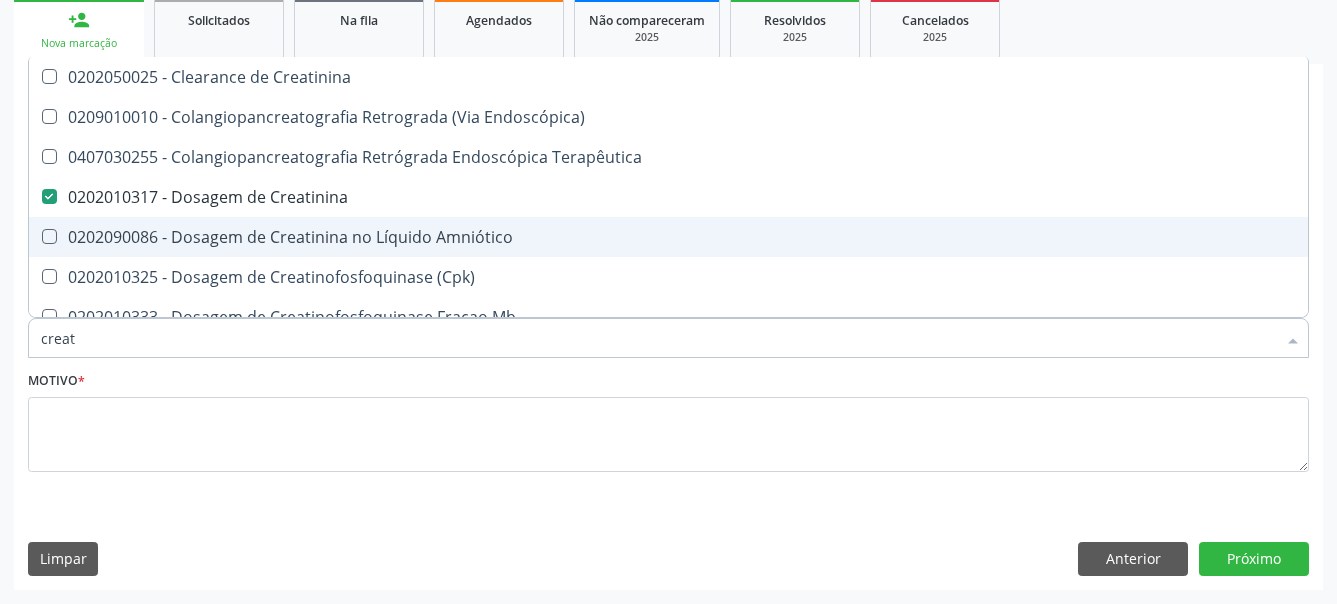 type on "crea" 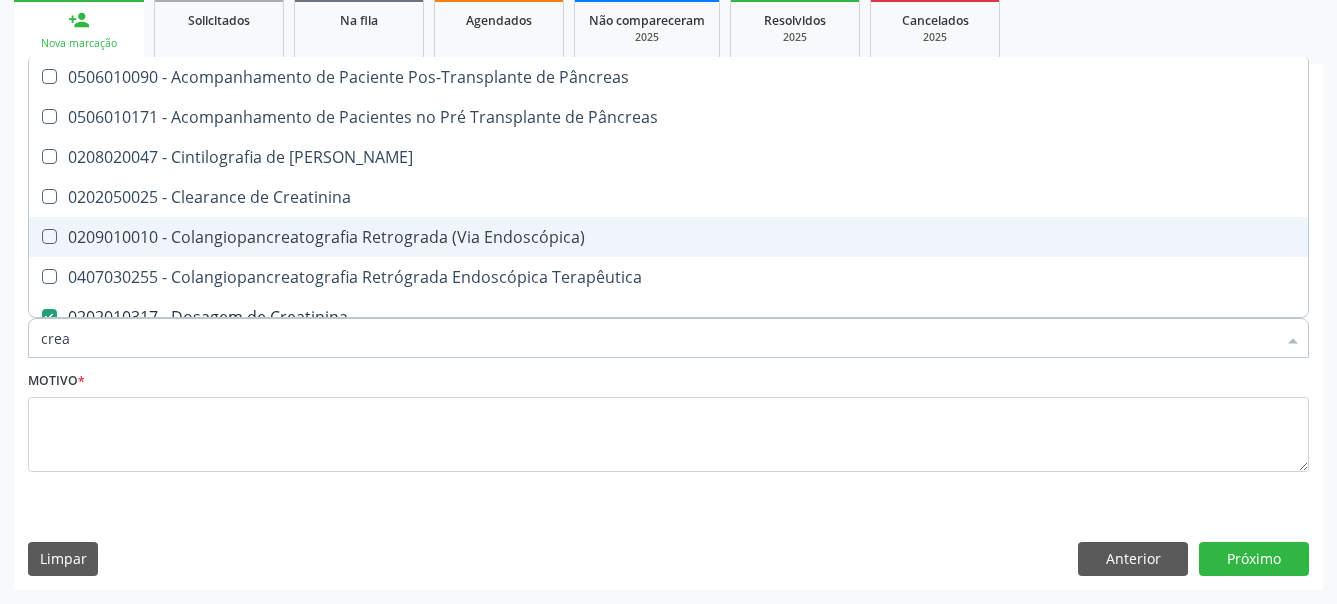 type on "cre" 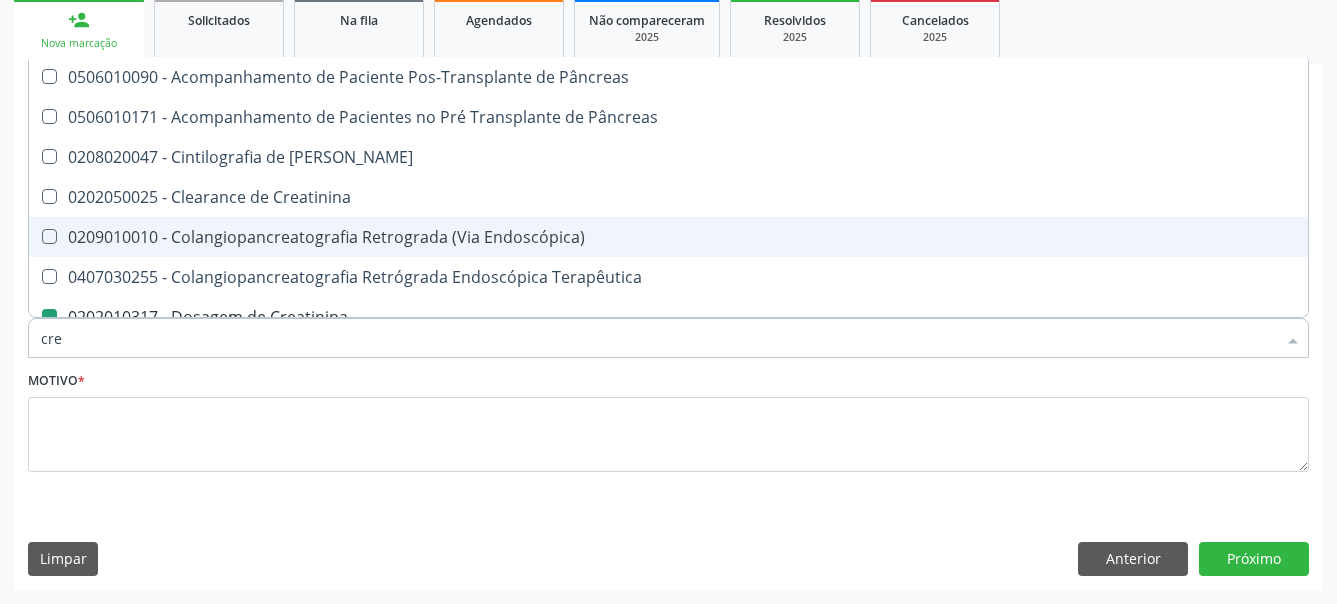 type on "cr" 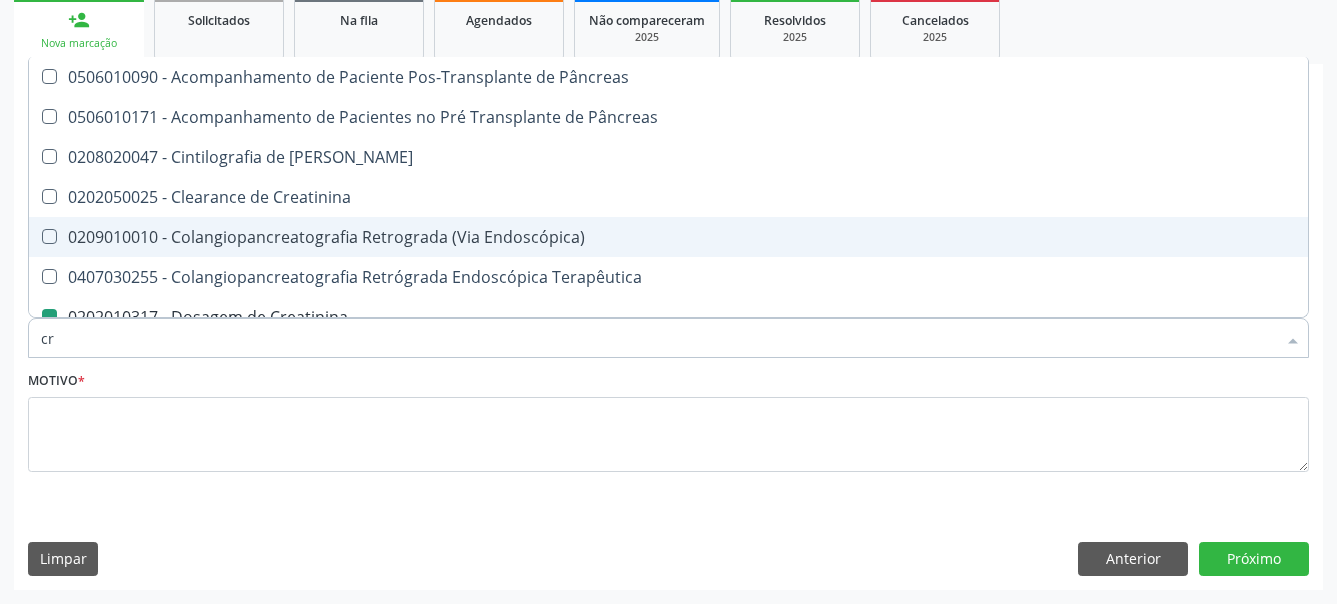 checkbox on "false" 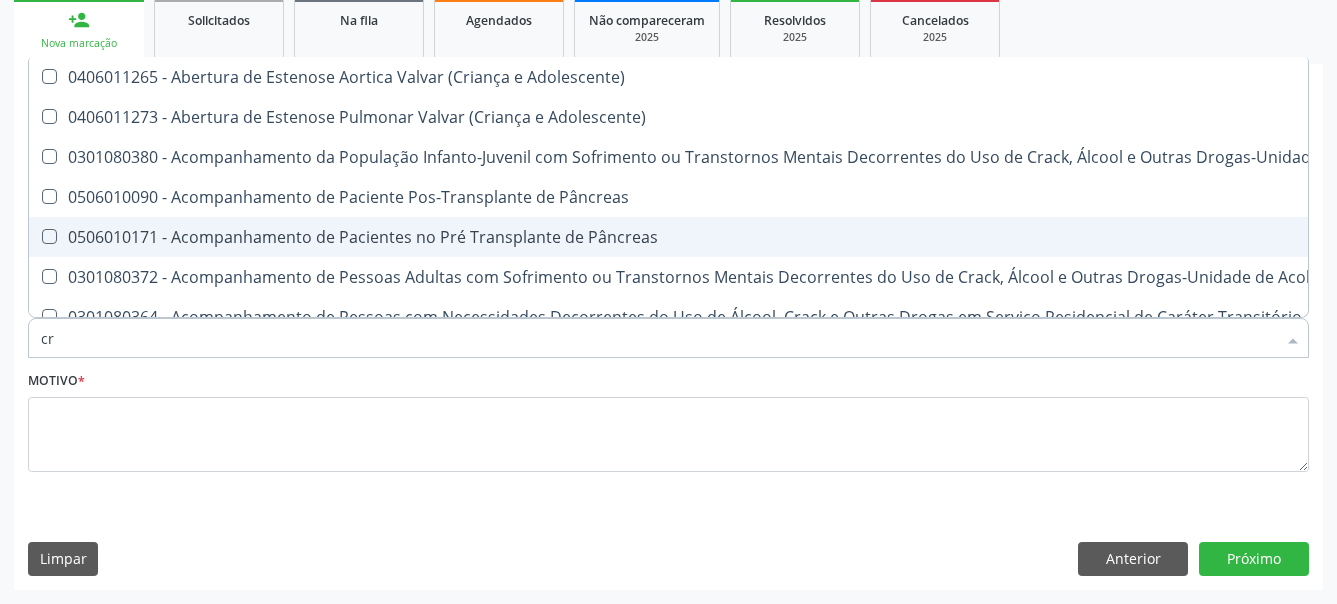 type on "c" 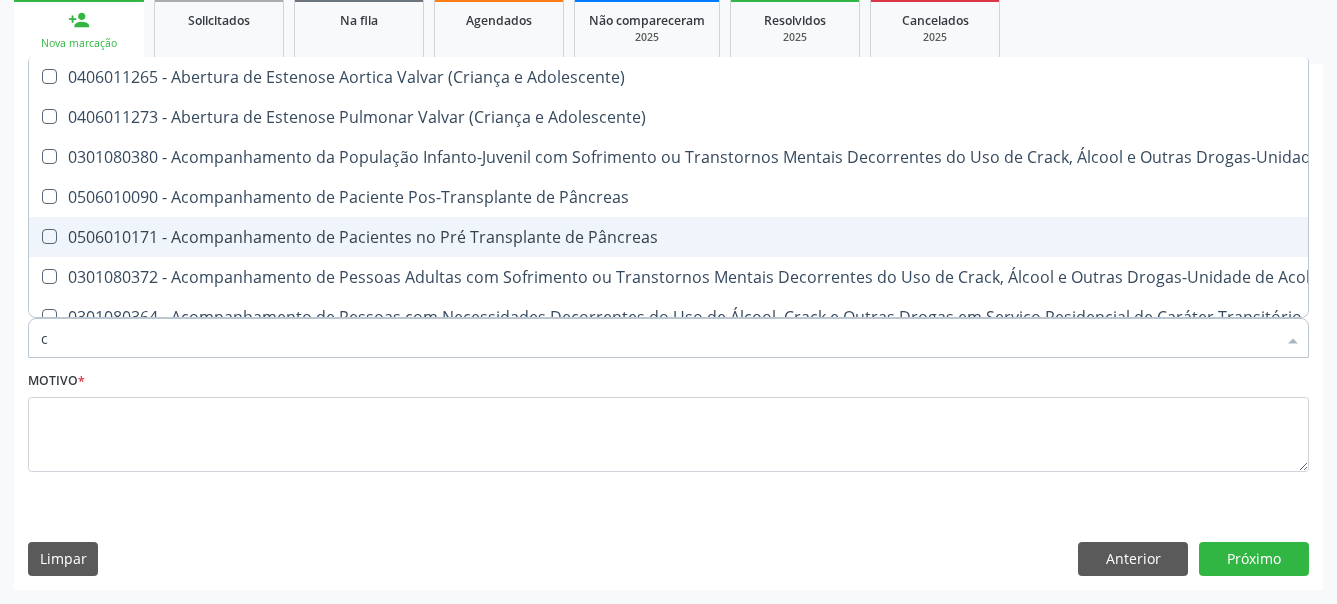 type 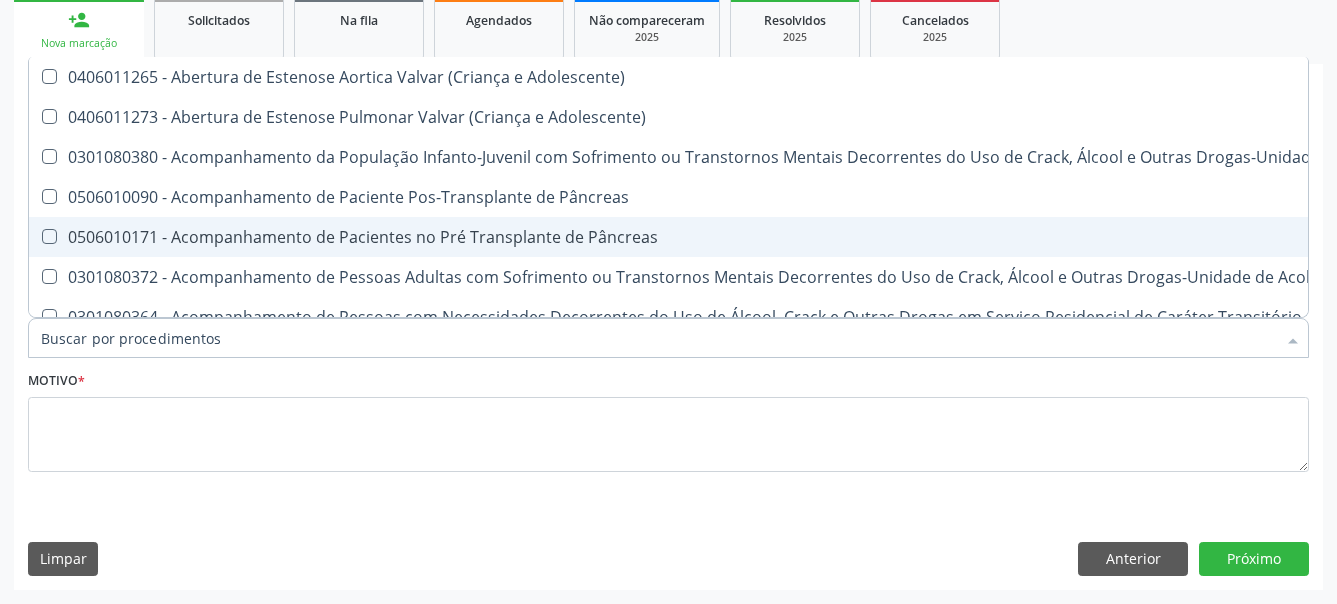 checkbox on "false" 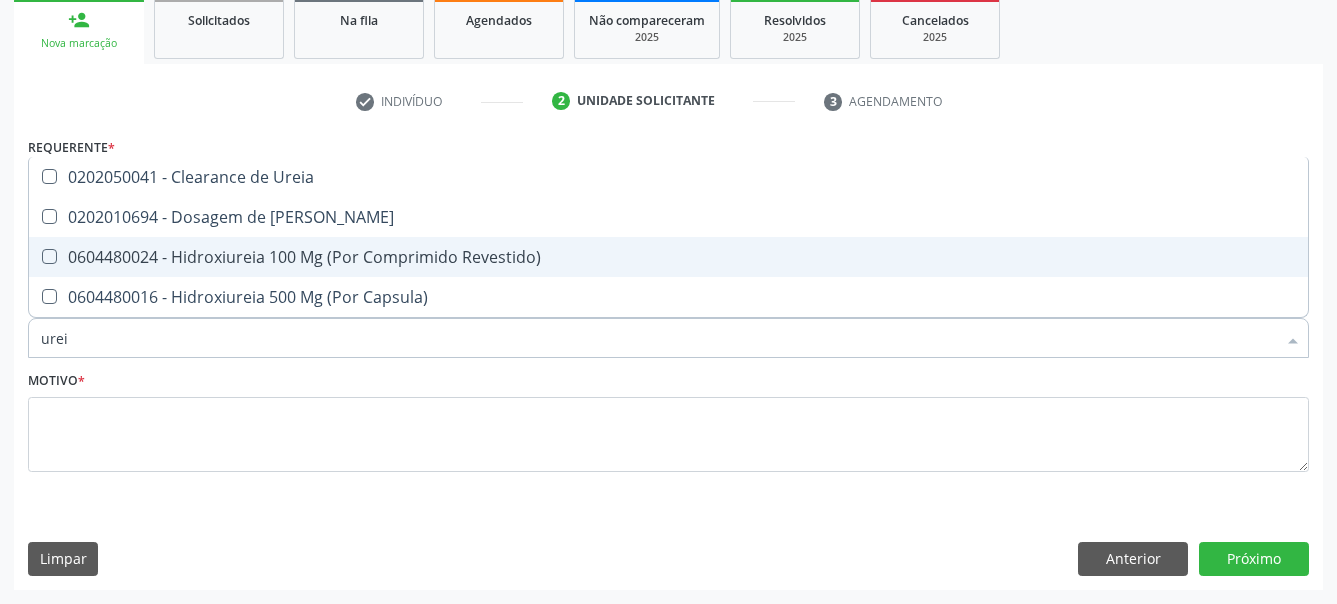 type on "ureia" 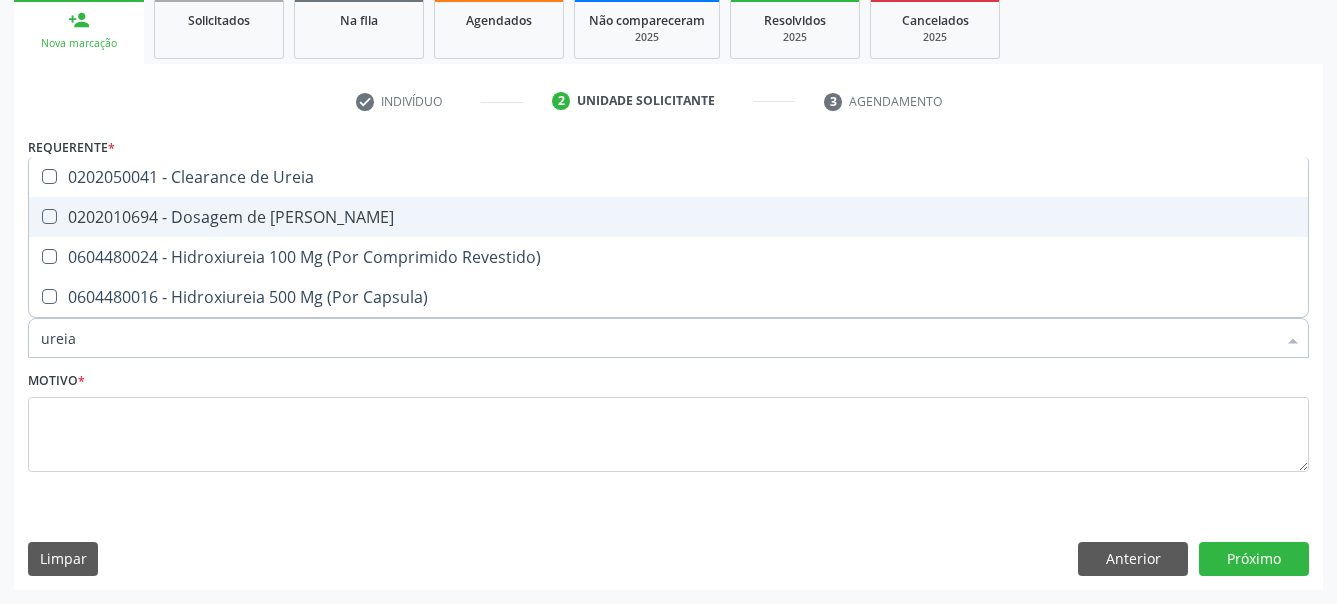 click at bounding box center (49, 216) 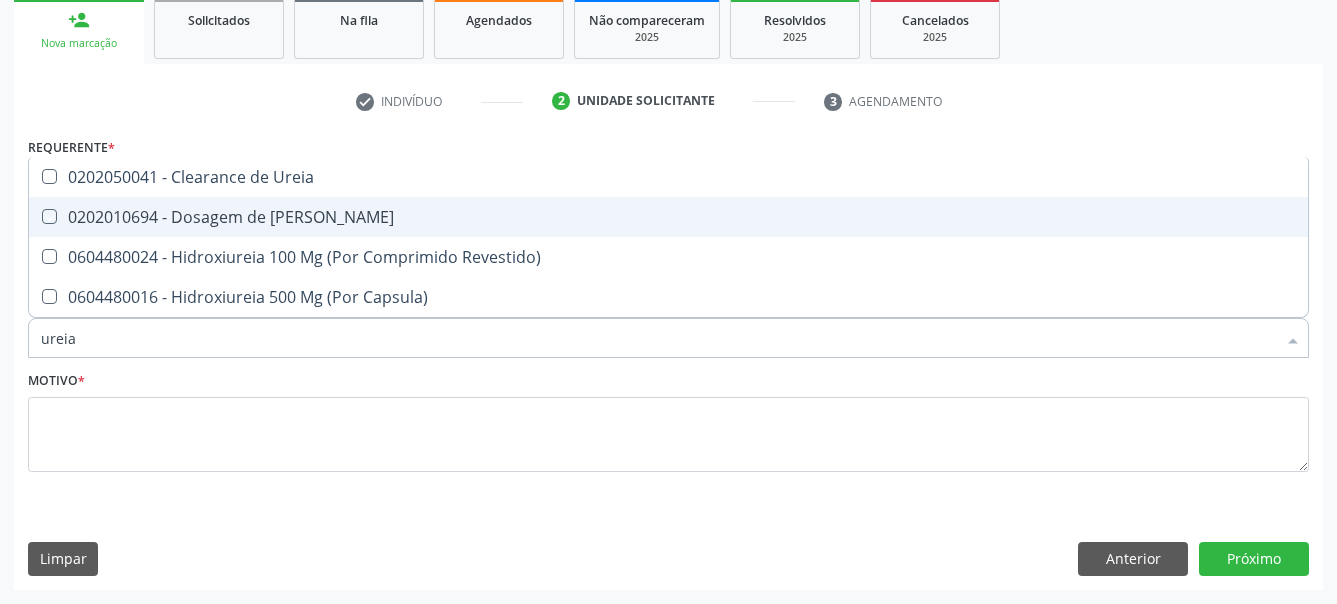checkbox on "true" 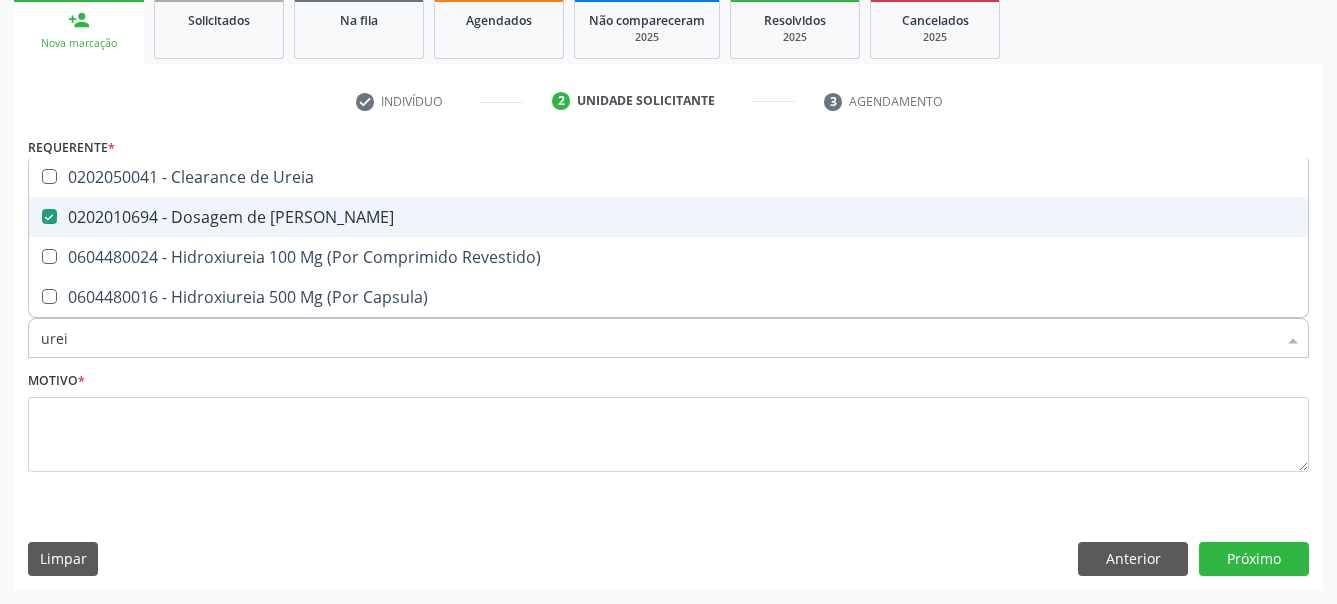 type on "ure" 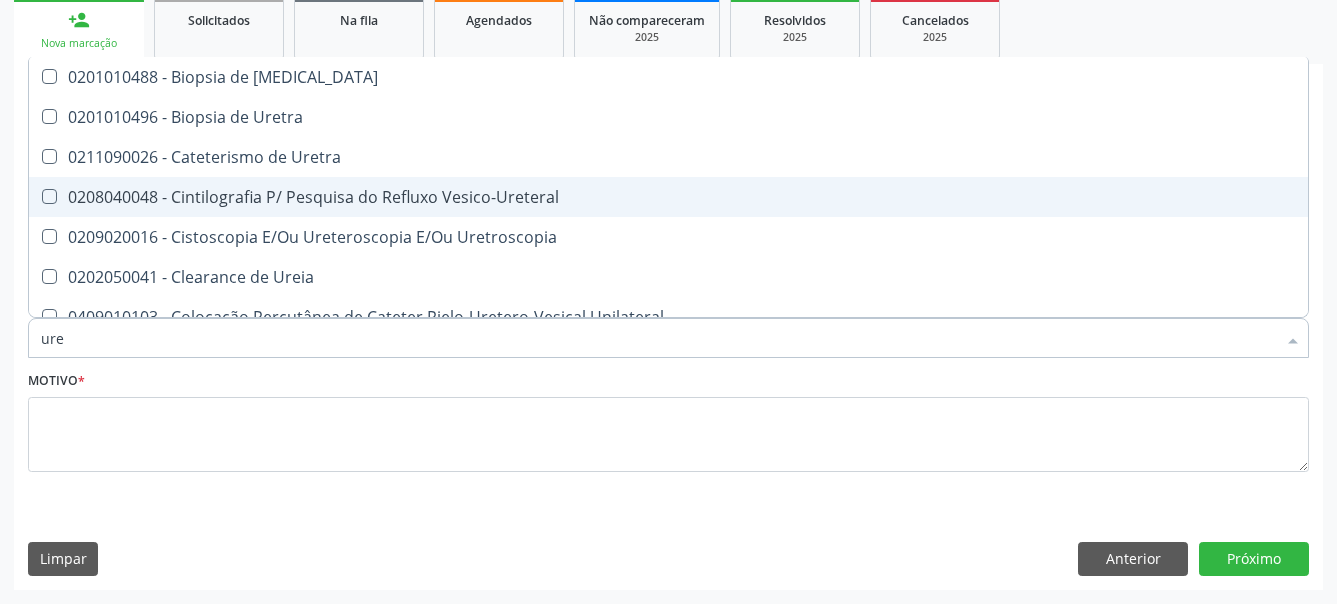 type on "ur" 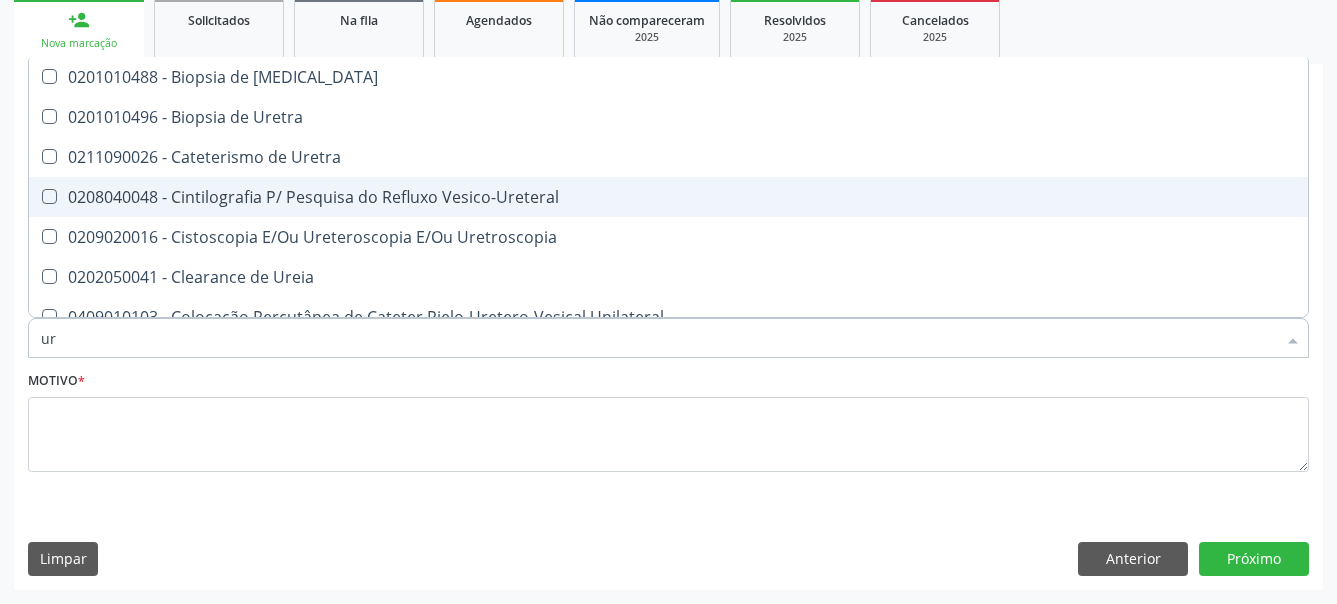 checkbox on "false" 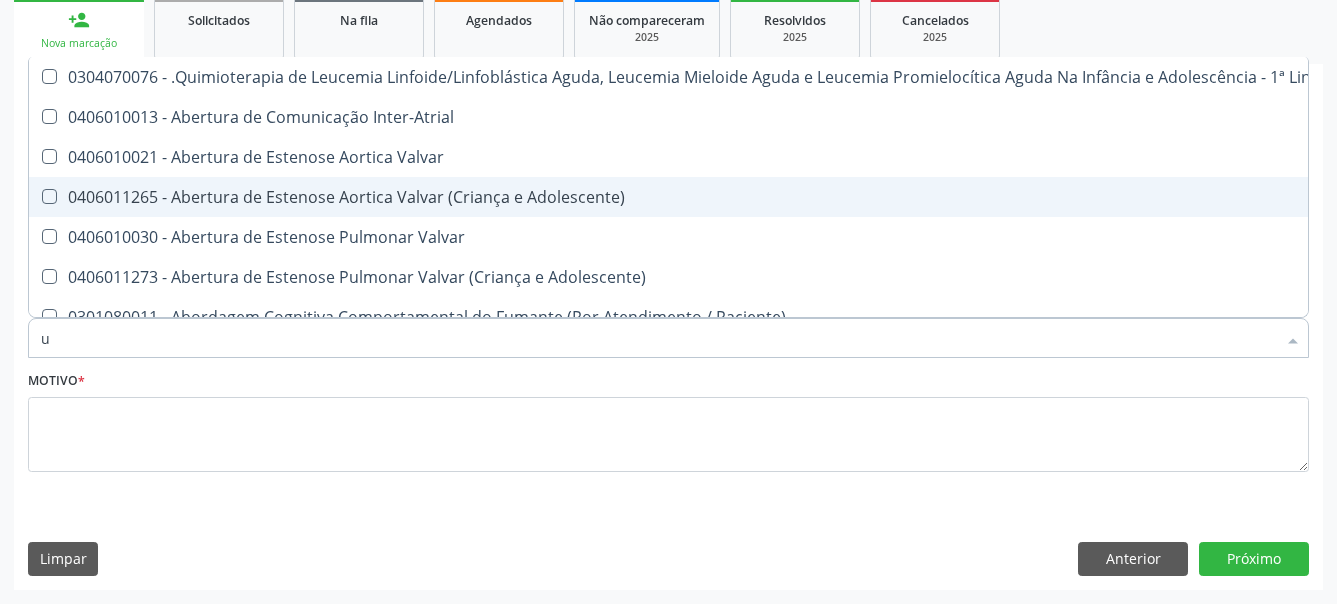 type 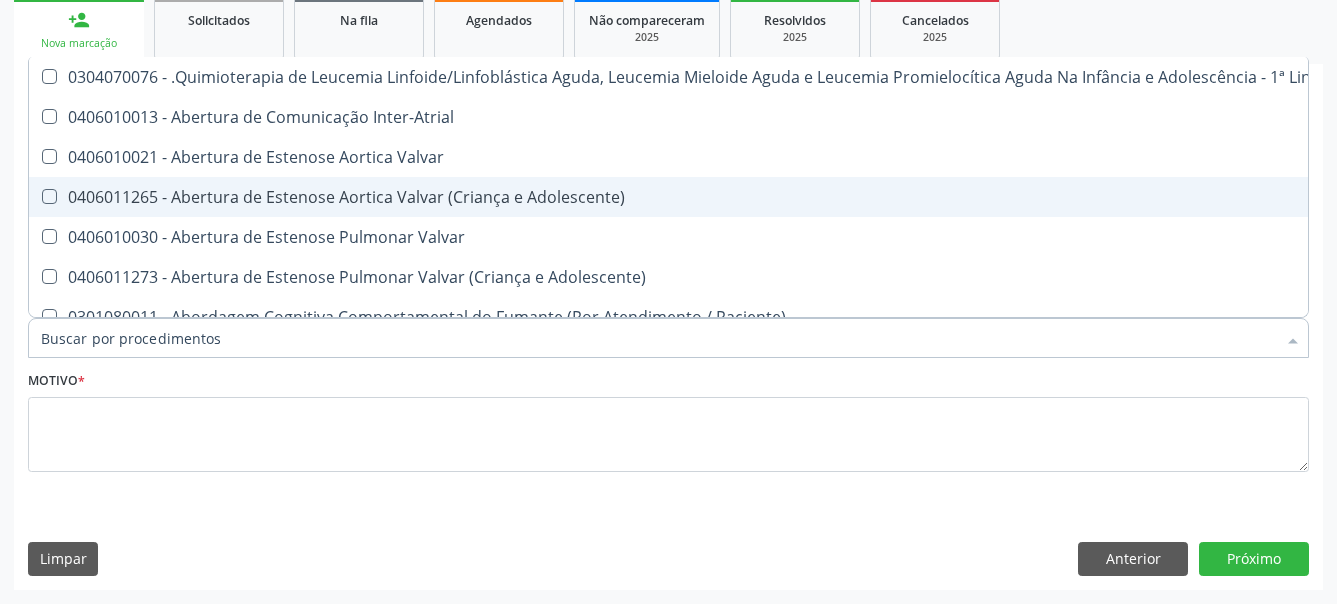 checkbox on "false" 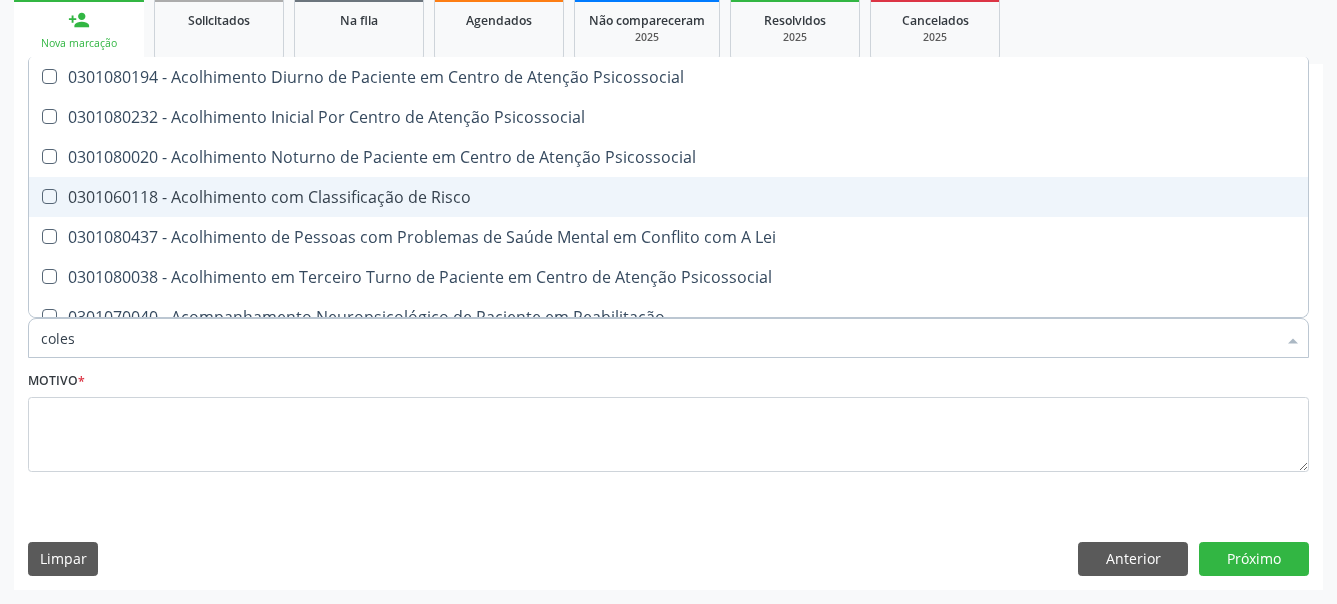 type on "colest" 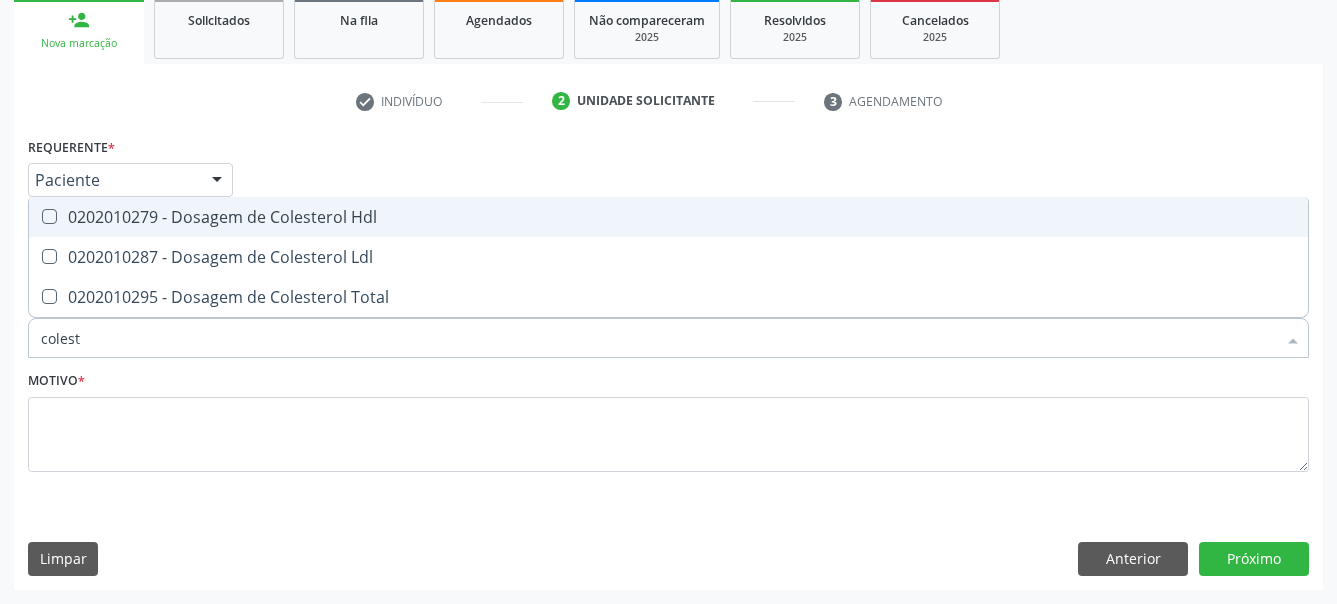 click at bounding box center [49, 216] 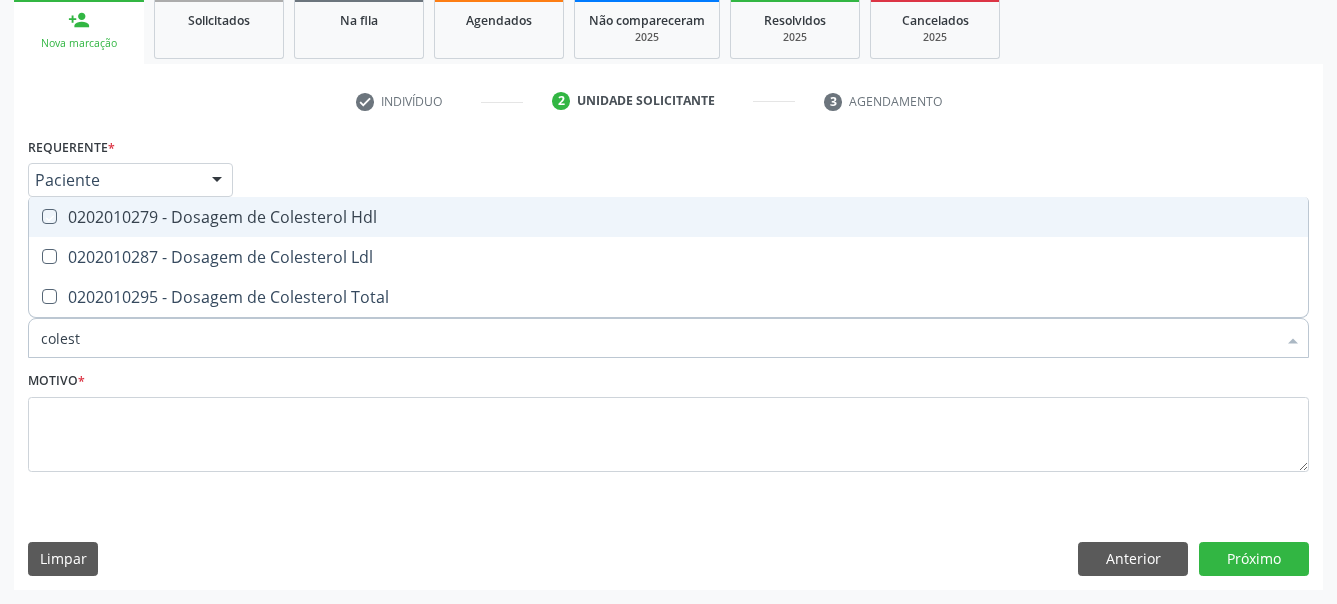 click at bounding box center (35, 216) 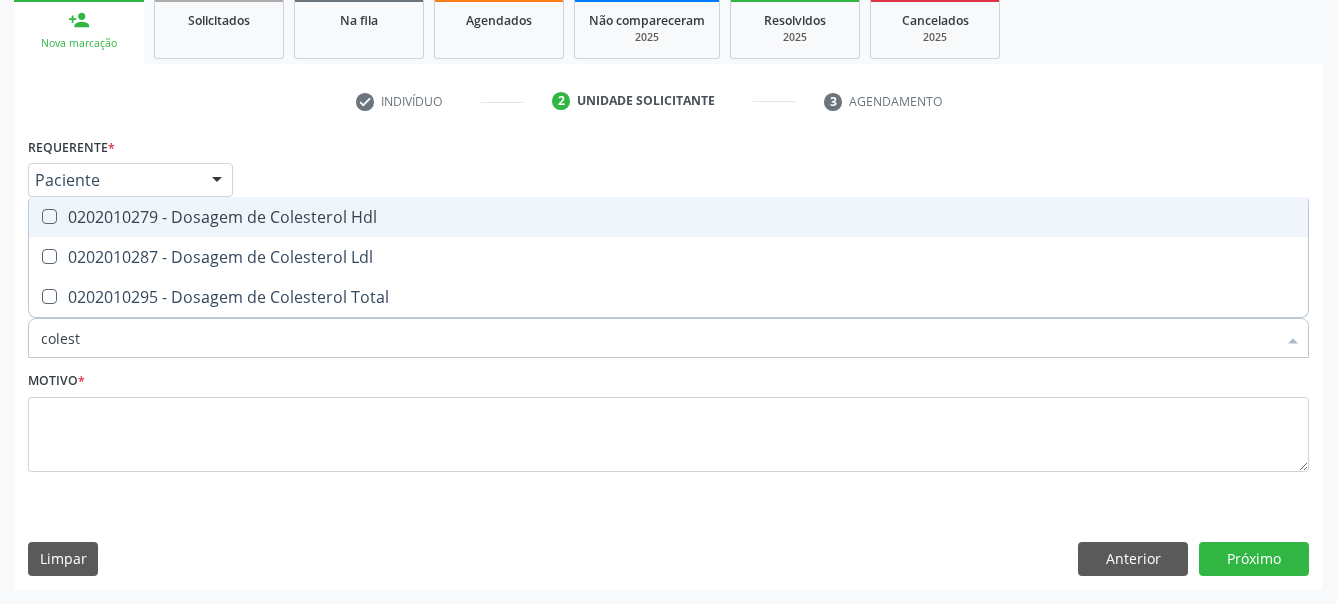 checkbox on "true" 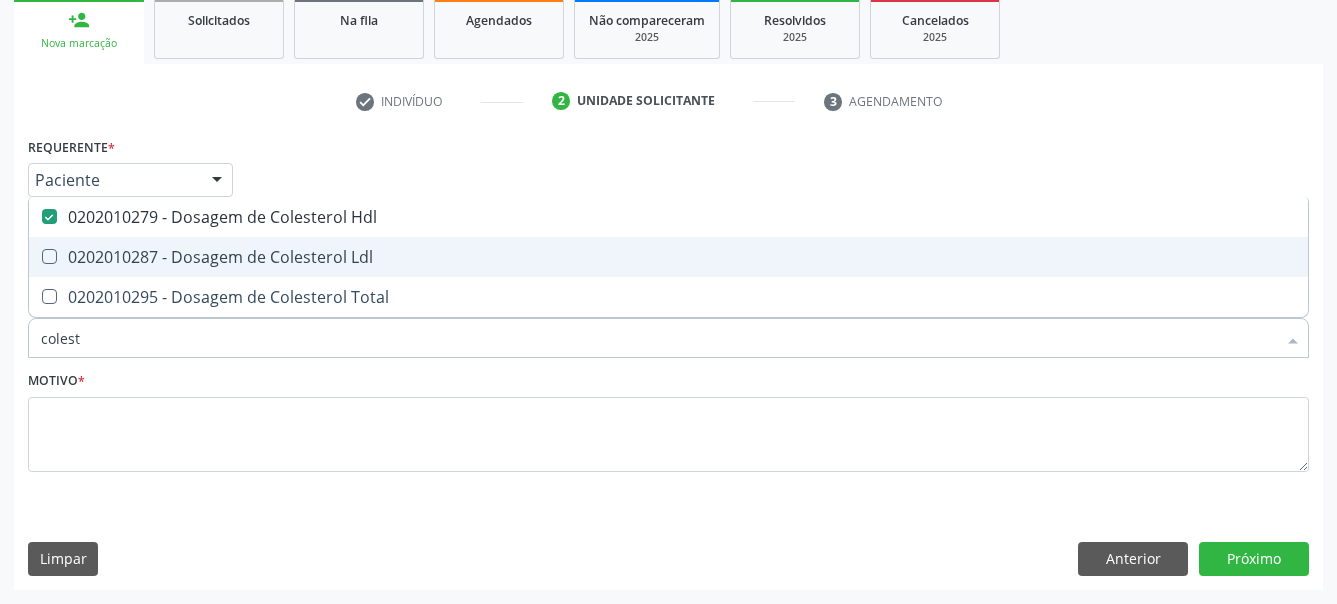 click at bounding box center [36, 257] 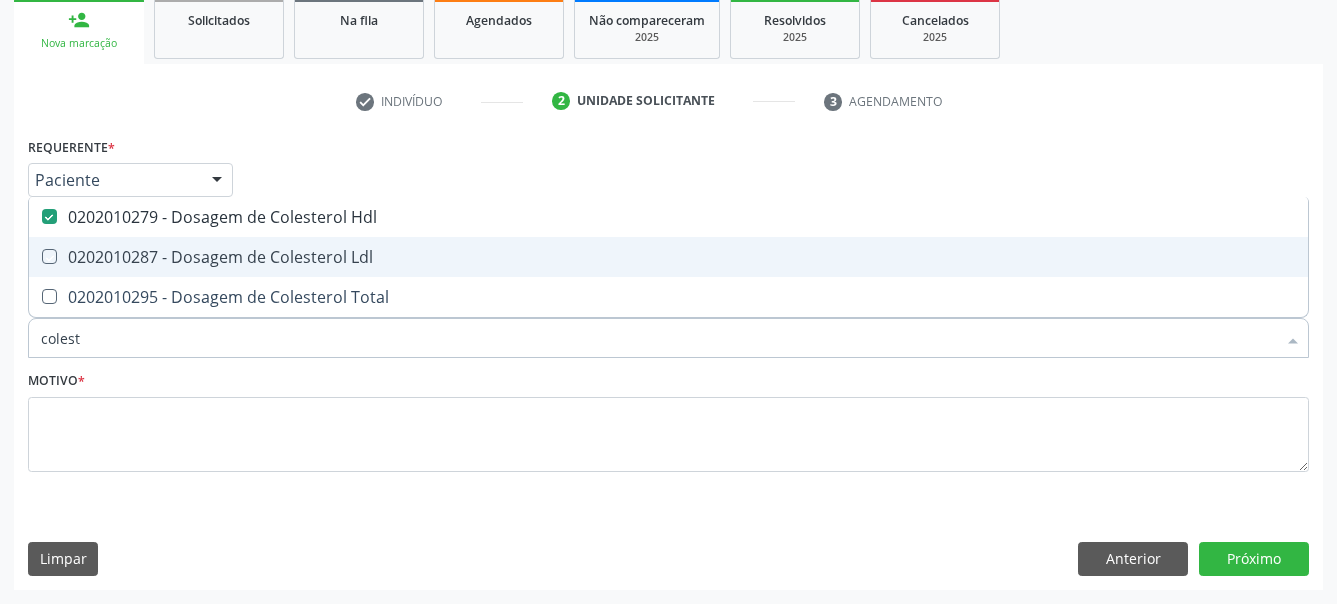 checkbox on "true" 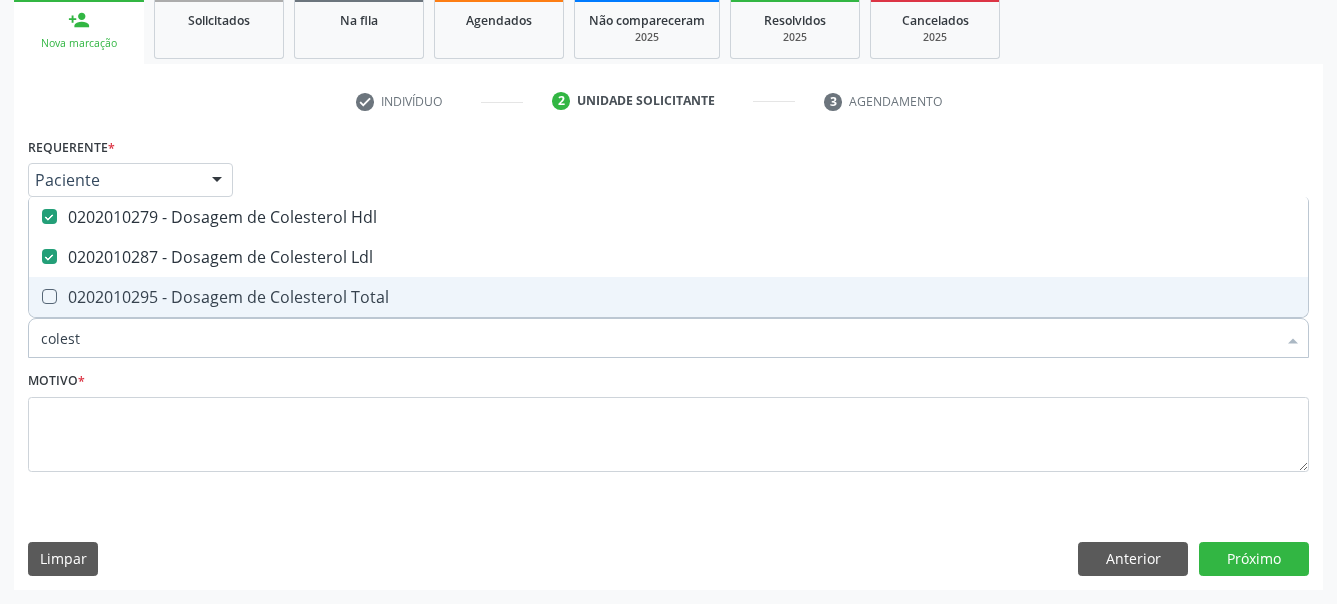 click on "0202010295 - Dosagem de Colesterol Total" at bounding box center (668, 297) 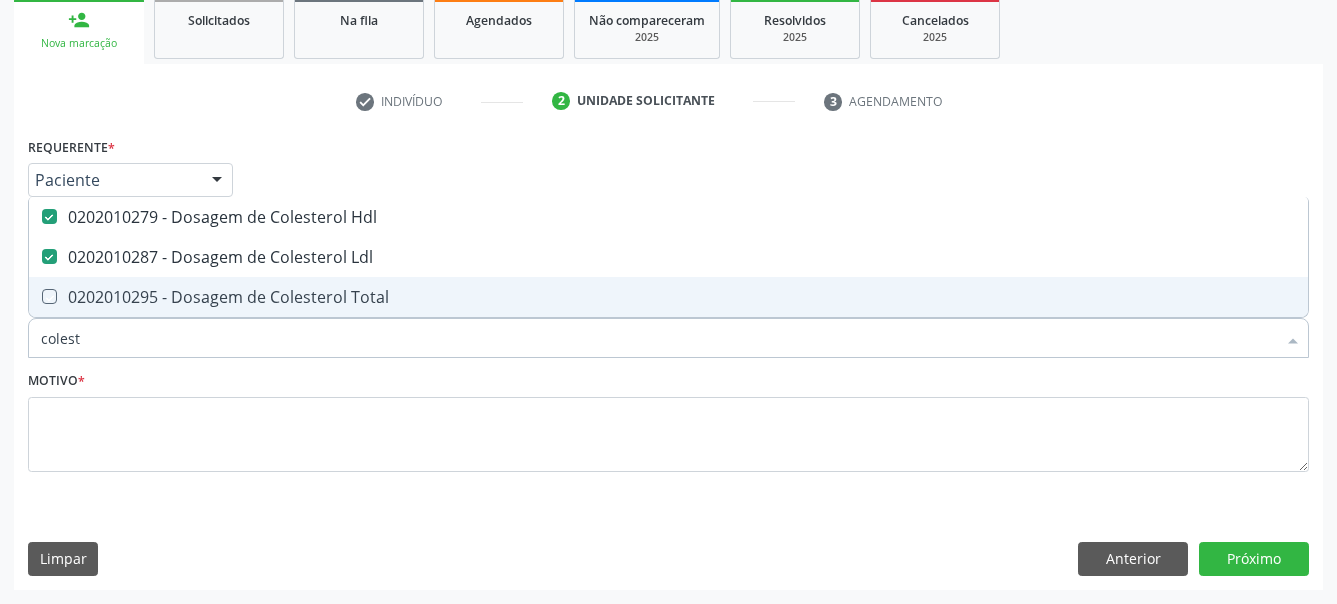 checkbox on "true" 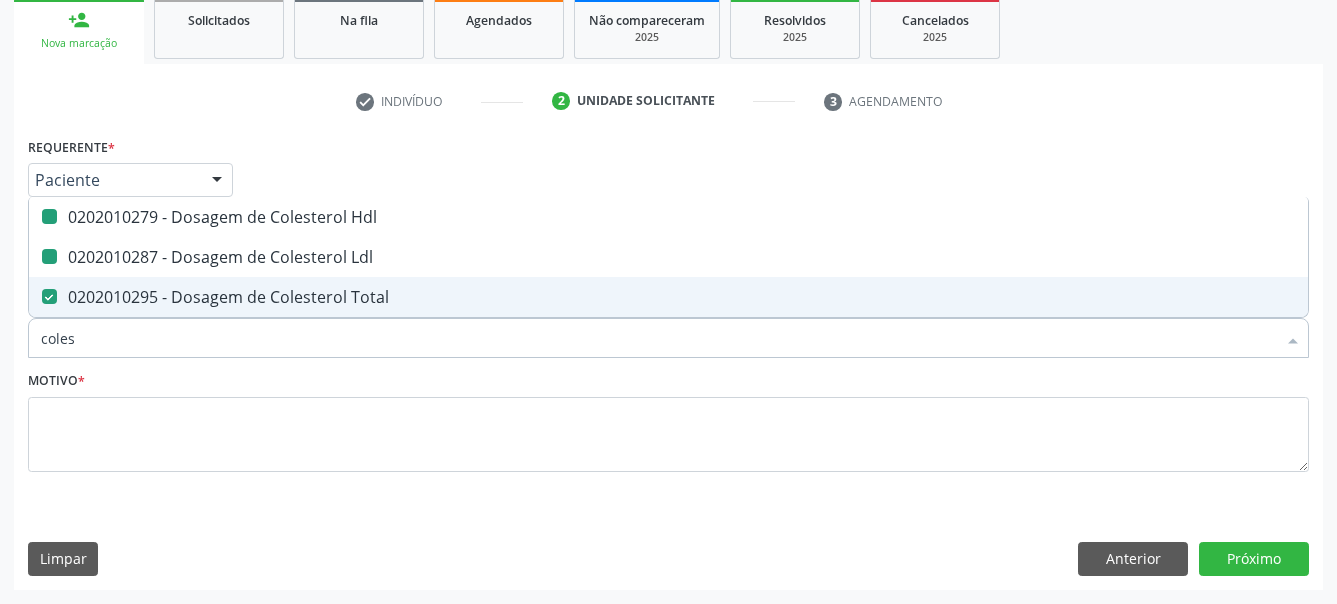 type on "cole" 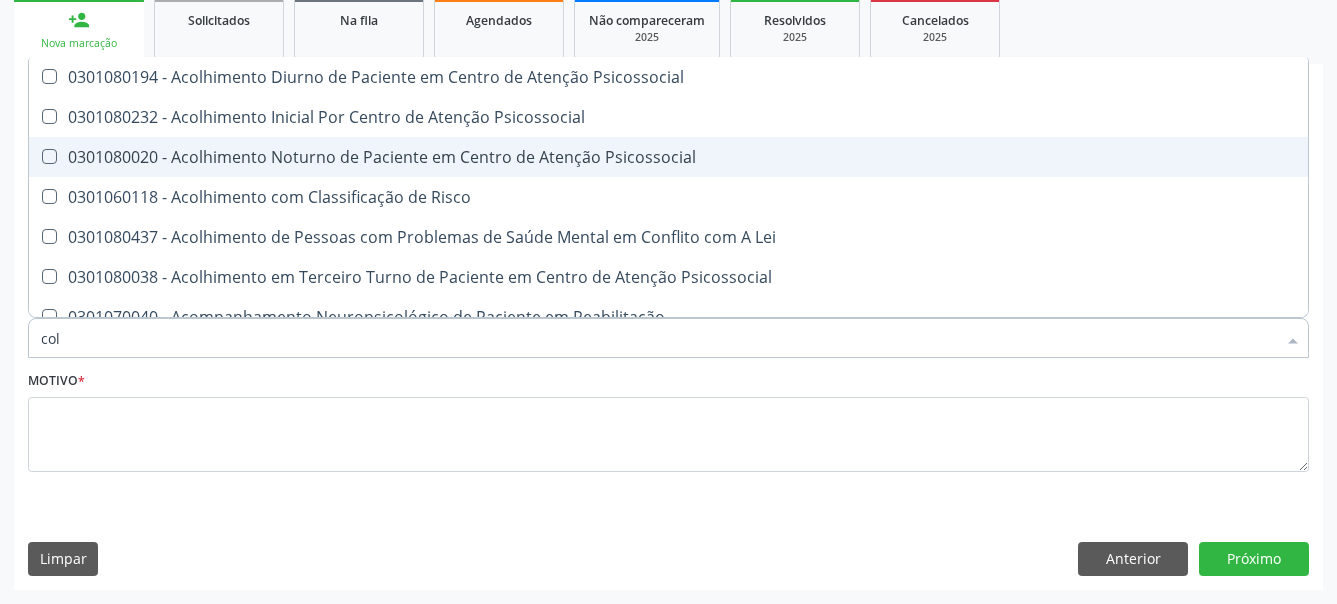 type on "co" 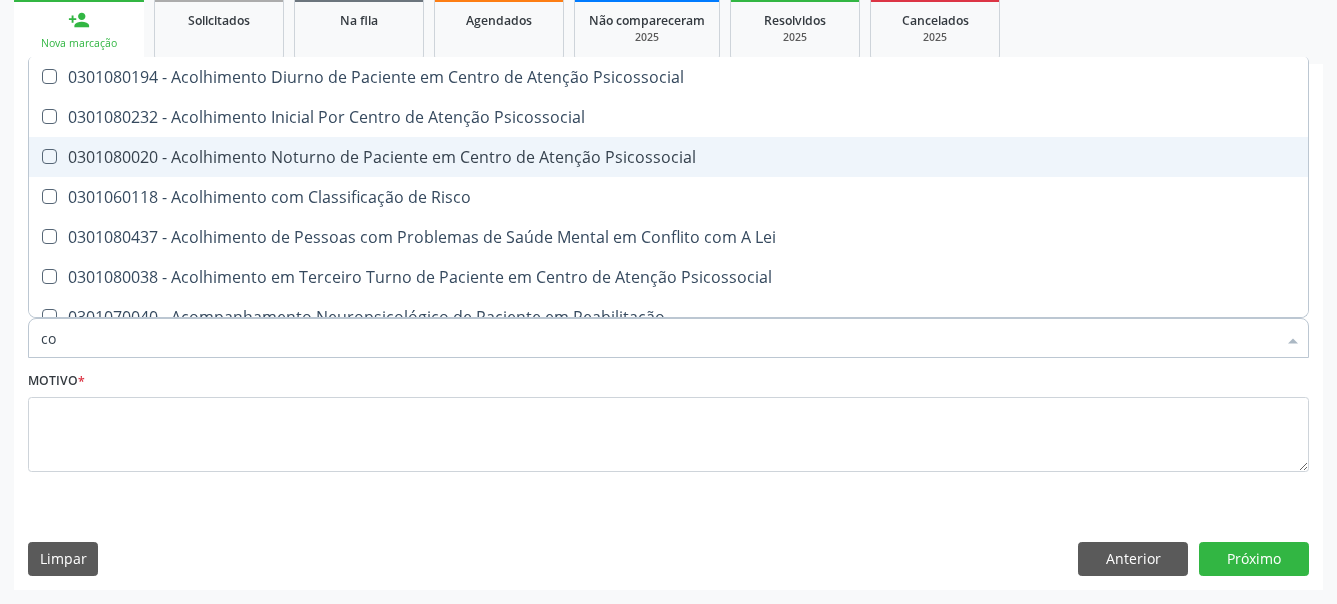 checkbox on "false" 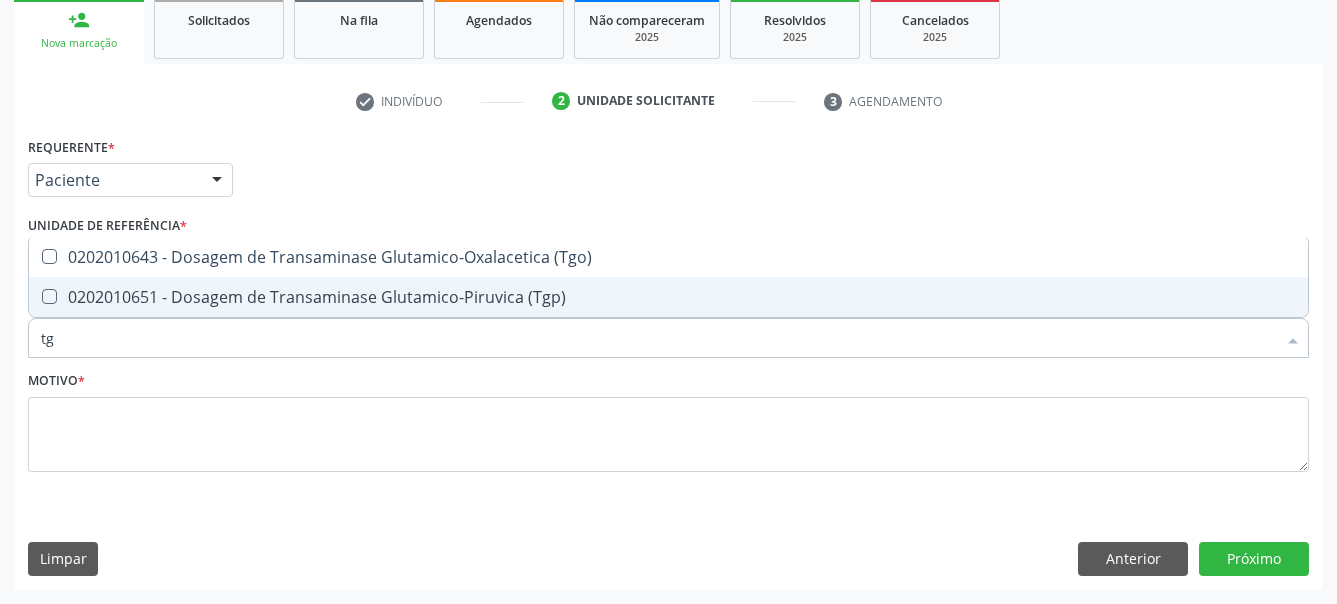 type on "tgo" 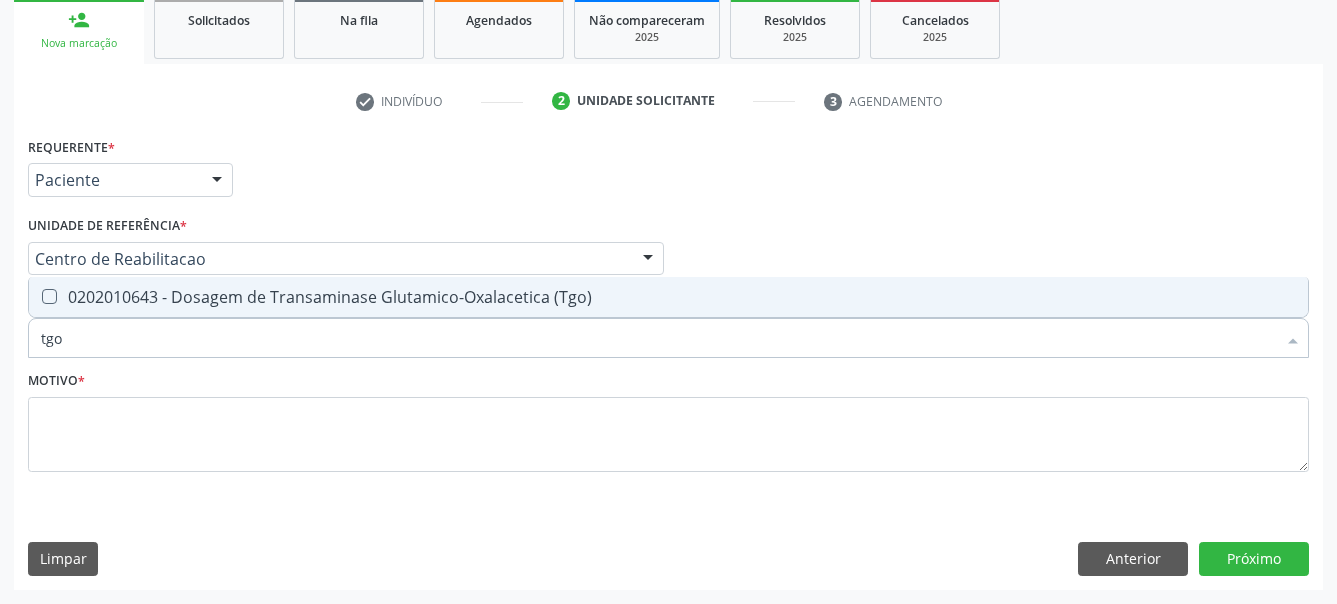 click at bounding box center [49, 296] 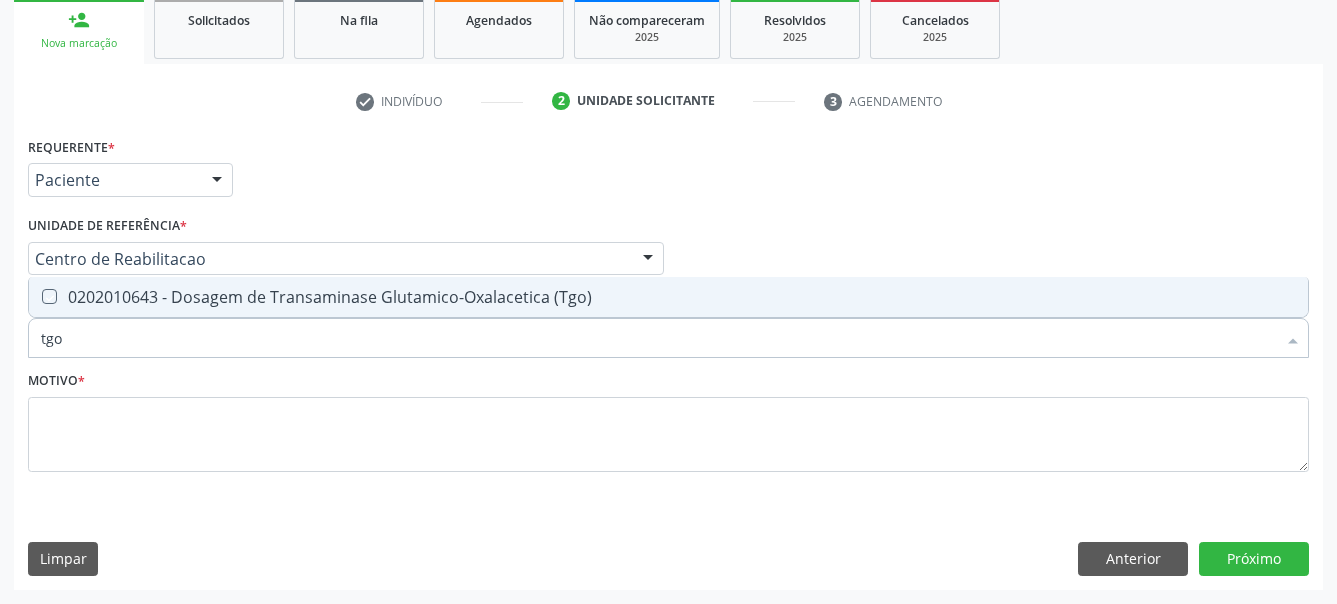 click at bounding box center [35, 296] 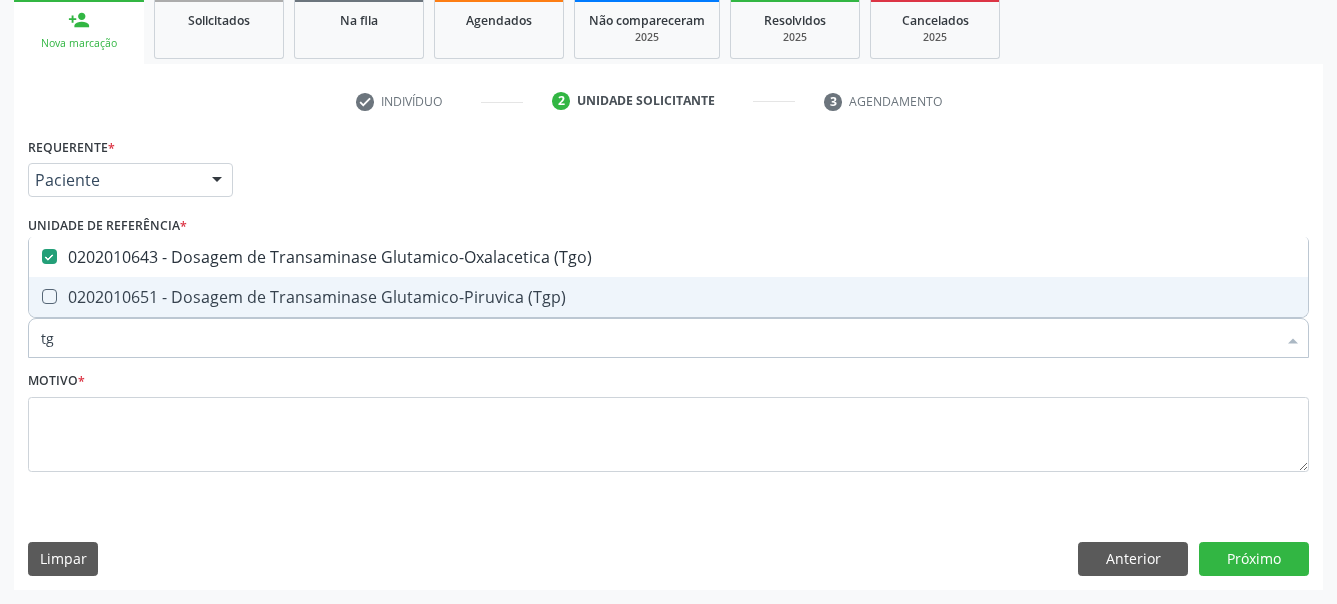 type on "tgp" 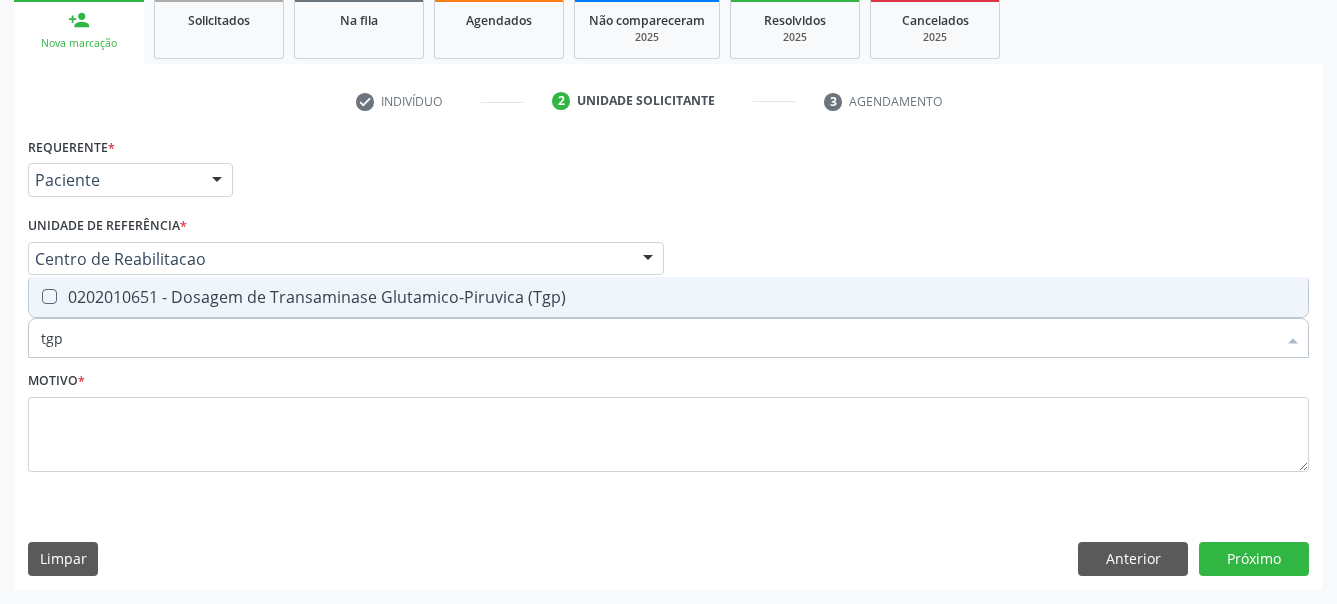 click at bounding box center [49, 296] 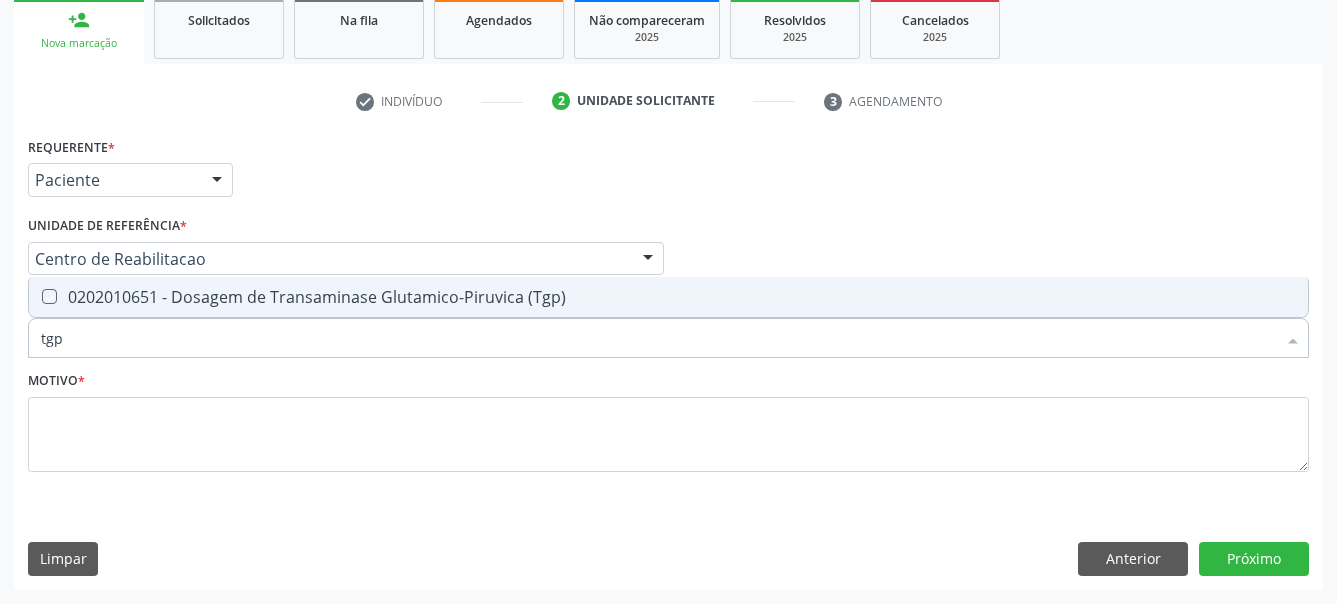 click at bounding box center [35, 296] 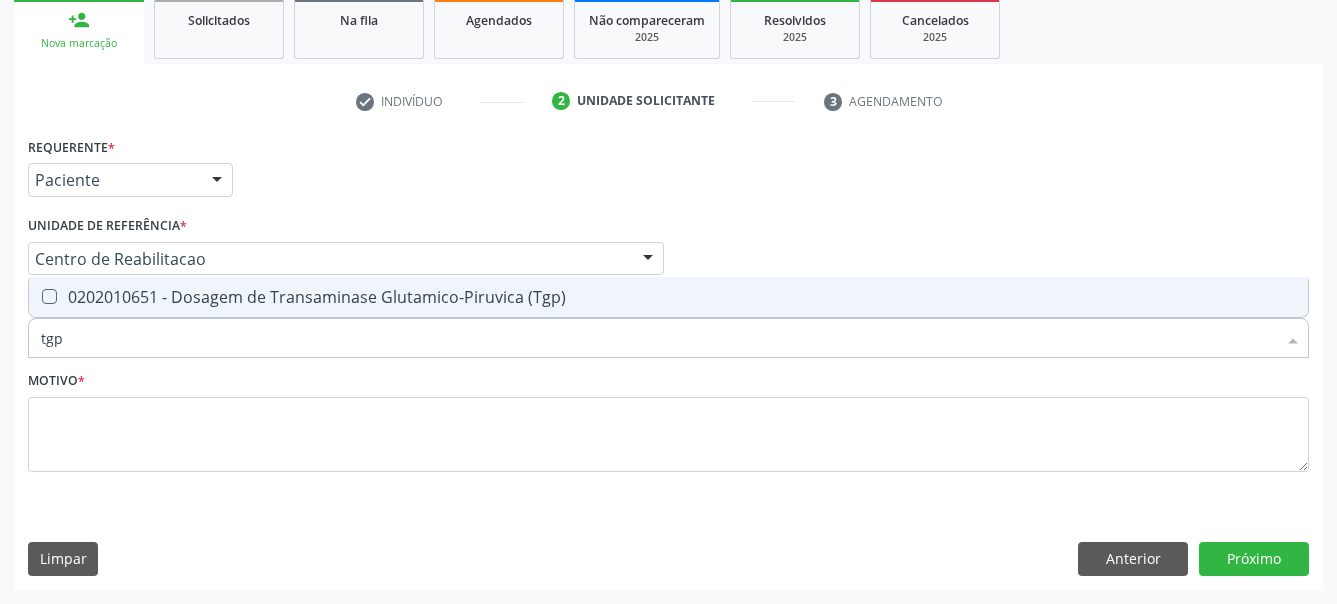 checkbox on "true" 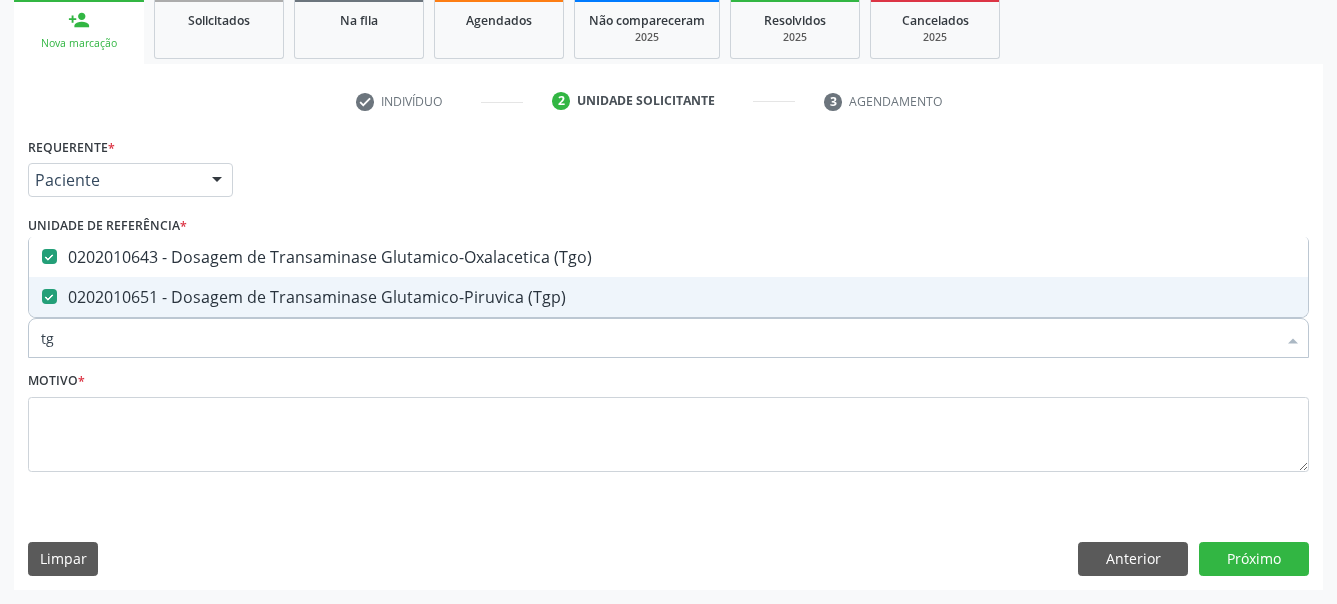 type on "t" 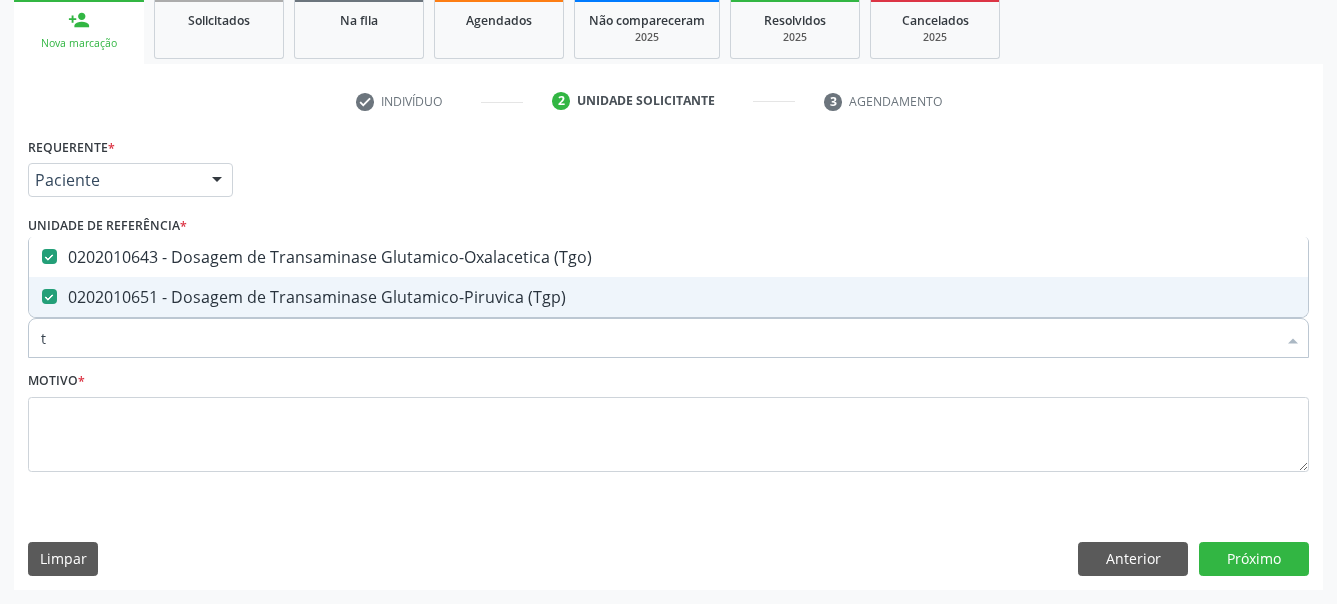 type 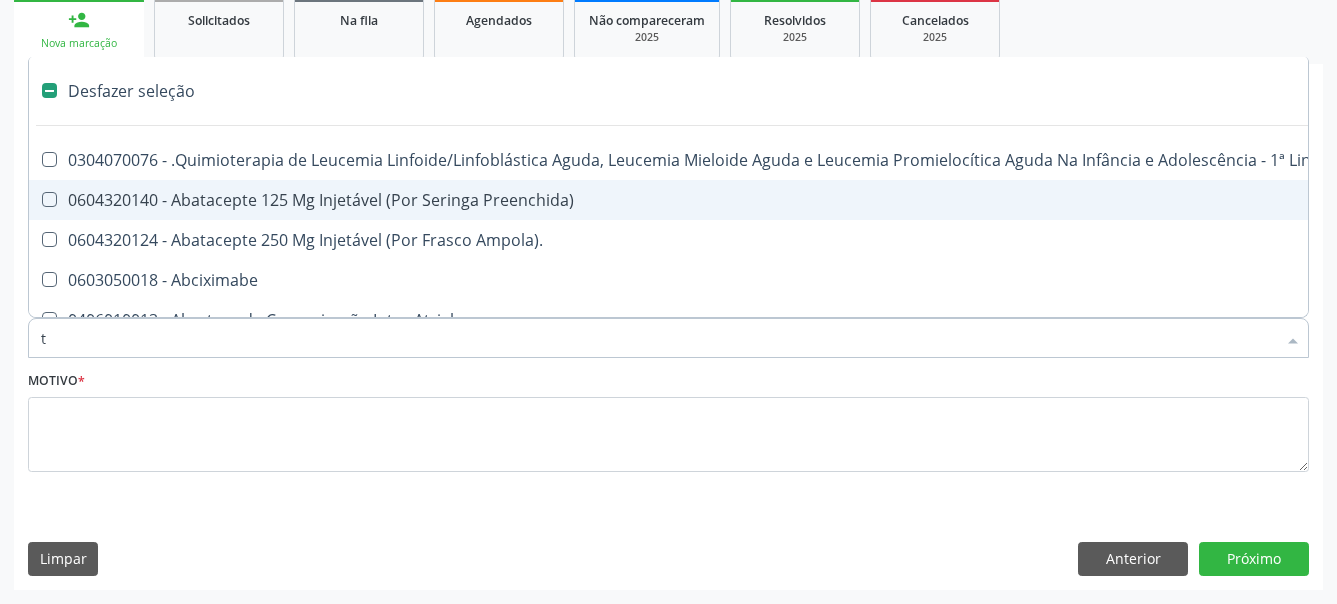 type on "tr" 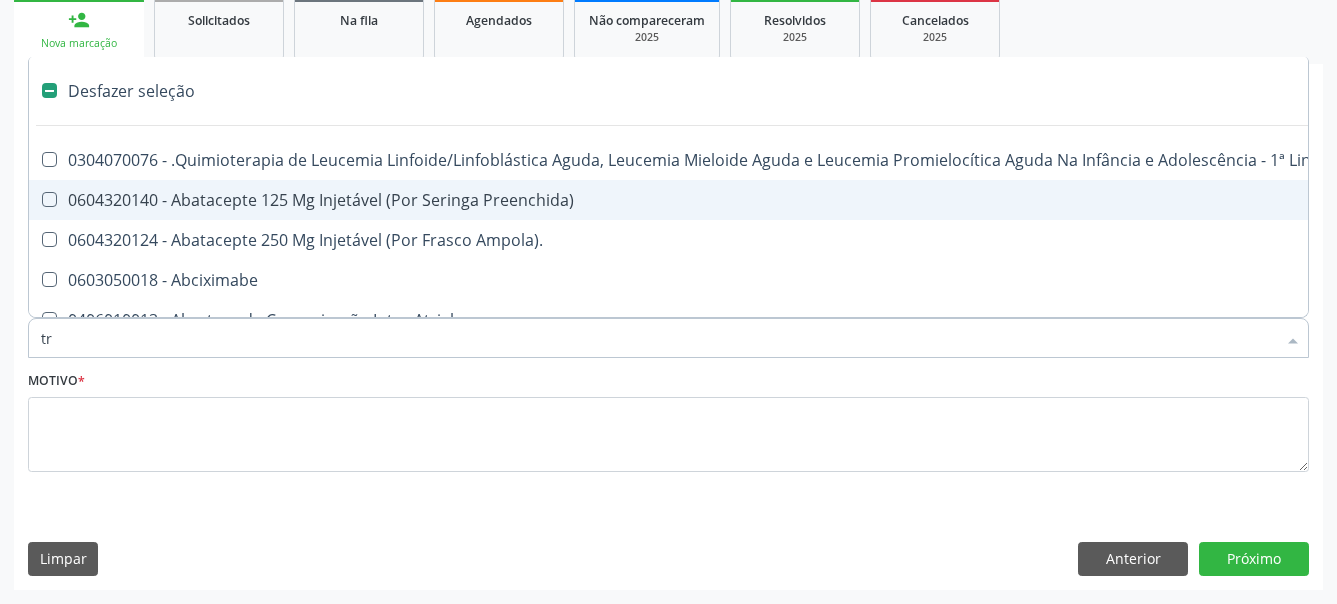 checkbox on "true" 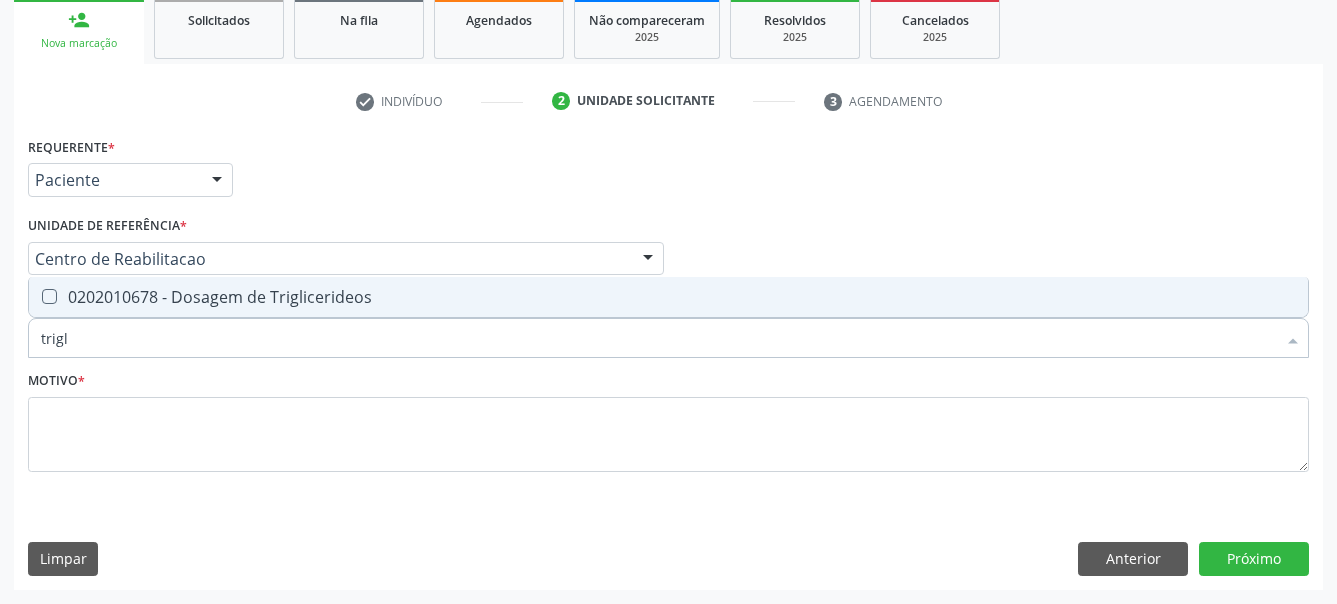 type on "trigli" 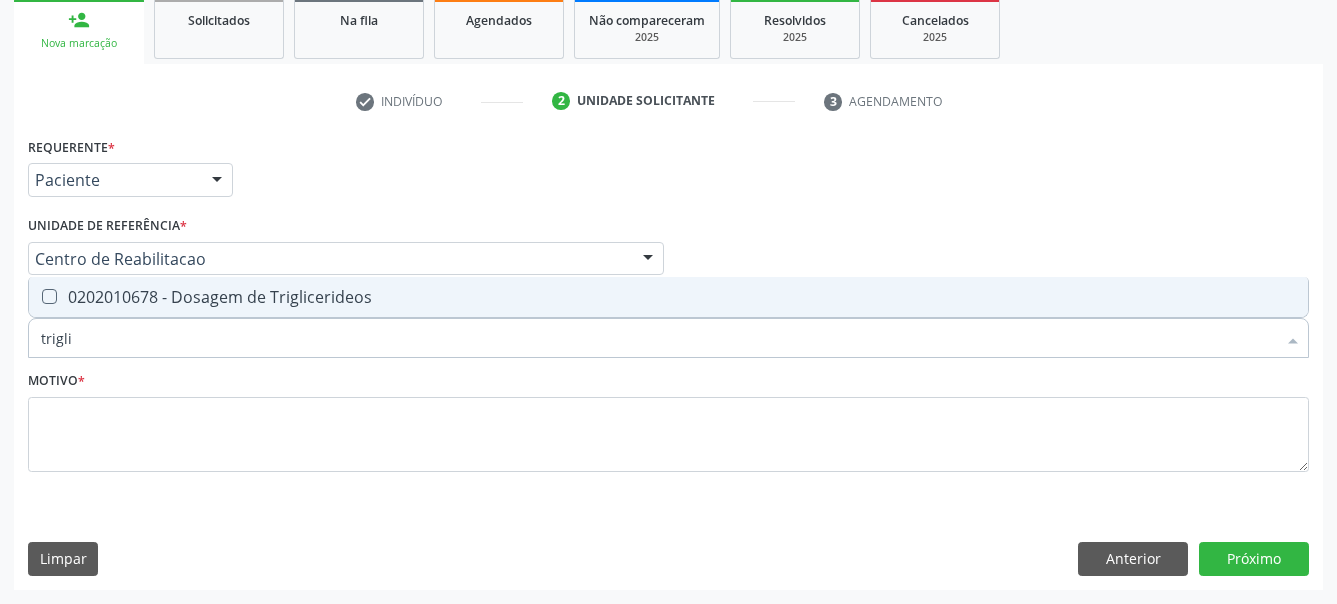 click at bounding box center [49, 296] 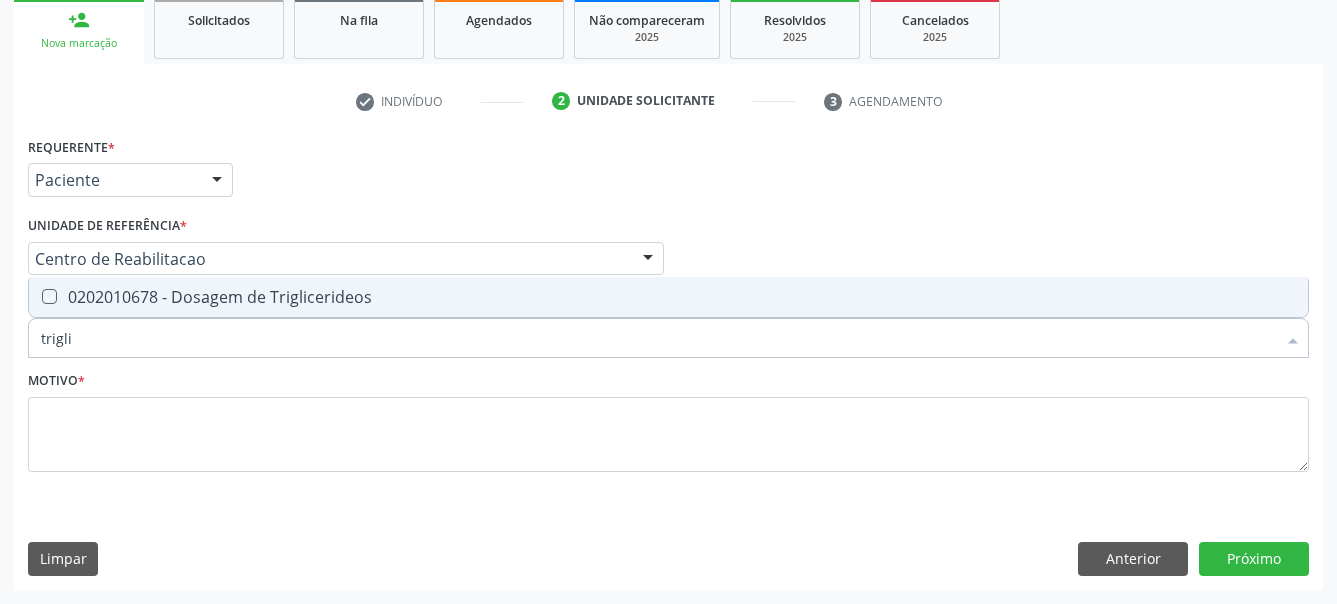 checkbox on "true" 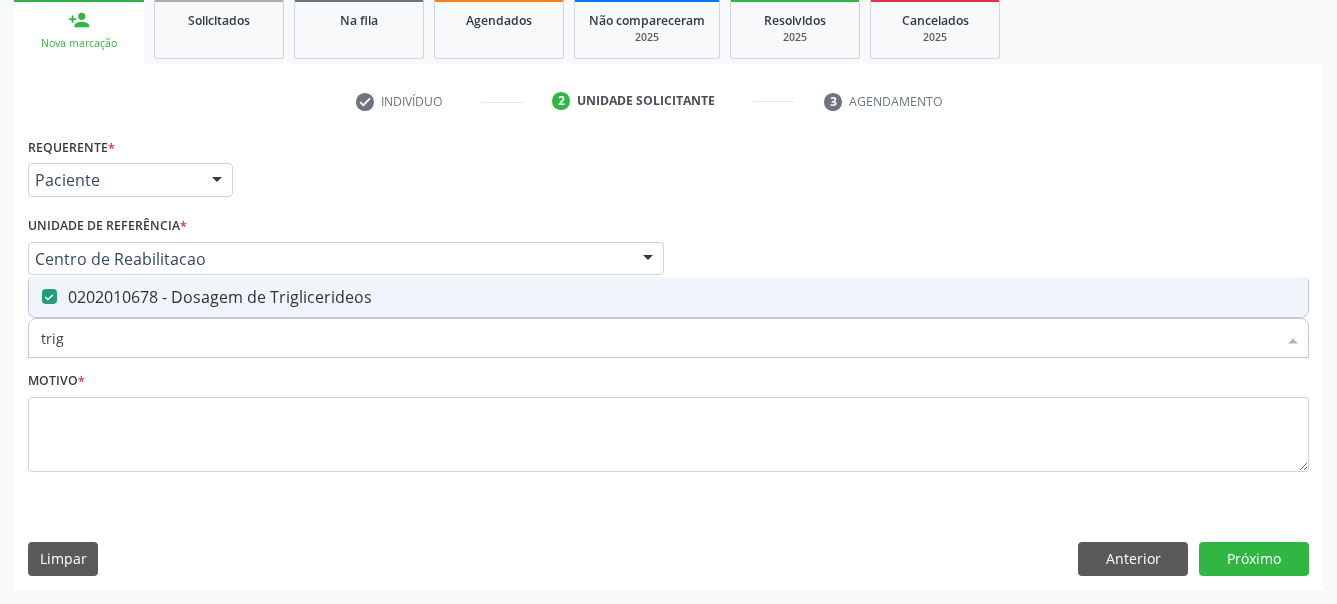 type on "tri" 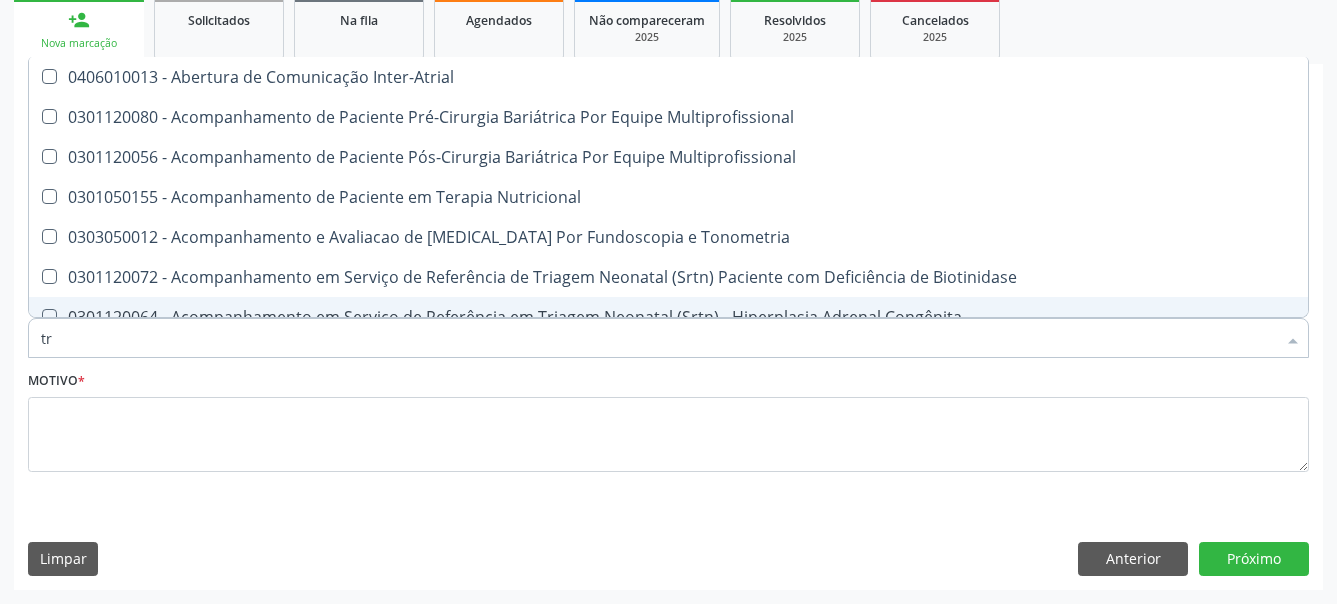 type on "t" 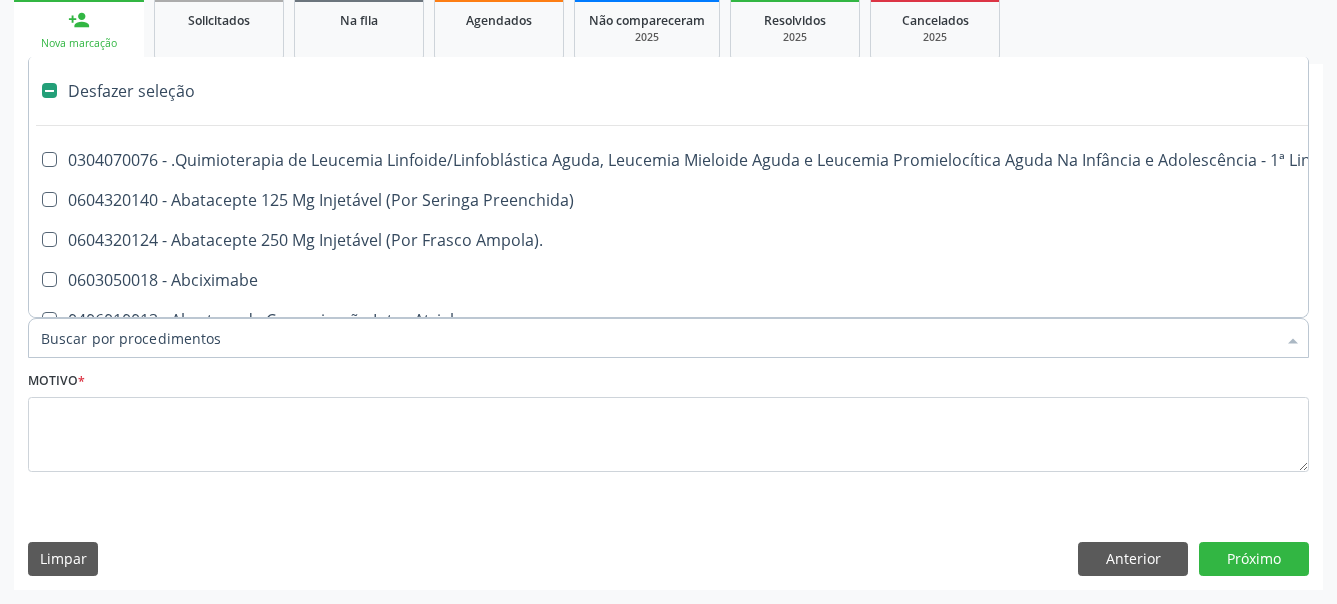 type on "g" 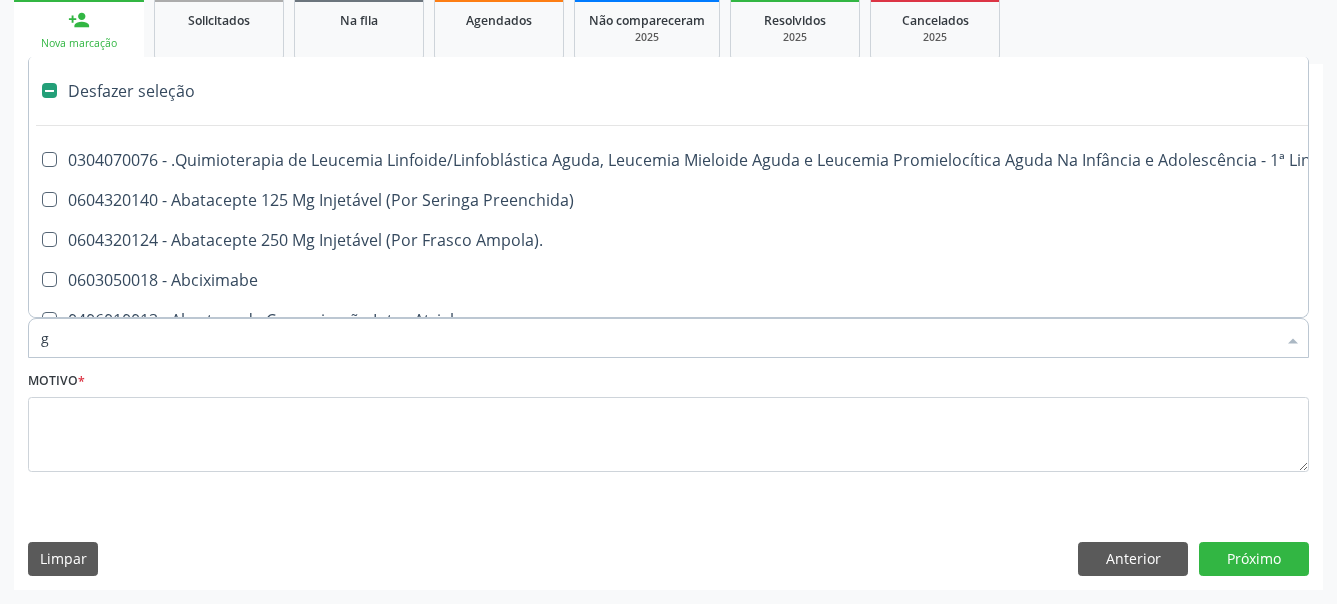 checkbox on "true" 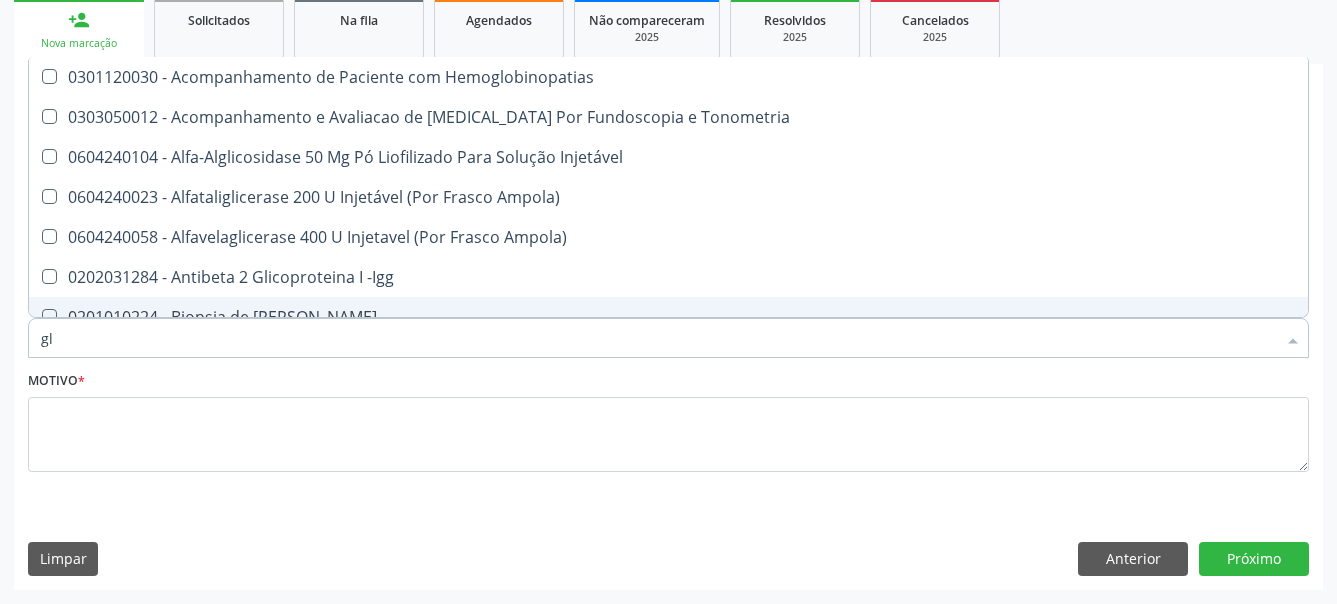 type on "gli" 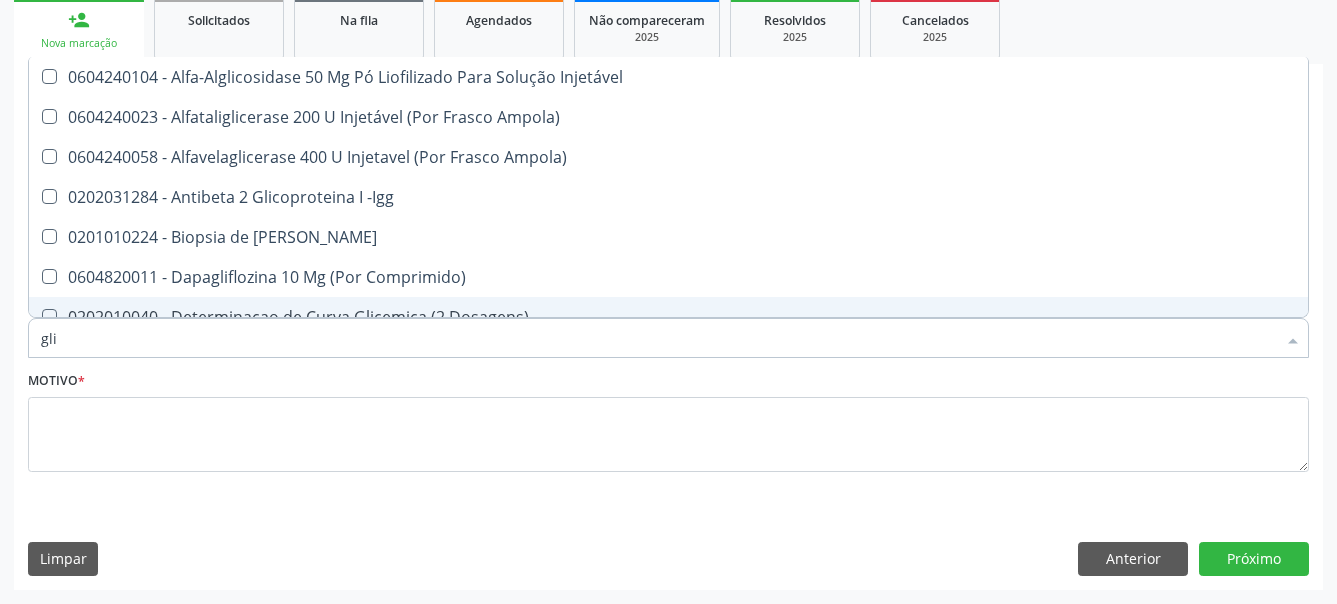 type on "glic" 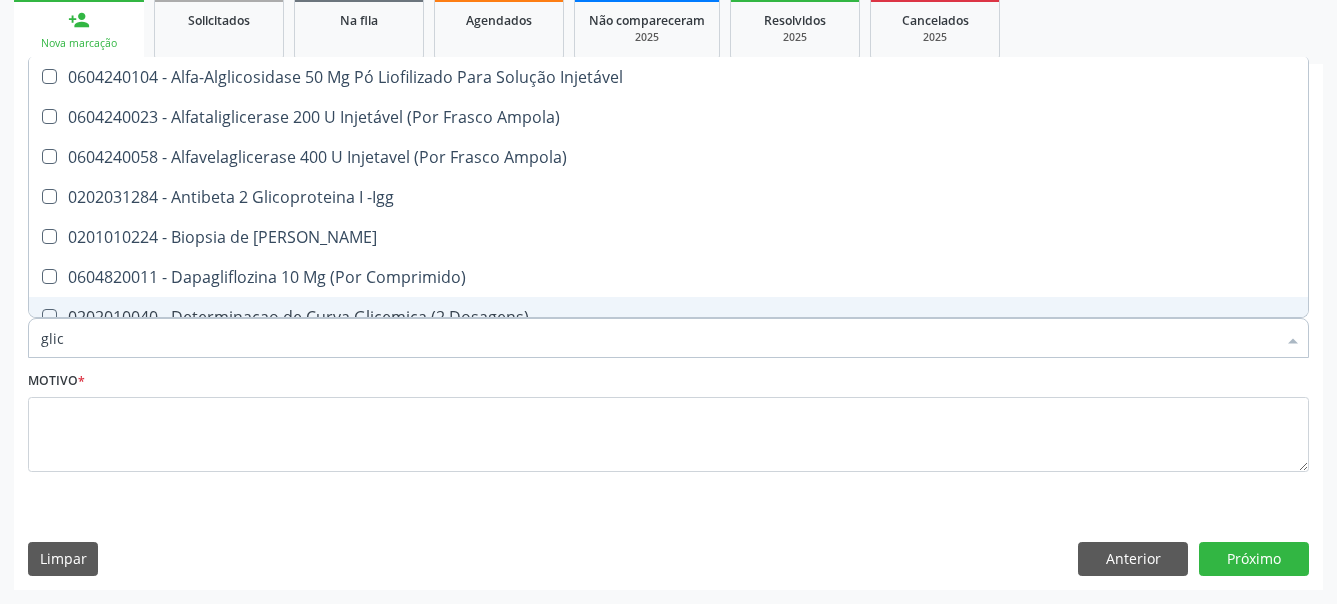 type on "glico" 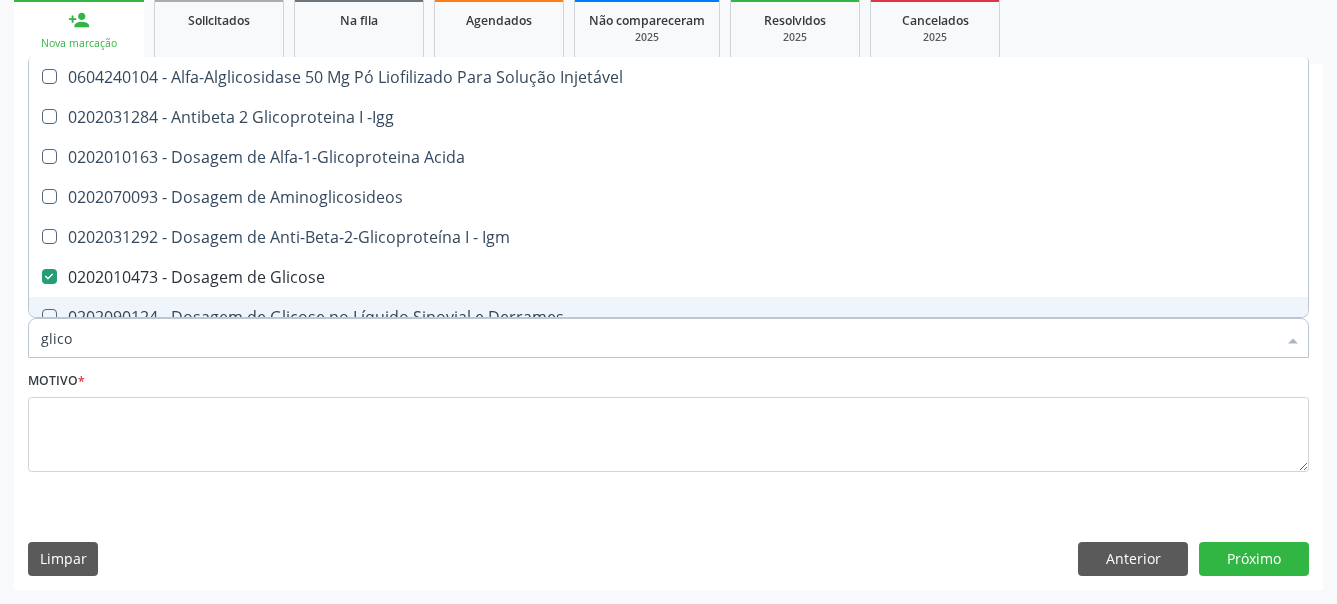 type on "glicos" 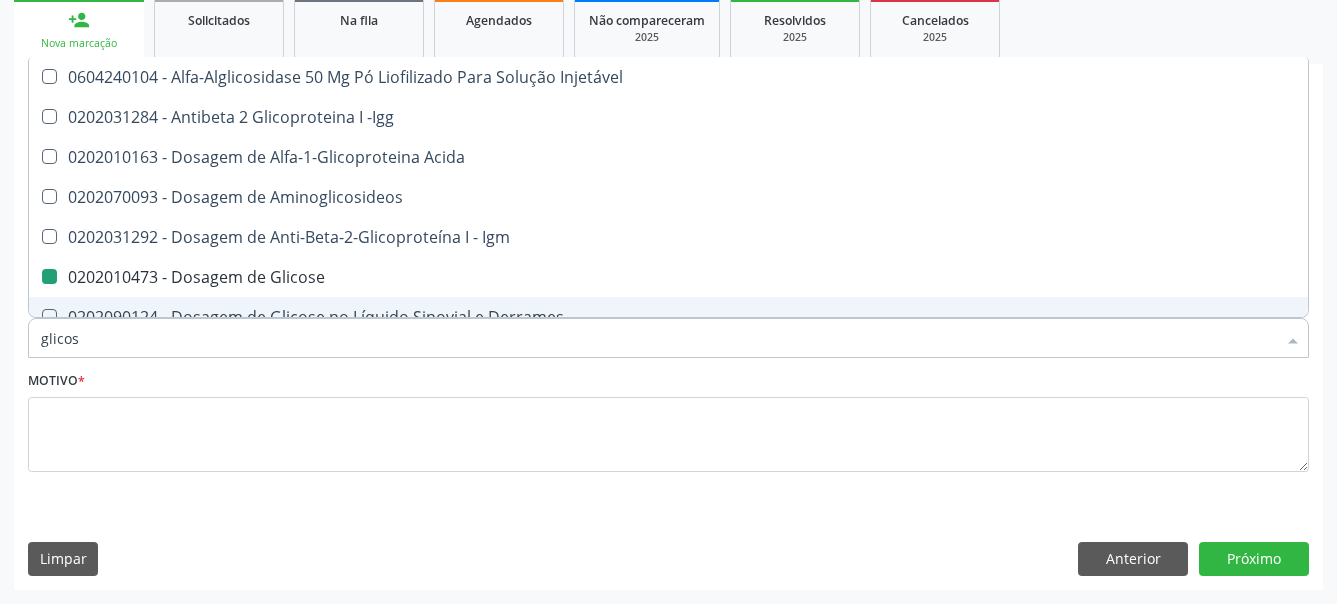 type on "glicosi" 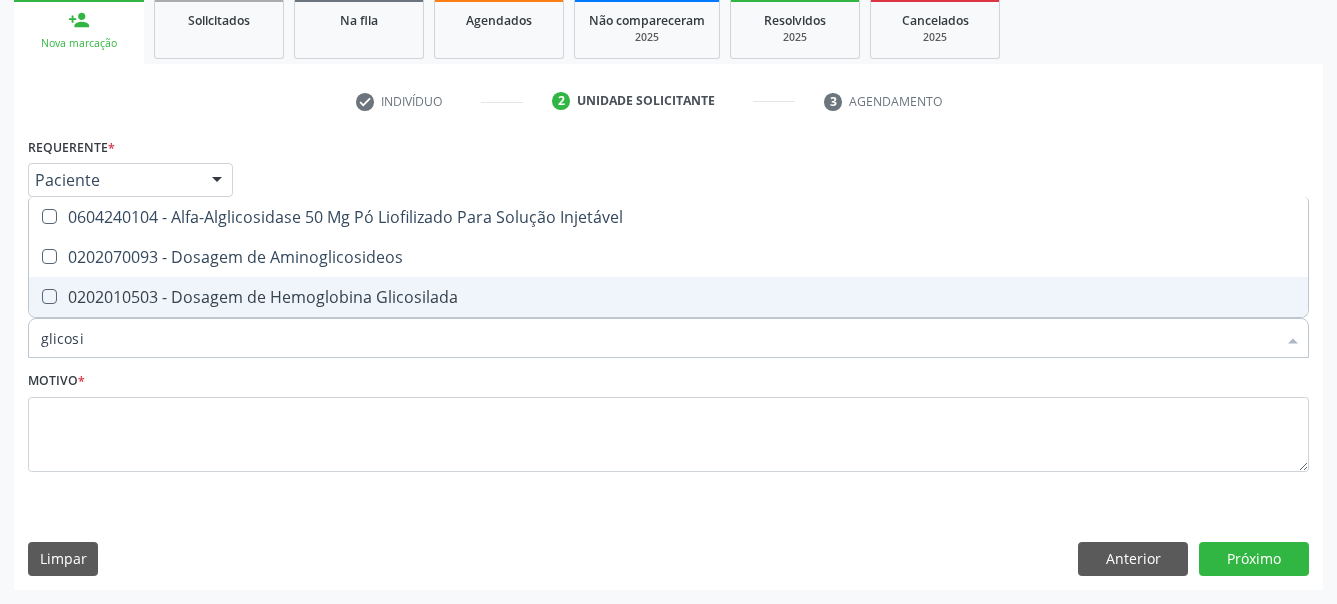 click at bounding box center (49, 296) 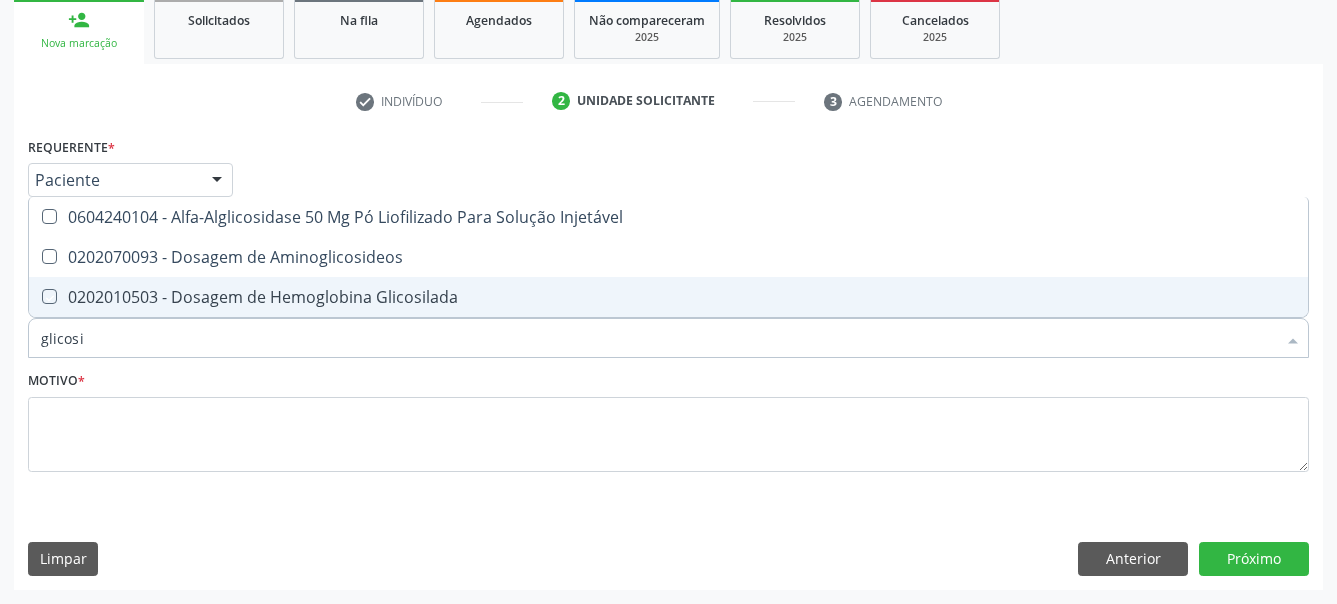 click at bounding box center (35, 296) 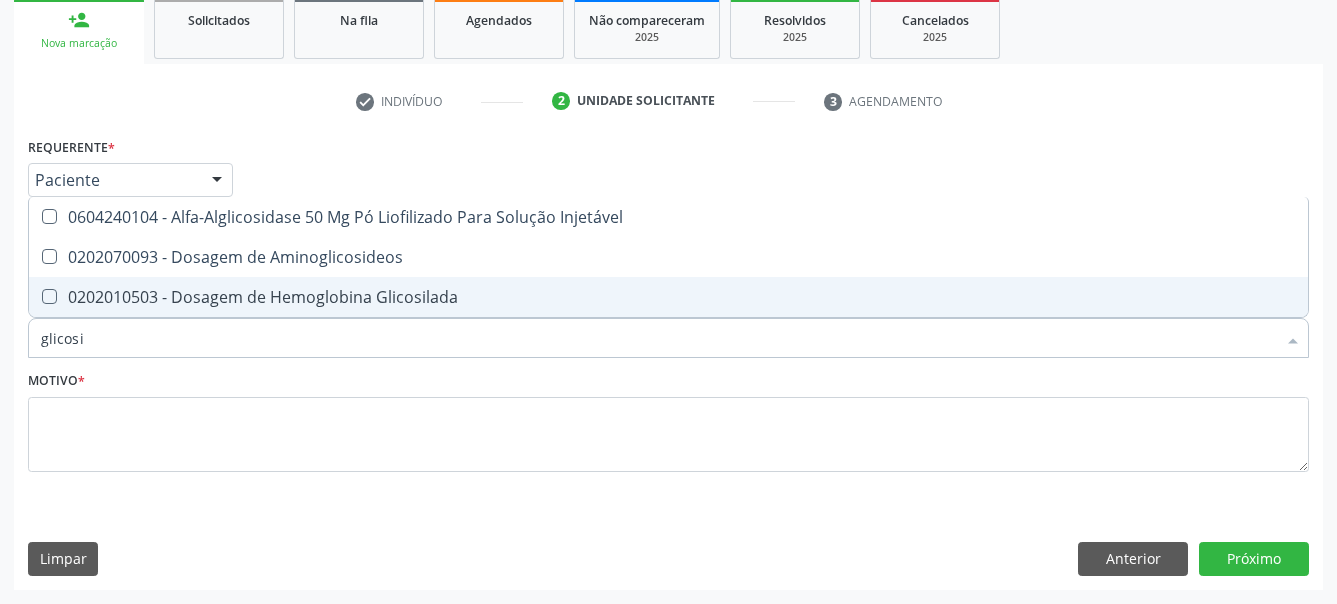 checkbox on "true" 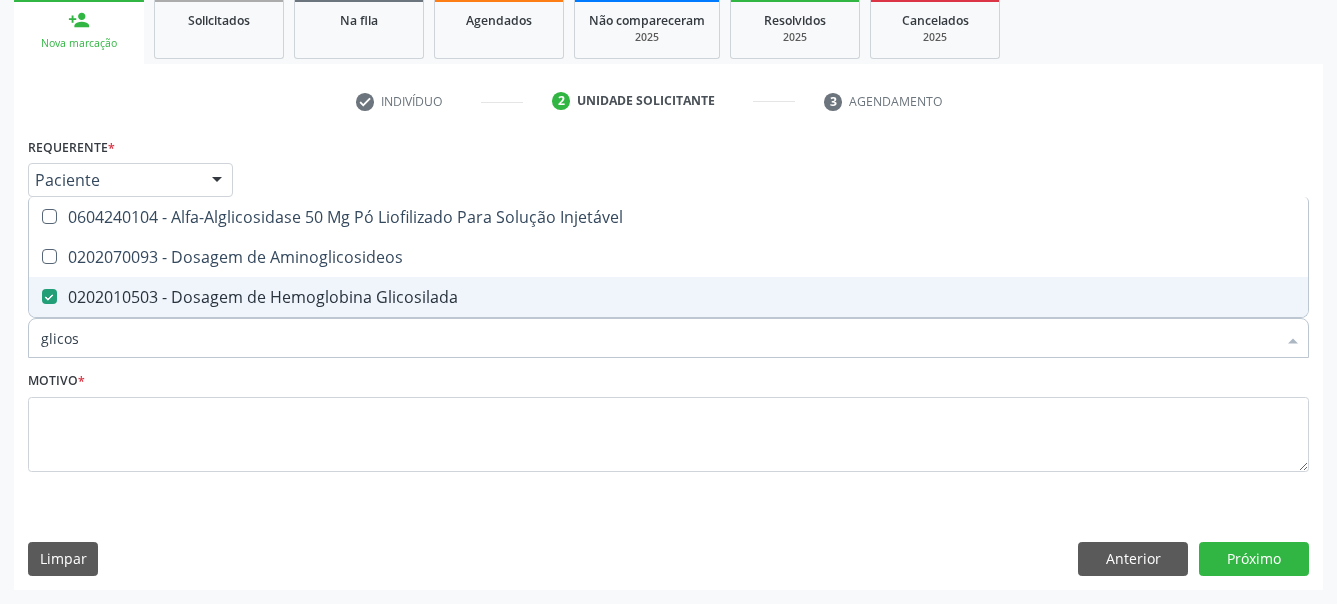 type on "glico" 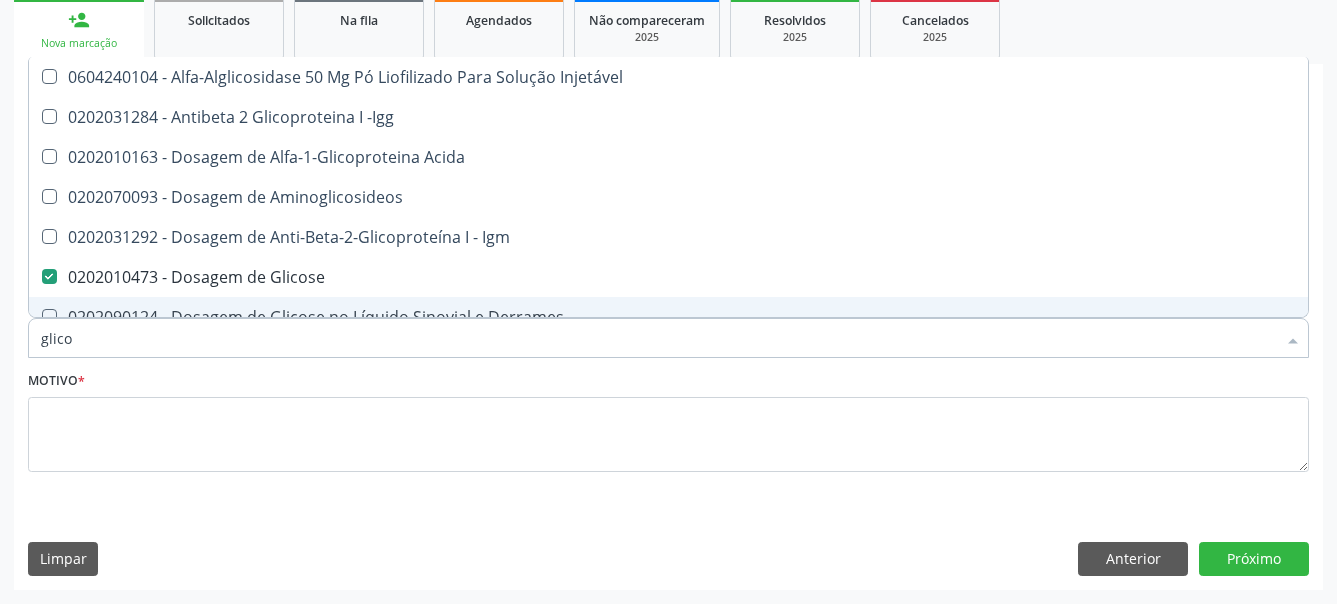 type on "glic" 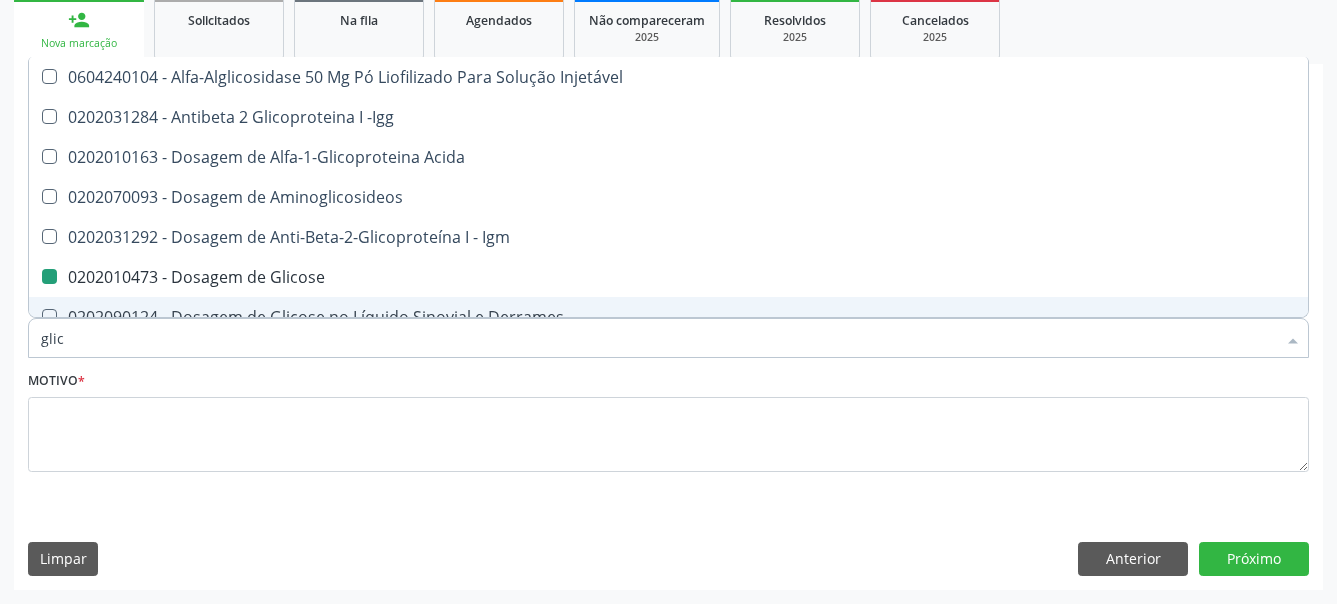 type on "gli" 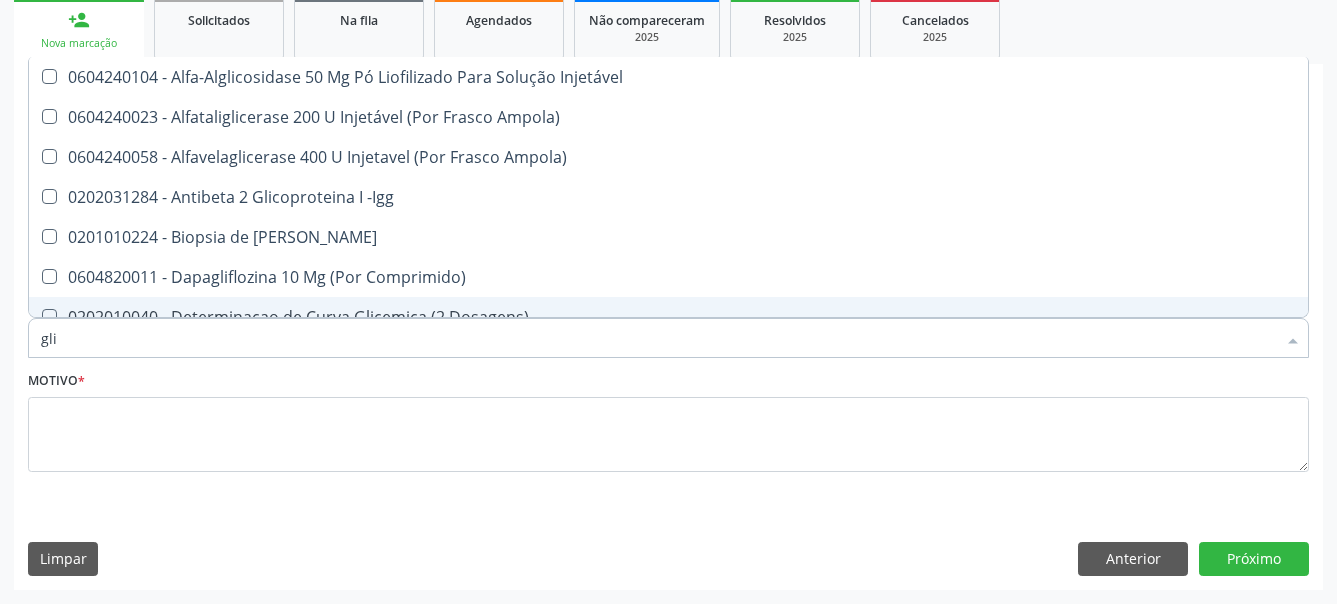 type on "gl" 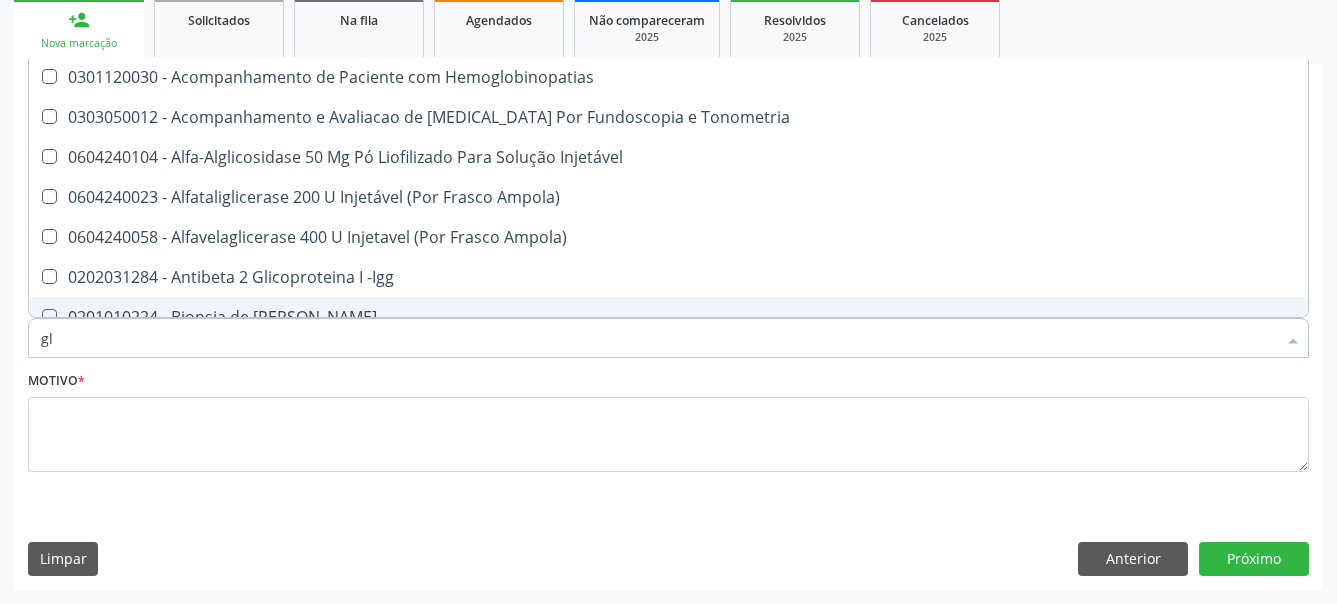 type on "g" 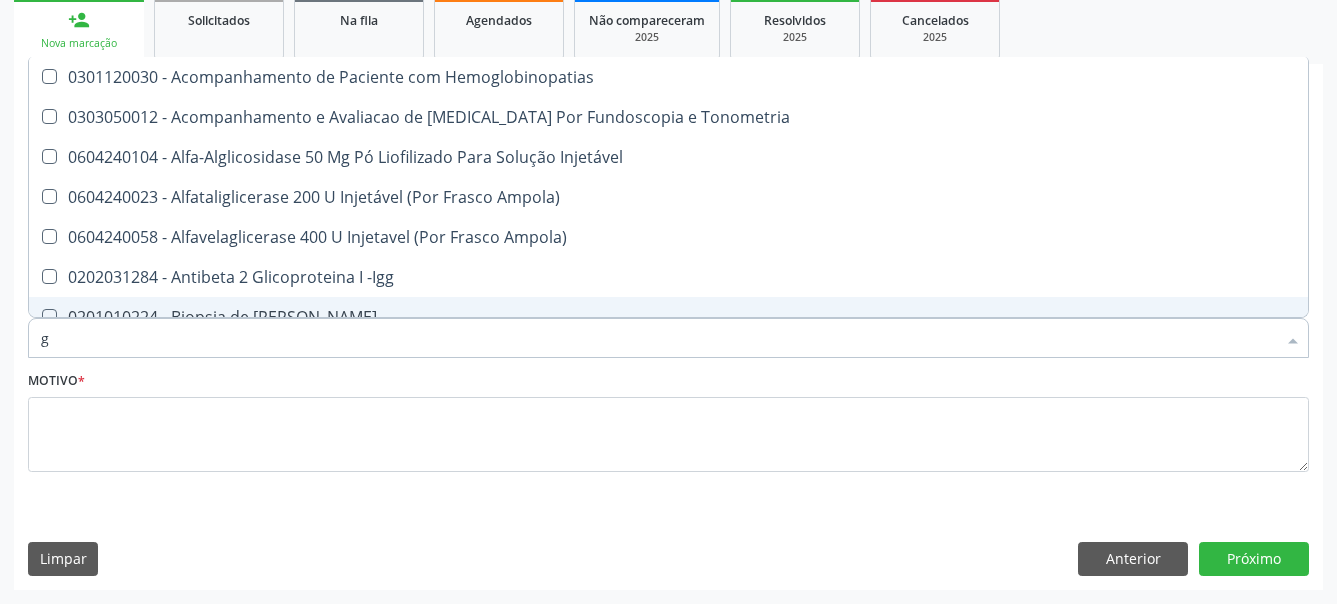 type 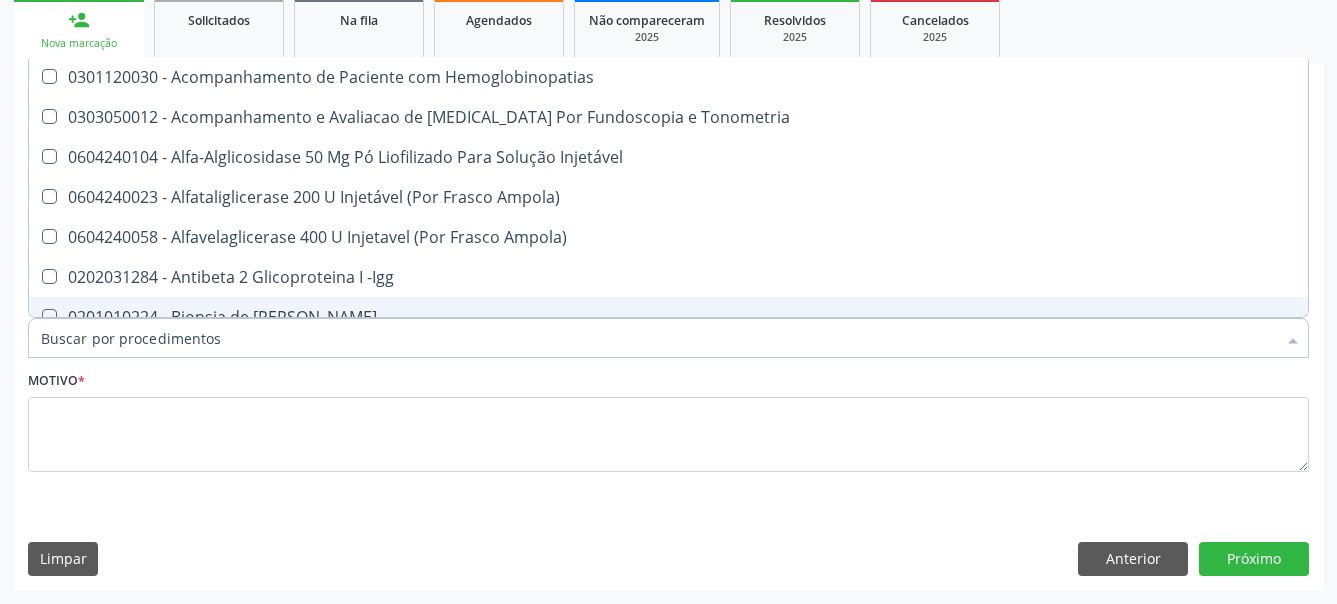 checkbox on "false" 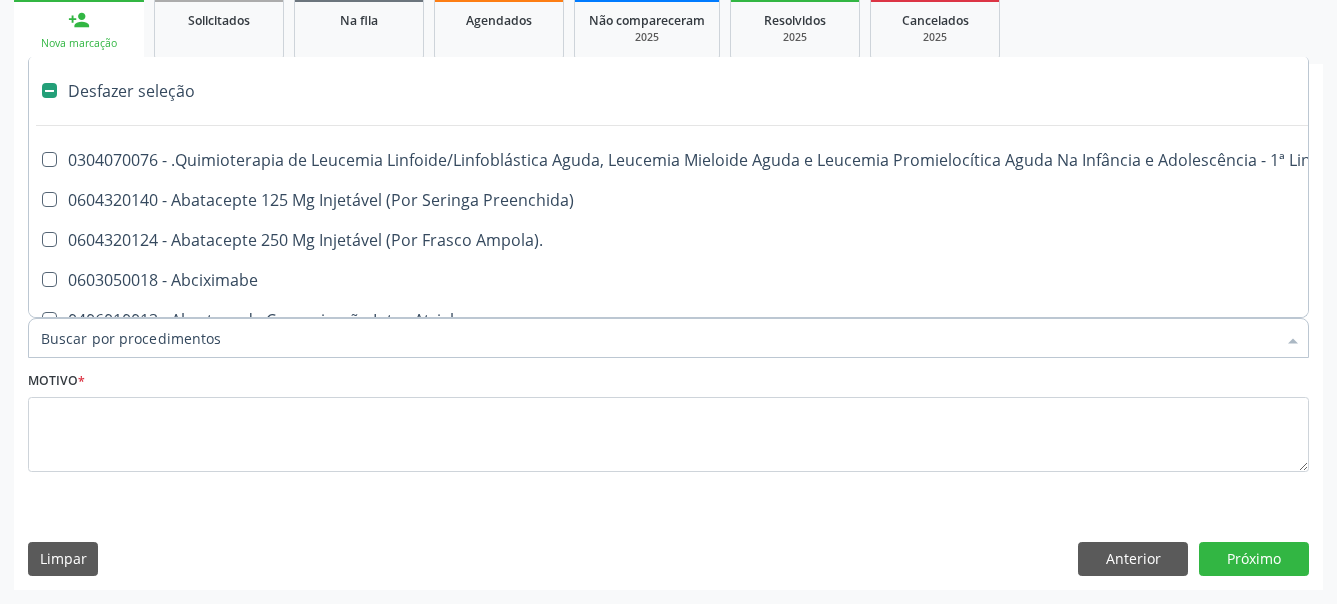 type on "h" 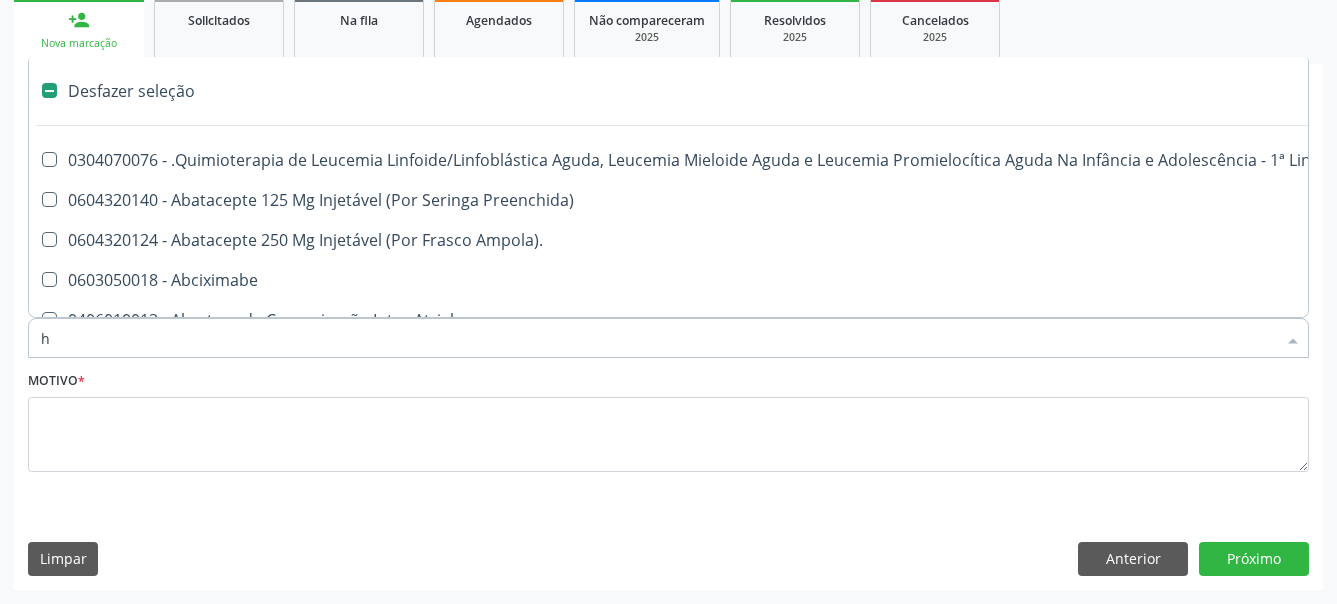 checkbox on "true" 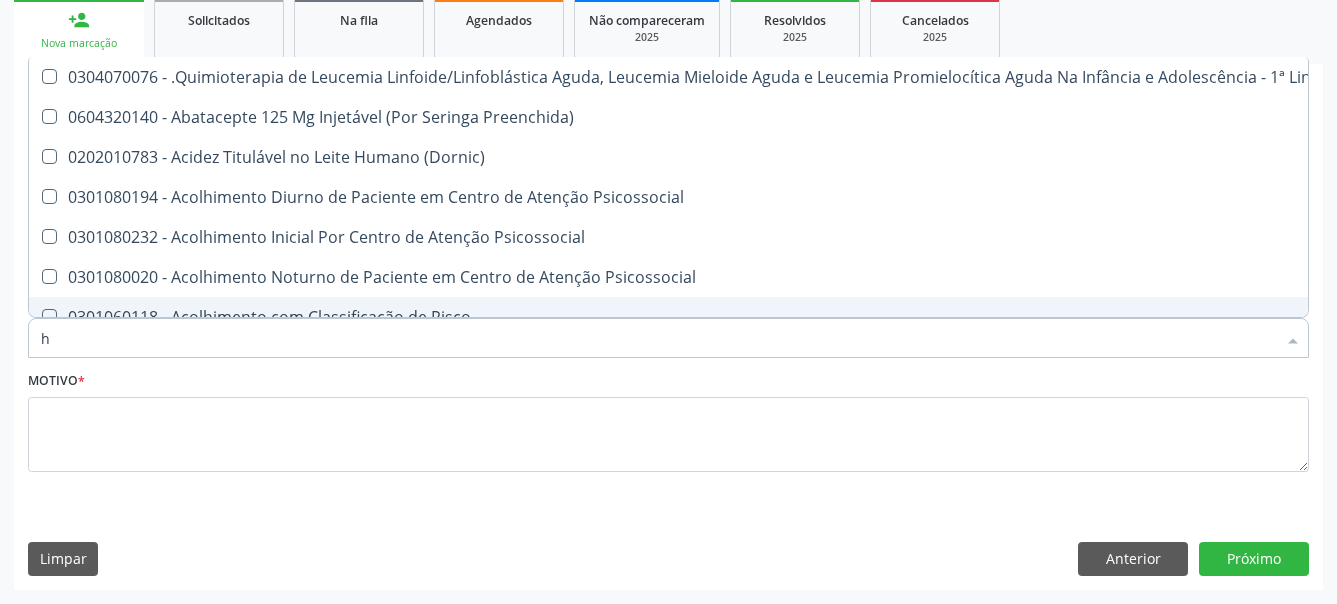 type on "he" 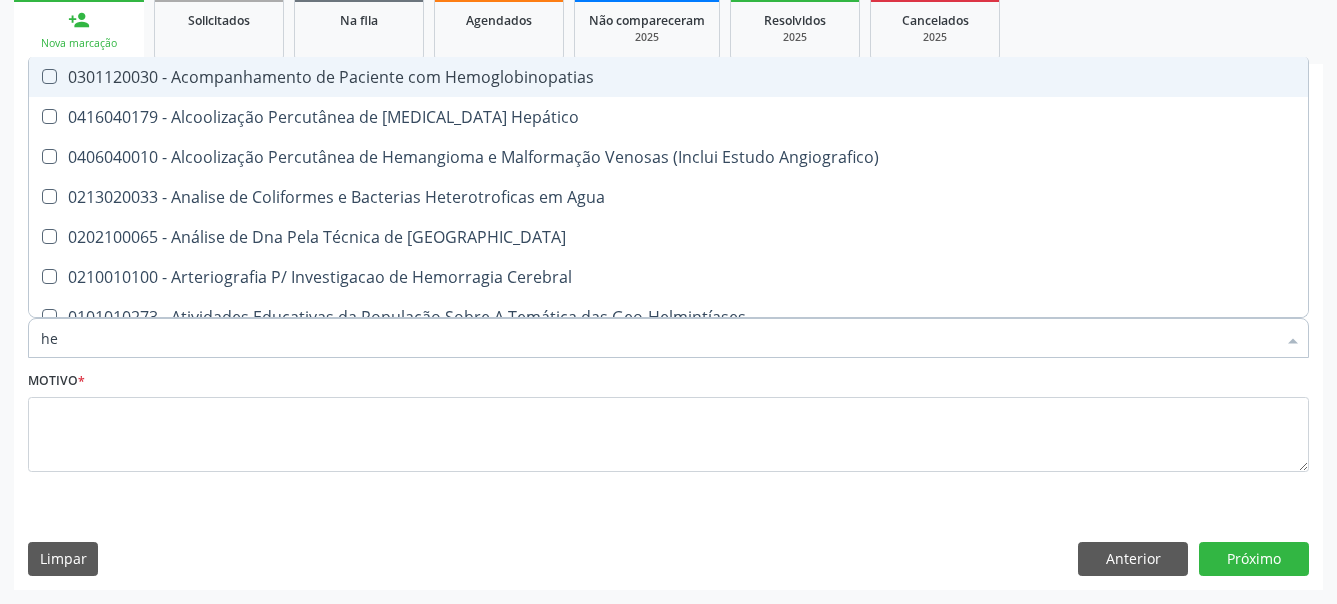 type on "h" 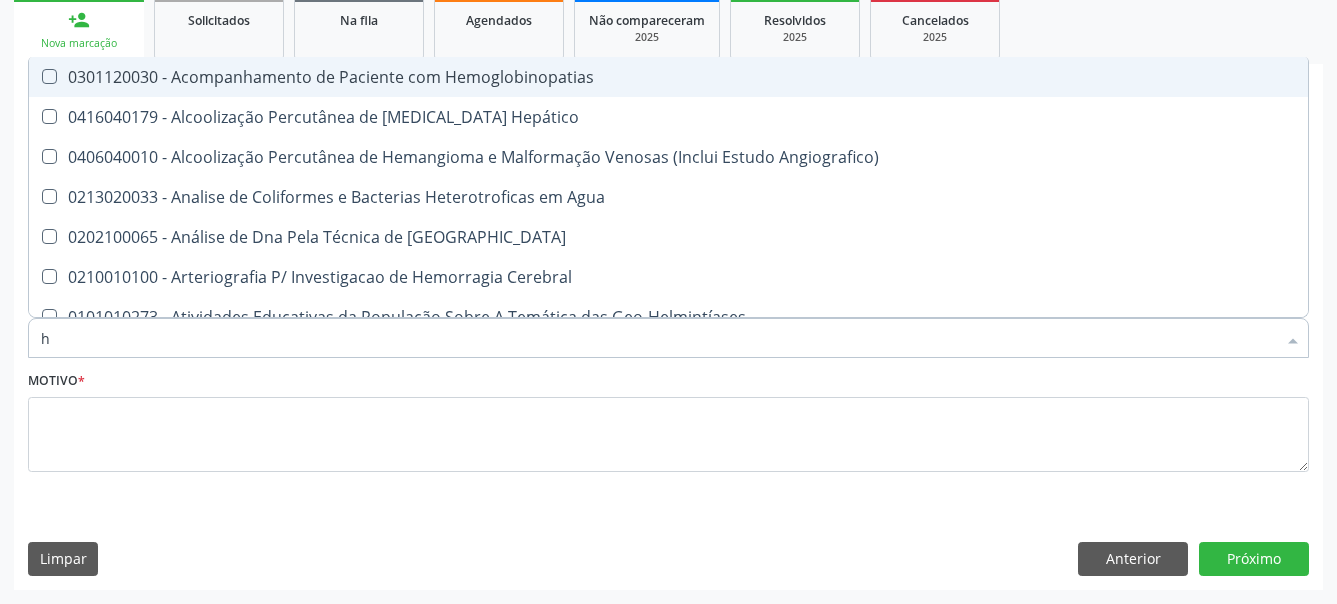 checkbox on "false" 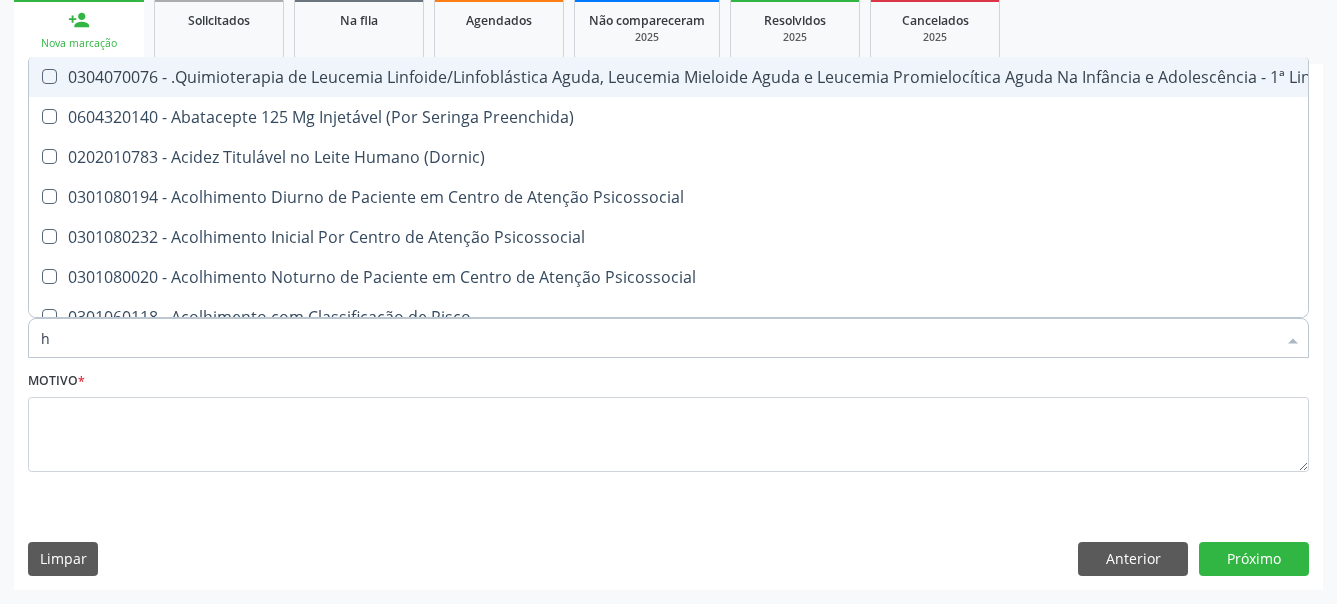 type on "he" 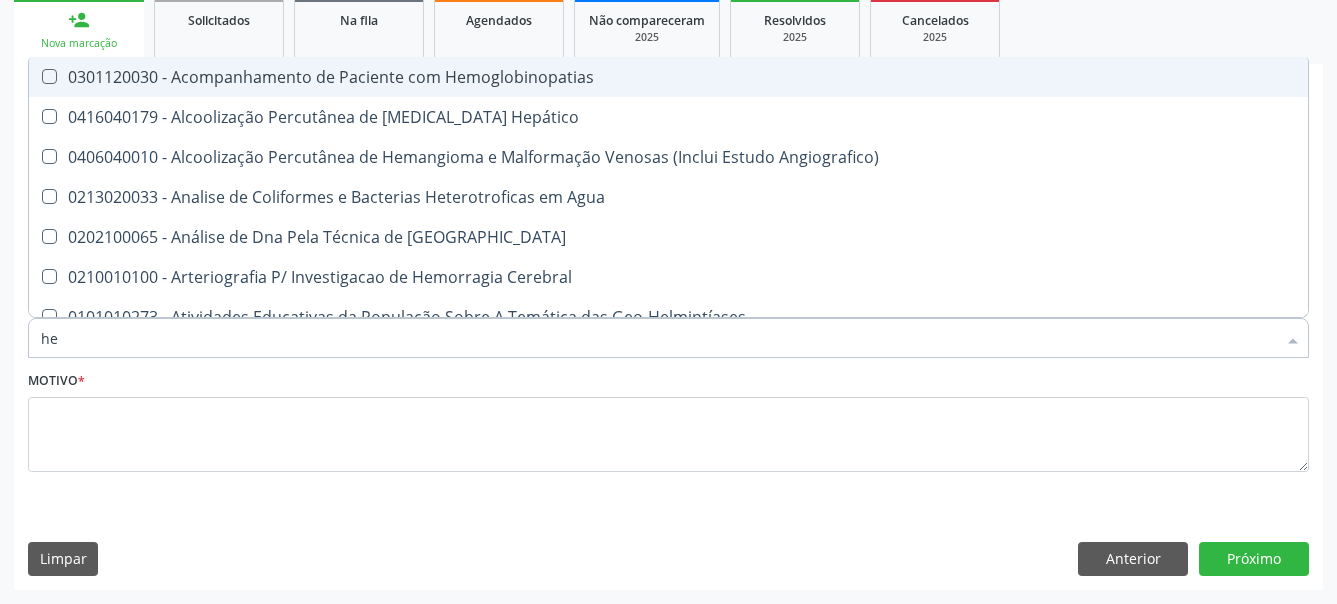 type on "hem" 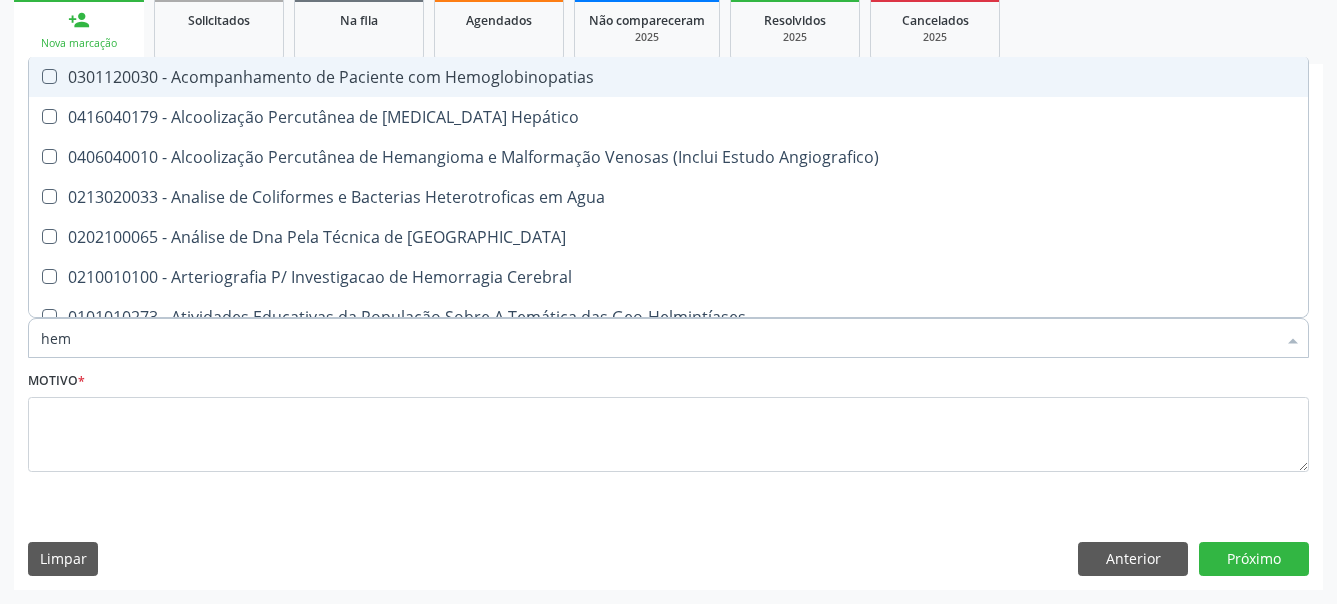 type on "hemo" 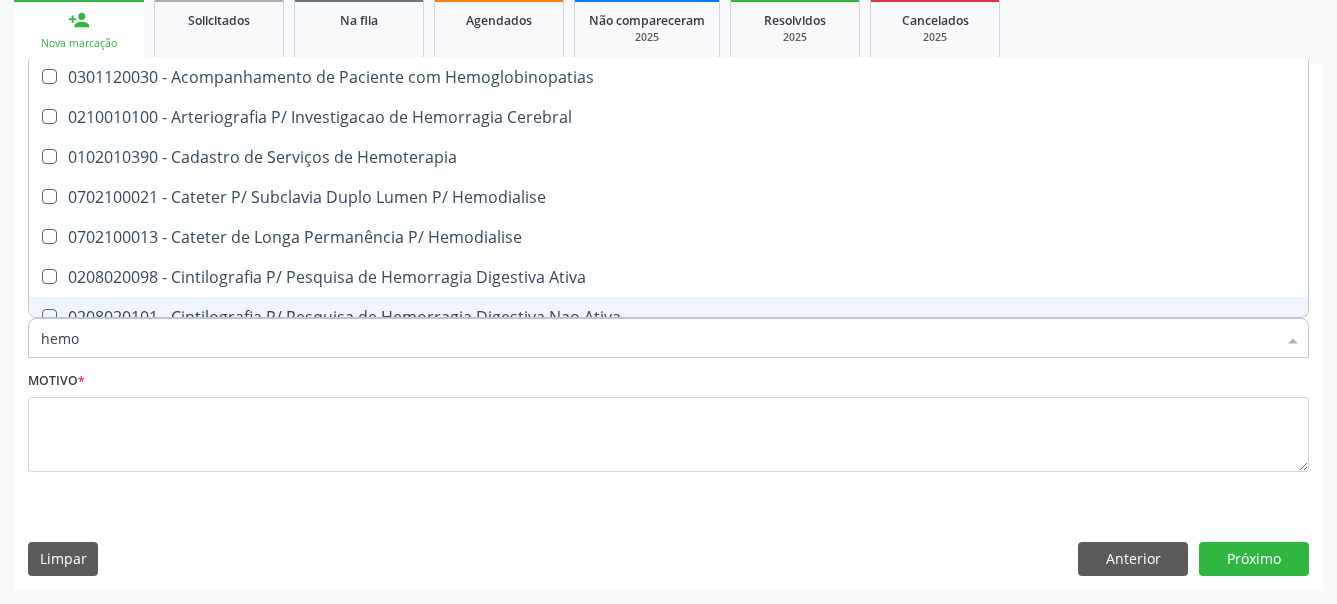 type on "hemog" 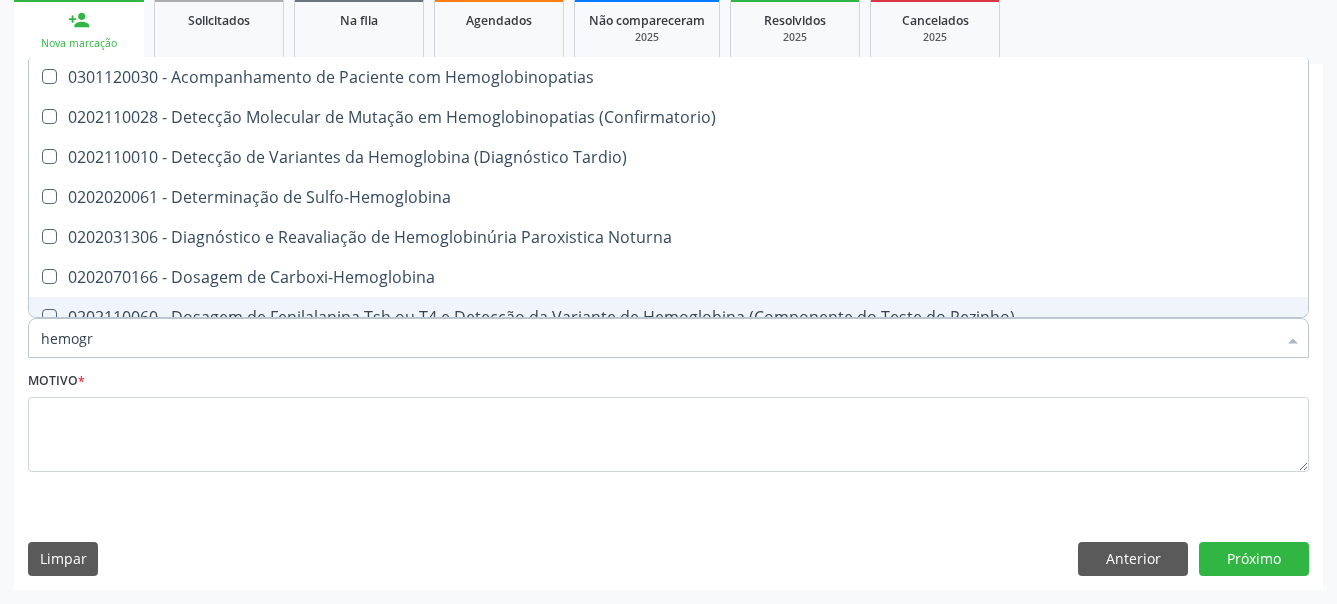 type on "hemogra" 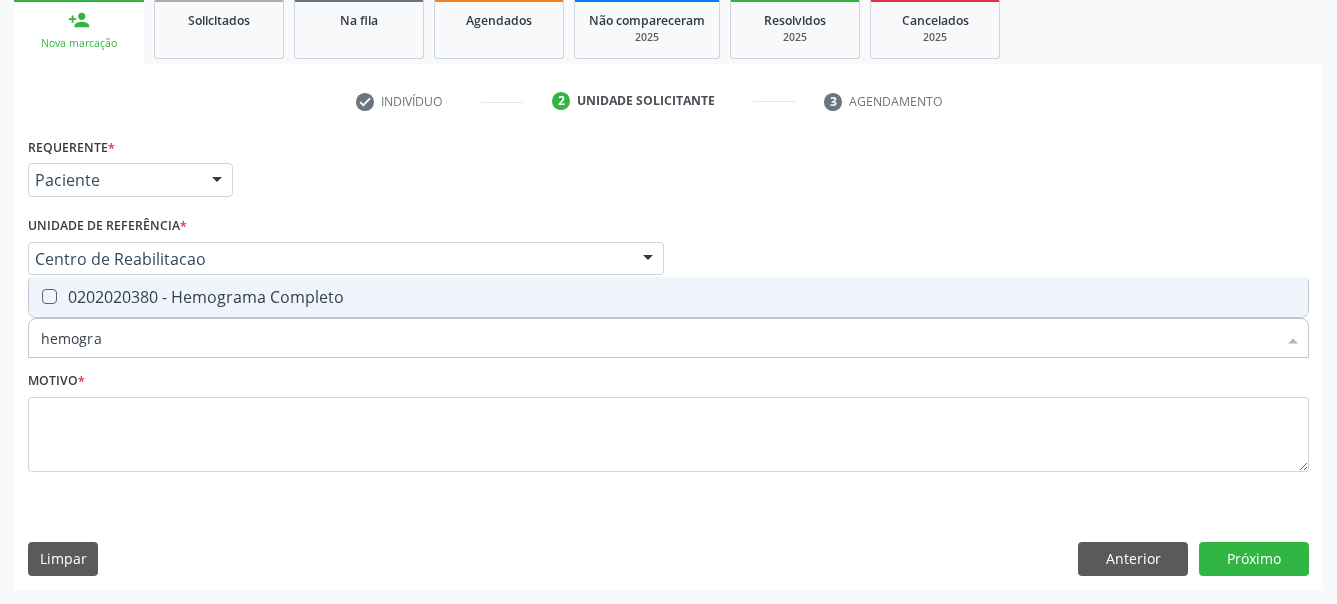 click at bounding box center [36, 297] 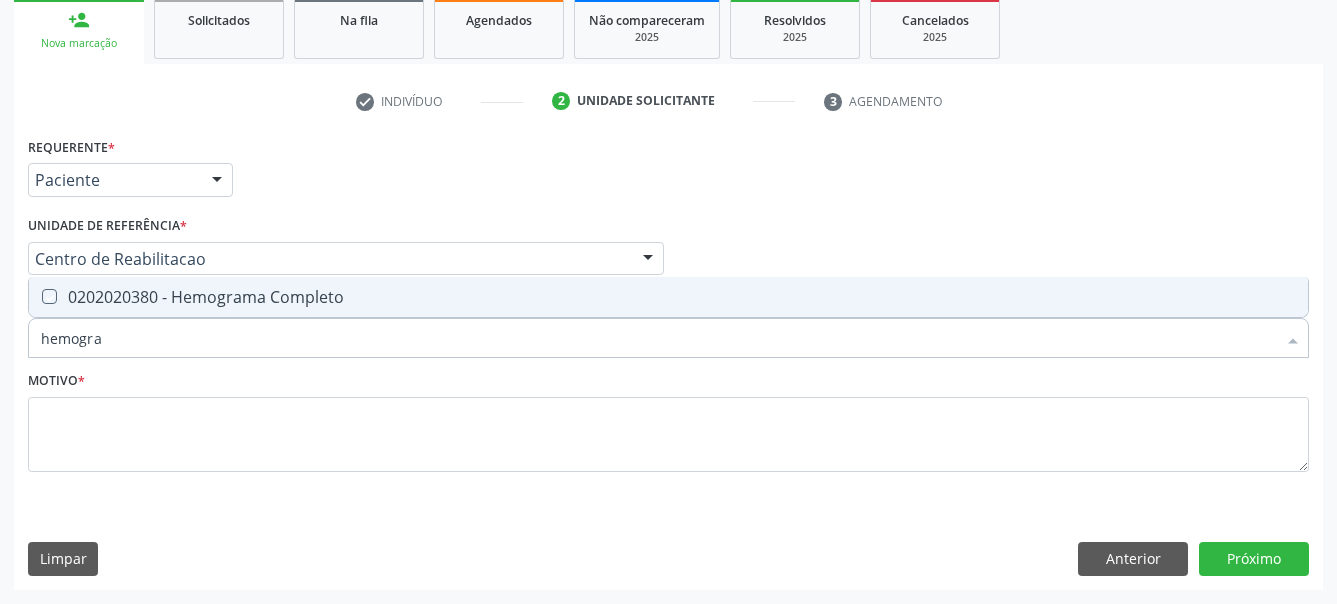 checkbox on "true" 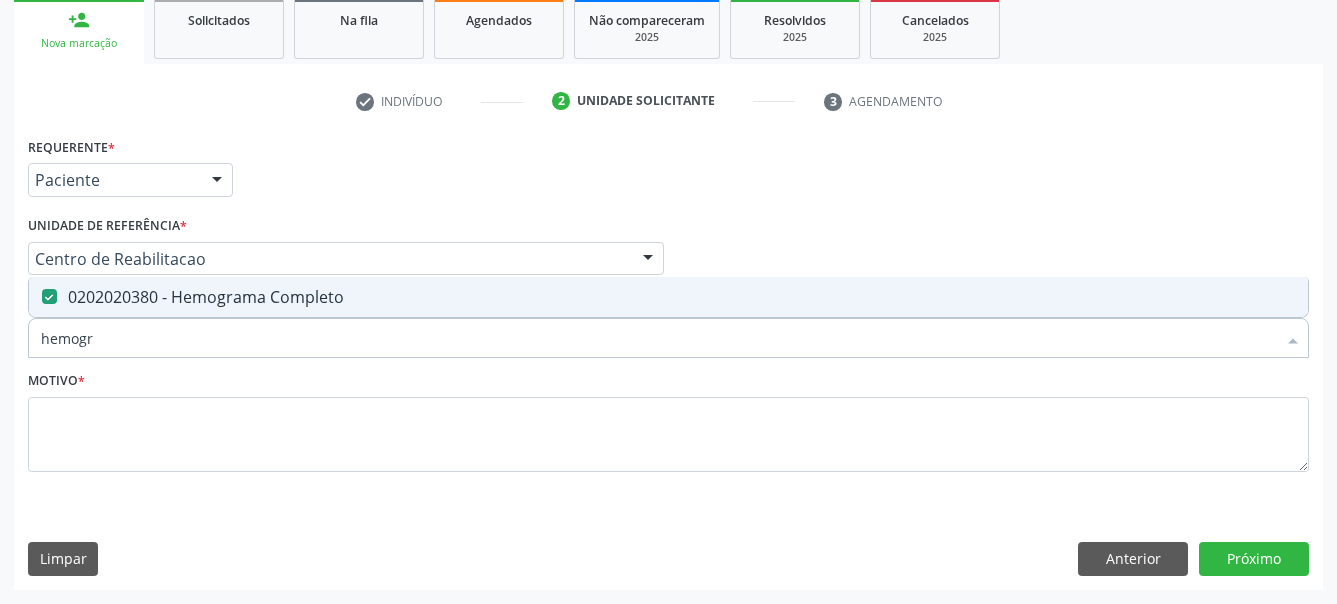 type on "hemog" 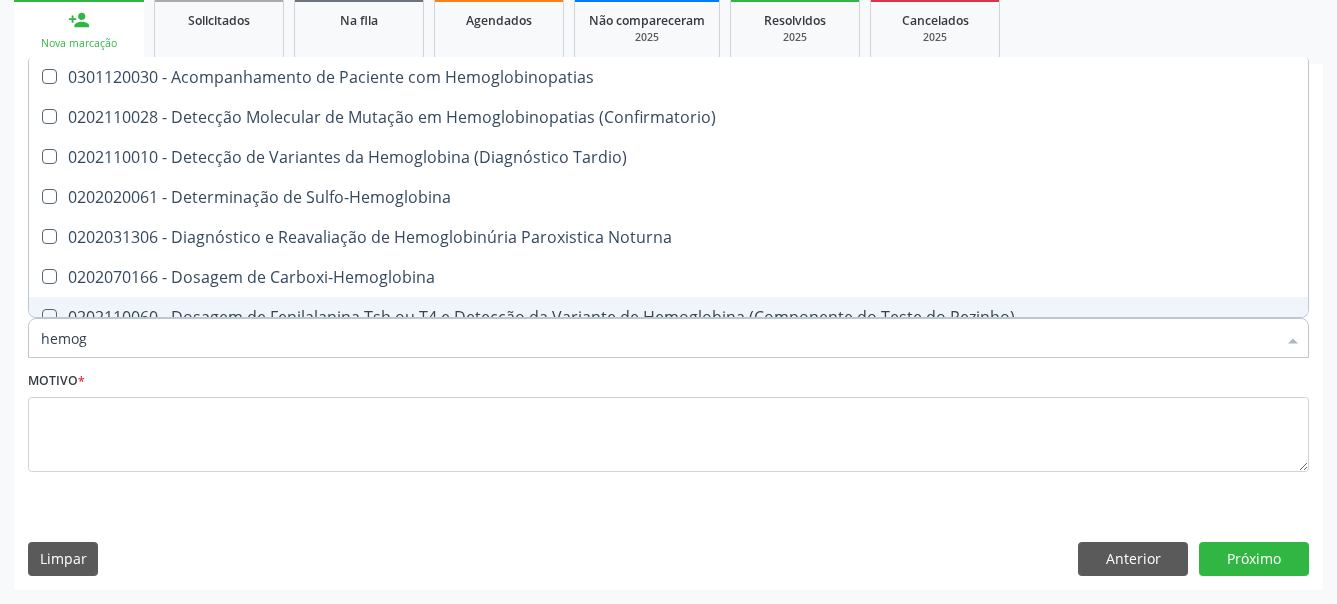 type on "hemo" 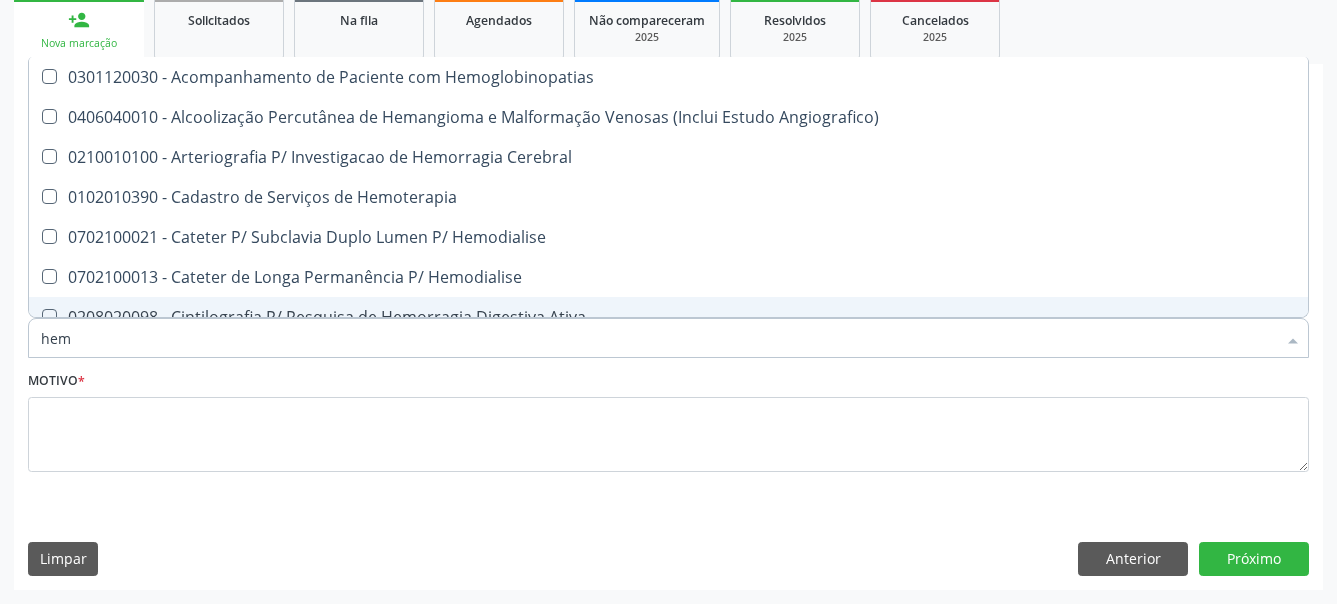 type on "he" 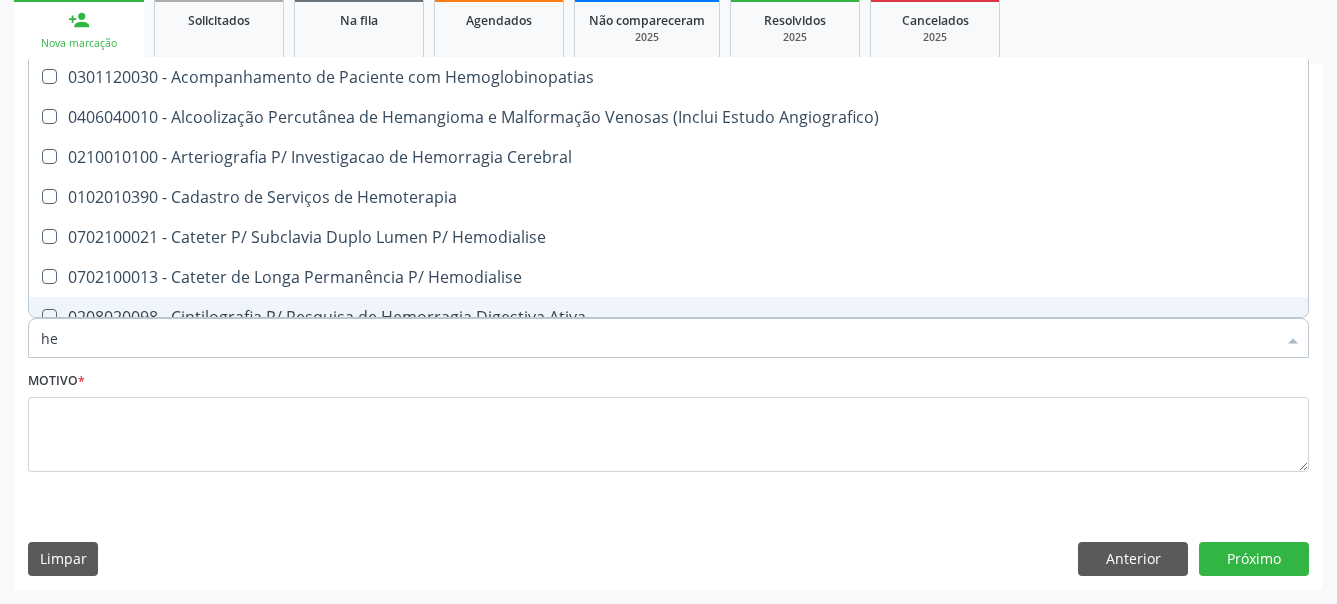 type on "h" 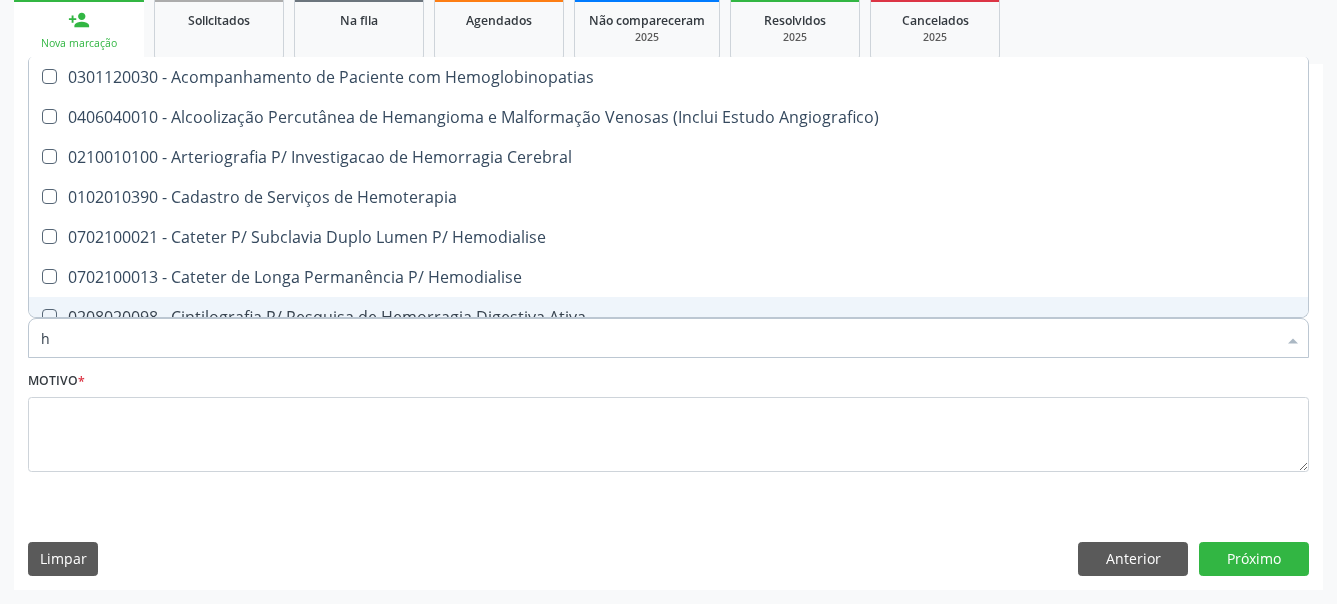 checkbox on "false" 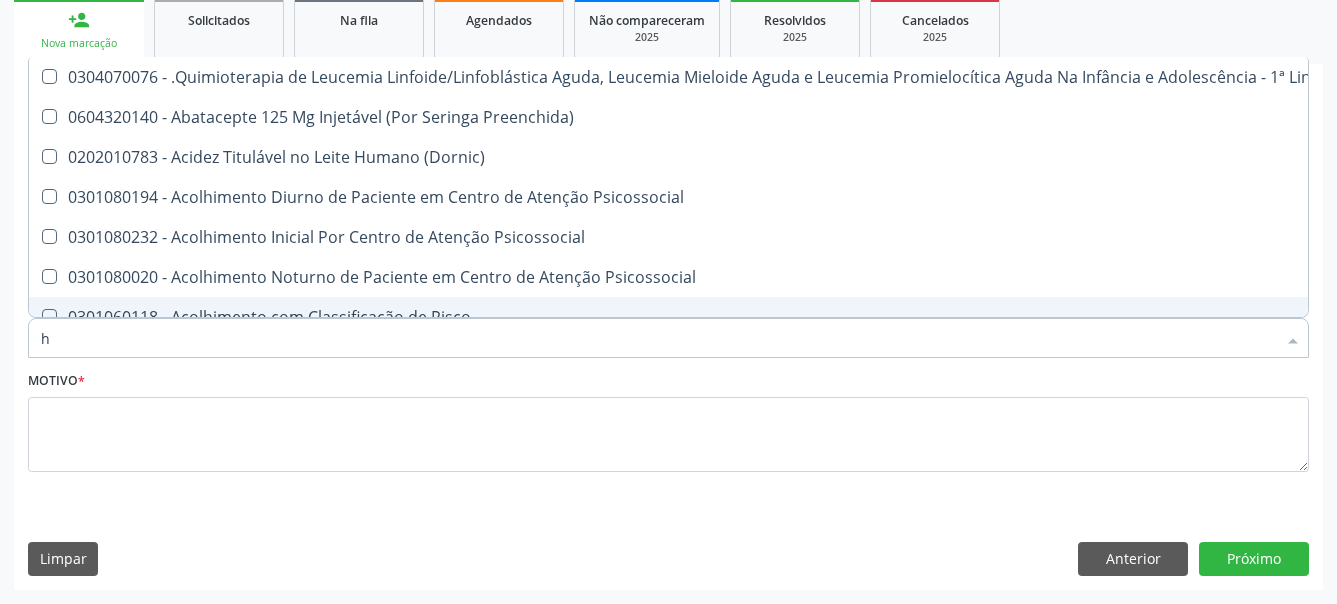 type 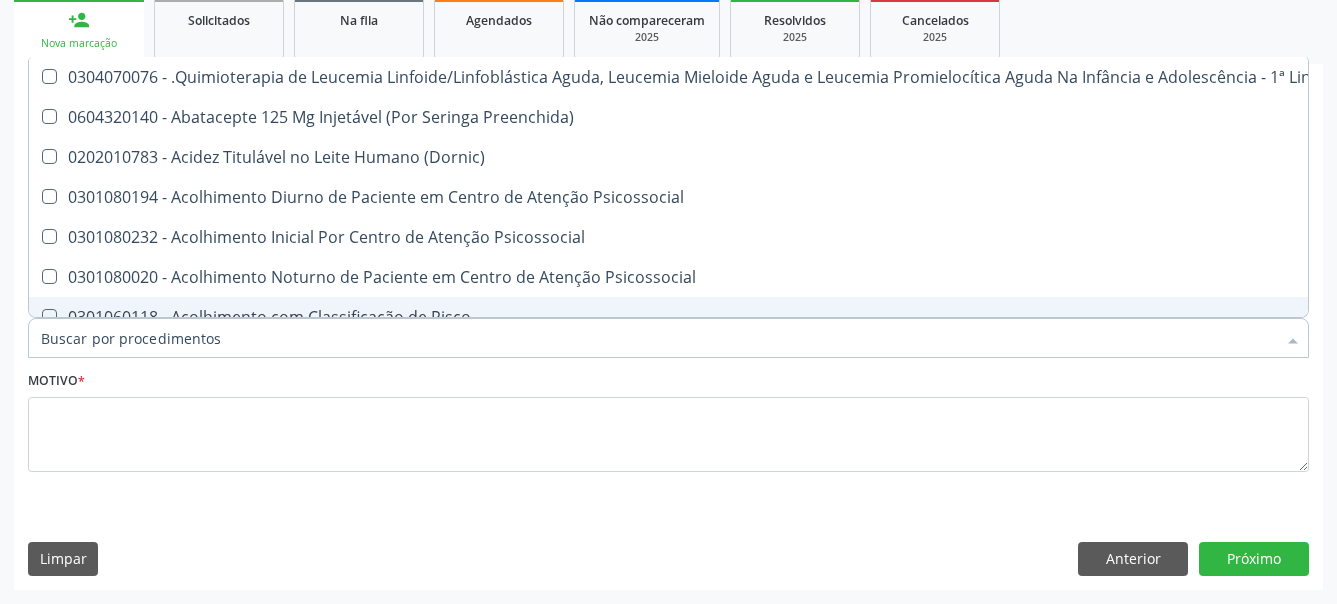 checkbox on "false" 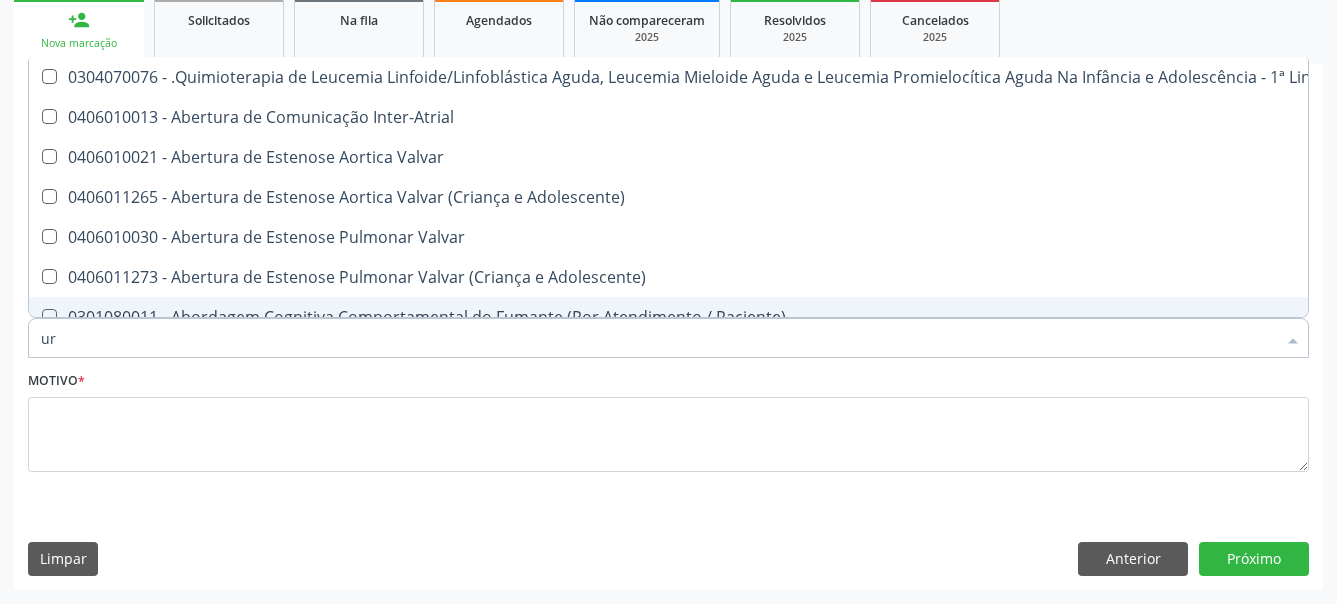 type on "uri" 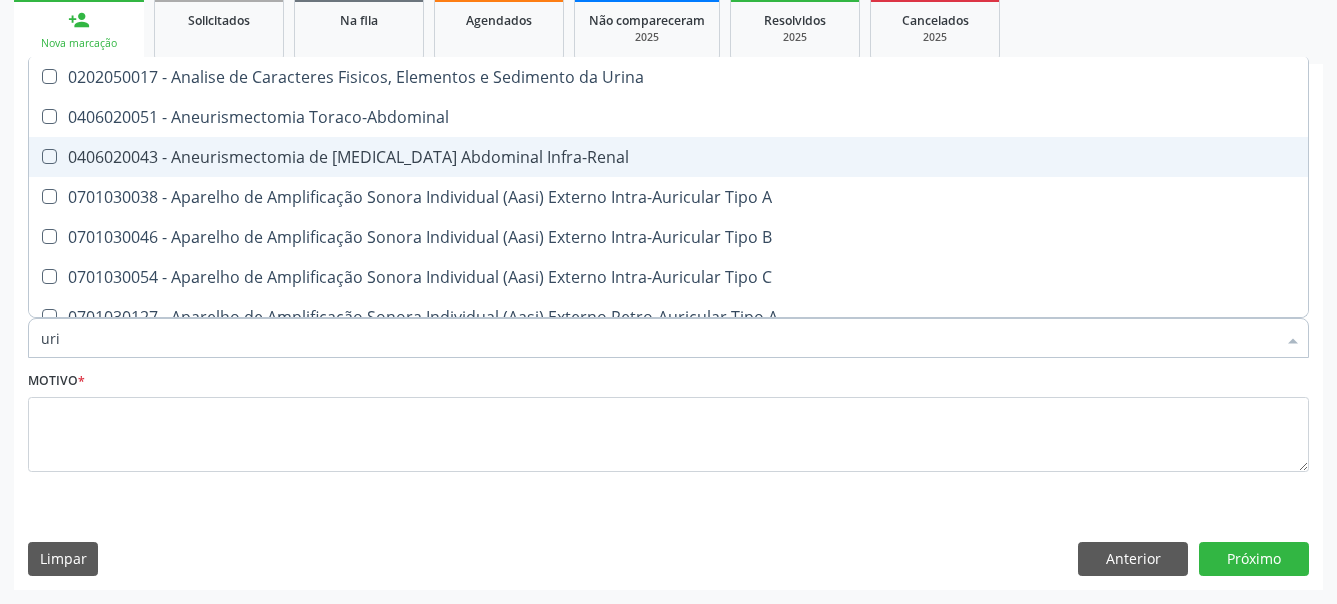 type on "urin" 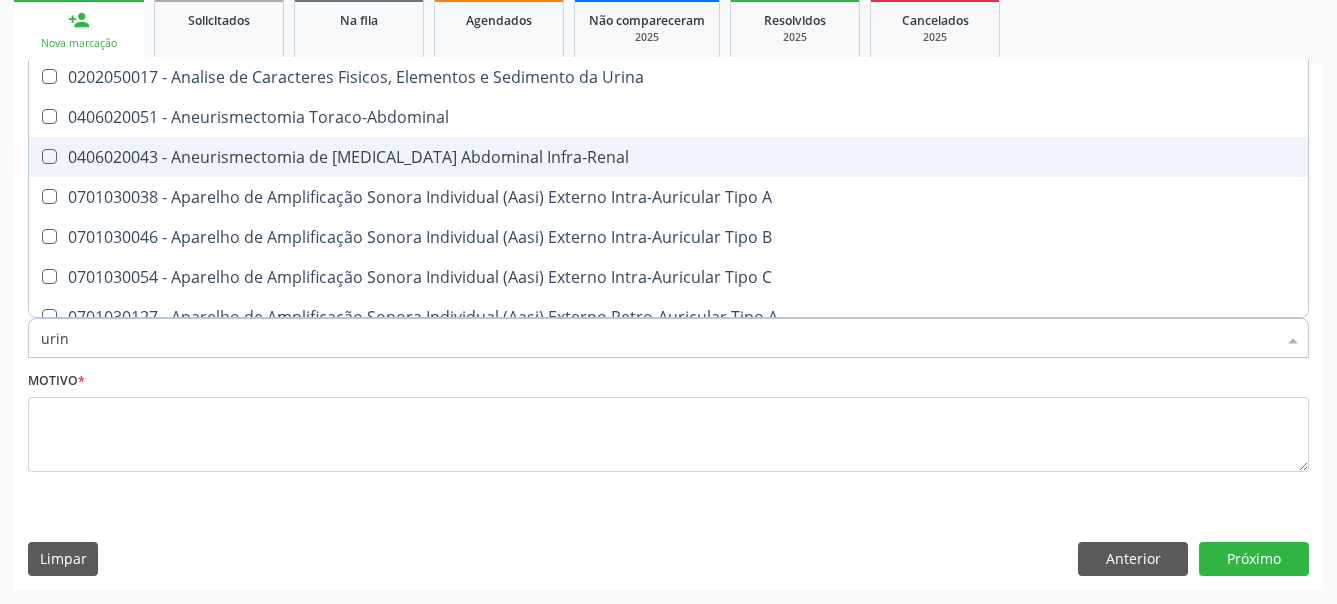 checkbox on "false" 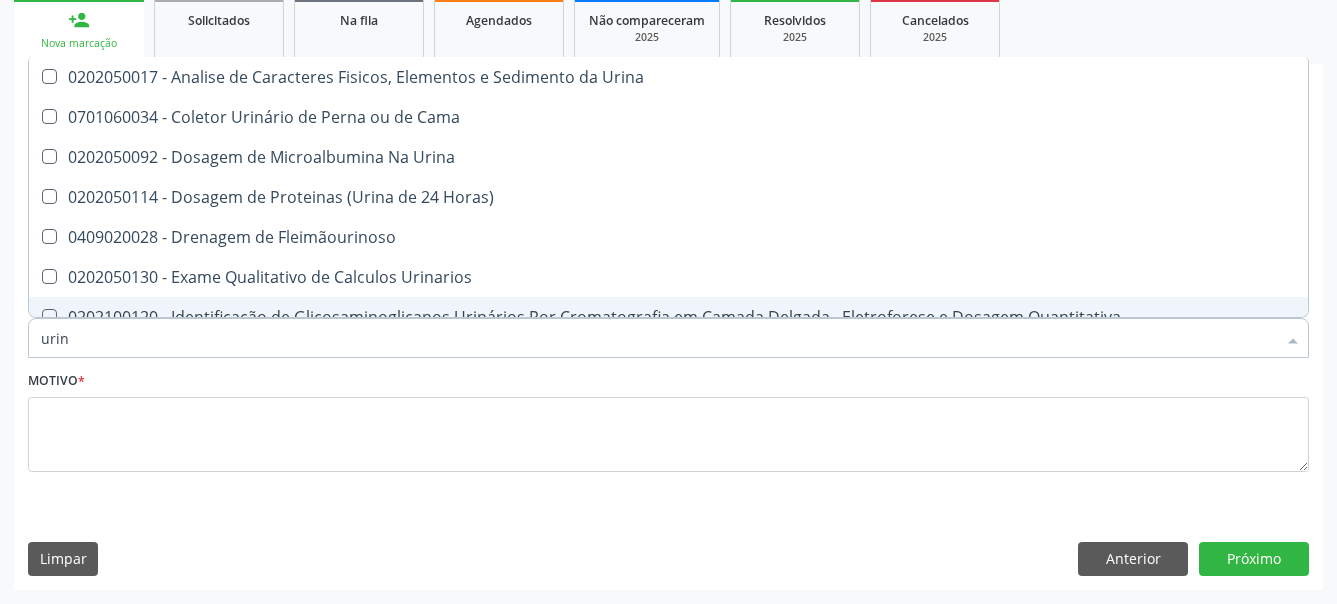 type on "urina" 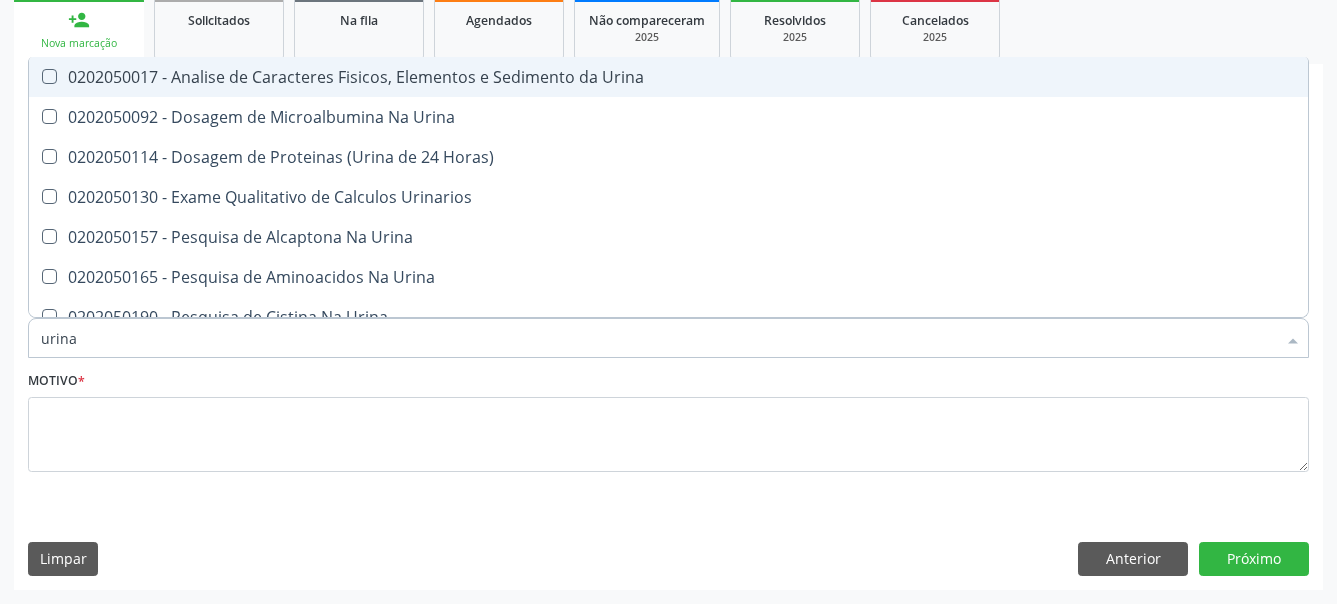 click at bounding box center [49, 76] 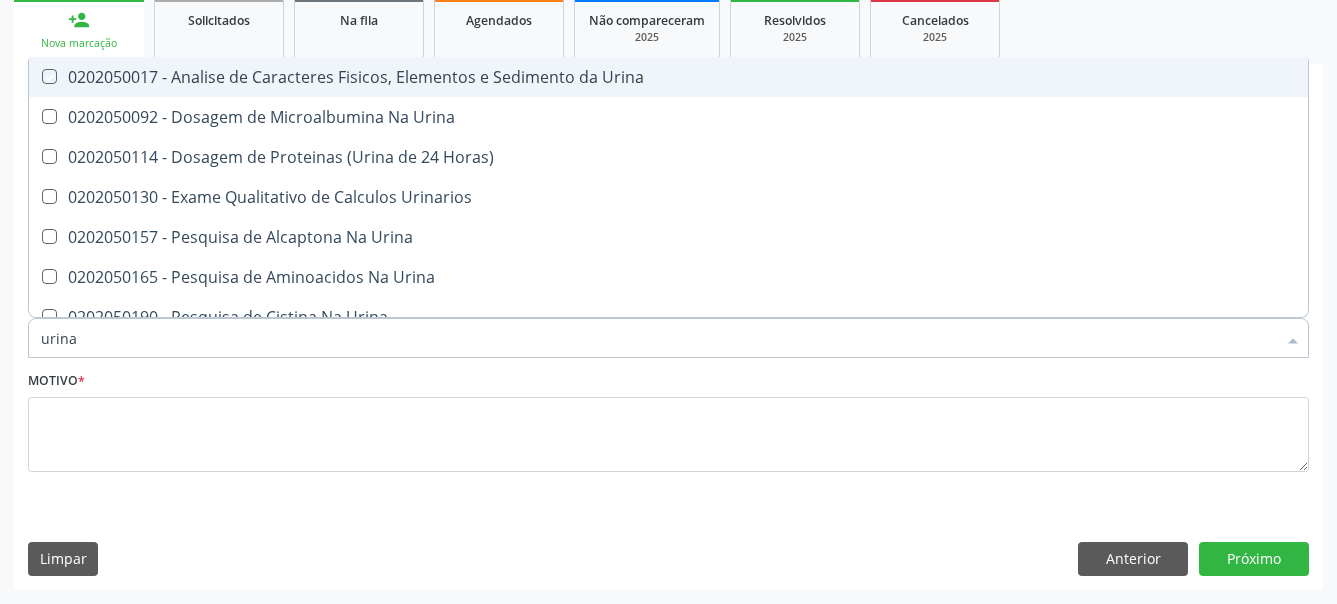 checkbox on "true" 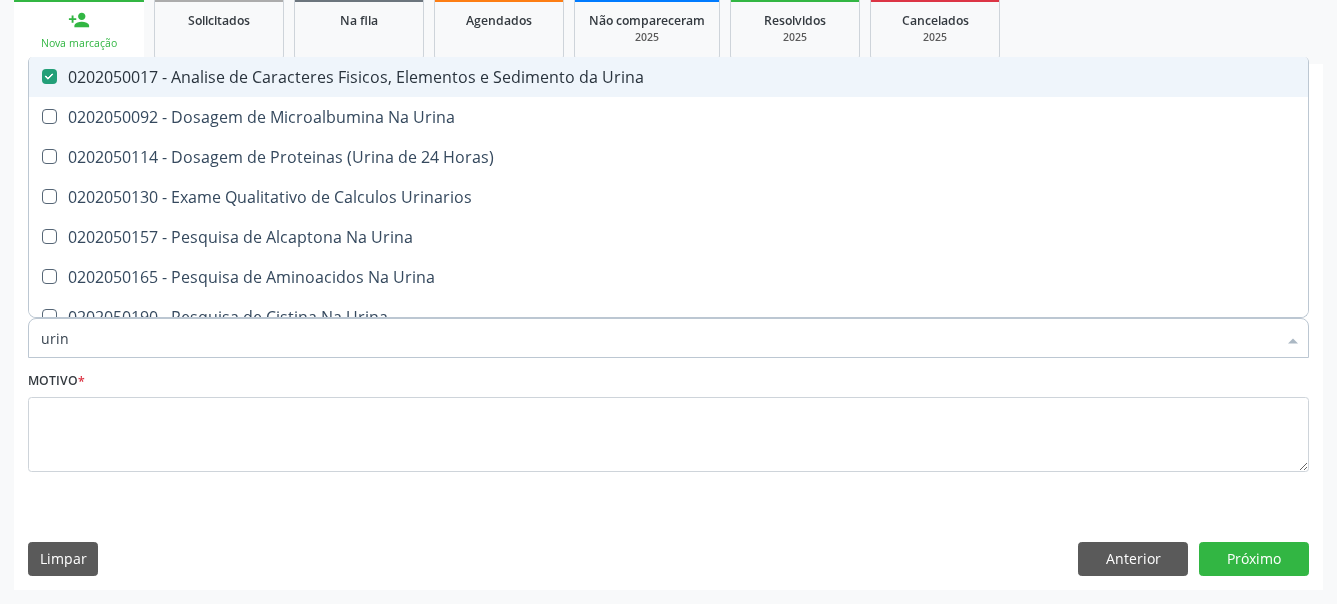 type on "uri" 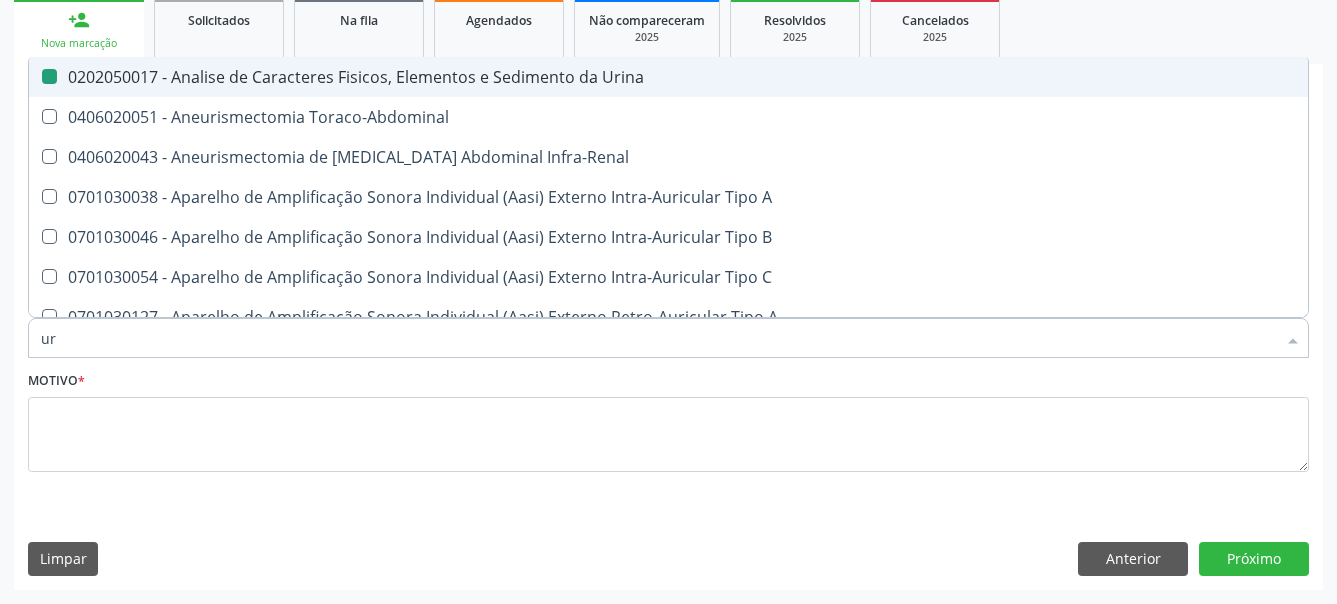 type on "u" 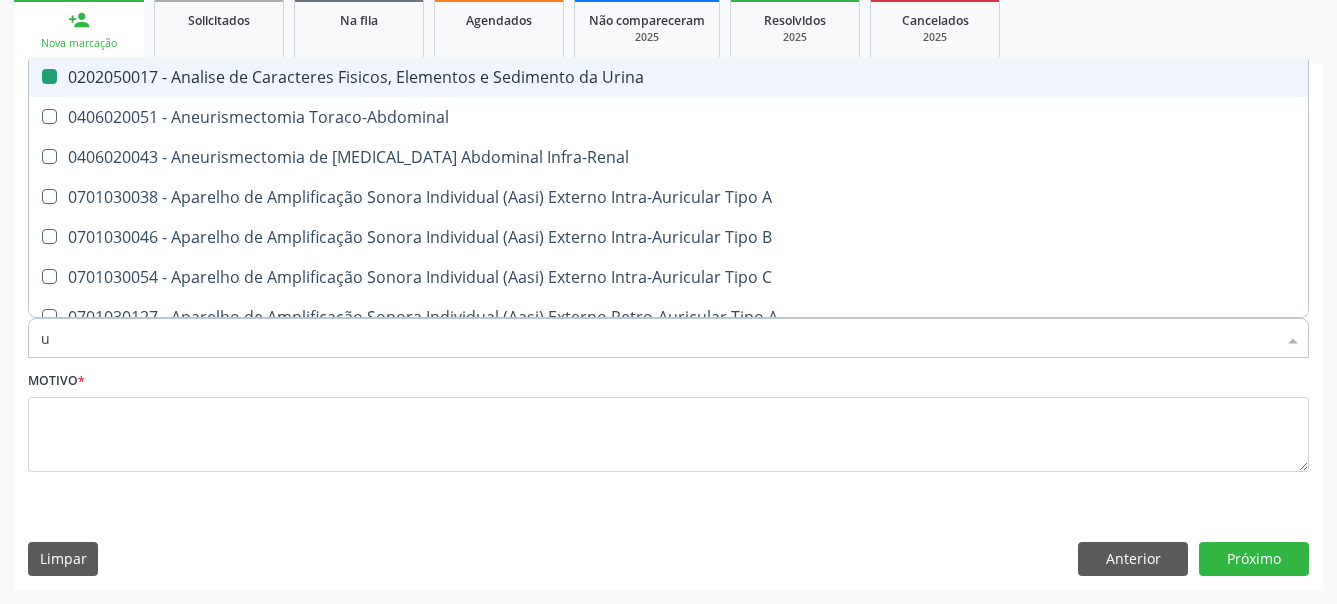 type 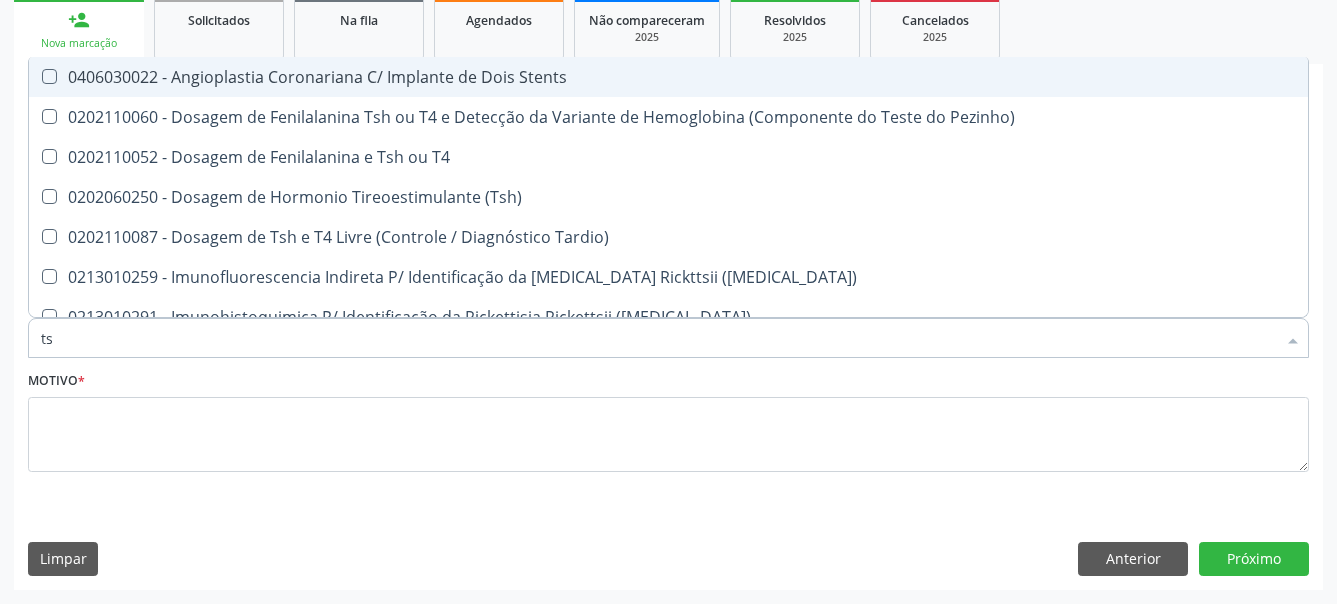 type on "tsh" 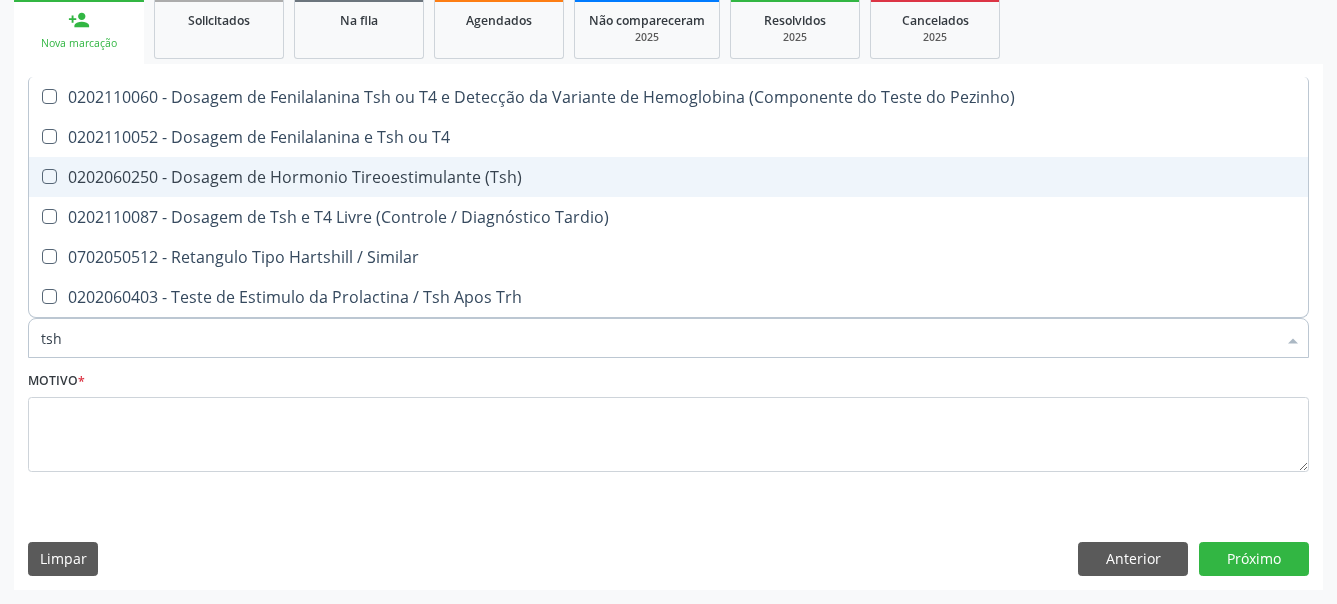 click at bounding box center [49, 176] 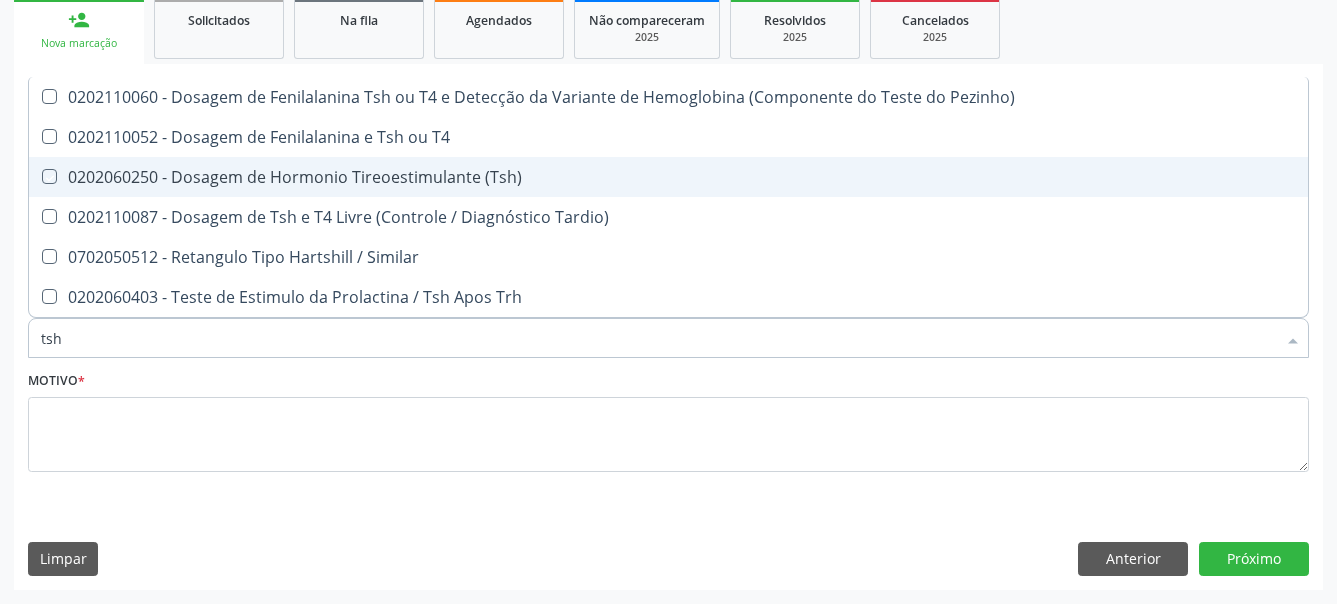 checkbox on "true" 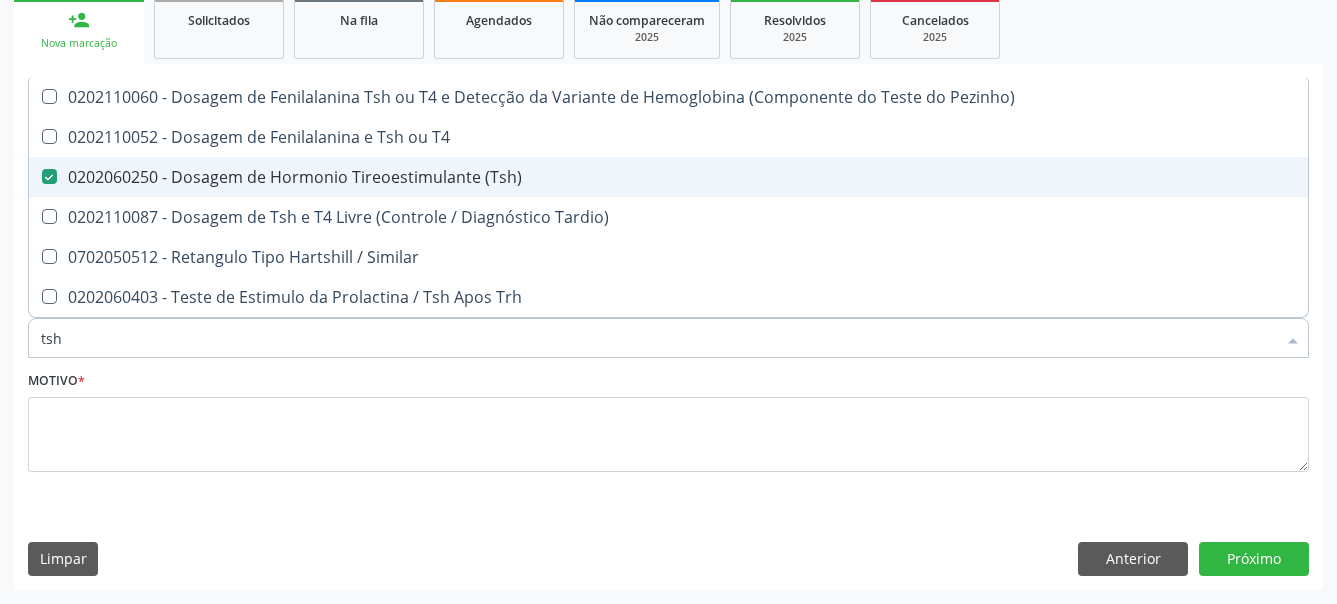 type on "ts" 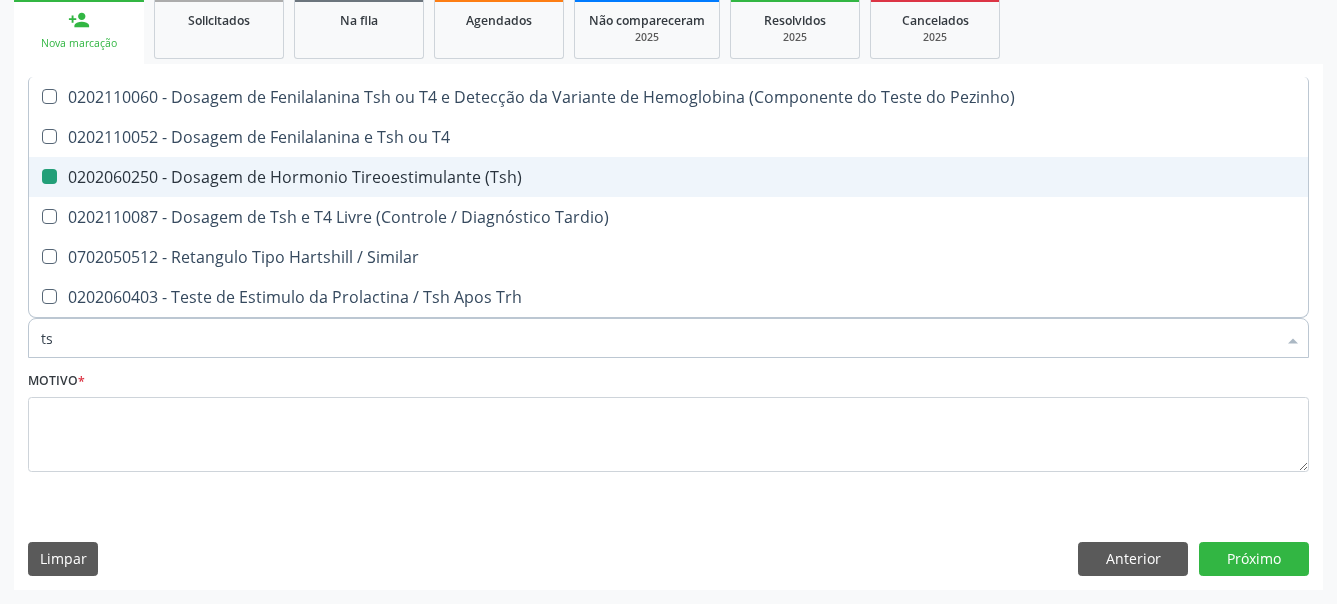 type 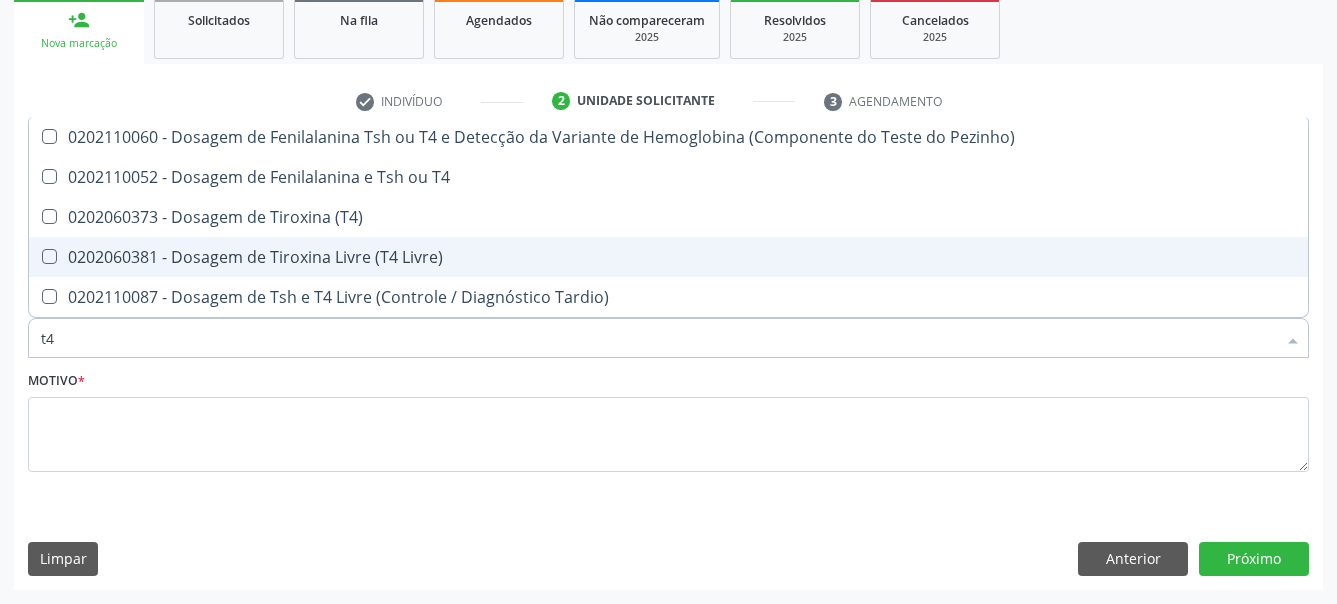 click at bounding box center (36, 257) 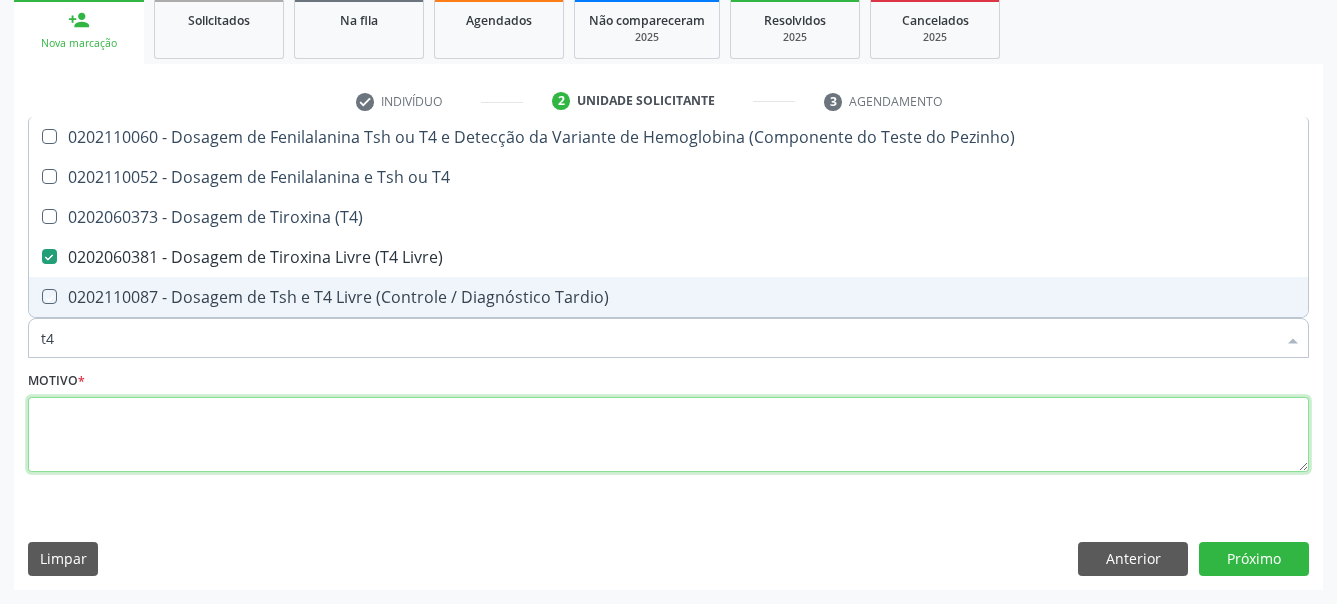 drag, startPoint x: 104, startPoint y: 396, endPoint x: 93, endPoint y: 431, distance: 36.687874 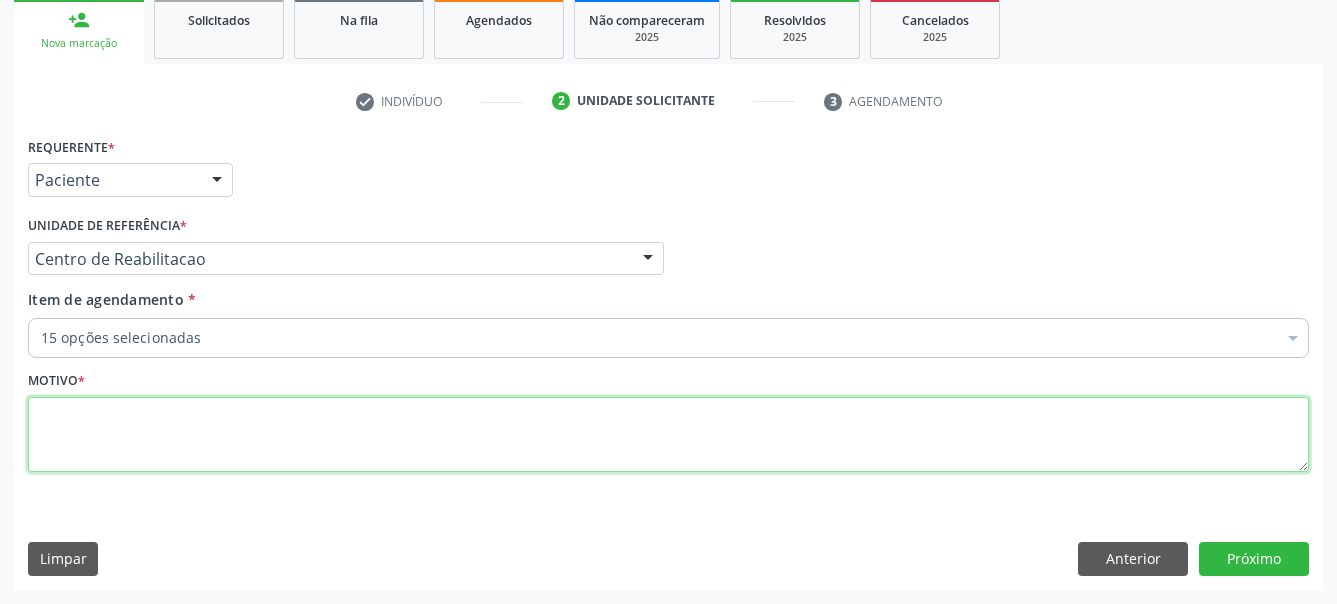 click at bounding box center (668, 435) 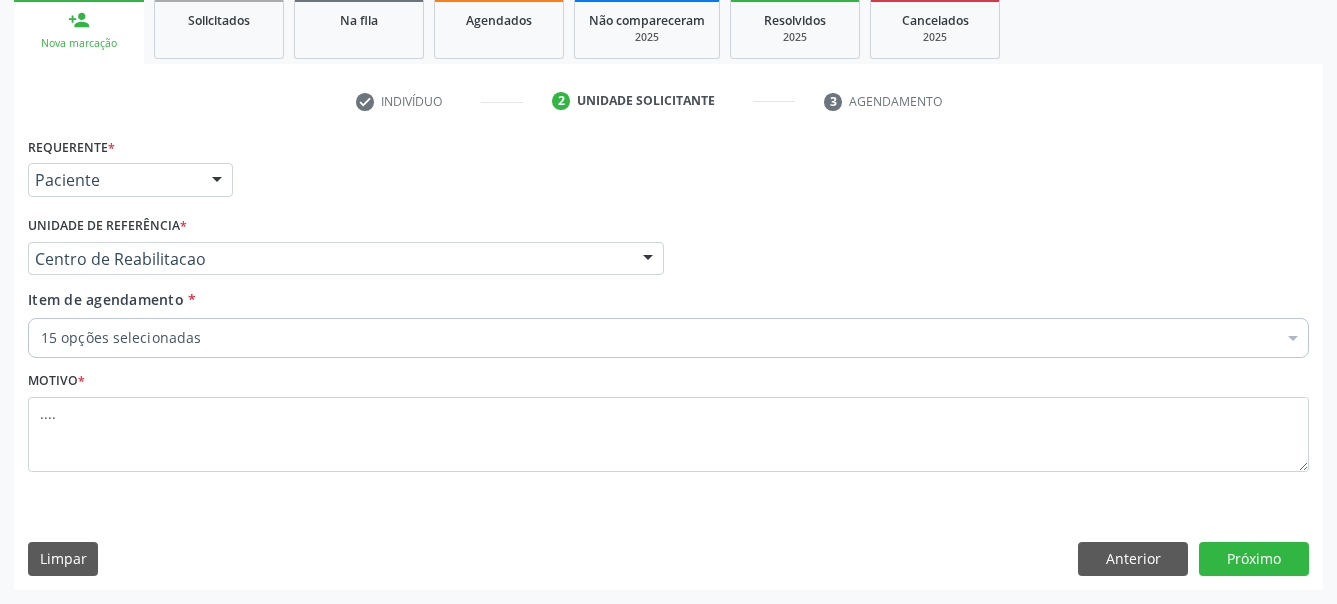 click on "Requerente
*
Paciente         Médico(a)   Enfermeiro(a)   Paciente
Nenhum resultado encontrado para: "   "
Não há nenhuma opção para ser exibida.
UF
PE         PE
Nenhum resultado encontrado para: "   "
Não há nenhuma opção para ser exibida.
Município
Serra Talhada         Serra Talhada
Nenhum resultado encontrado para: "   "
Não há nenhuma opção para ser exibida.
Médico Solicitante
Por favor, selecione a Unidade de Atendimento primeiro
Nenhum resultado encontrado para: "   "
Não há nenhuma opção para ser exibida.
Unidade de referência
*
Centro de Reabilitacao         Usf do Mutirao   Usf Cohab   Usf Caicarinha da Penha Tauapiranga   Posto de Saude Bernardo Vieira   Usf Borborema   Usf Bom Jesus I   Usf Ipsep   Usf Sao Cristovao" at bounding box center (668, 360) 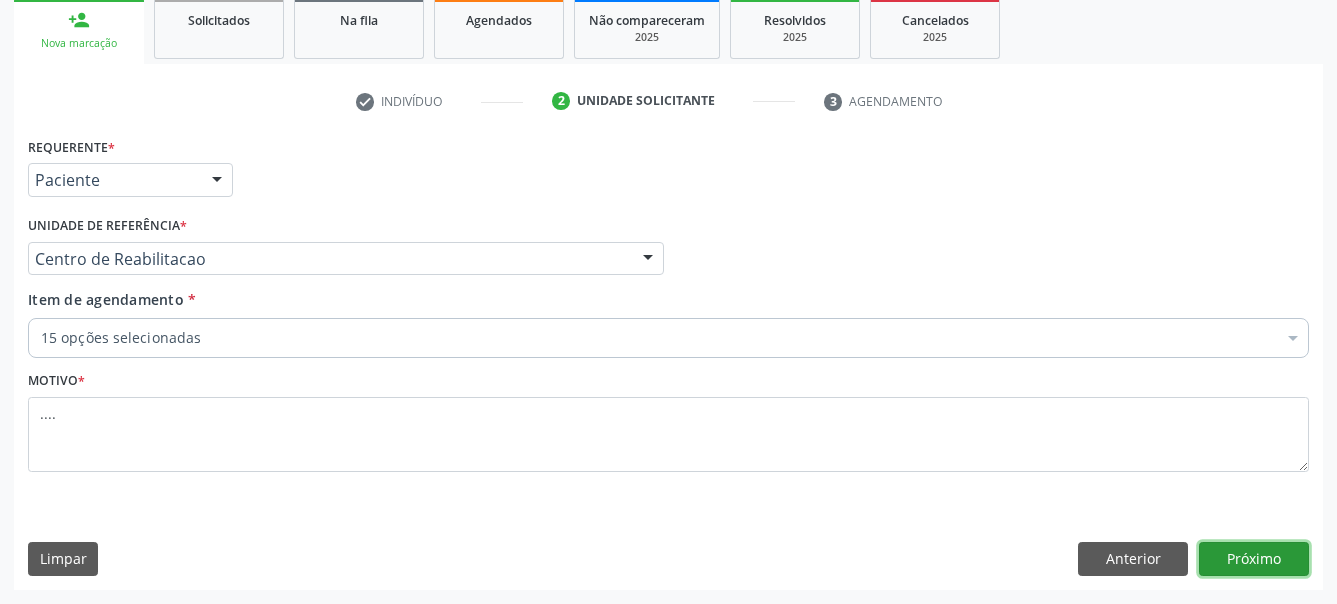click on "Próximo" at bounding box center [1254, 559] 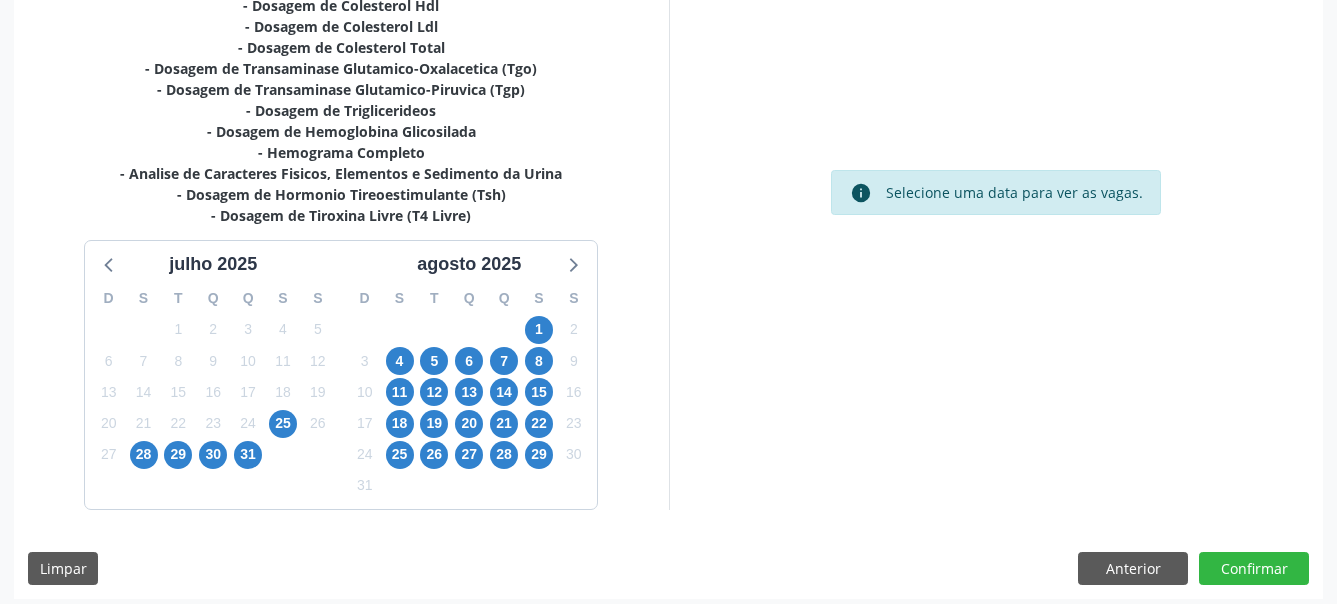 scroll, scrollTop: 560, scrollLeft: 0, axis: vertical 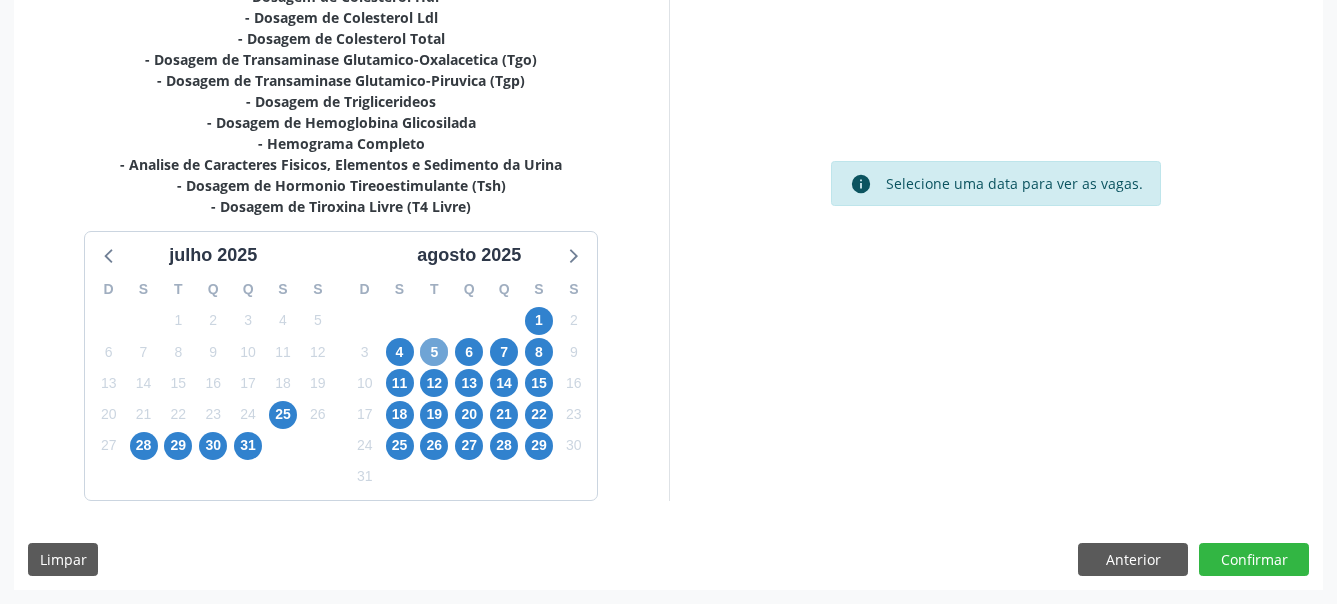 click on "5" at bounding box center [434, 352] 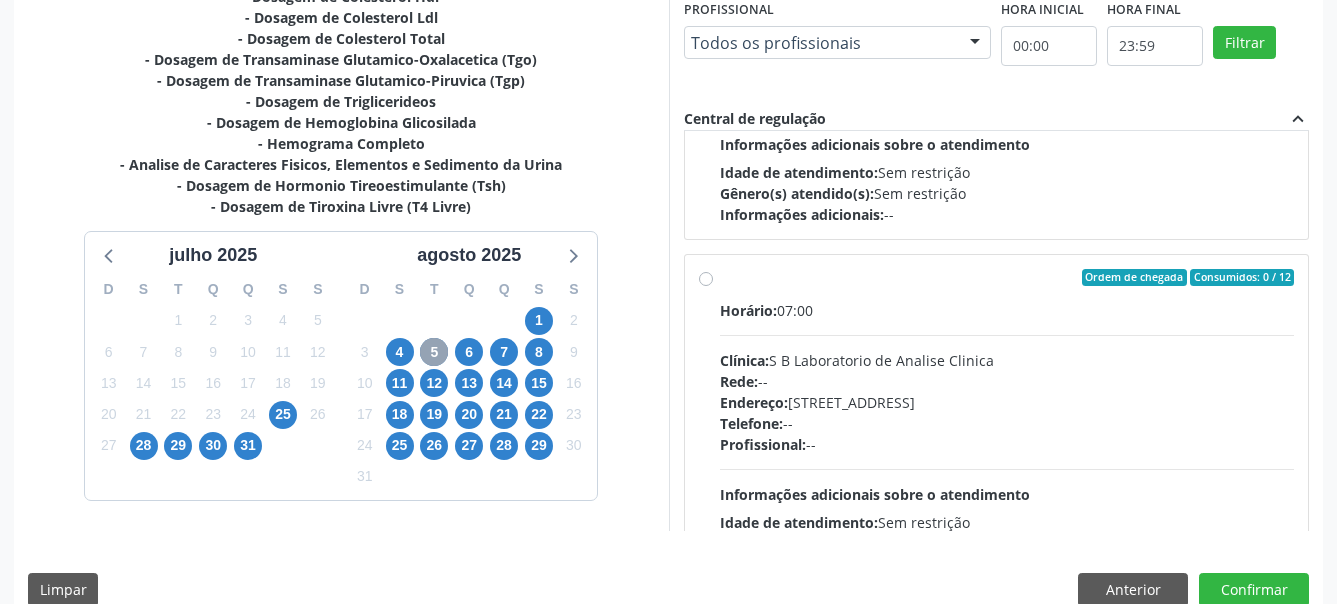 scroll, scrollTop: 0, scrollLeft: 0, axis: both 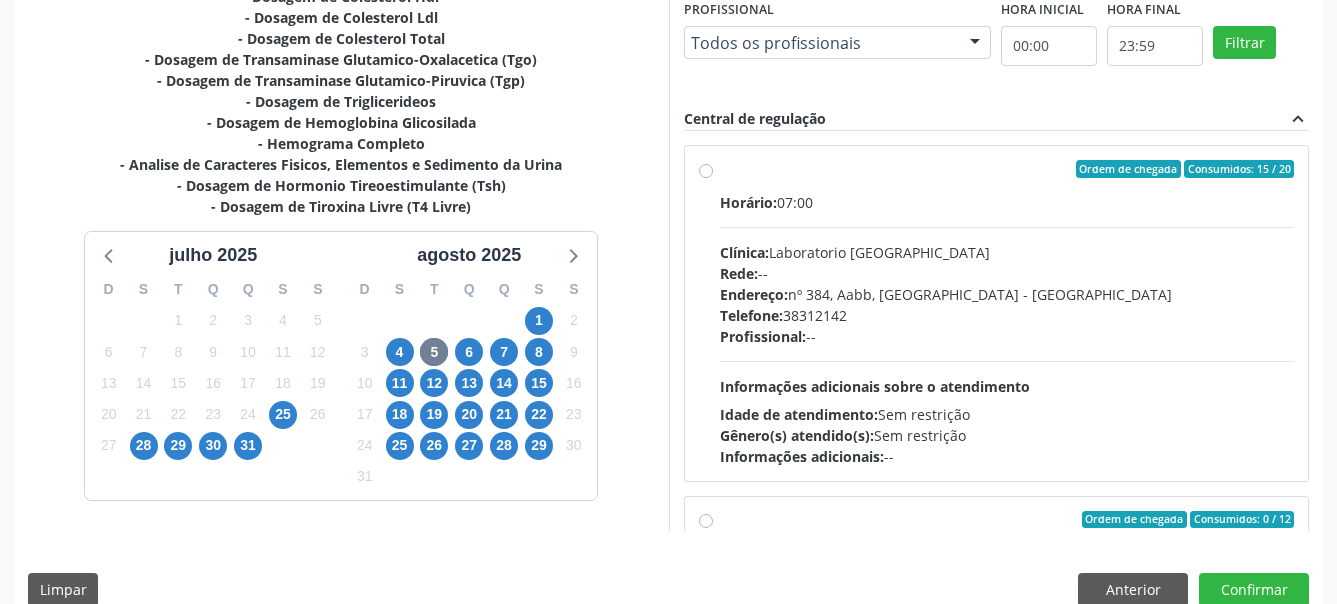 click on "Ordem de chegada
Consumidos: 15 / 20
Horário:   07:00
Clínica:  Laboratorio Sao Francisco
Rede:
--
Endereço:   nº 384, Aabb, Serra Talhada - PE
Telefone:   38312142
Profissional:
--
Informações adicionais sobre o atendimento
Idade de atendimento:
Sem restrição
Gênero(s) atendido(s):
Sem restrição
Informações adicionais:
--" at bounding box center (1007, 313) 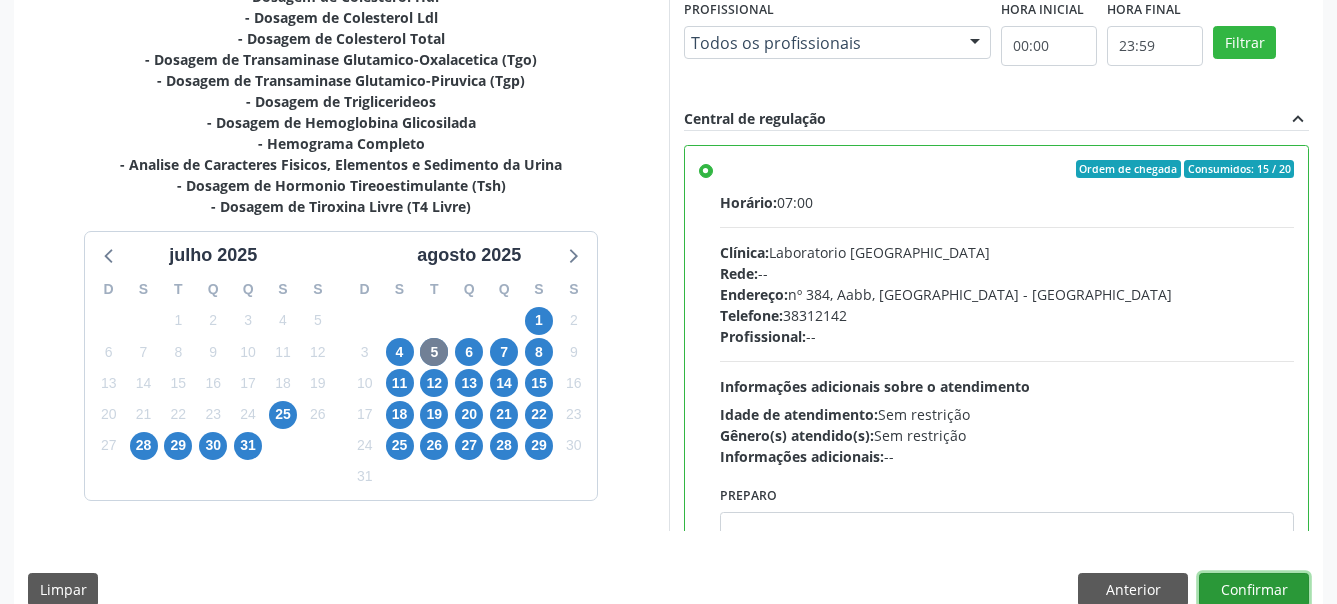 click on "Confirmar" at bounding box center [1254, 590] 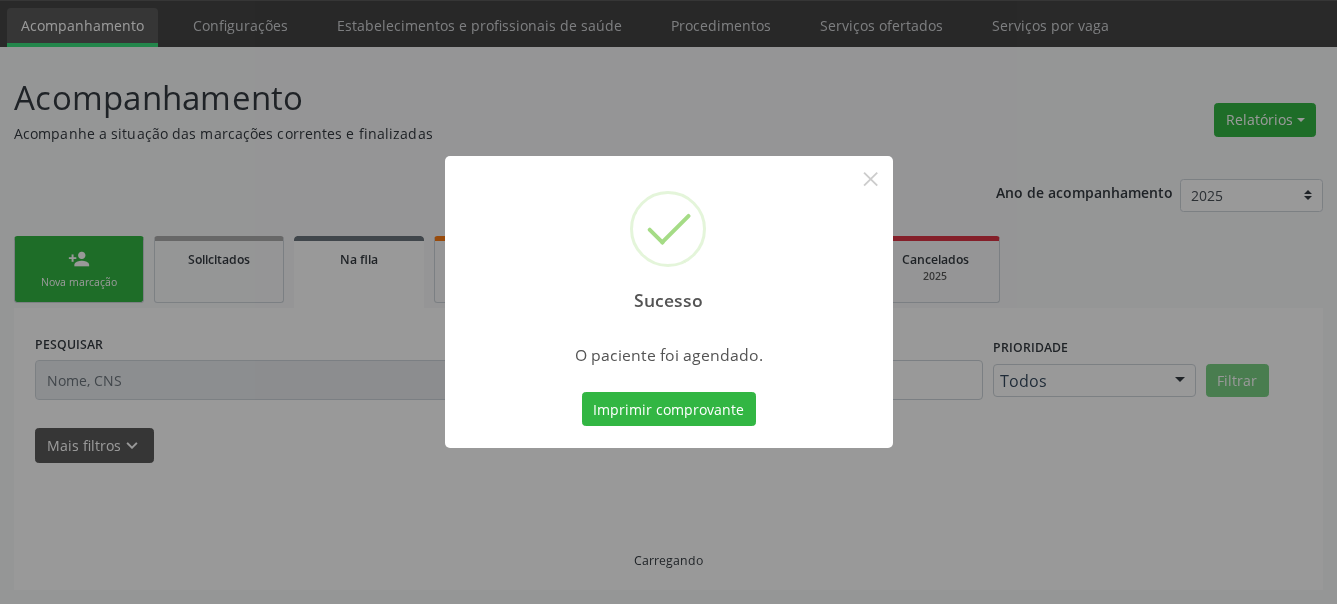 scroll, scrollTop: 62, scrollLeft: 0, axis: vertical 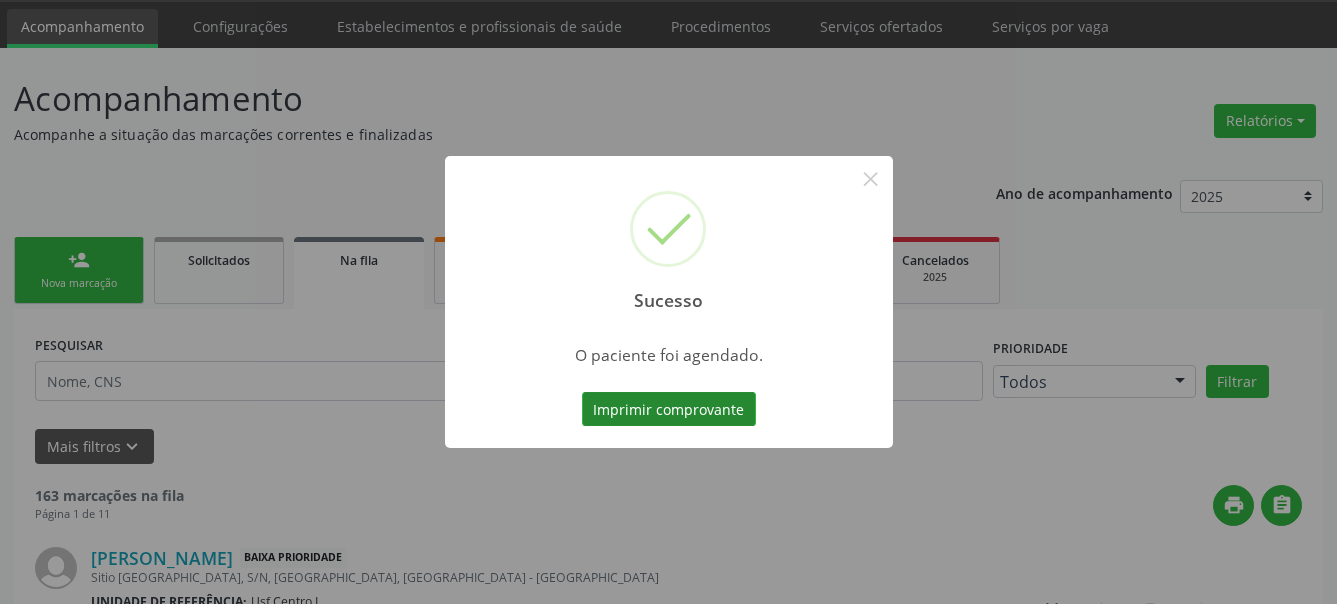click on "Imprimir comprovante" at bounding box center (669, 409) 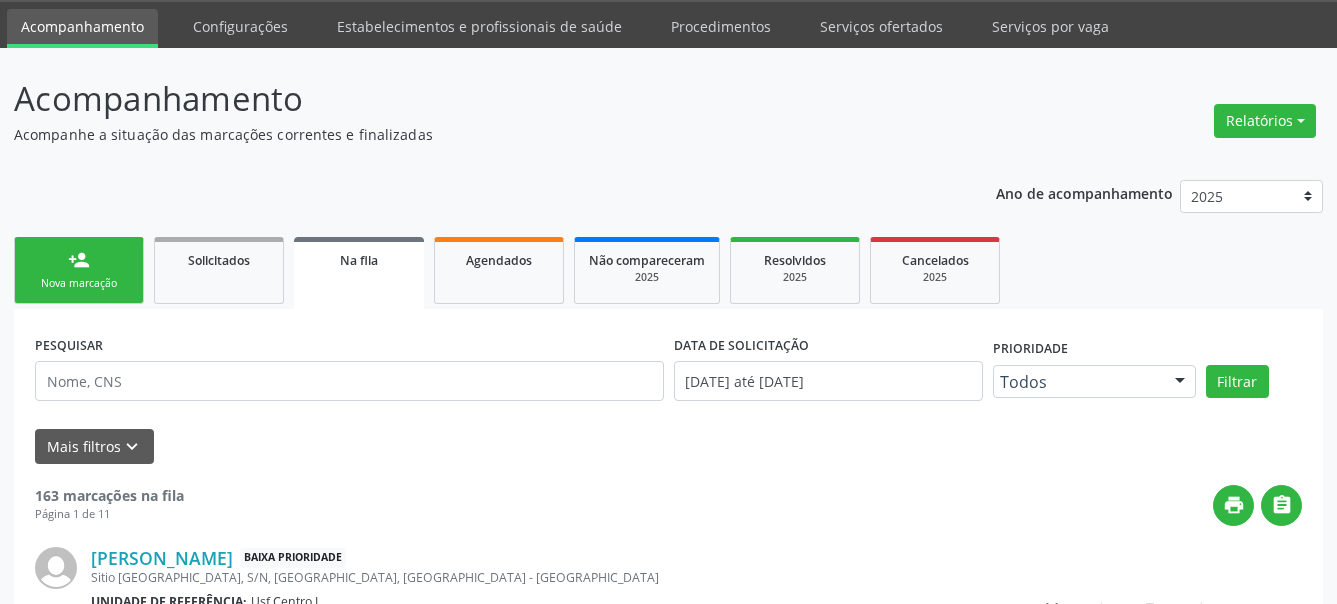 scroll, scrollTop: 61, scrollLeft: 0, axis: vertical 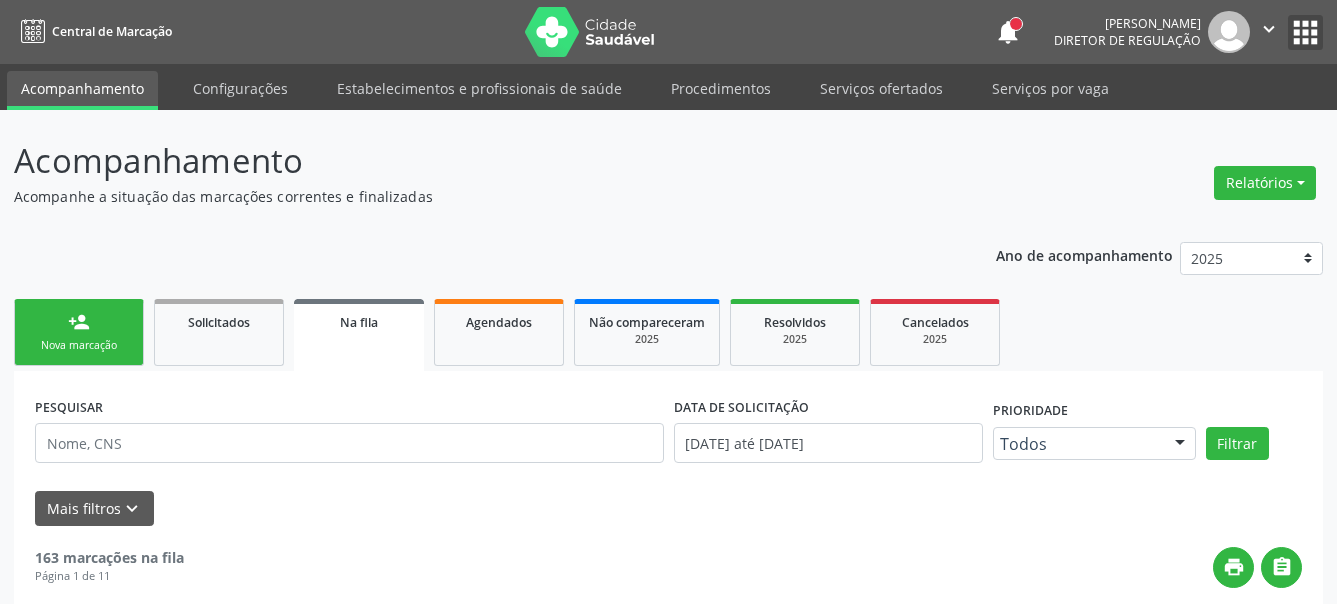 drag, startPoint x: 1300, startPoint y: 38, endPoint x: 1287, endPoint y: 47, distance: 15.811388 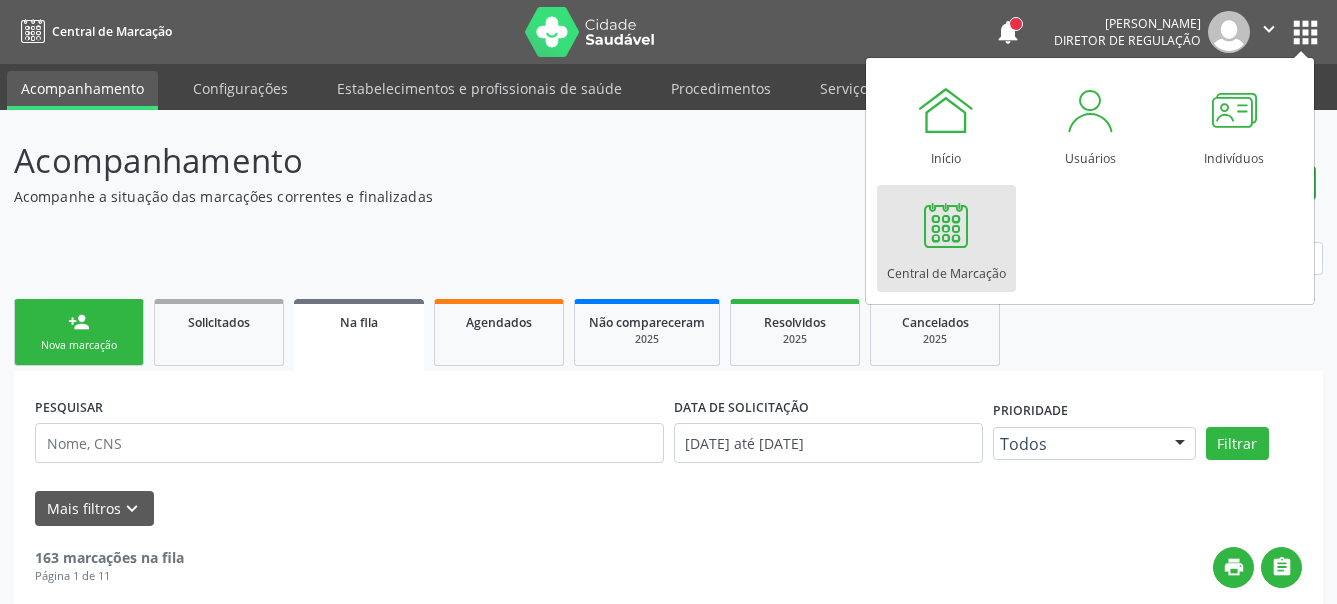 click on "Central de Marcação" at bounding box center (946, 238) 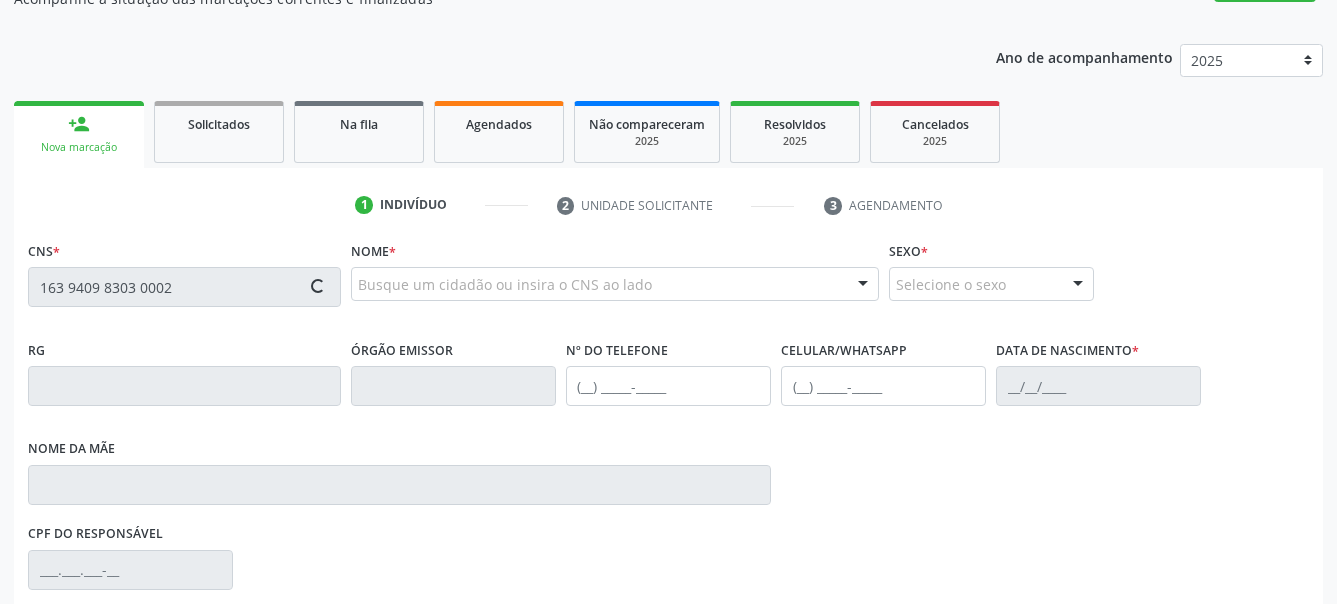 scroll, scrollTop: 204, scrollLeft: 0, axis: vertical 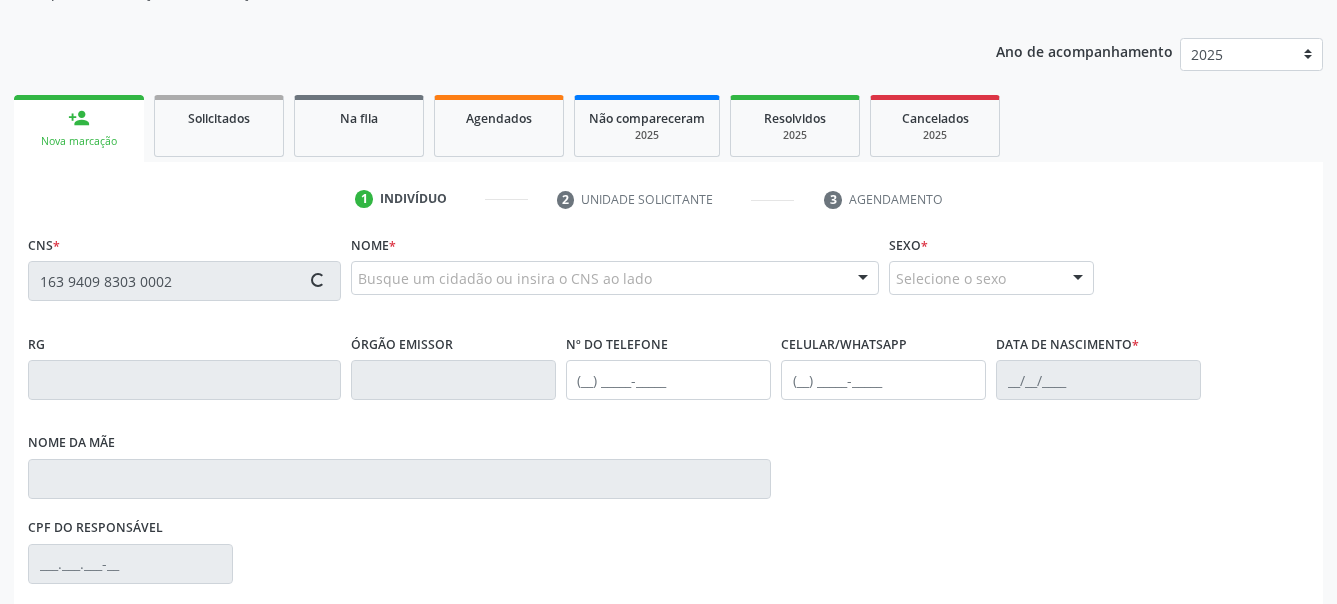 type on "163 9409 8303 0002" 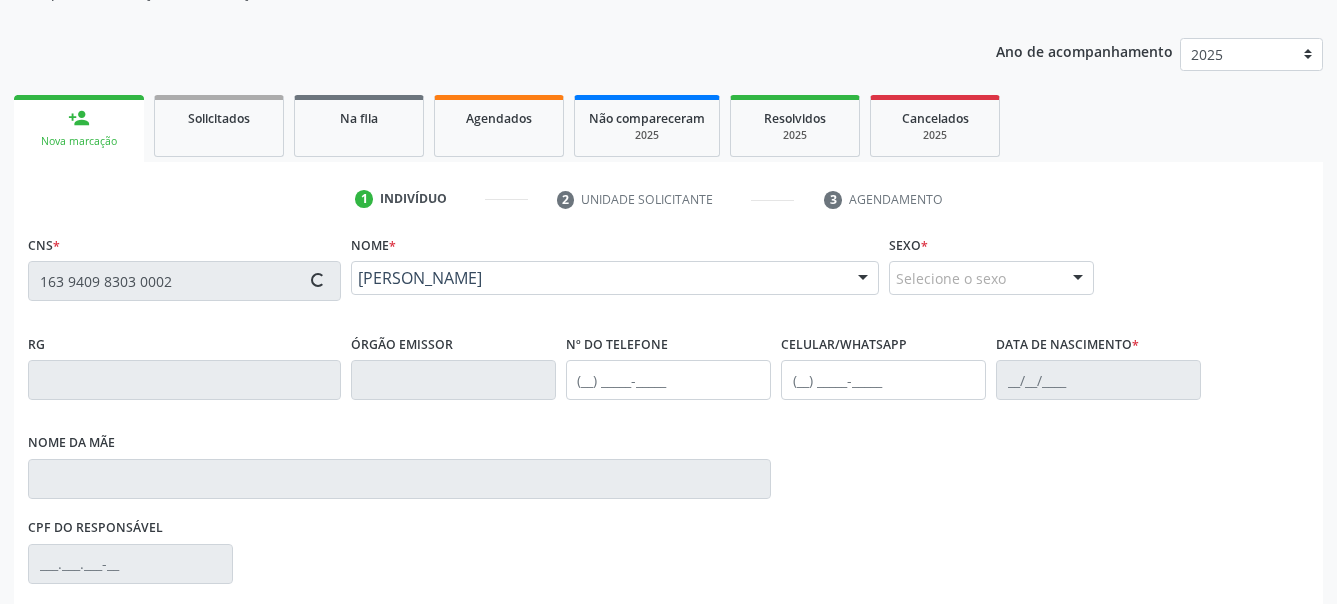 type on "(87) 9999-9999" 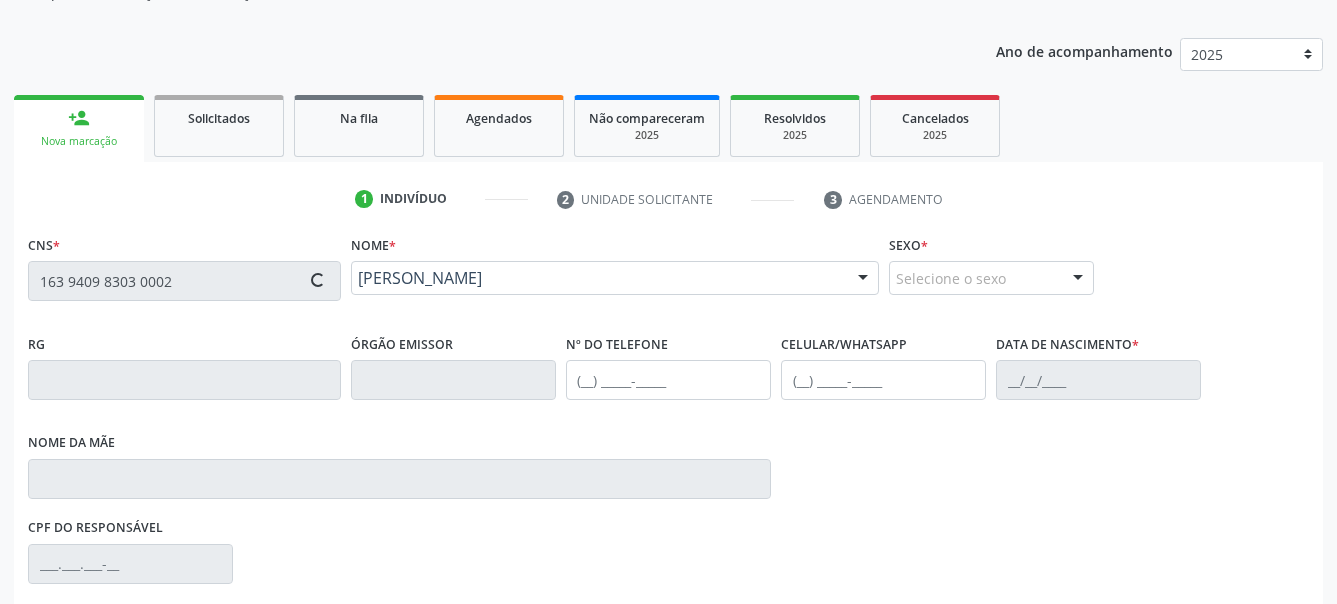 type on "21/06/1967" 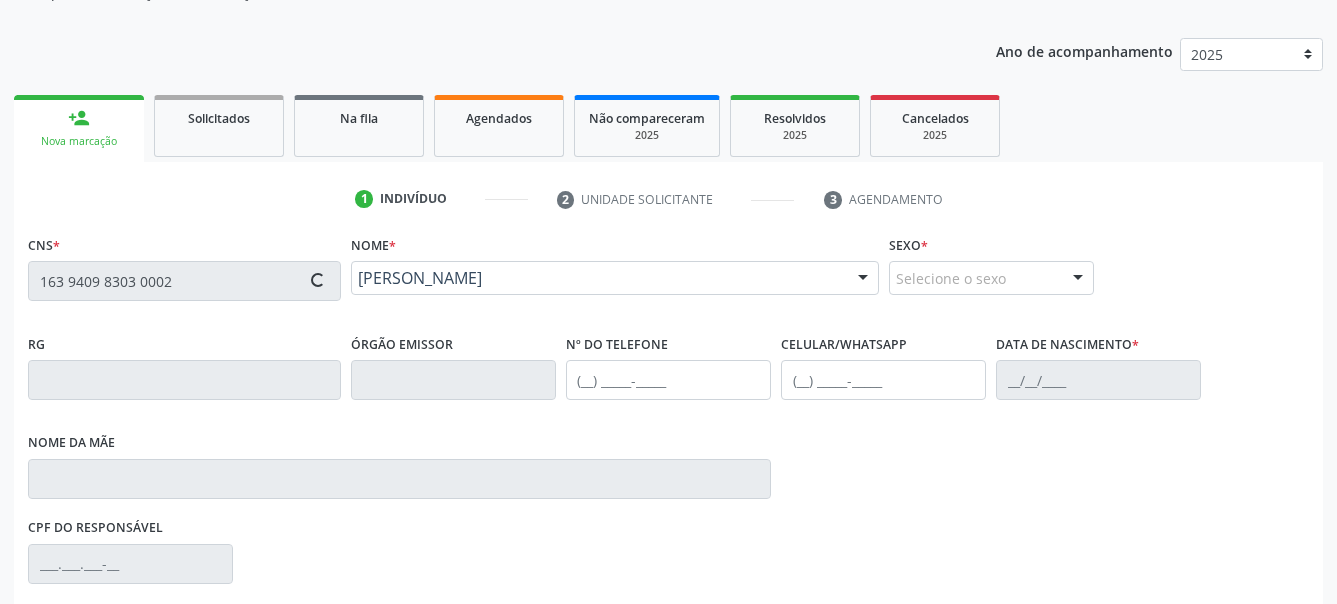 type on "Maria Adelice Isodio" 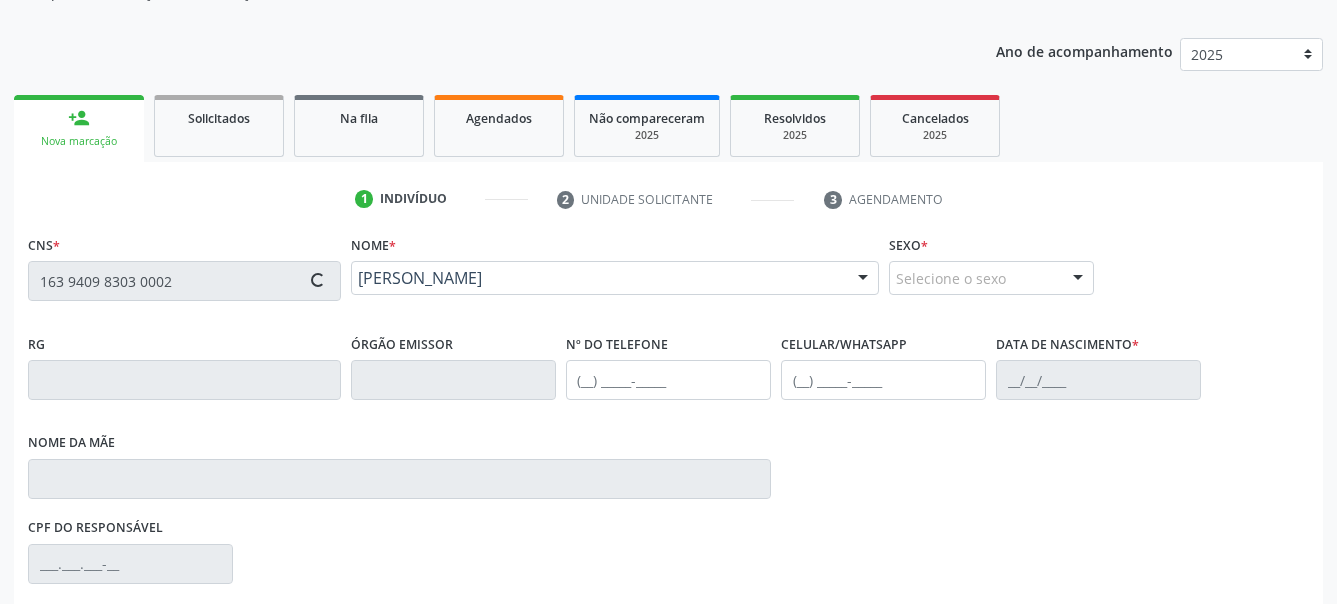 type on "418.390.994-53" 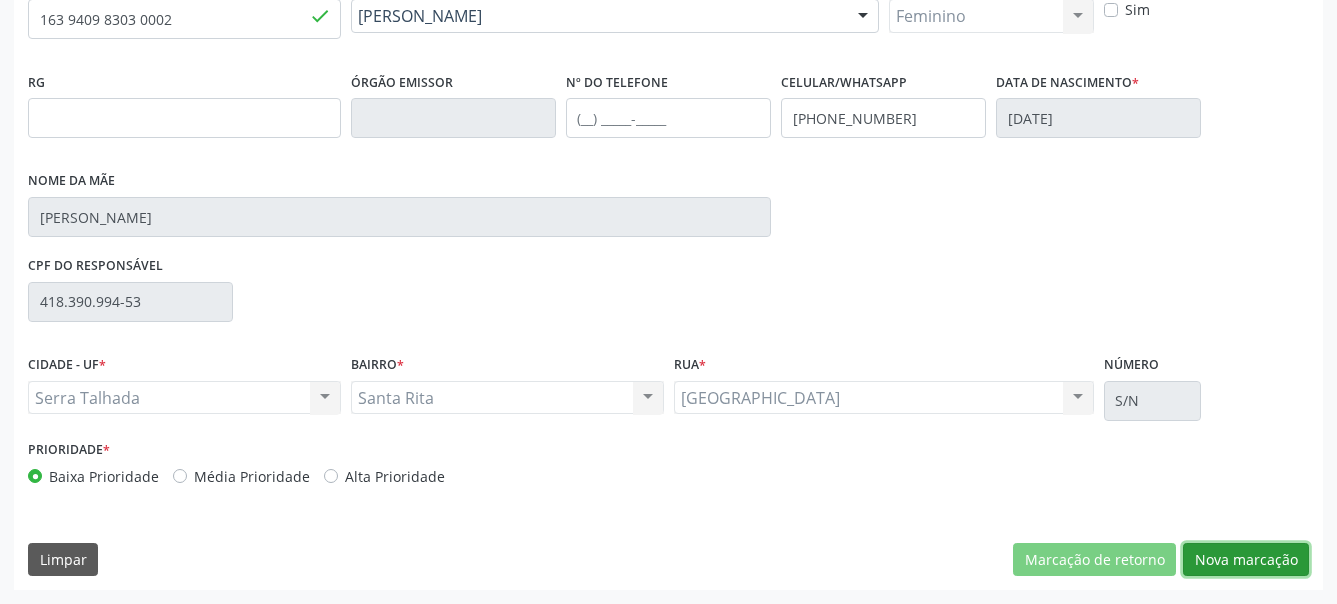click on "Nova marcação" at bounding box center (1246, 560) 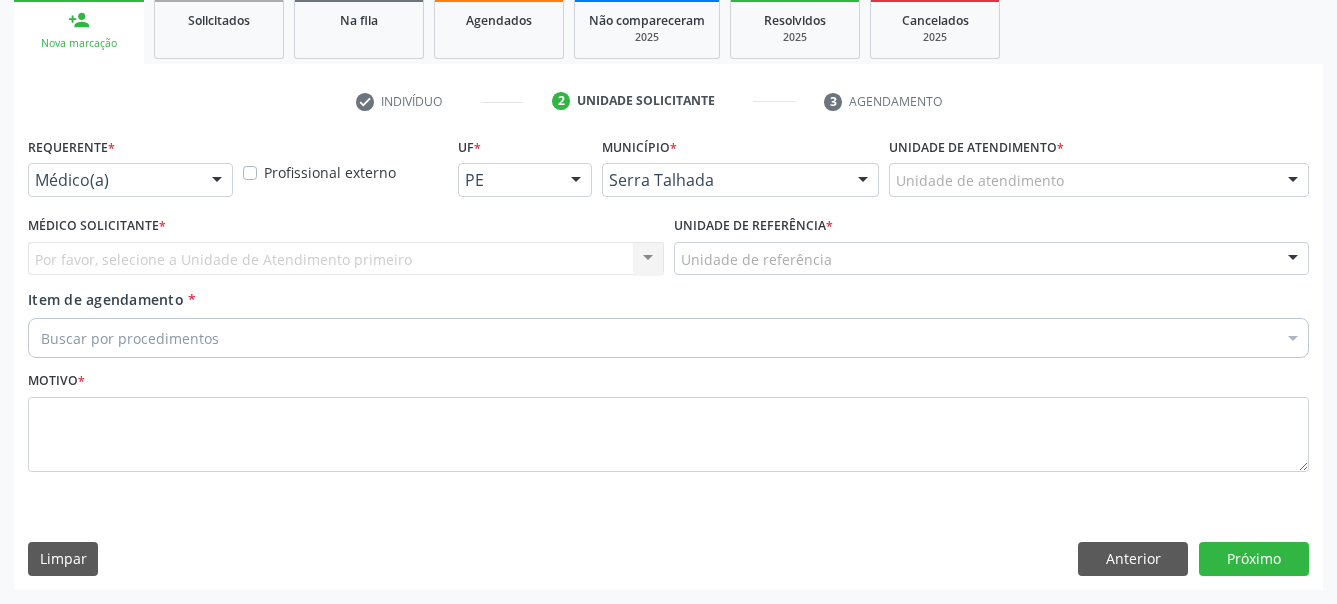 scroll, scrollTop: 318, scrollLeft: 0, axis: vertical 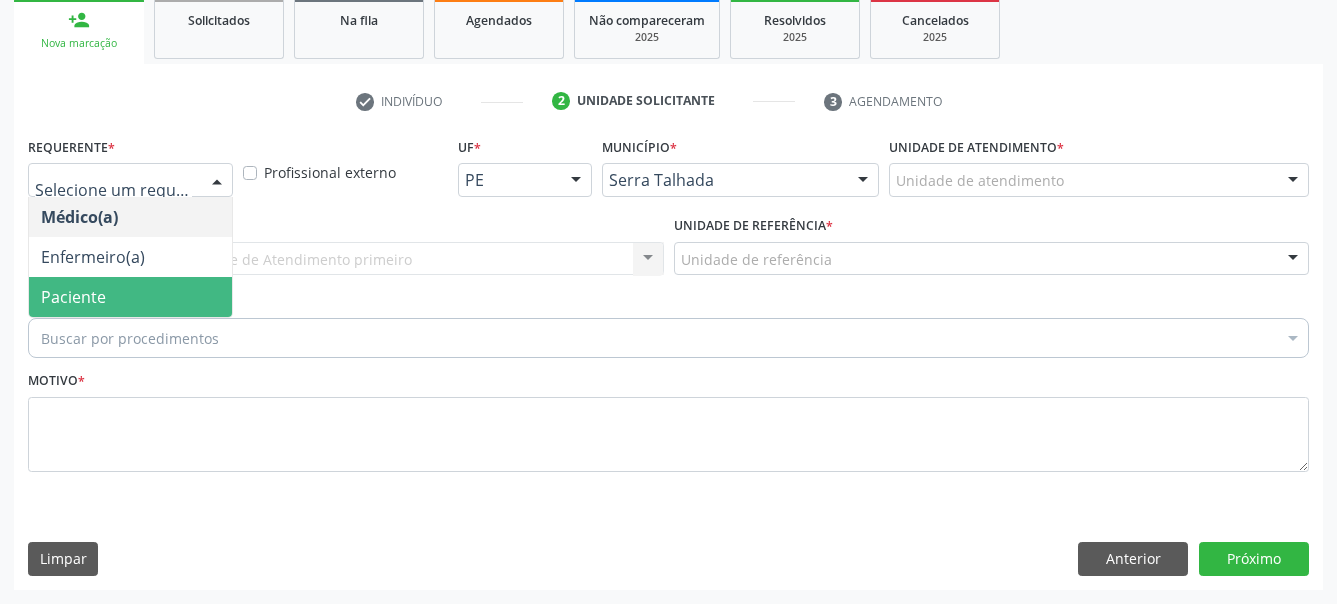 click on "Paciente" at bounding box center (73, 297) 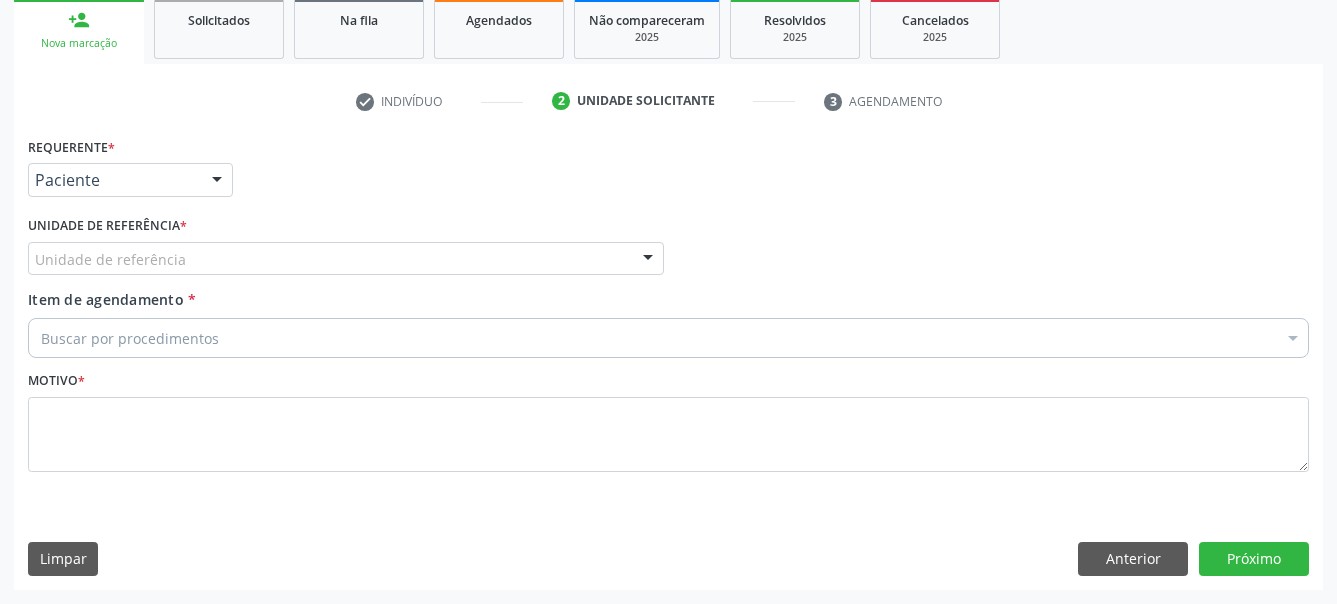 click on "Unidade de referência
*
Unidade de referência
Usf do Mutirao   Usf Cohab   Usf Caicarinha da Penha Tauapiranga   Posto de Saude Bernardo Vieira   Usf Borborema   Usf Bom Jesus I   Usf Ipsep   Usf Sao Cristovao   Usf Santa Rita Bernardo Vieira   Usf Cagep   Usf Caxixola   Usf Bom Jesus II   Usf Malhada Cortada   Usf Alto da Conceicao   Usf Varzea Aabb   Usf Ipsep II   Usf Cohab II   Usf Varzinha   Usf Ipa Faz Nova   Usf Centro I   Usf Vila Bela   Usf Centro II   Usf Luanda Jardim   Usf Ipsep III   Posto de Saude Logradouro   Posto de Saude Poco da Cerca   Posto de Saude de Juazeirinho   Central Regional de Rede de Frio Xi Geres   Hospital Eduardo Campos   Rede de Atencao Ao Covid 19 Leitos de Retaguarda Municipal   Posto de Saude Malhada da Areia   Posto de Saude Malhada do Jua   Vigilancia Epidemiologica   Central de Regulacao Medica das Urgencias Serra Talhada Pe   Usb Base Samu Serra Talhada   Usa Base Samu Serra Talhada   3 Grupamento de Bombeiros" at bounding box center [346, 250] 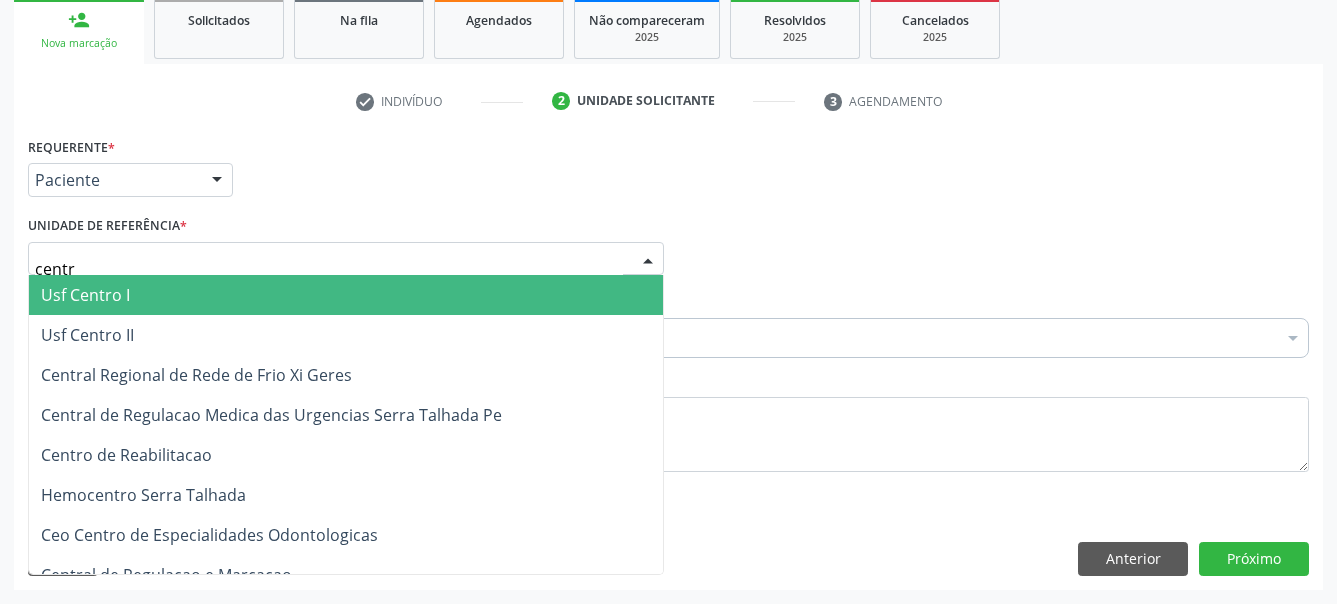 type on "centro" 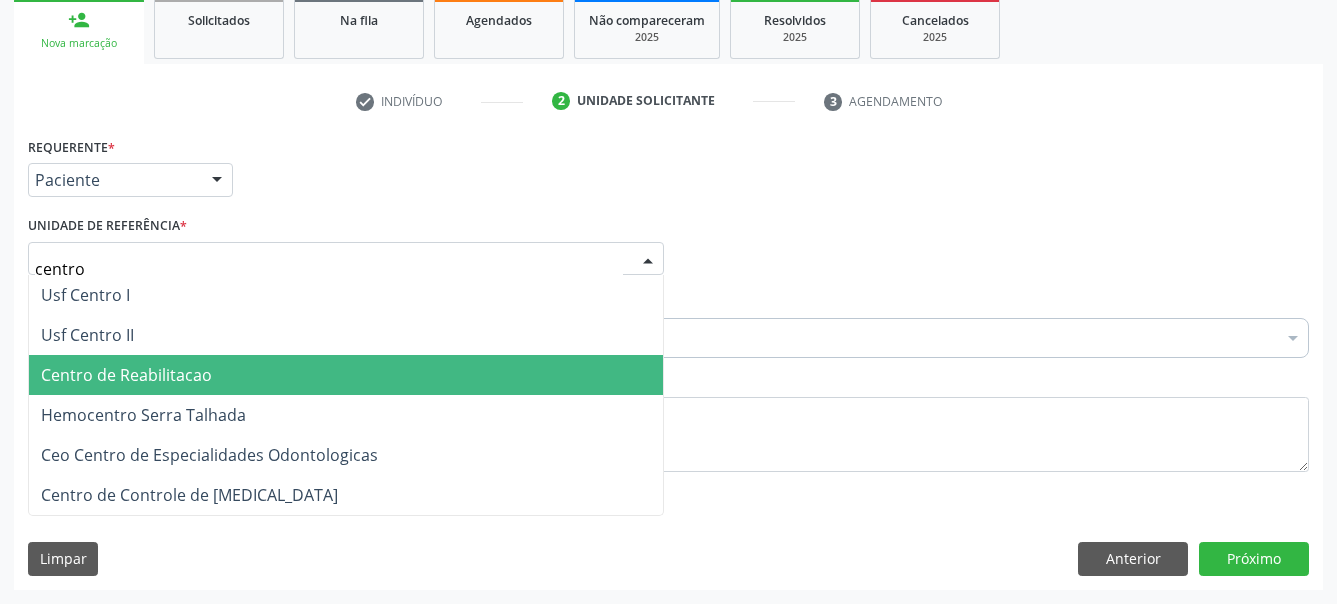 click on "Centro de Reabilitacao" at bounding box center (126, 375) 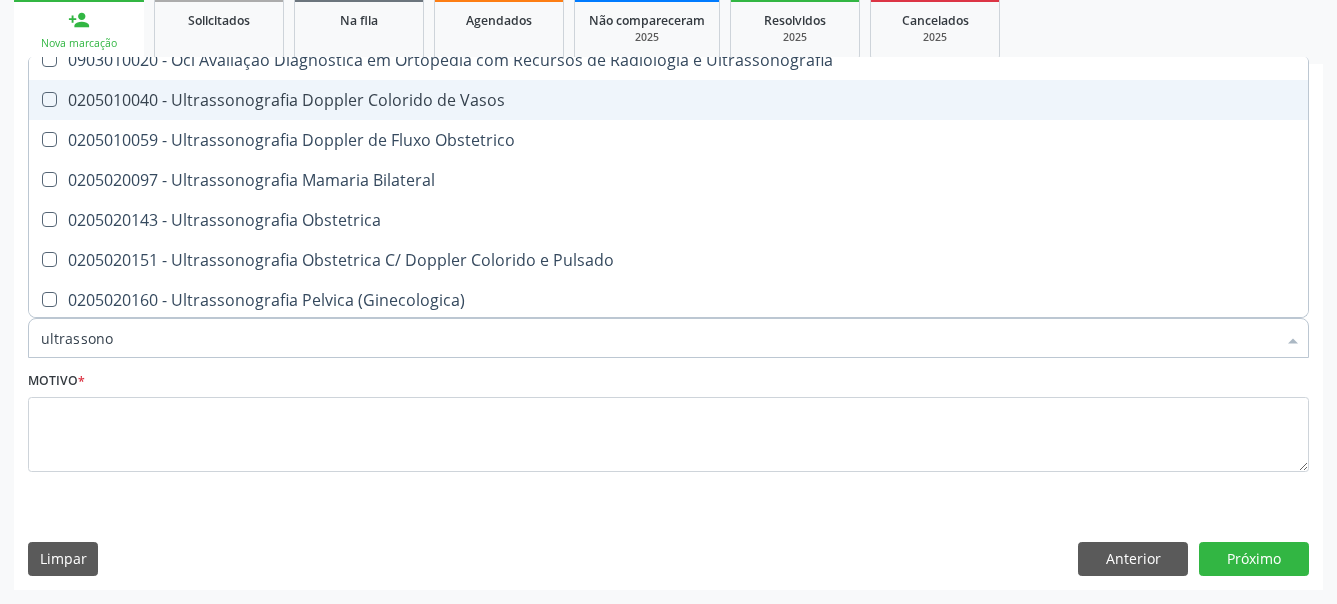 scroll, scrollTop: 132, scrollLeft: 0, axis: vertical 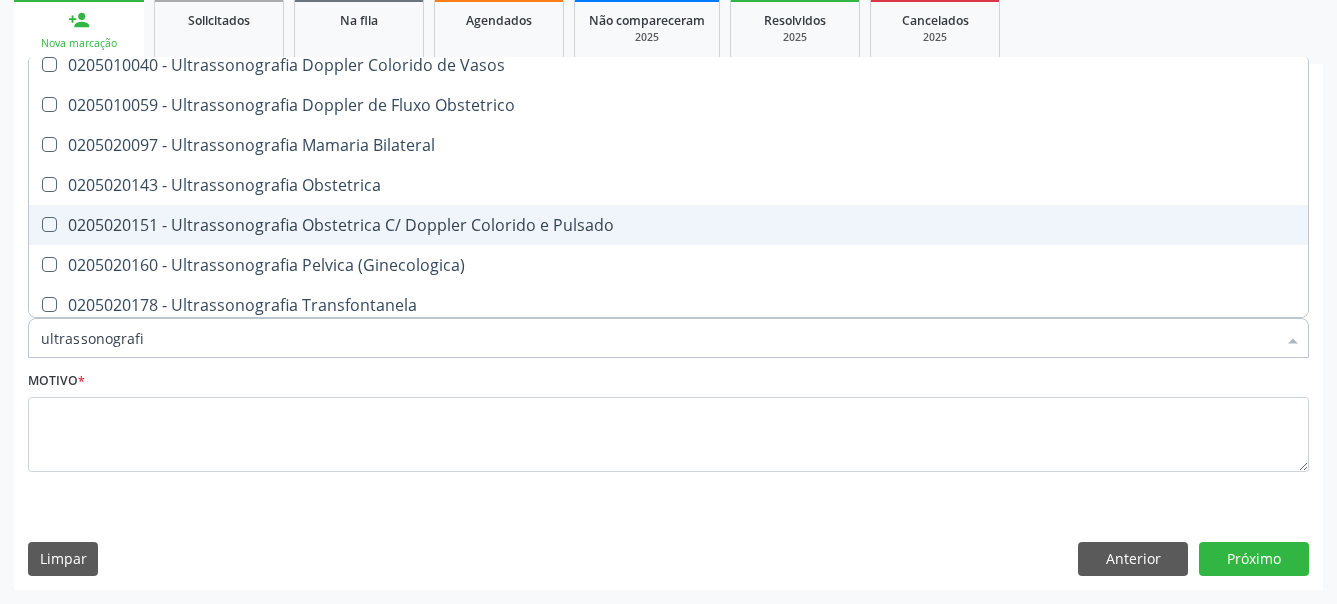 type on "ultrassonografia" 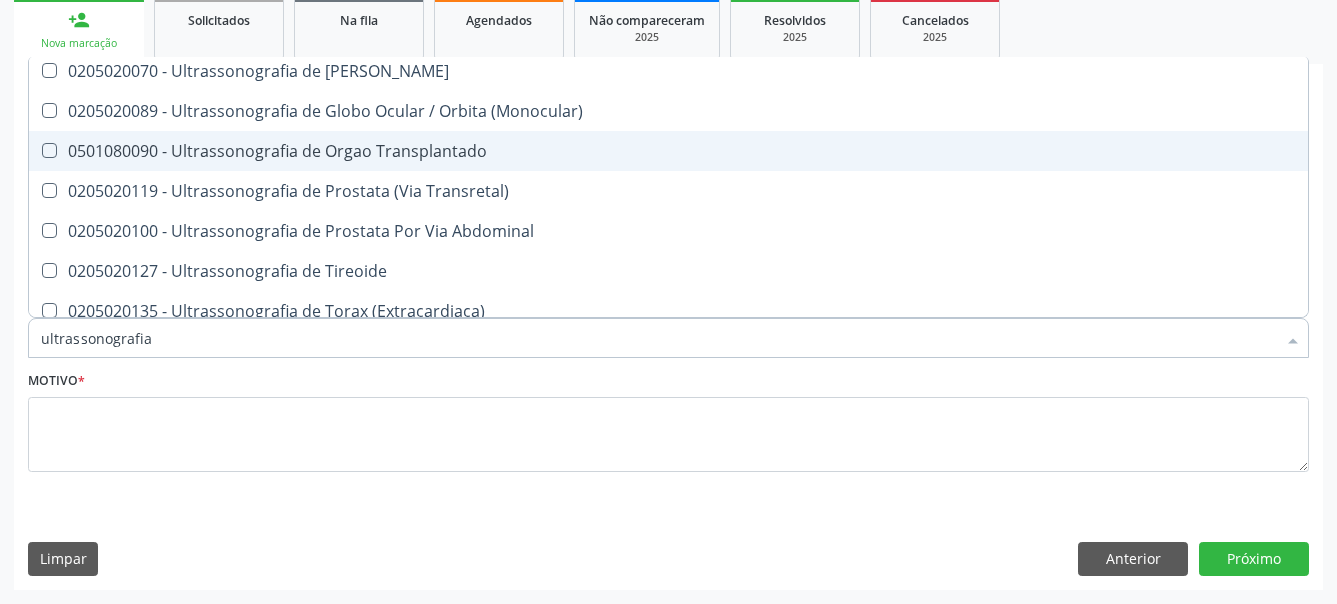 scroll, scrollTop: 579, scrollLeft: 0, axis: vertical 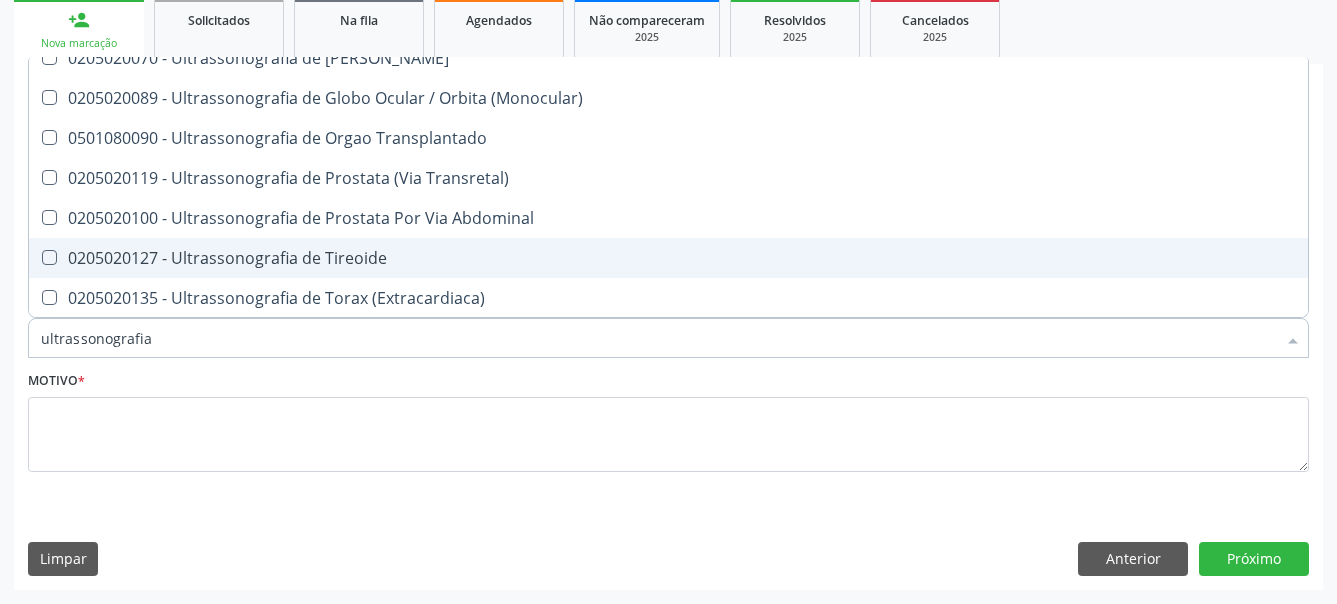 click at bounding box center (36, 258) 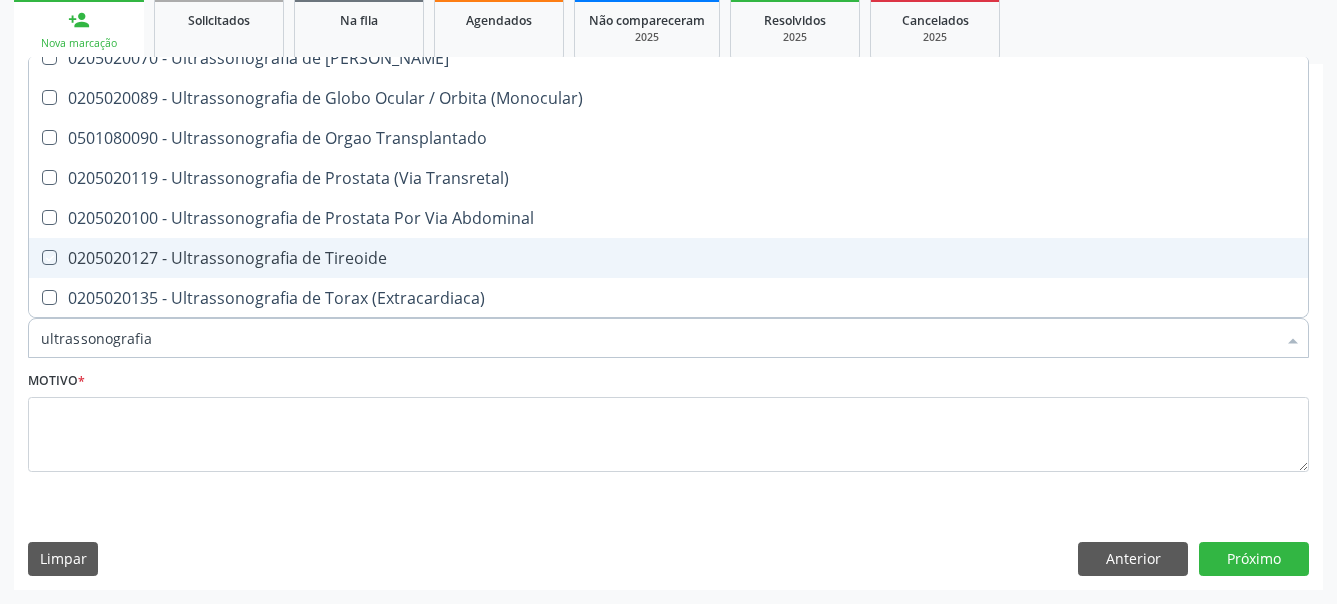 checkbox on "true" 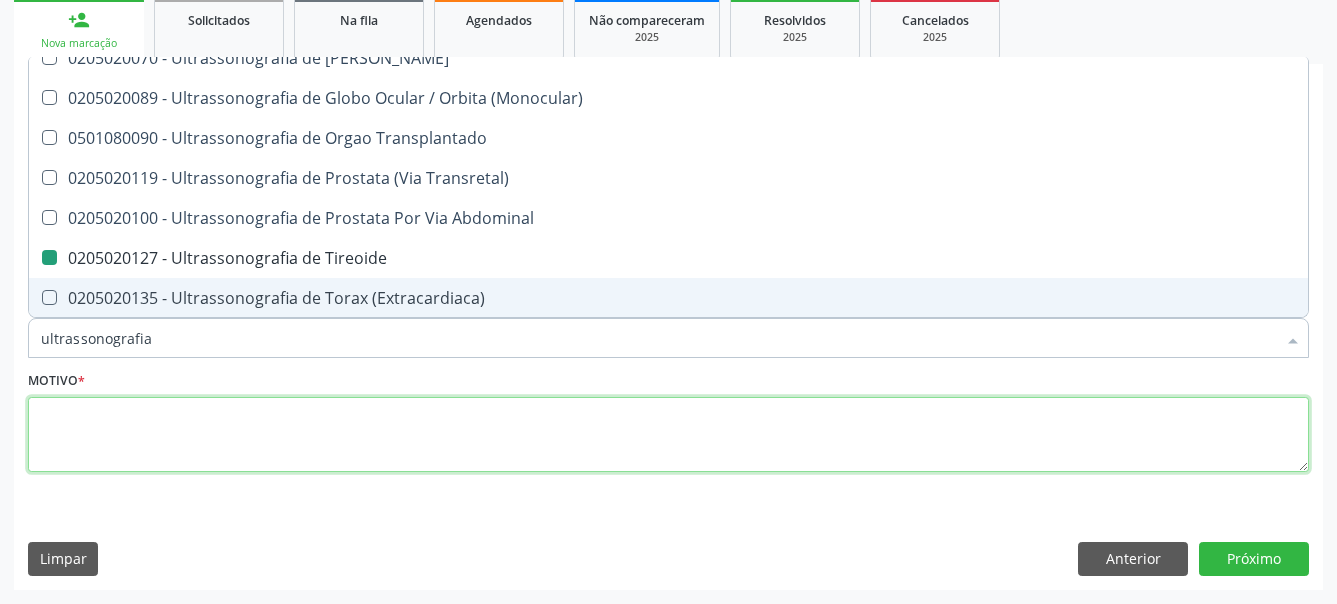 click at bounding box center [668, 435] 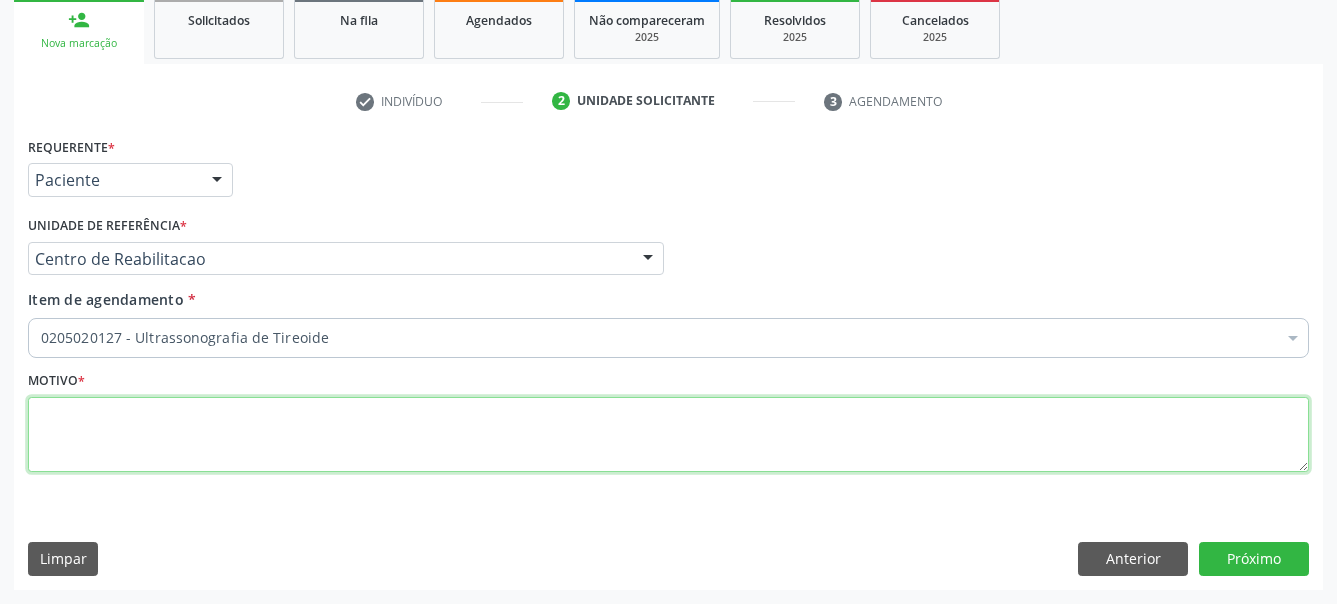 scroll, scrollTop: 0, scrollLeft: 0, axis: both 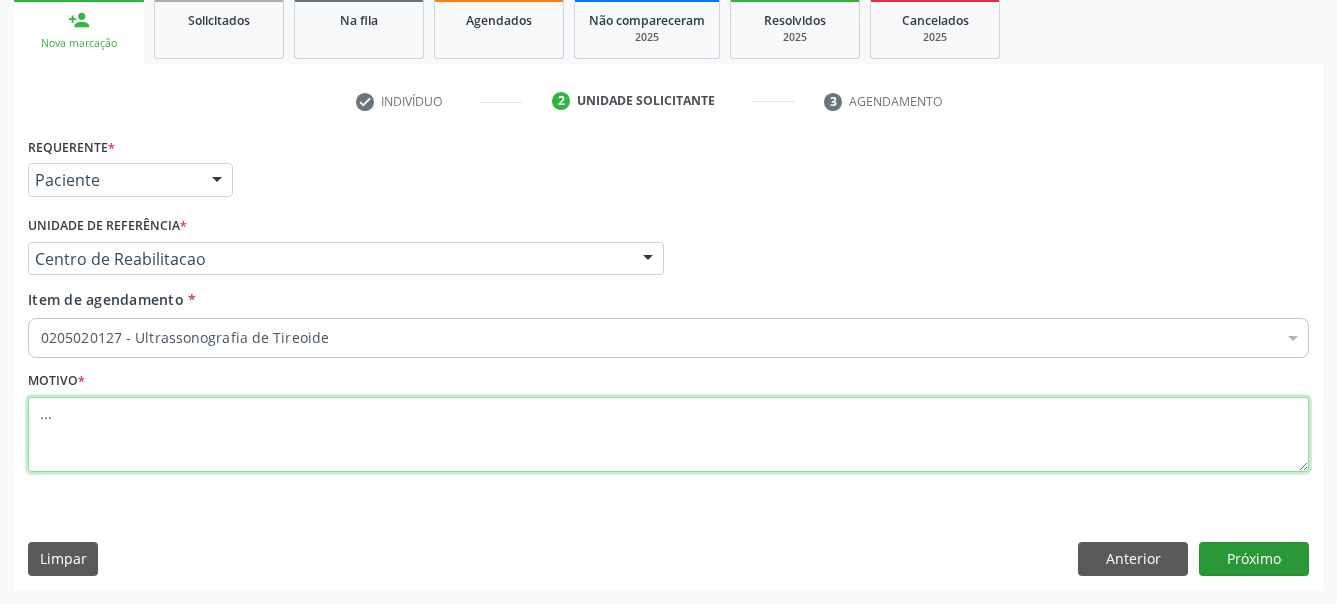 type on "..." 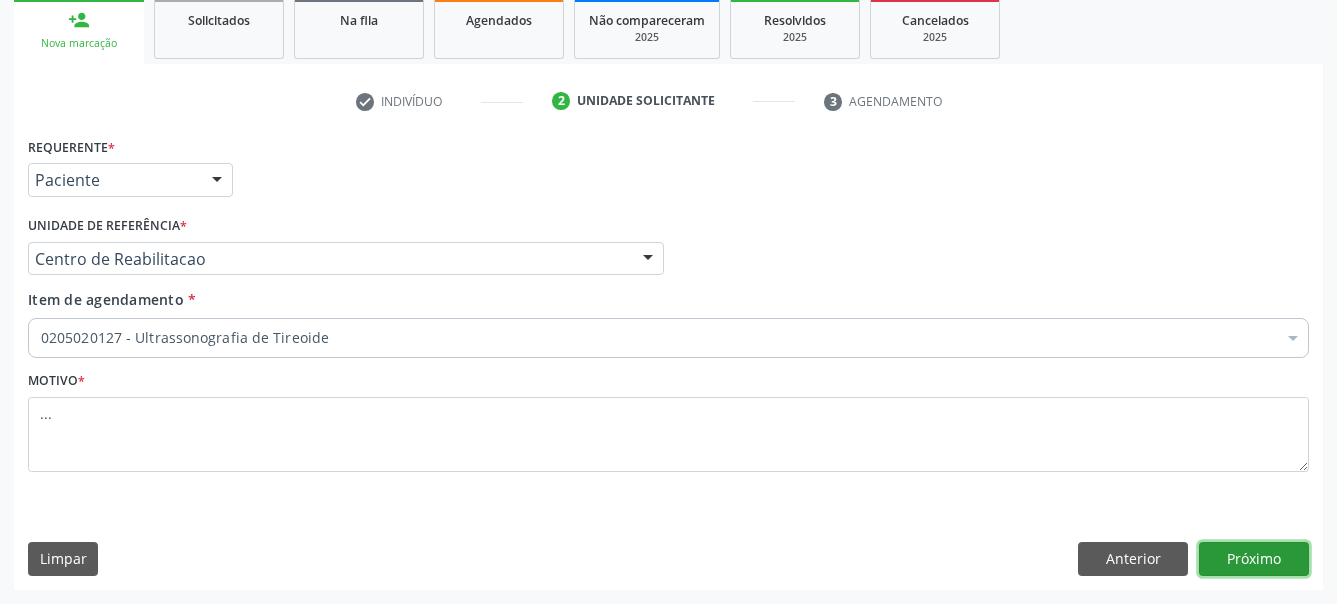 click on "Próximo" at bounding box center [1254, 559] 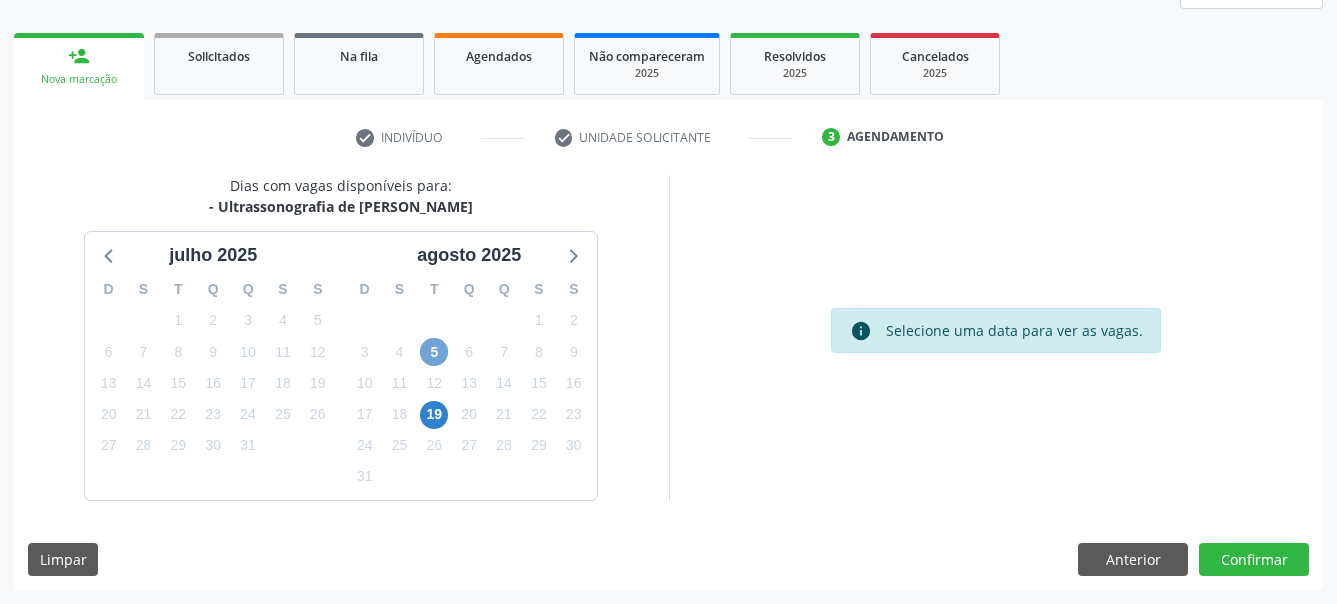 click on "5" at bounding box center (434, 352) 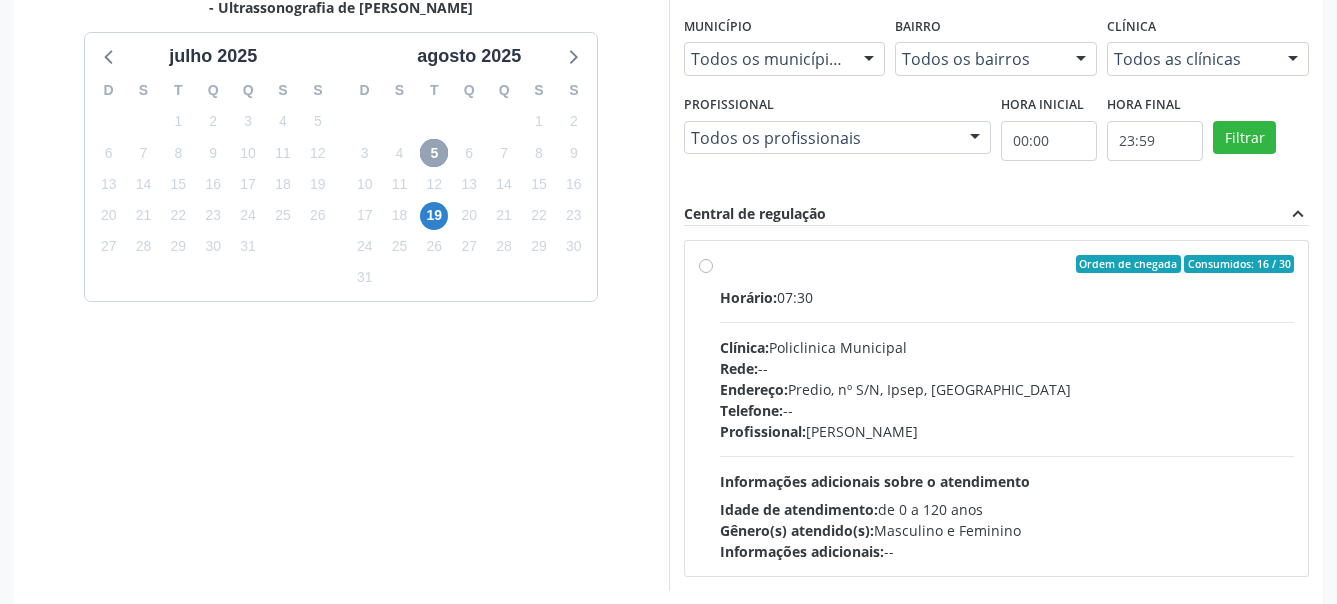 scroll, scrollTop: 470, scrollLeft: 0, axis: vertical 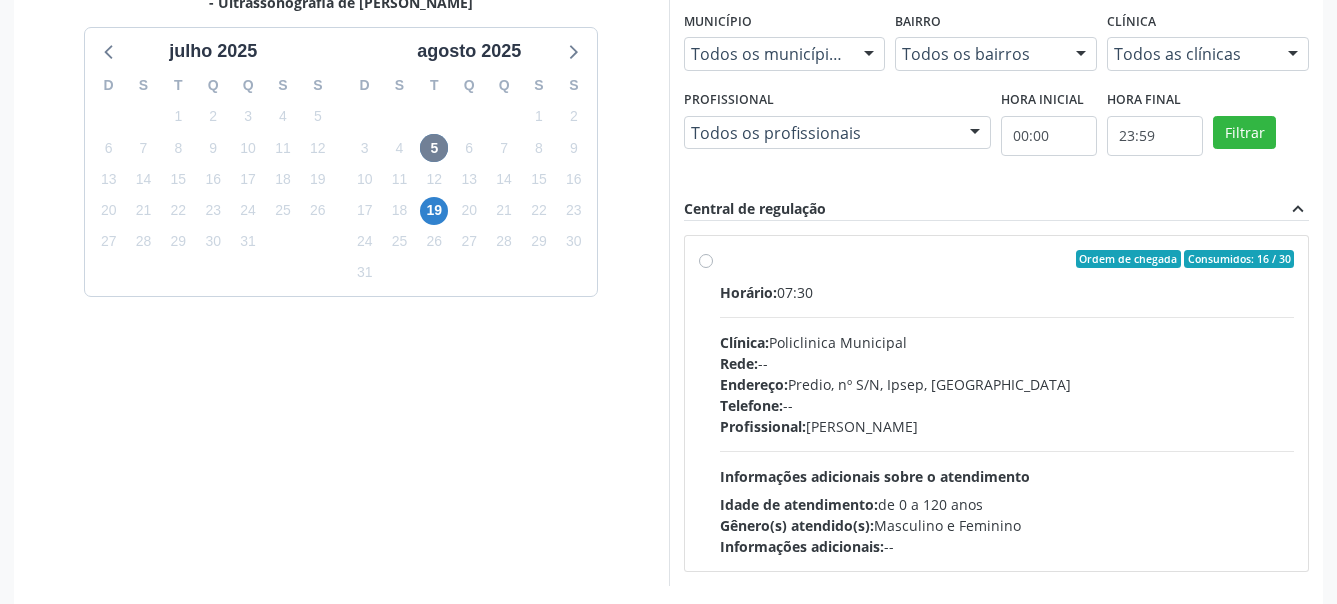 click on "Ordem de chegada
Consumidos: 16 / 30
Horário:   07:30
Clínica:  Policlinica Municipal
Rede:
--
Endereço:   Predio, nº S/N, Ipsep, Serra Talhada - PE
Telefone:   --
Profissional:
Antonio Carlos Brito Pereira de Meneses
Informações adicionais sobre o atendimento
Idade de atendimento:
de 0 a 120 anos
Gênero(s) atendido(s):
Masculino e Feminino
Informações adicionais:
--" at bounding box center (997, 403) 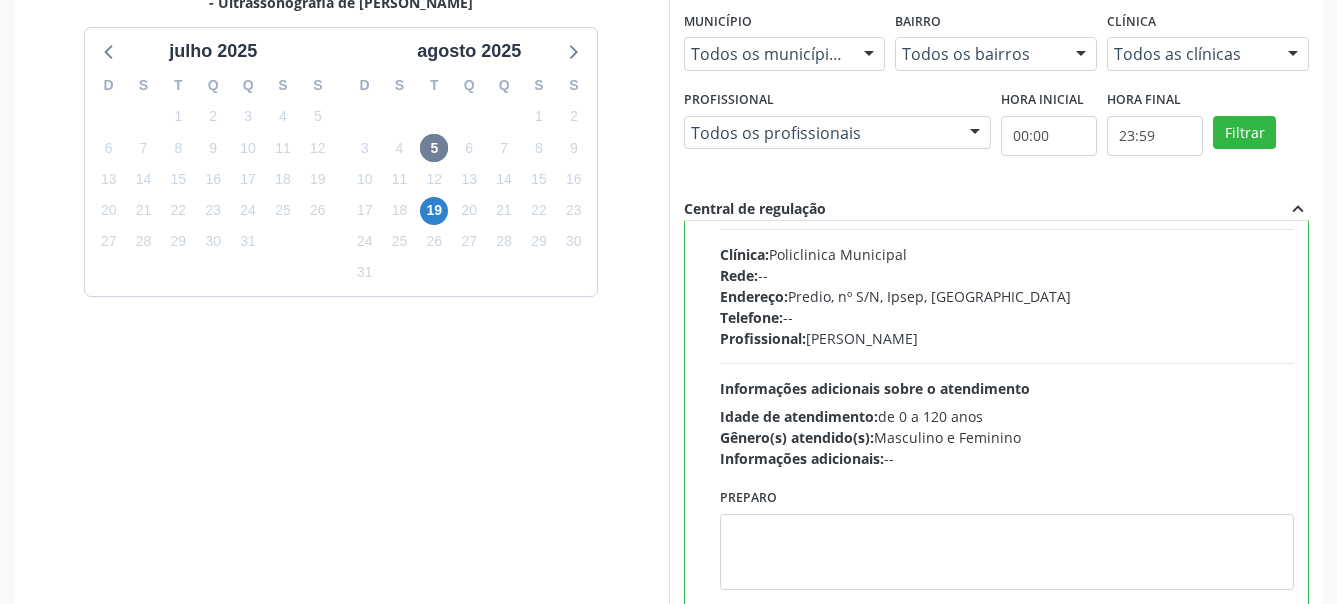 scroll, scrollTop: 99, scrollLeft: 0, axis: vertical 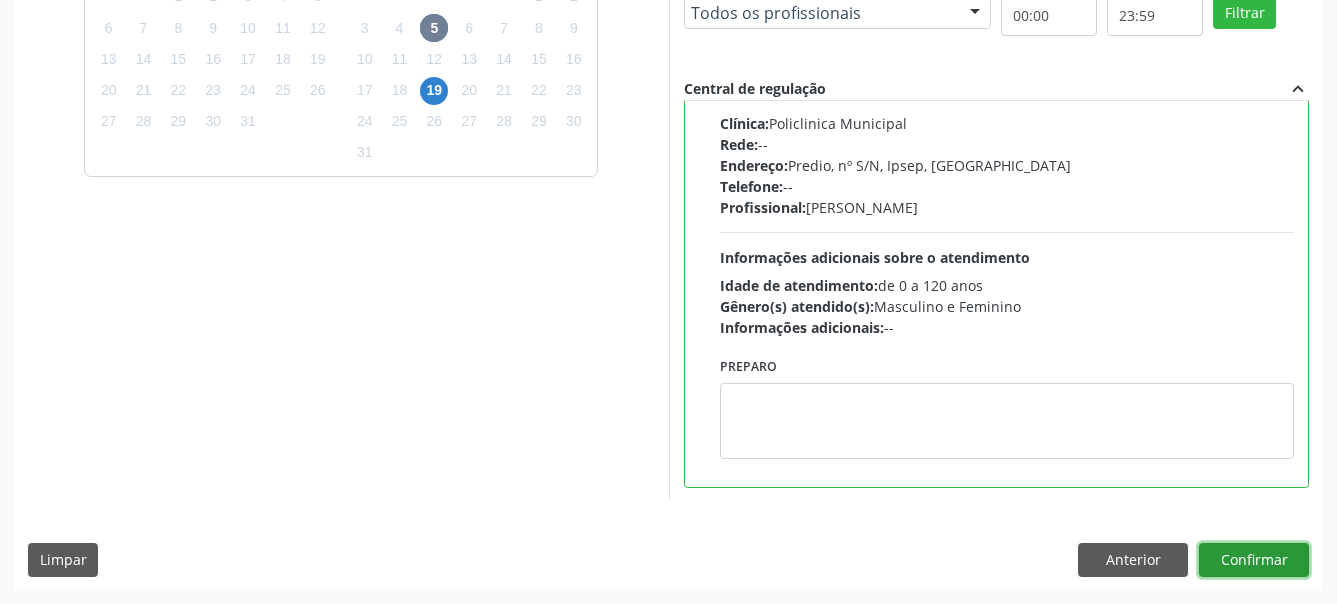 click on "Confirmar" at bounding box center (1254, 560) 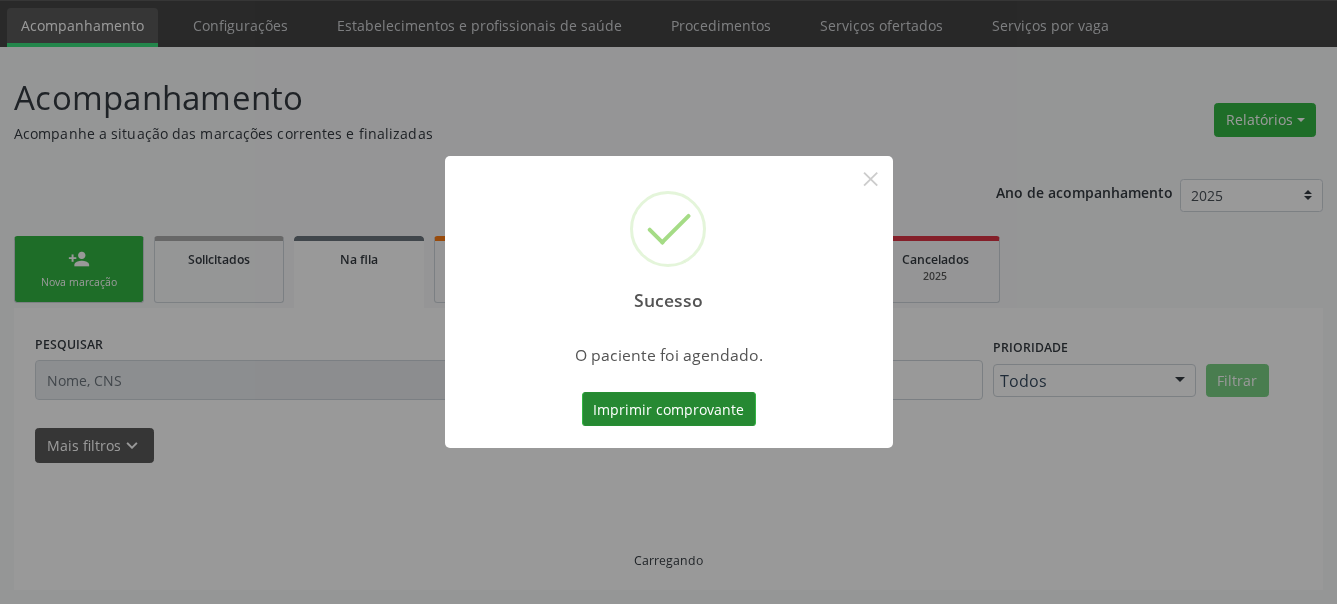 scroll, scrollTop: 62, scrollLeft: 0, axis: vertical 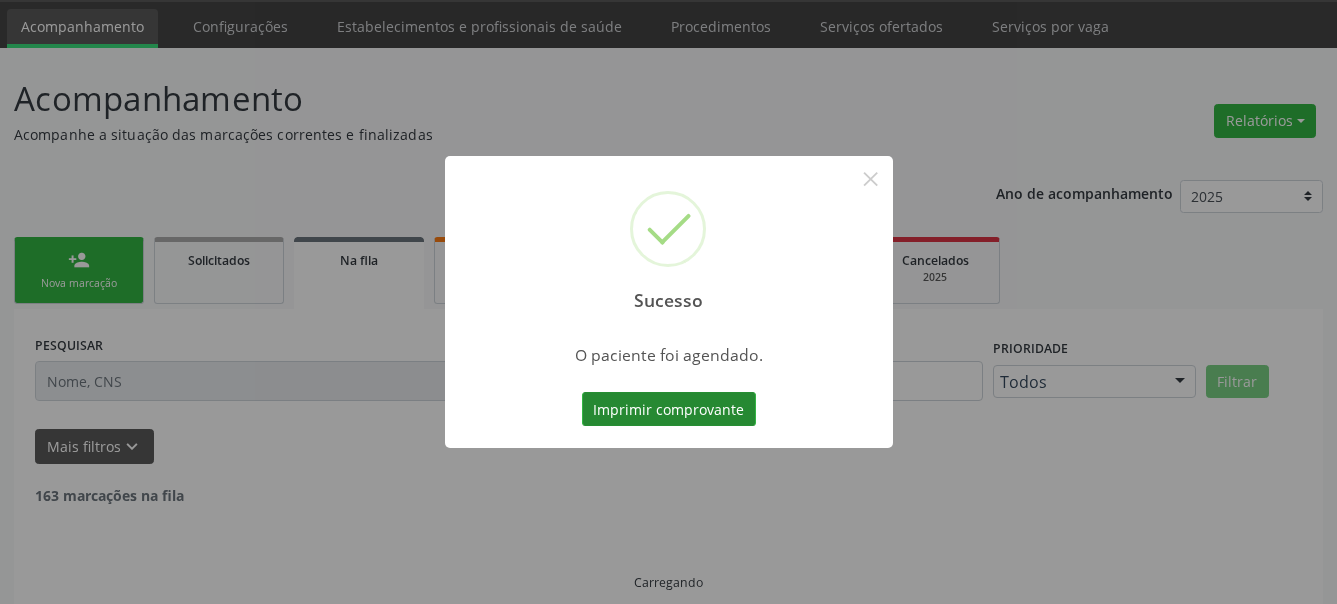 click on "Imprimir comprovante" at bounding box center [669, 409] 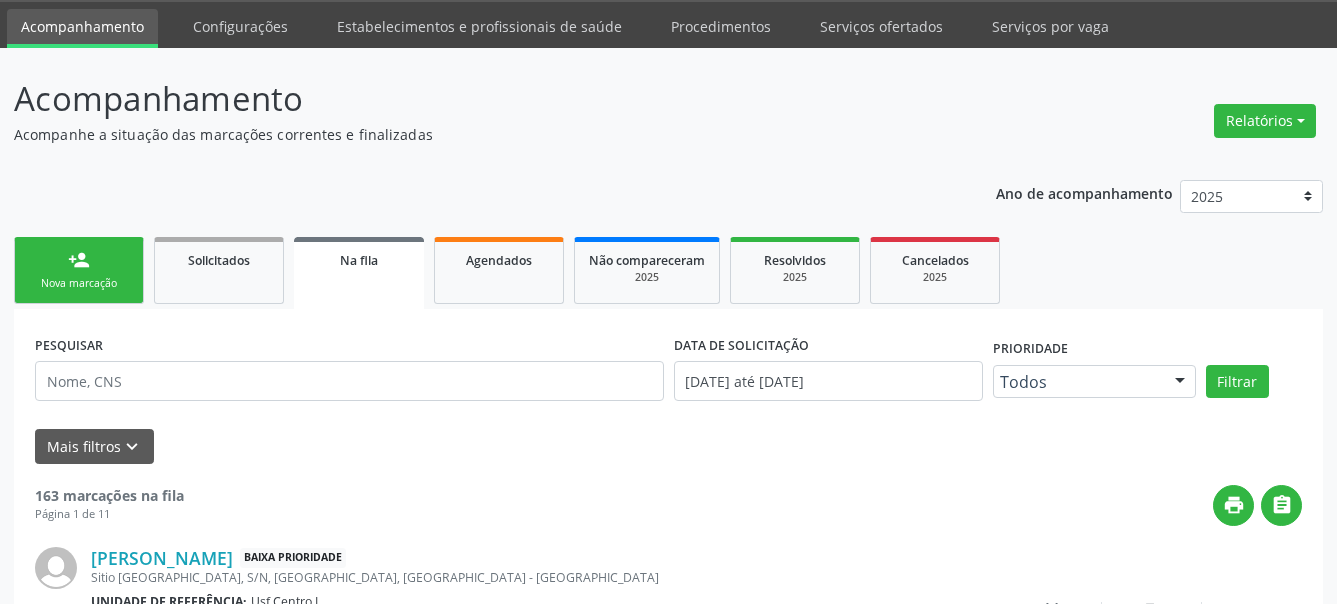 scroll, scrollTop: 61, scrollLeft: 0, axis: vertical 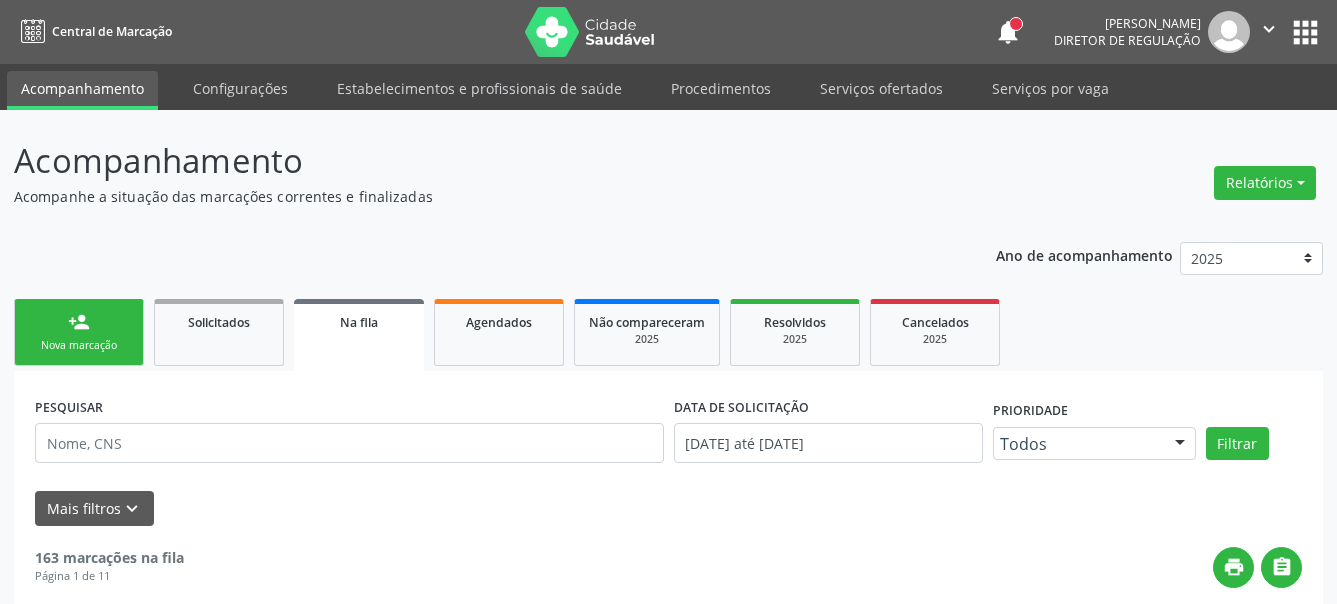 click on "apps" at bounding box center (1305, 32) 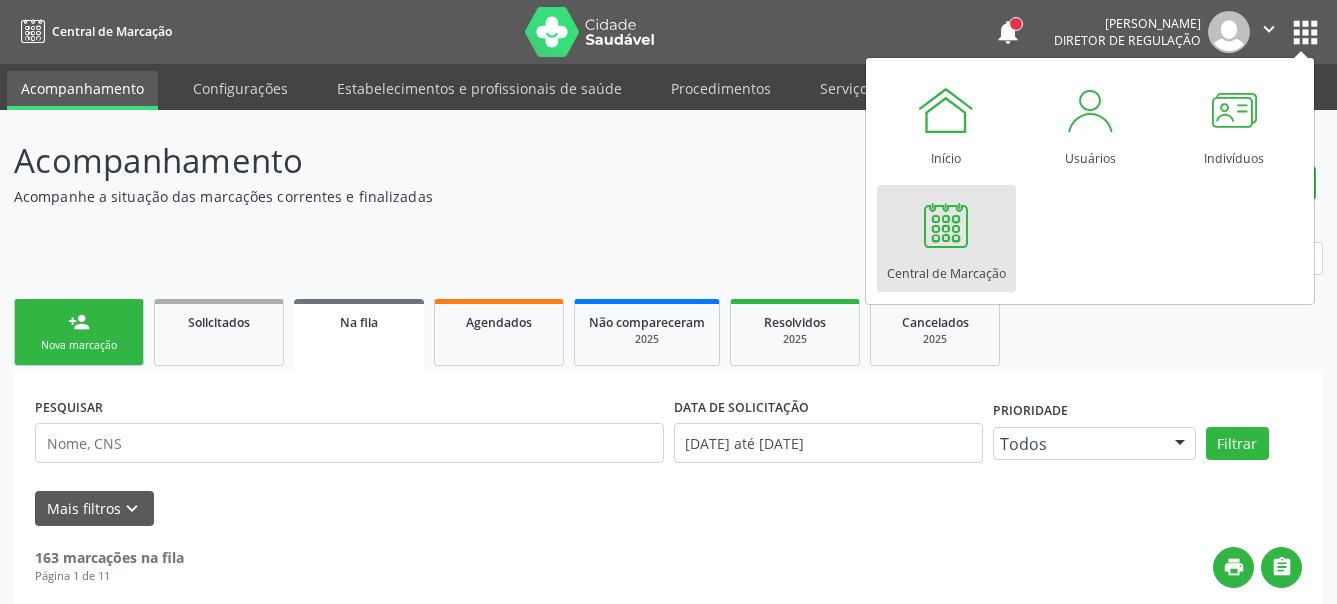click on "Central de Marcação" at bounding box center (946, 238) 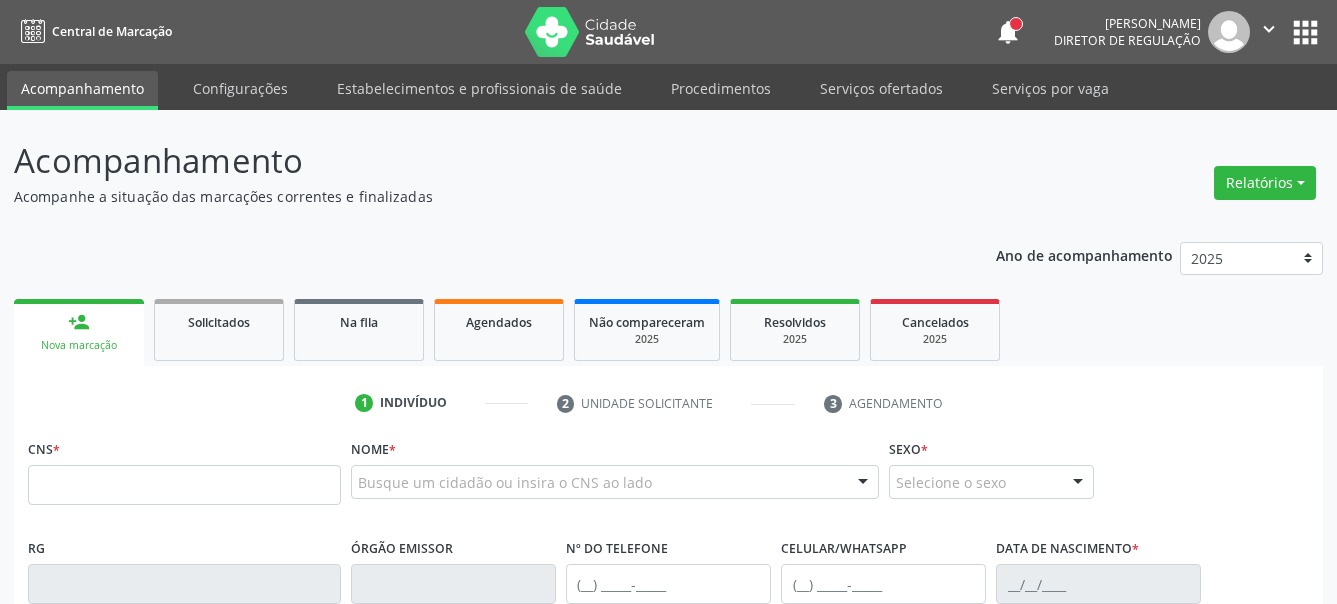 scroll, scrollTop: 0, scrollLeft: 0, axis: both 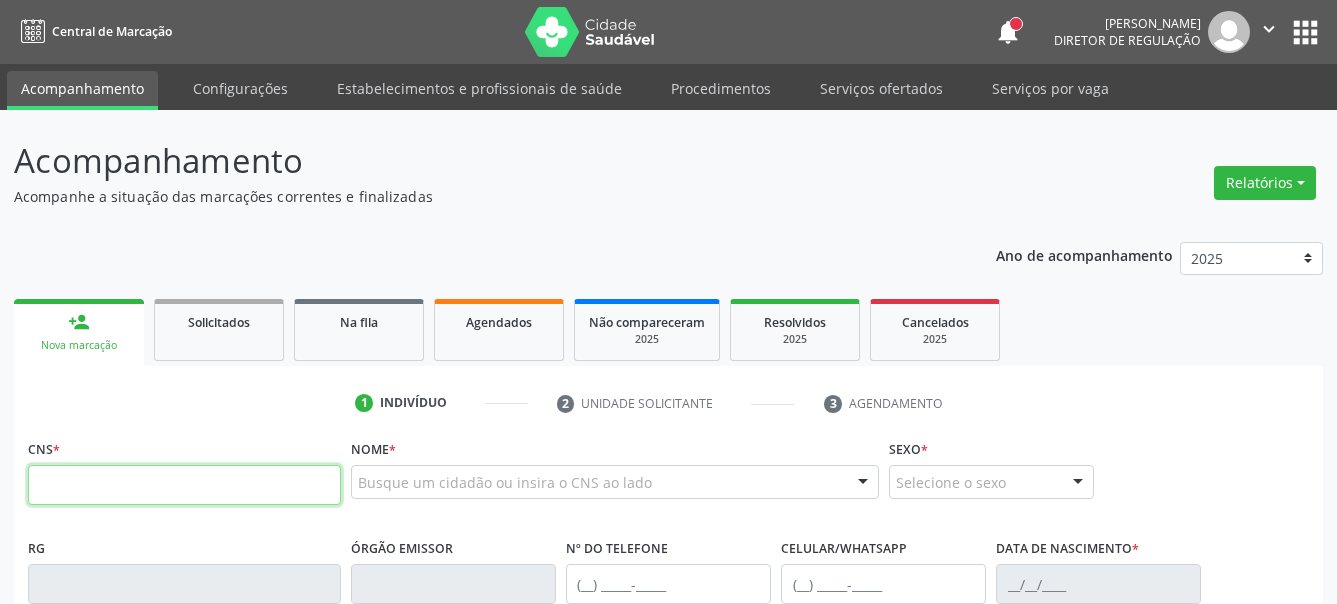click at bounding box center (184, 485) 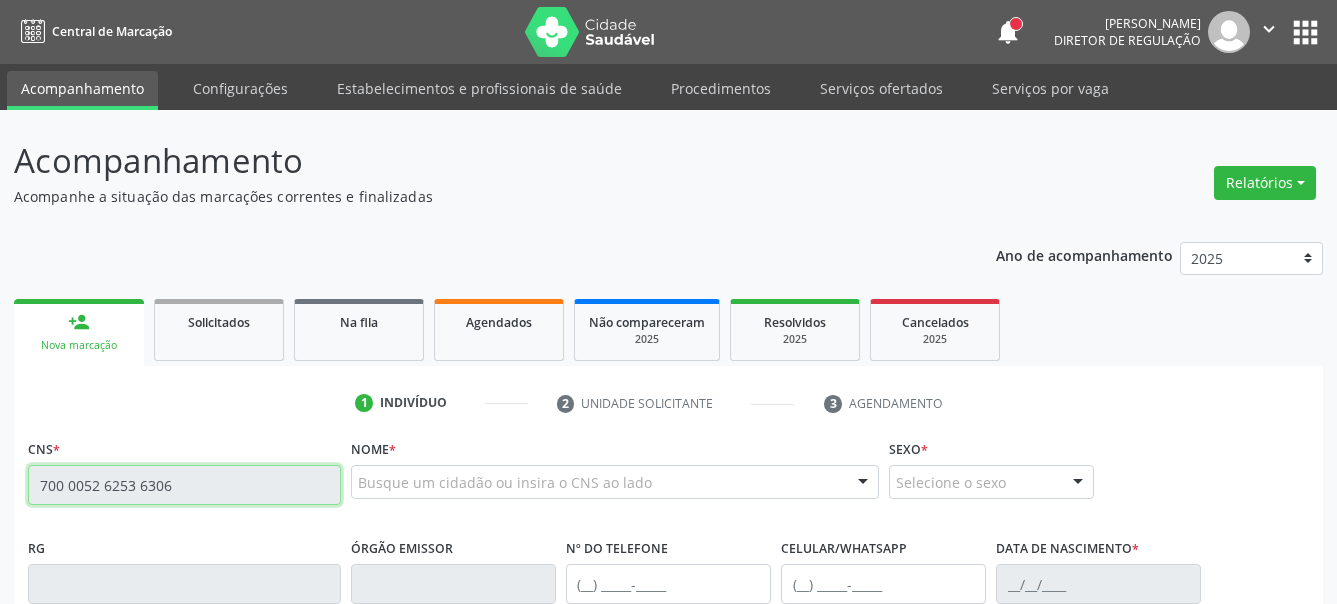 type on "700 0052 6253 6306" 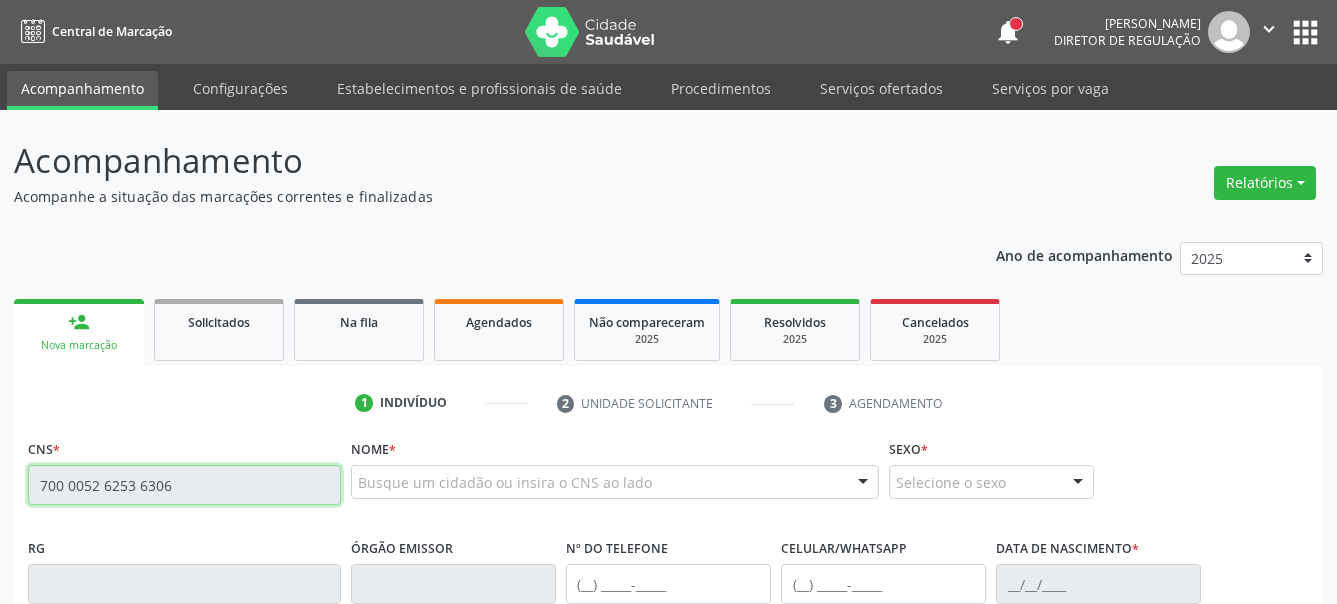 type 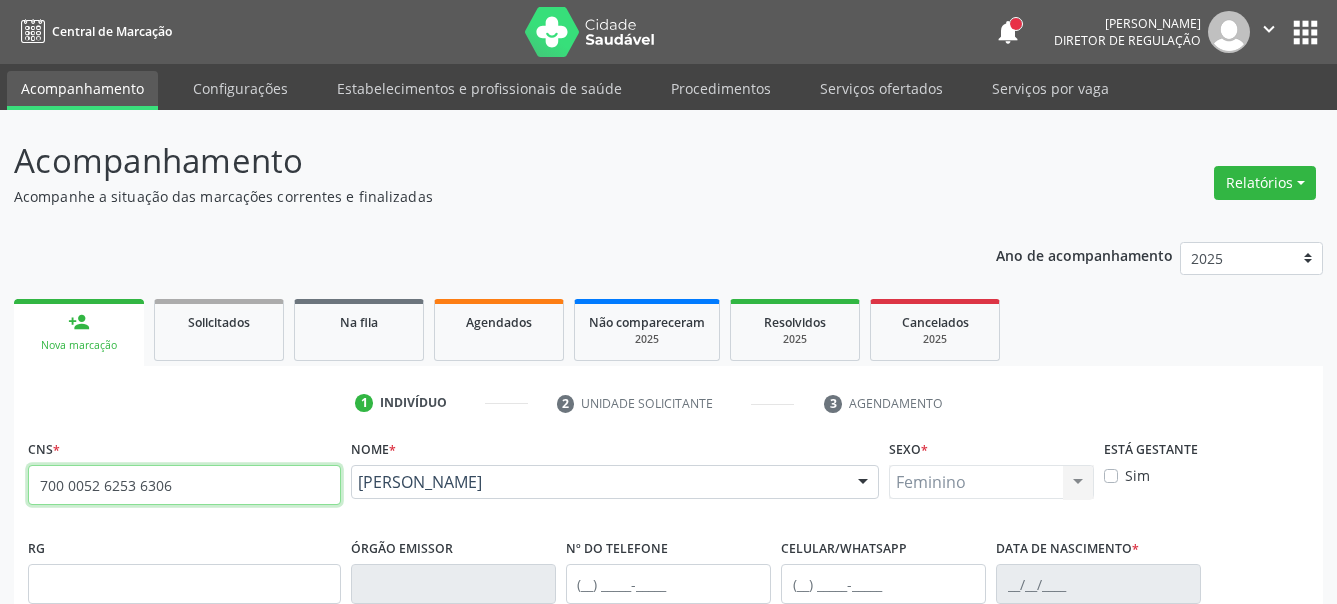 type on "23/05/1948" 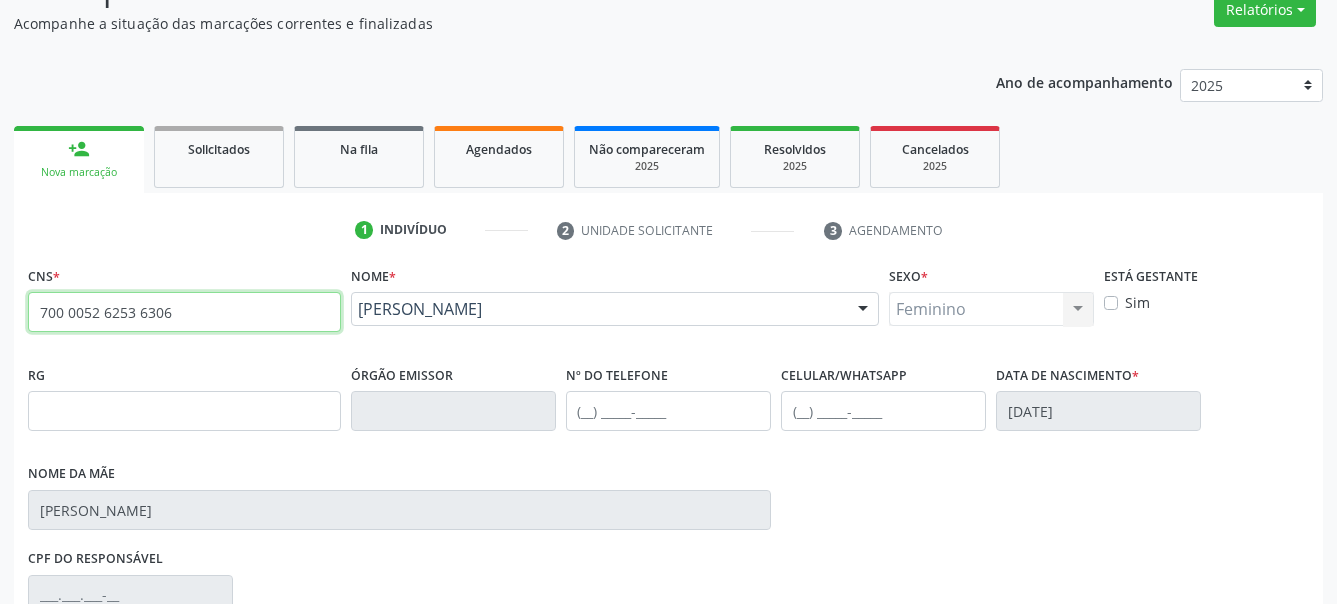 scroll, scrollTop: 204, scrollLeft: 0, axis: vertical 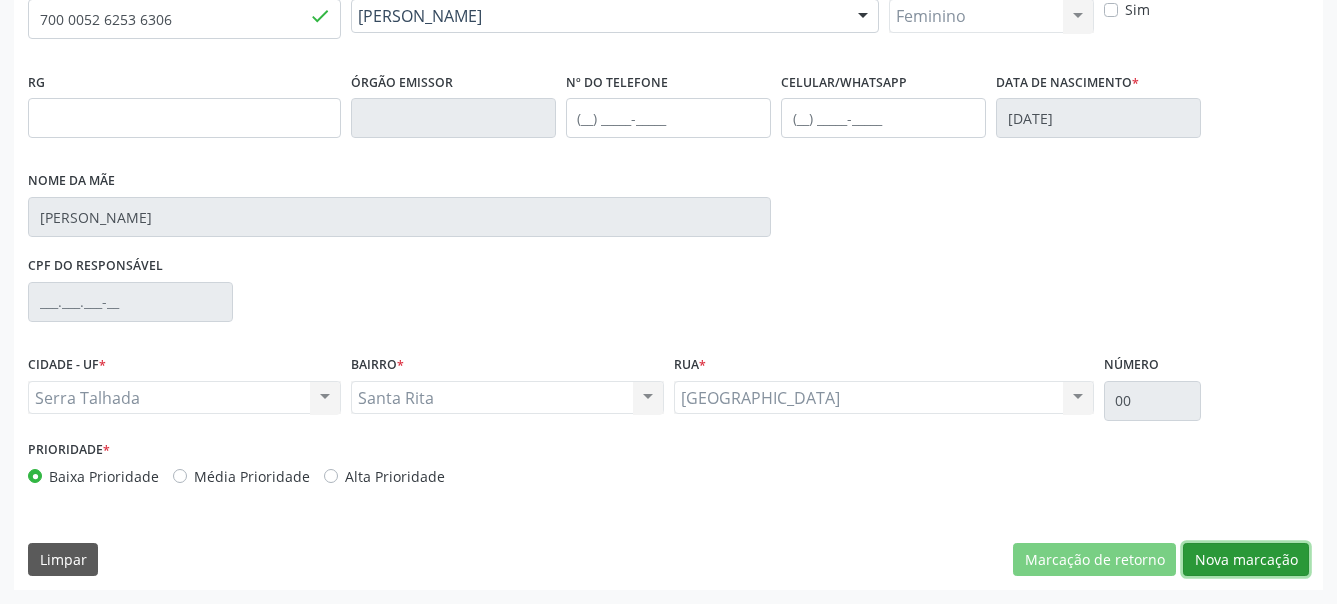drag, startPoint x: 1250, startPoint y: 557, endPoint x: 591, endPoint y: 356, distance: 688.9717 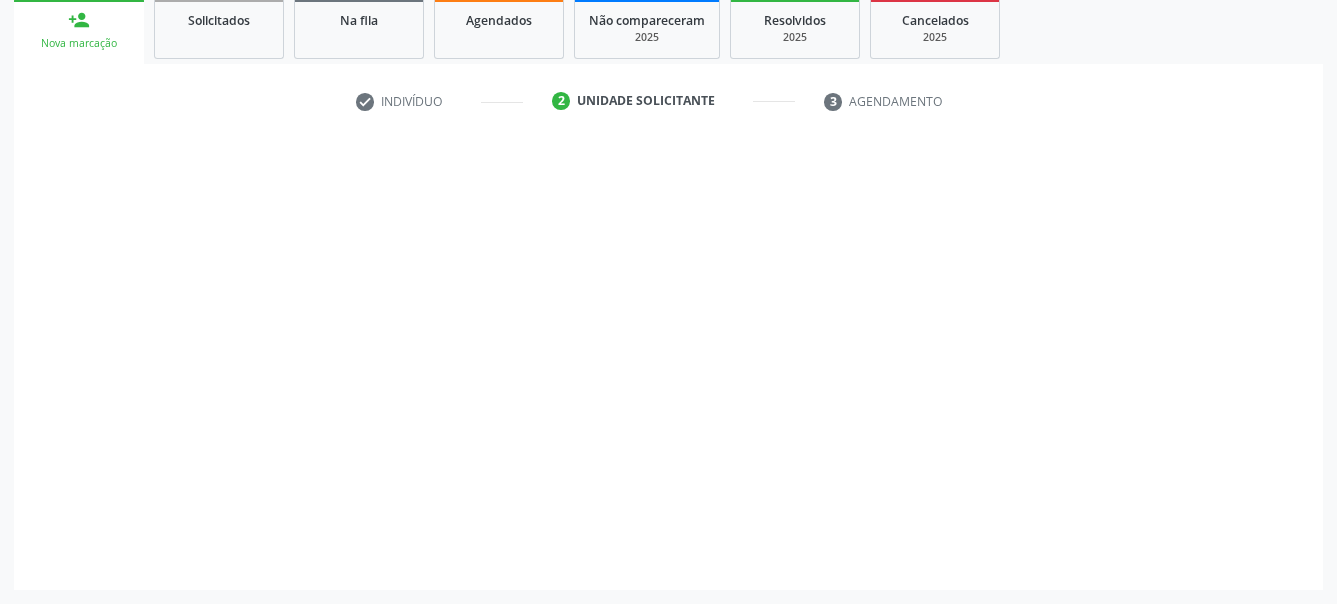 scroll, scrollTop: 318, scrollLeft: 0, axis: vertical 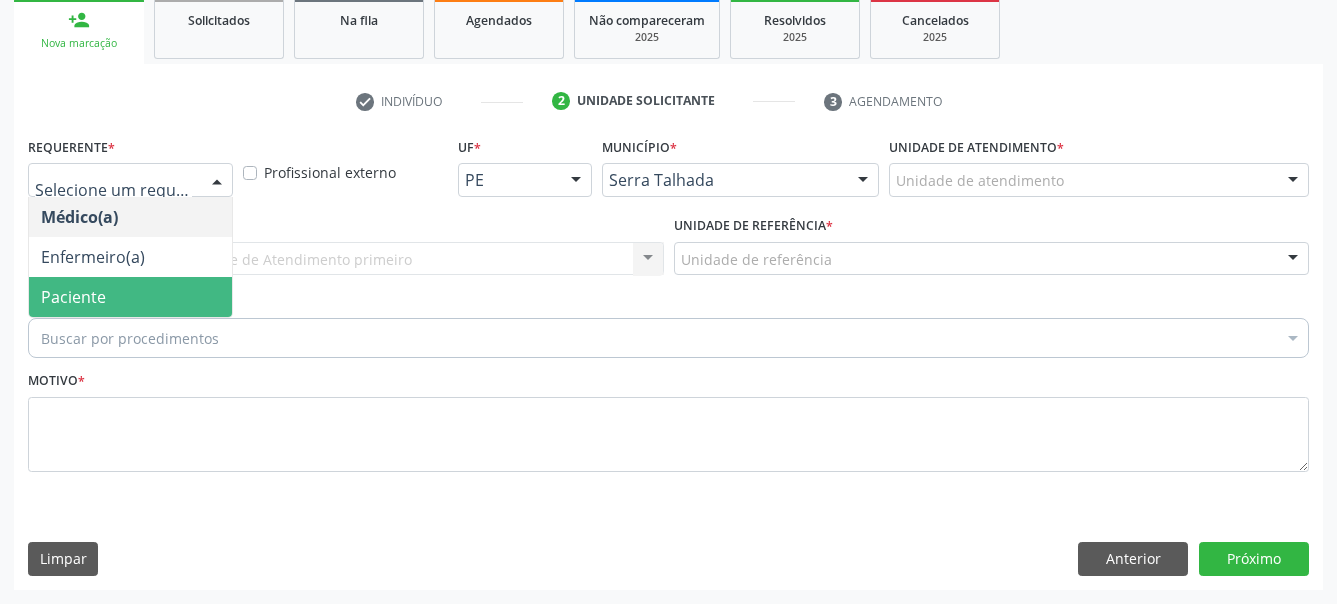 click on "Paciente" at bounding box center [130, 297] 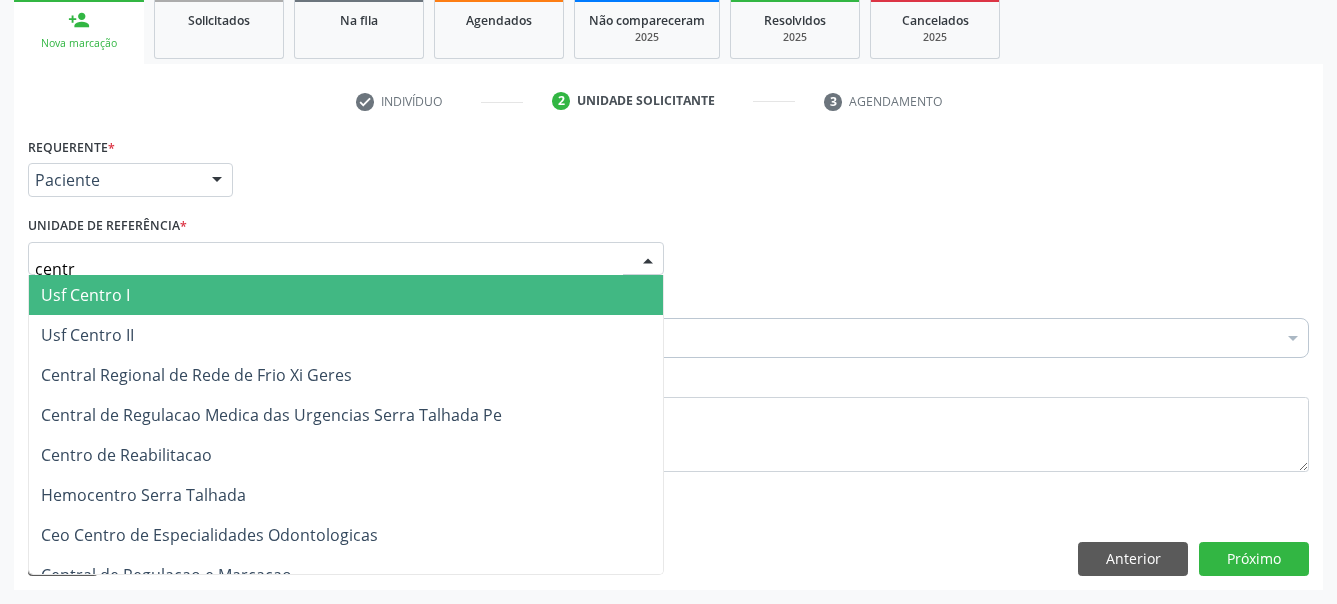 type on "centro" 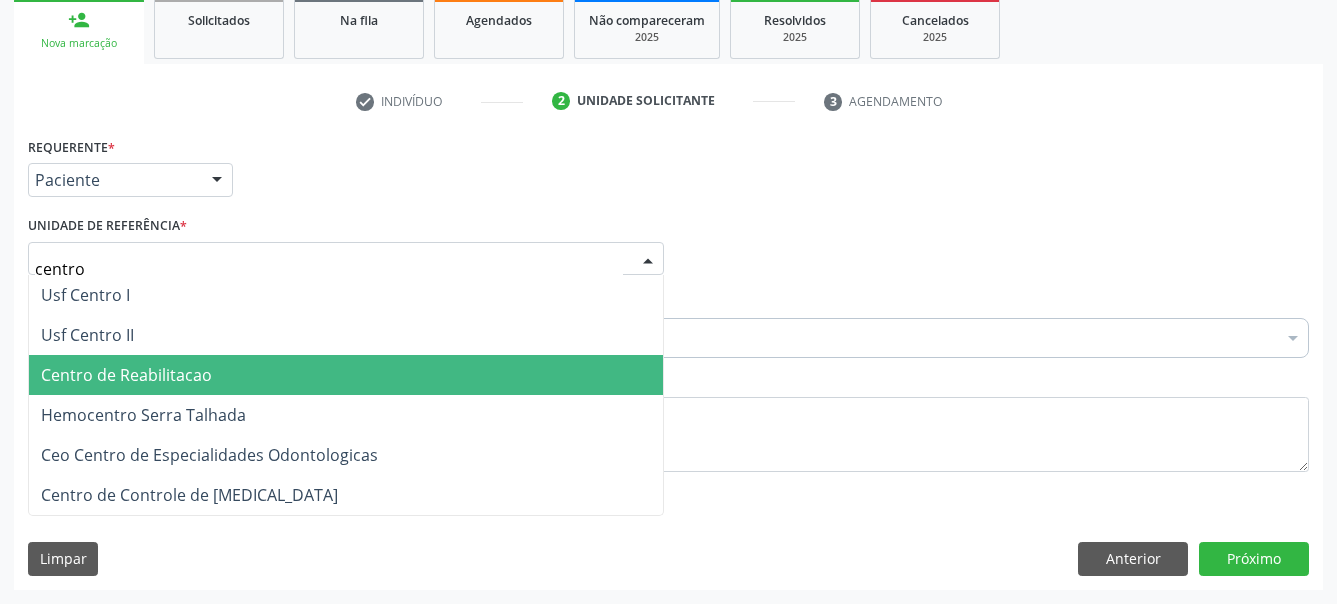 click on "Centro de Reabilitacao" at bounding box center [126, 375] 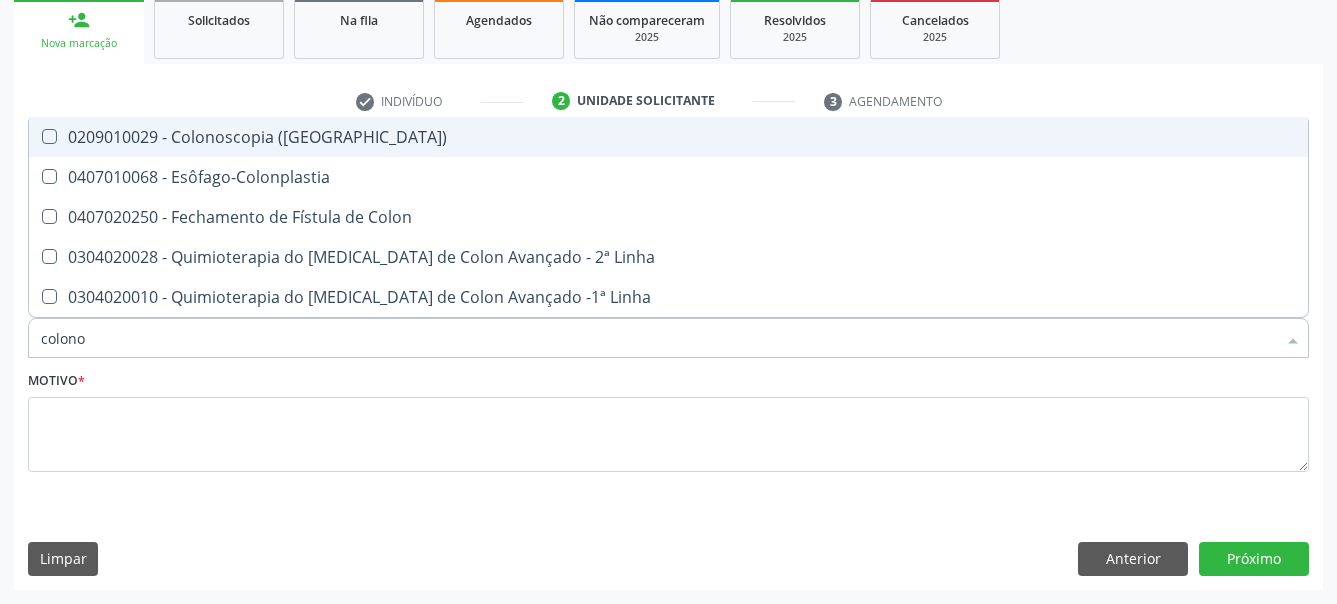 type on "colonos" 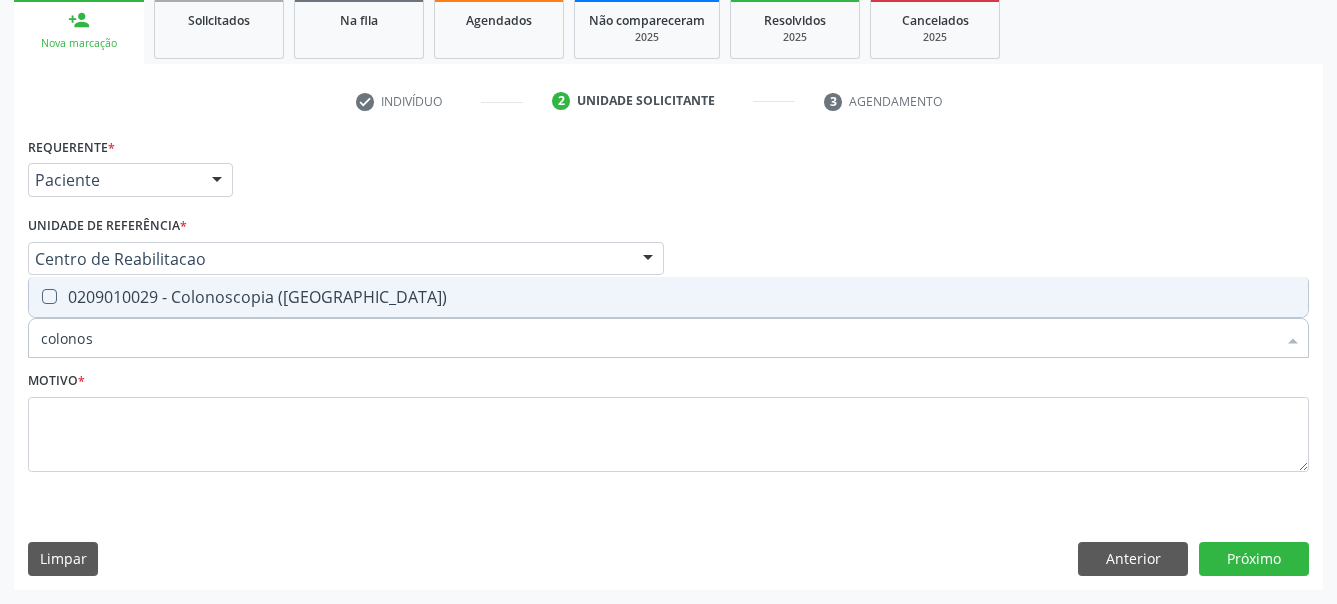 click at bounding box center [49, 296] 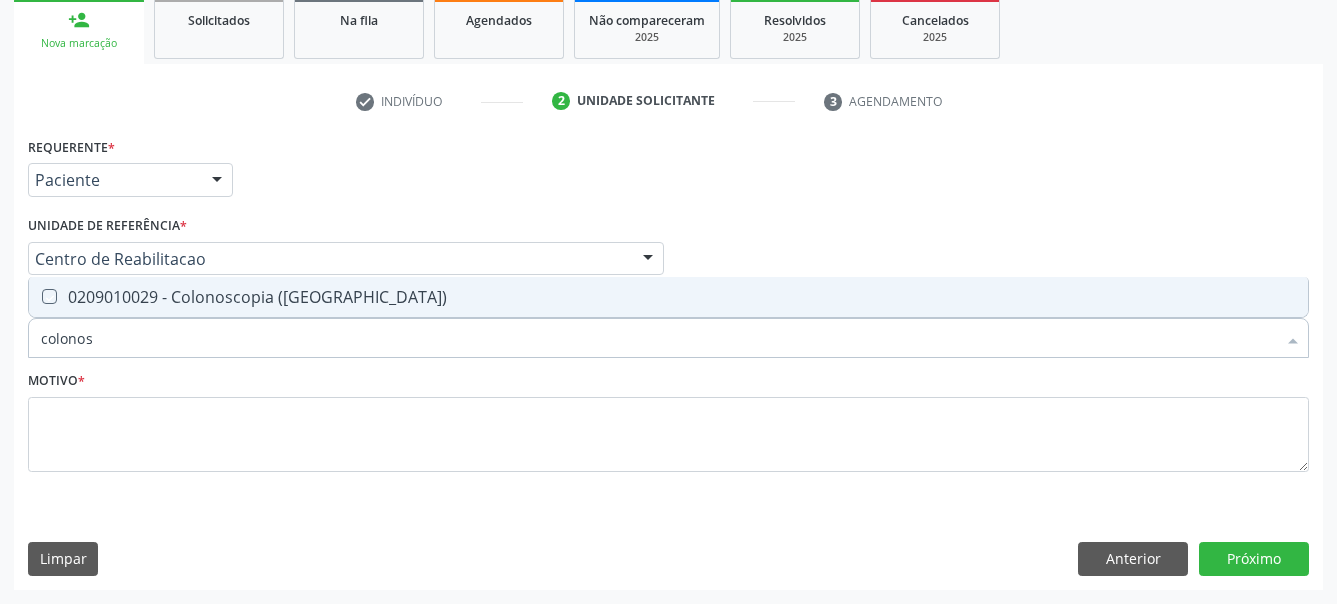 click at bounding box center (35, 296) 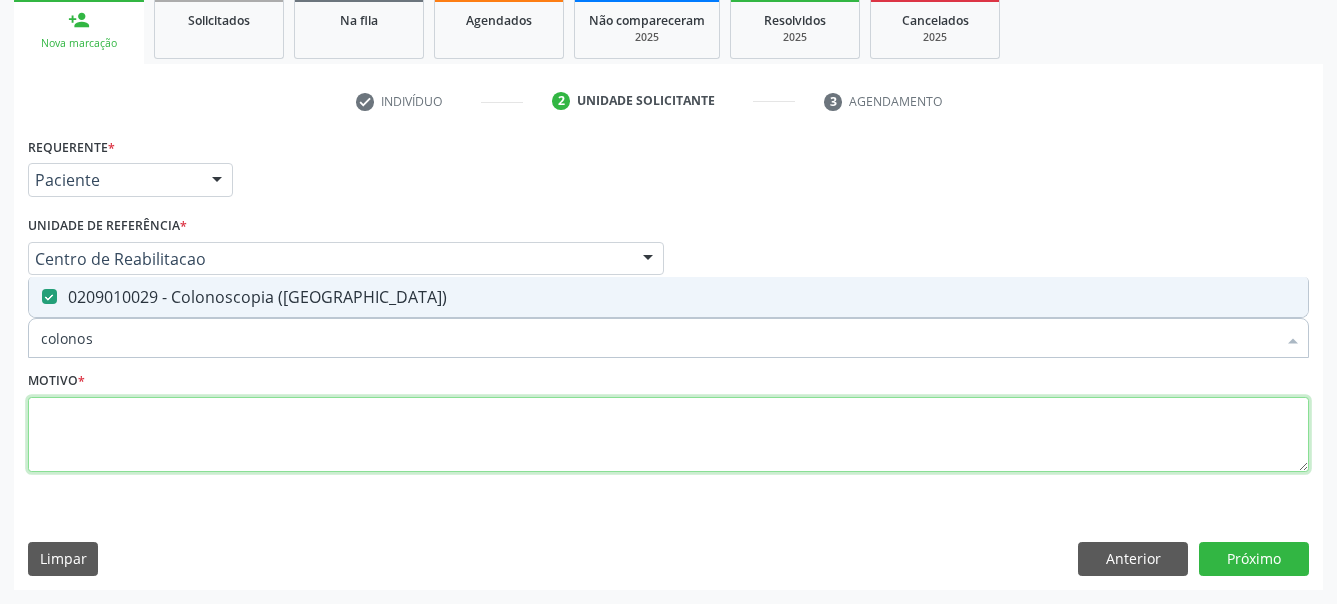click at bounding box center [668, 435] 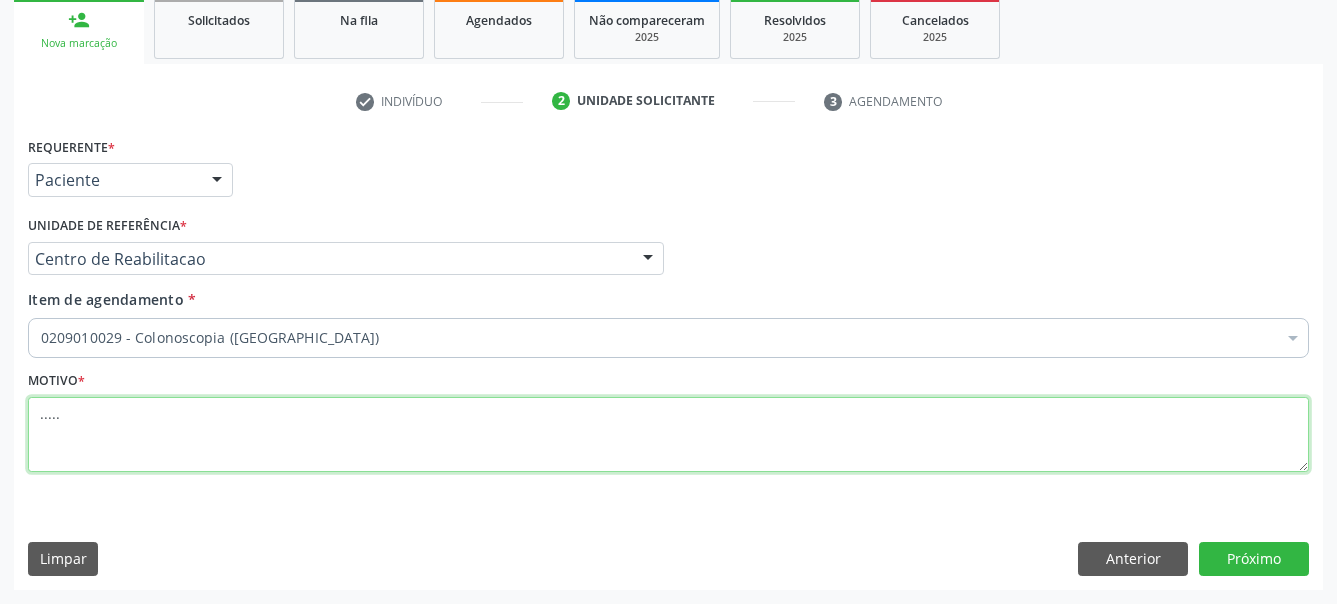 type on "....." 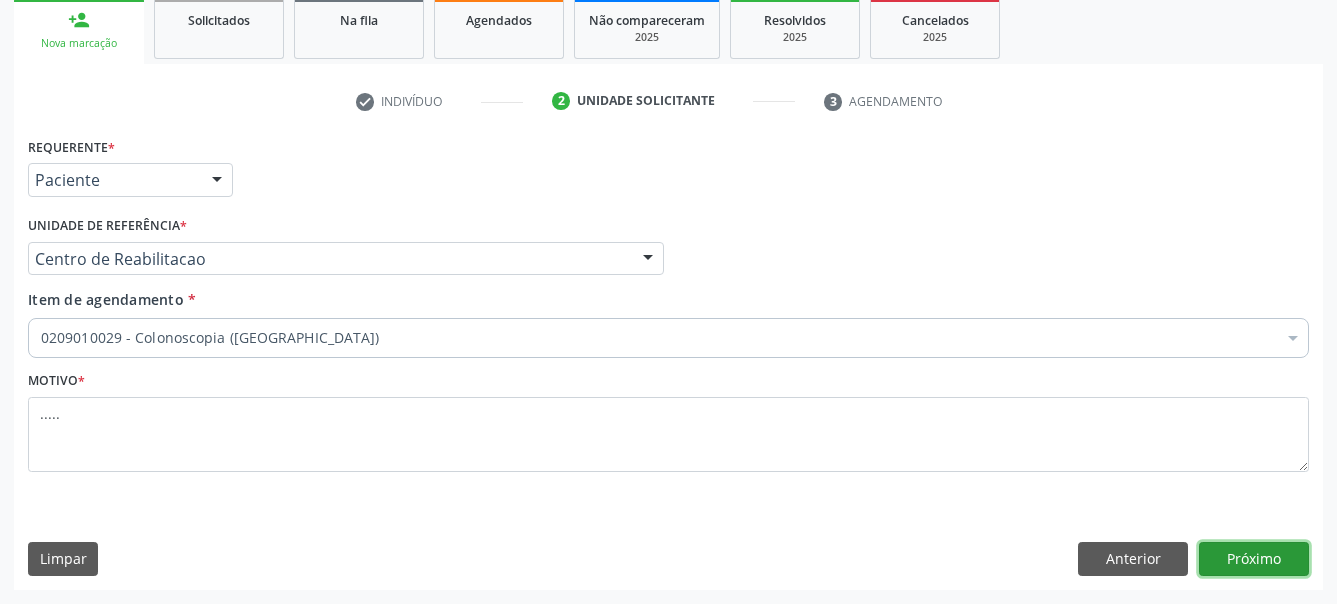 click on "Próximo" at bounding box center (1254, 559) 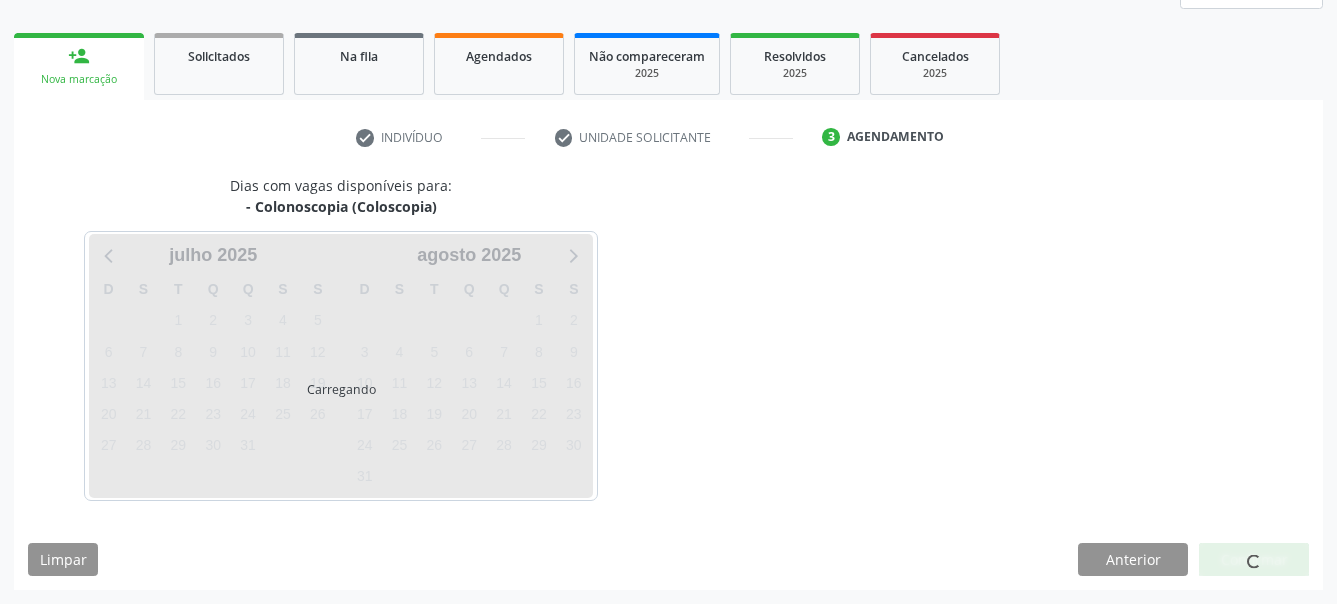 scroll, scrollTop: 266, scrollLeft: 0, axis: vertical 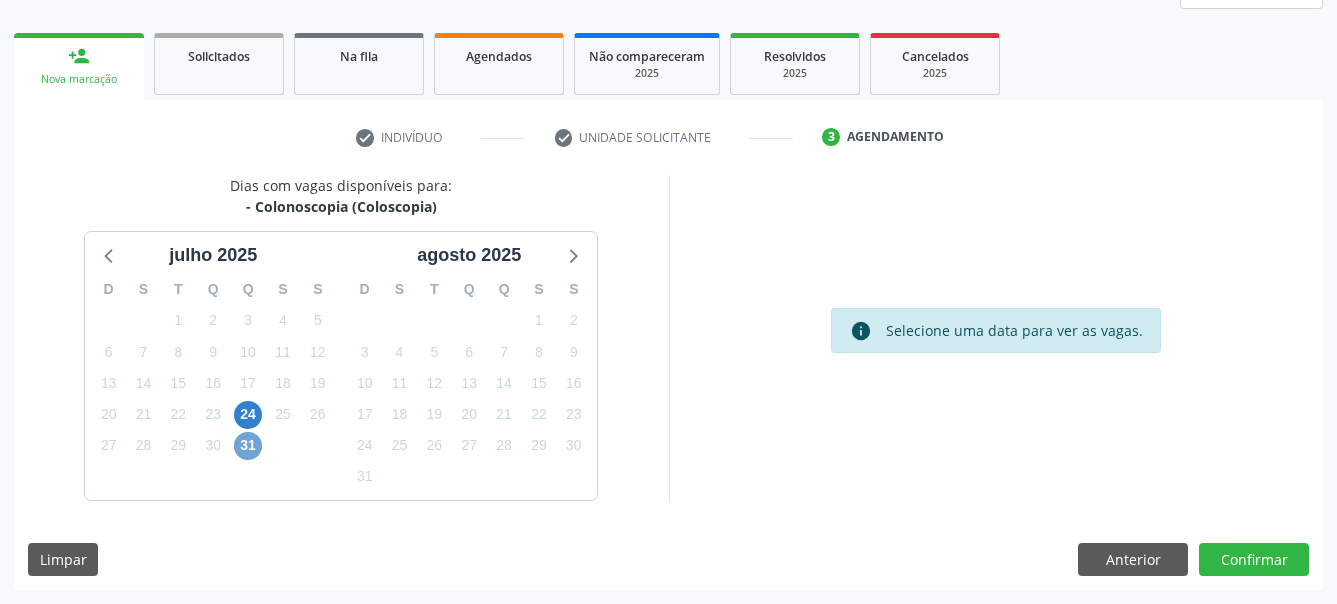 click on "31" at bounding box center (248, 446) 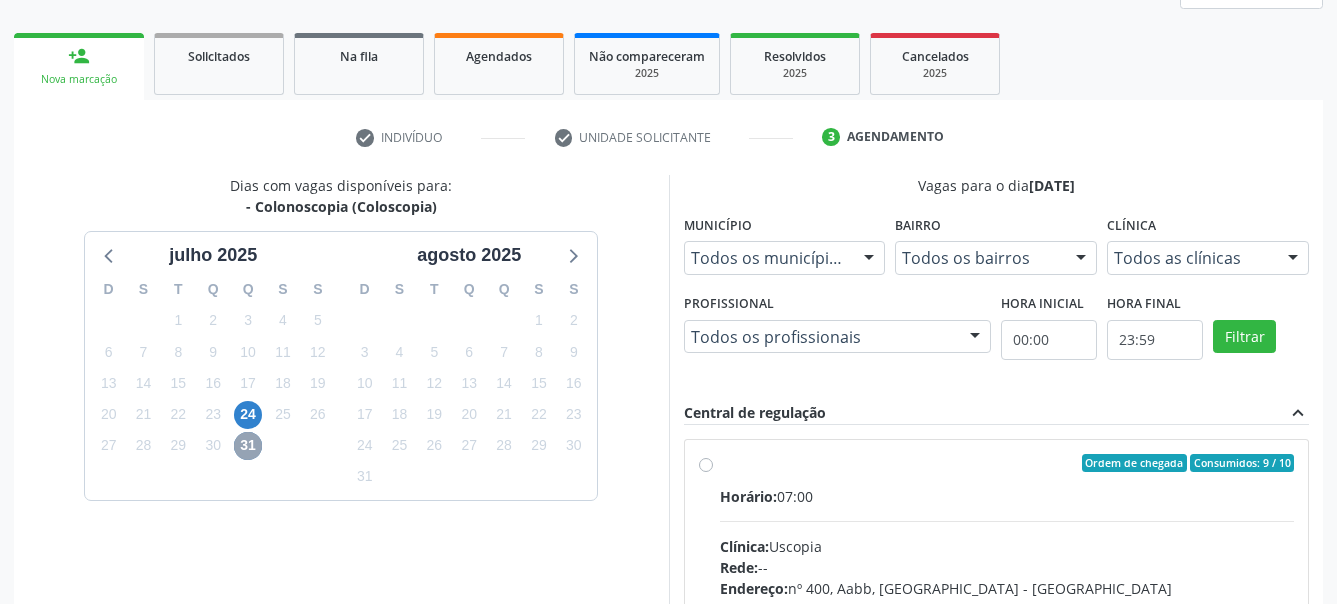 scroll, scrollTop: 470, scrollLeft: 0, axis: vertical 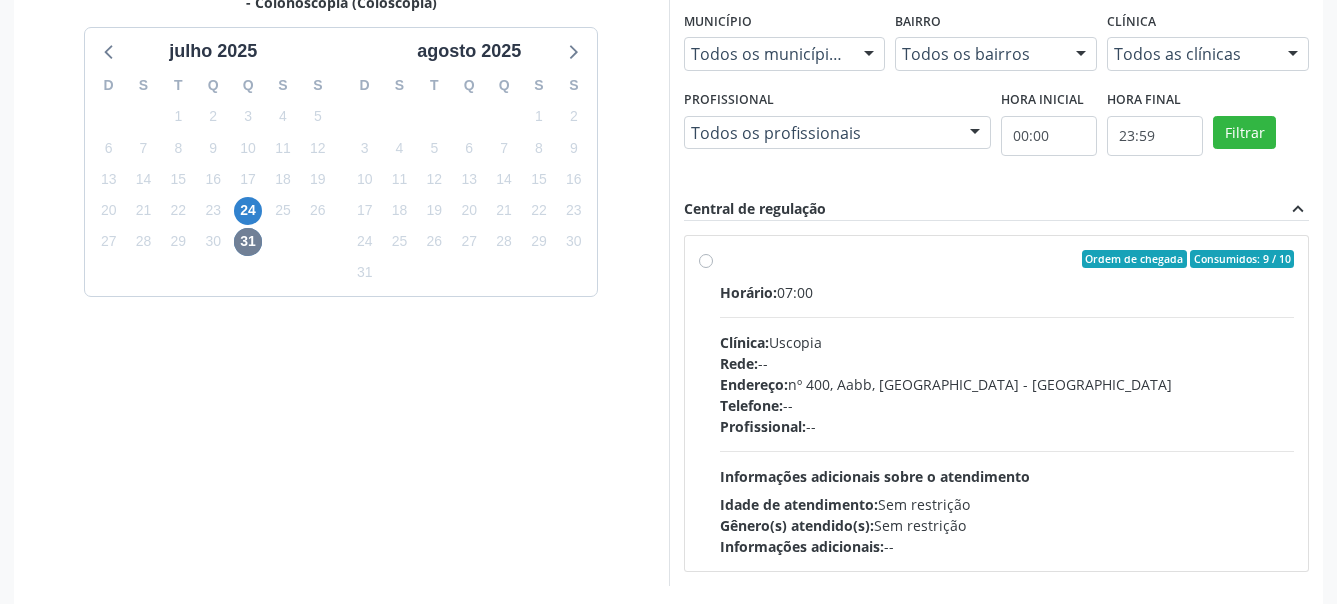 click on "Ordem de chegada
Consumidos: 9 / 10
Horário:   07:00
Clínica:  Uscopia
Rede:
--
Endereço:   nº 400, Aabb, Serra Talhada - PE
Telefone:   --
Profissional:
--
Informações adicionais sobre o atendimento
Idade de atendimento:
Sem restrição
Gênero(s) atendido(s):
Sem restrição
Informações adicionais:
--" at bounding box center (997, 403) 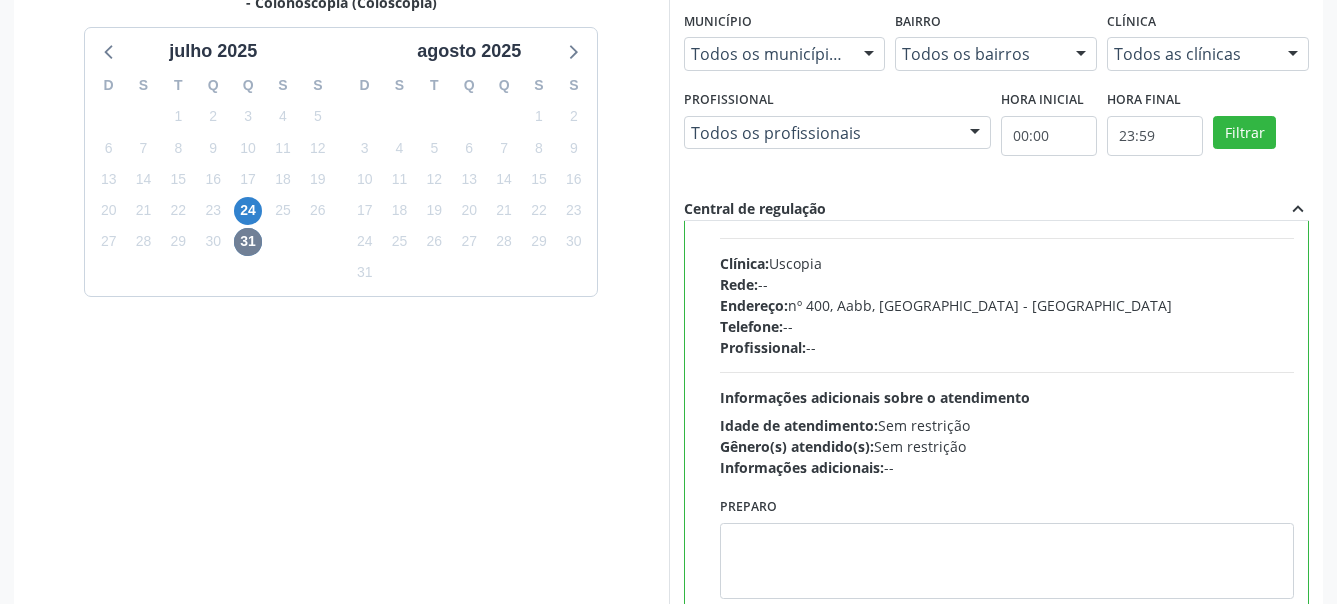 scroll, scrollTop: 99, scrollLeft: 0, axis: vertical 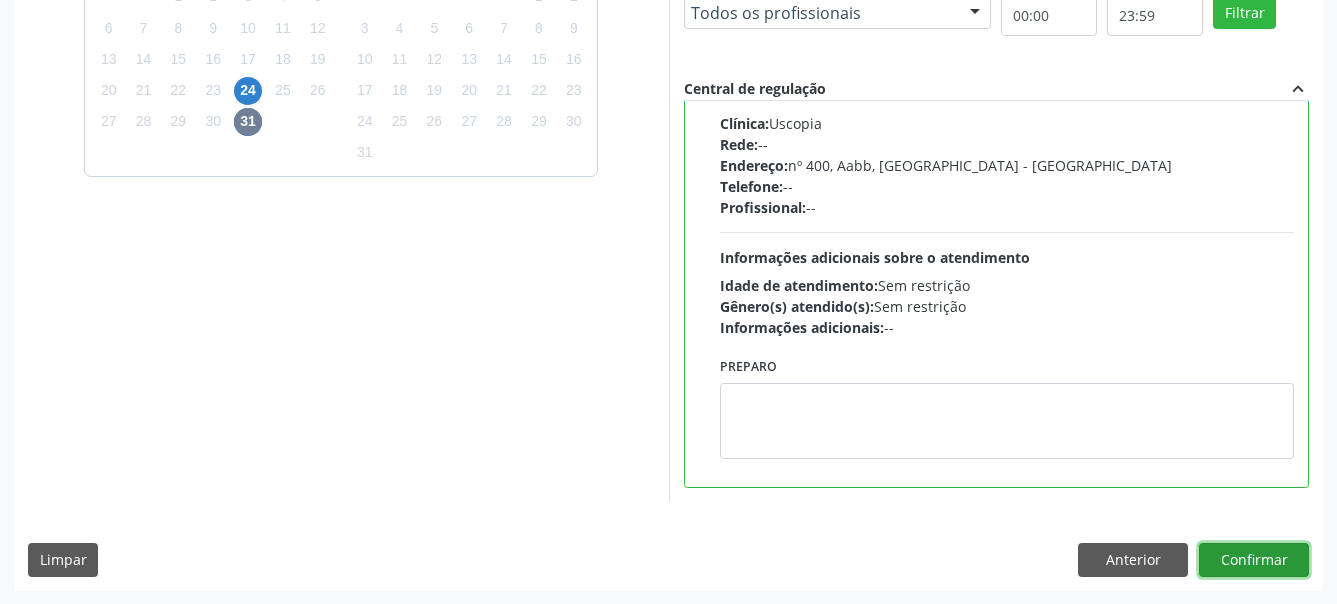 click on "Confirmar" at bounding box center (1254, 560) 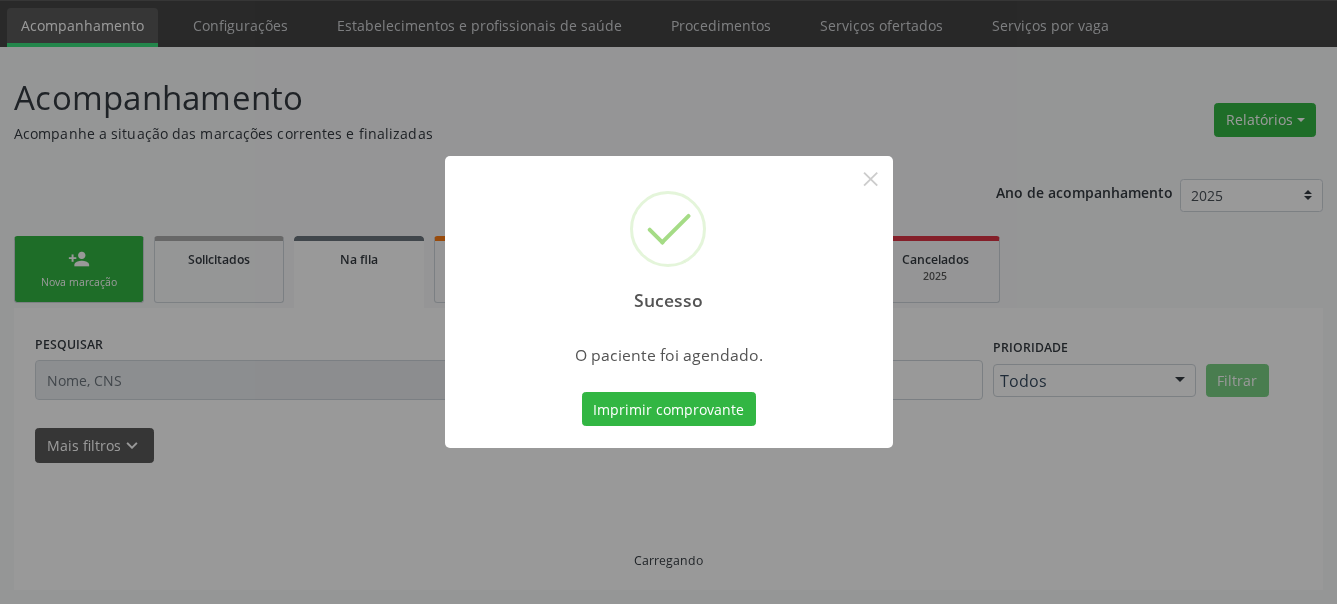 scroll, scrollTop: 62, scrollLeft: 0, axis: vertical 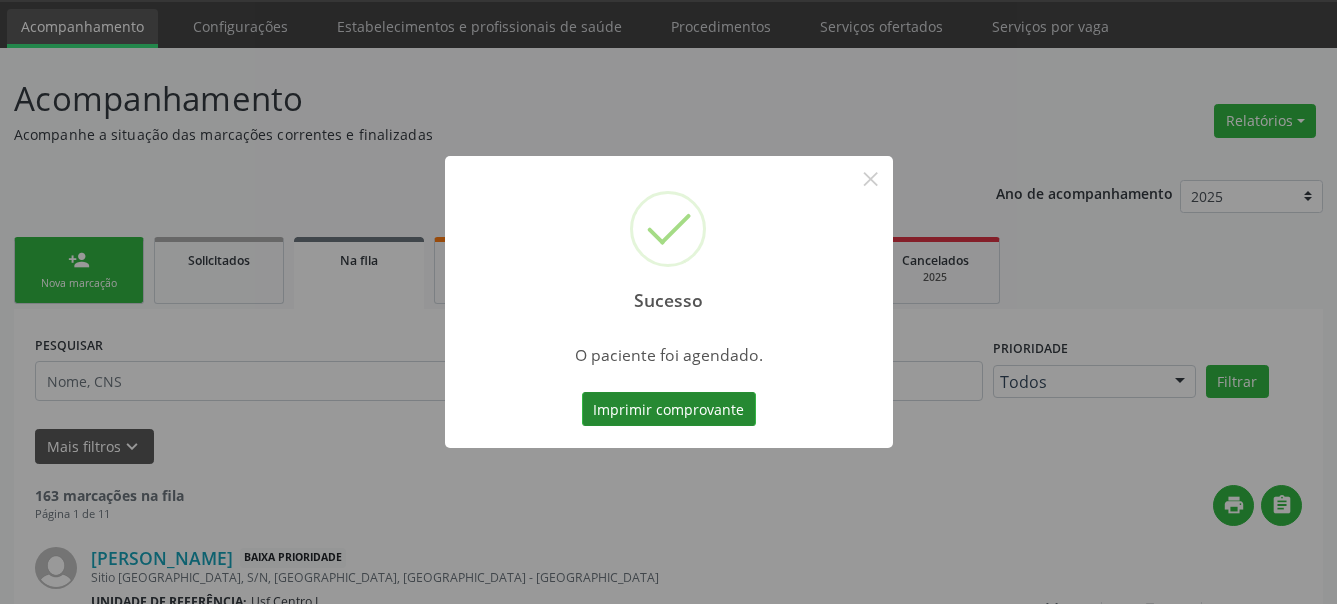 click on "Imprimir comprovante" at bounding box center [669, 409] 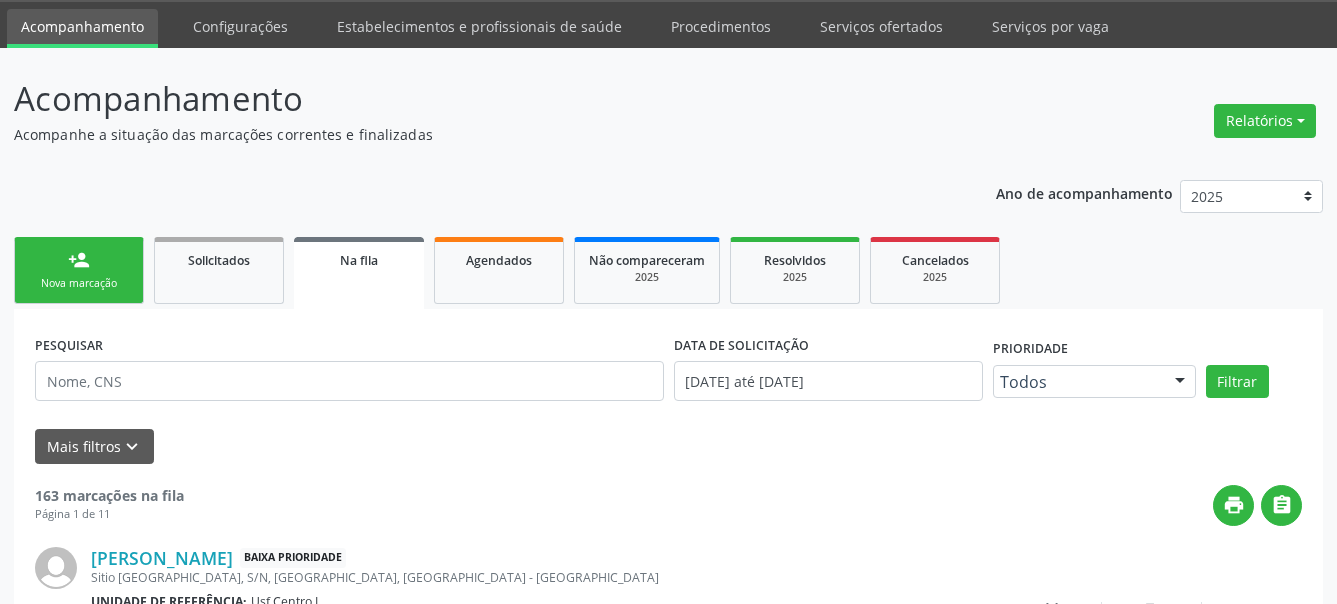 scroll, scrollTop: 61, scrollLeft: 0, axis: vertical 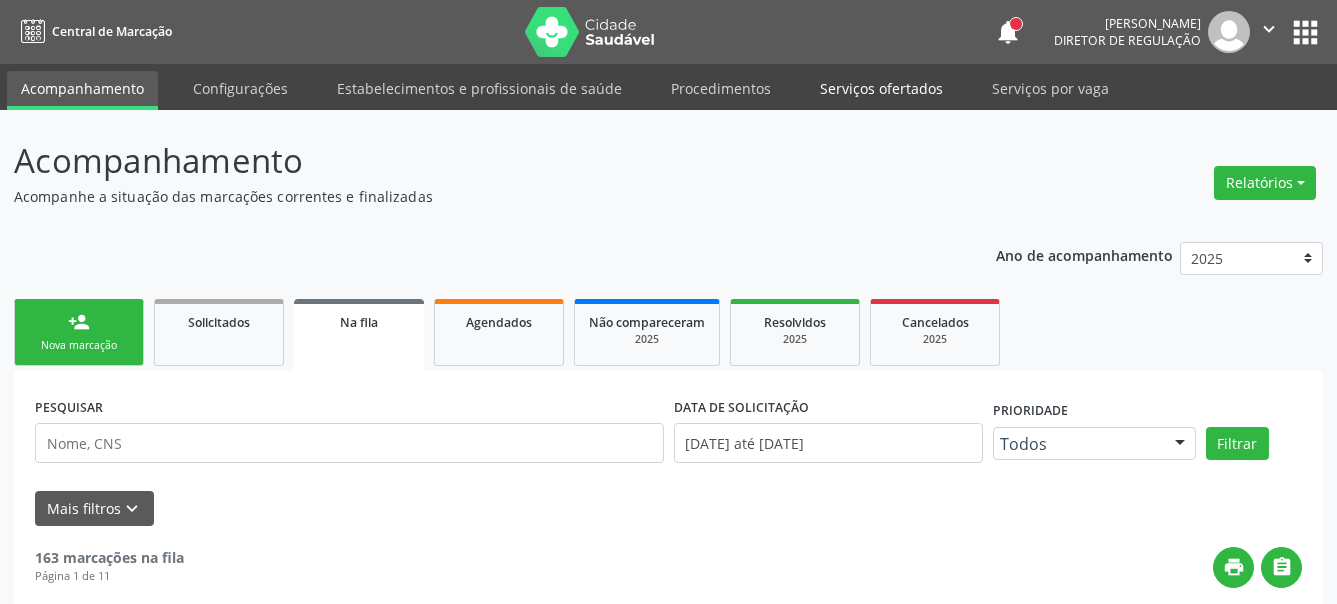 click on "Serviços ofertados" at bounding box center [881, 88] 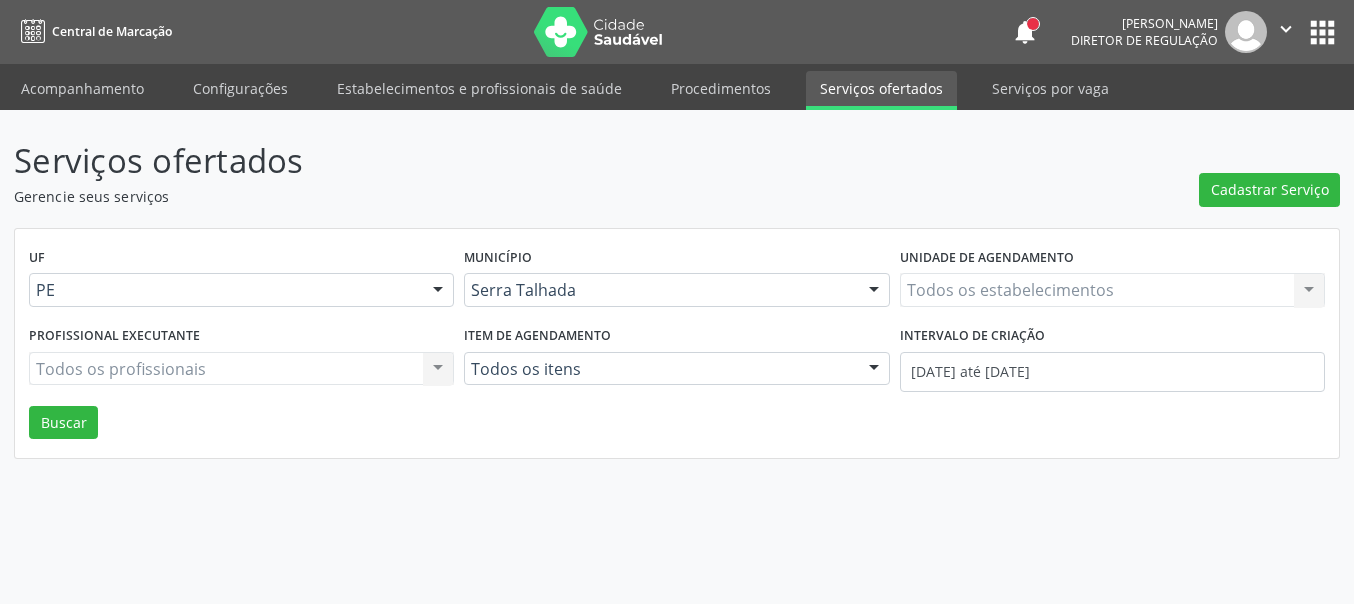 click on "Serviços ofertados" at bounding box center (881, 90) 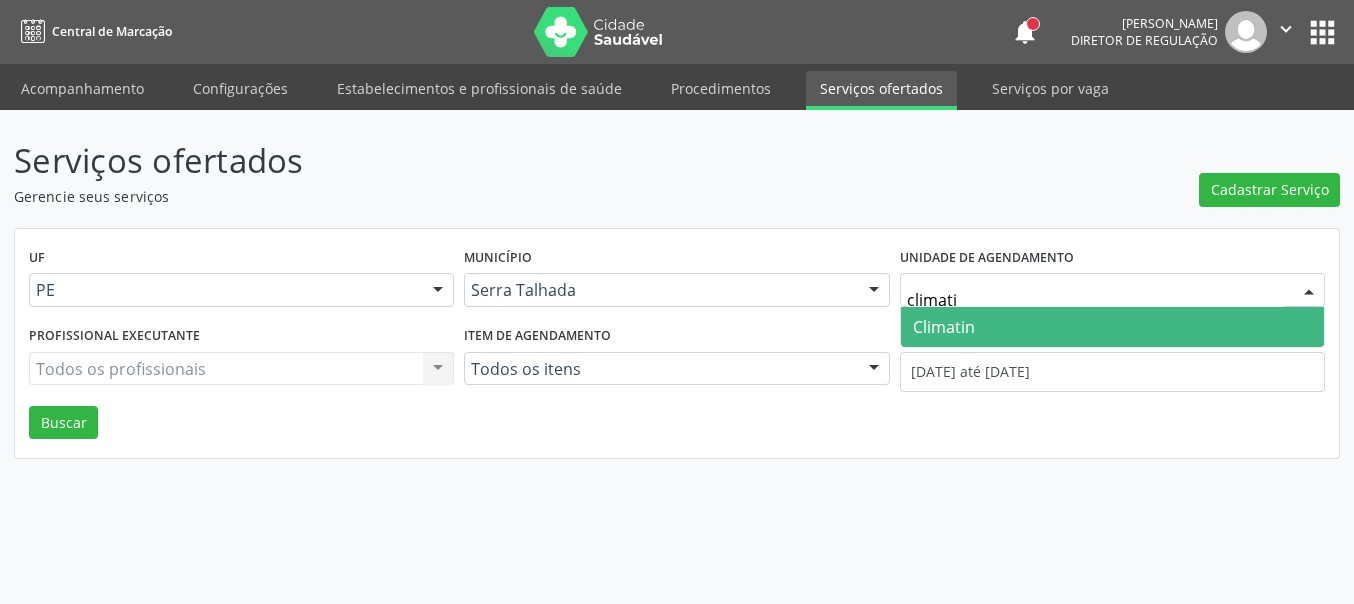 type on "climatin" 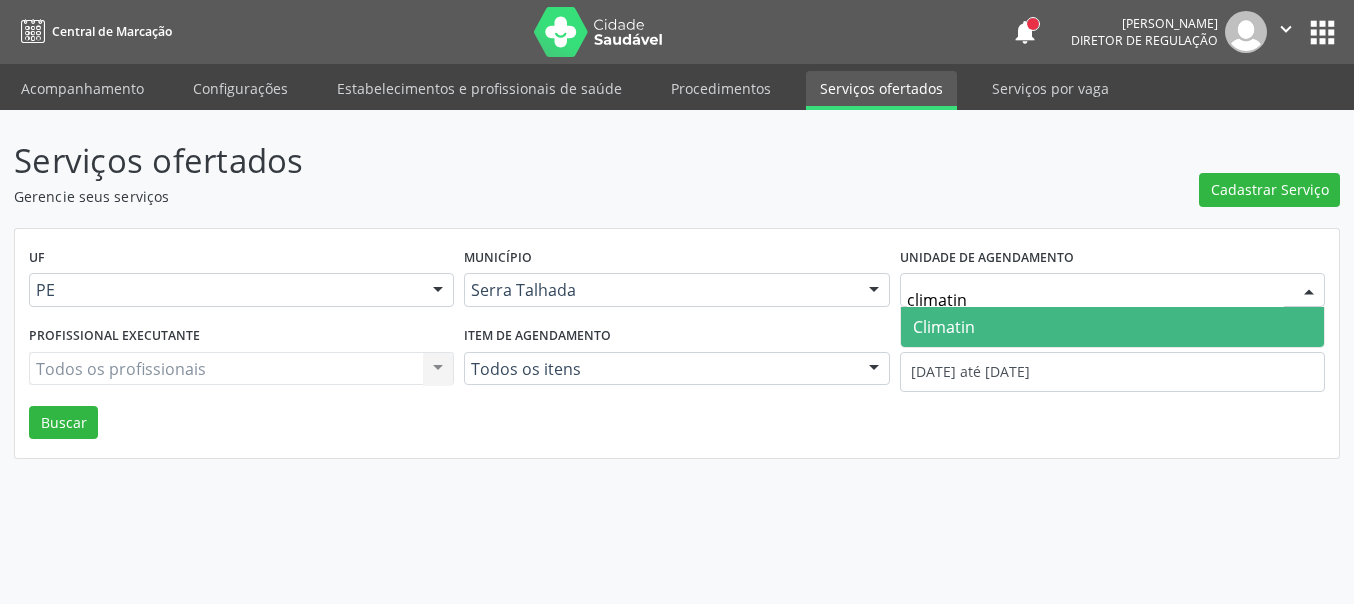 click on "Climatin" at bounding box center (944, 327) 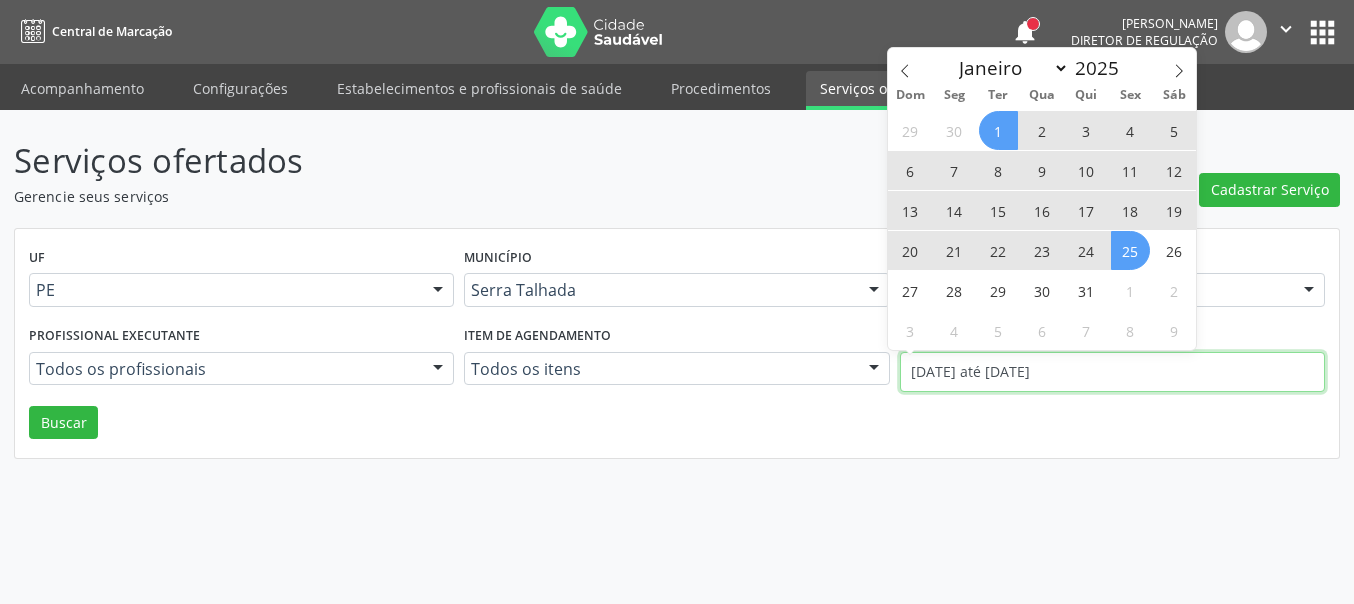 click on "01/07/2025 até 25/07/2025" at bounding box center [1112, 372] 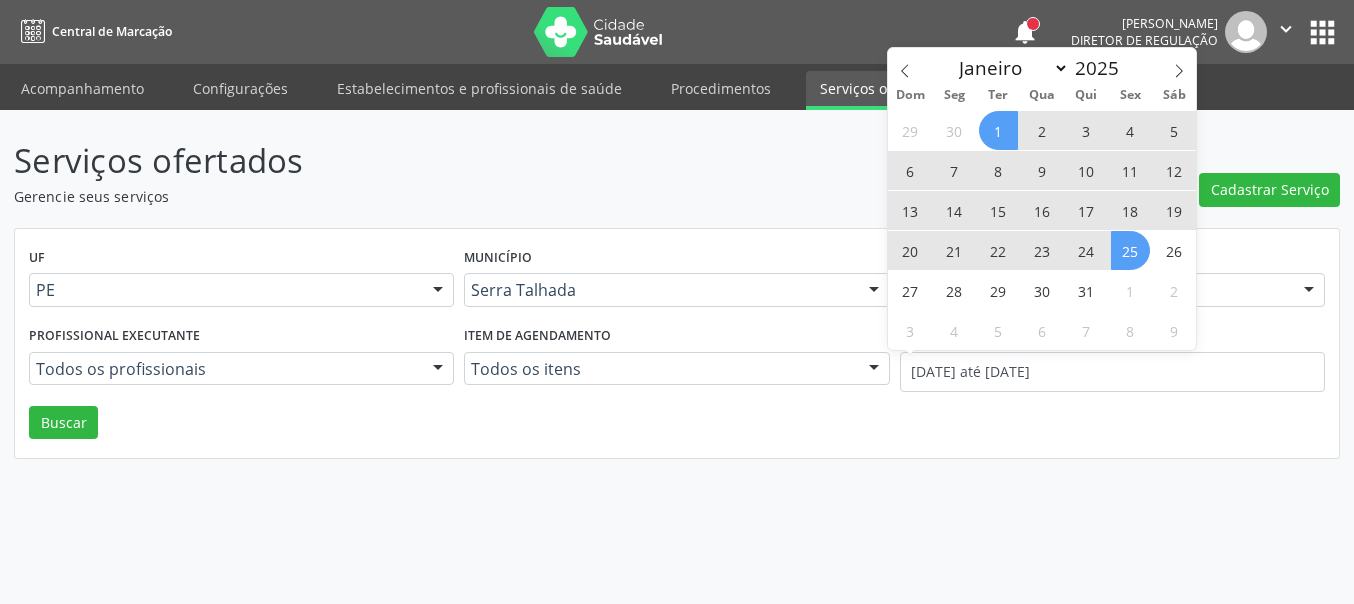 click on "1" at bounding box center [998, 130] 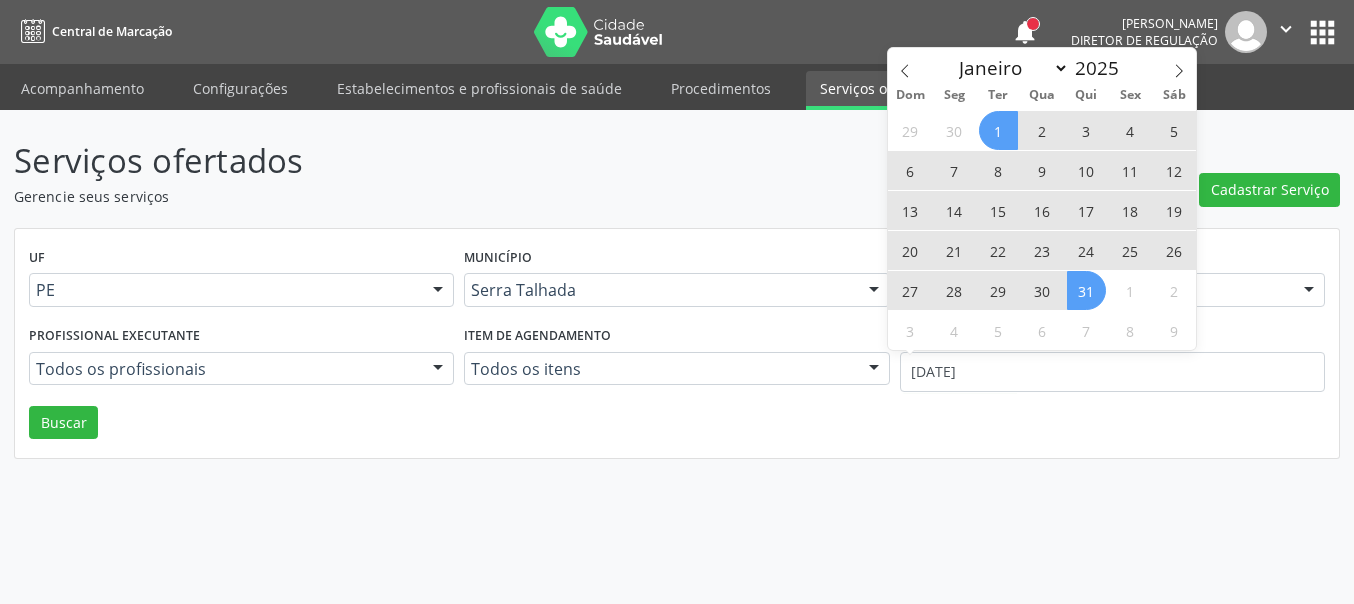 click on "31" at bounding box center [1086, 290] 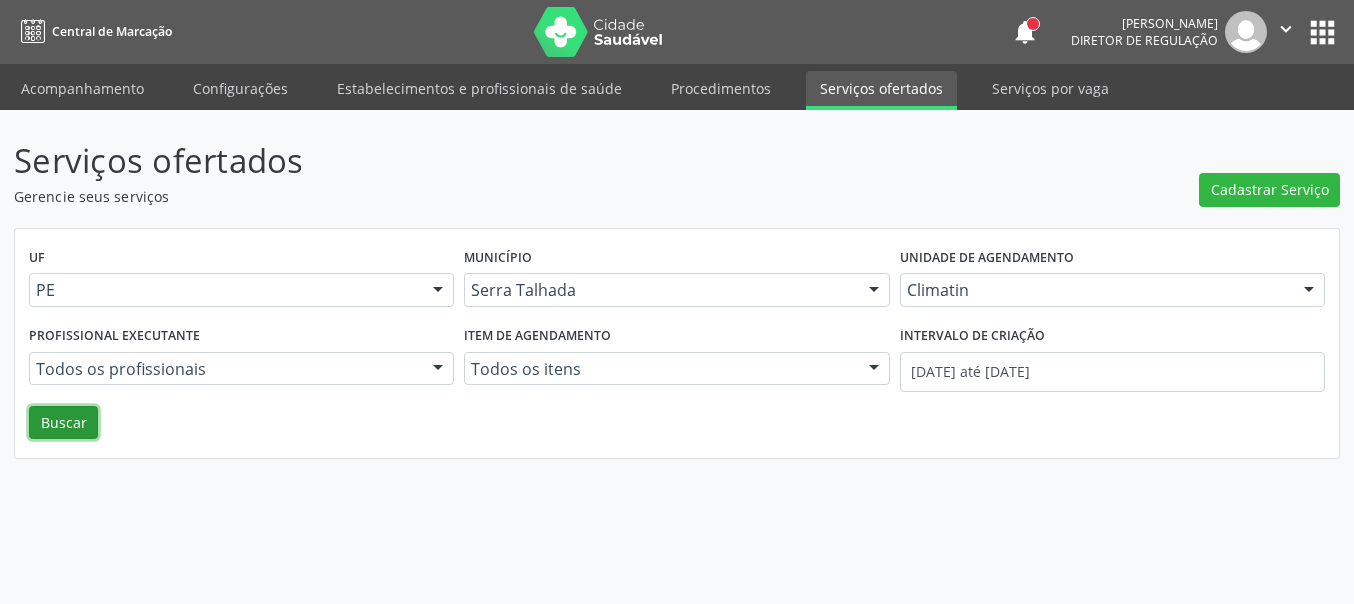 click on "Buscar" at bounding box center (63, 423) 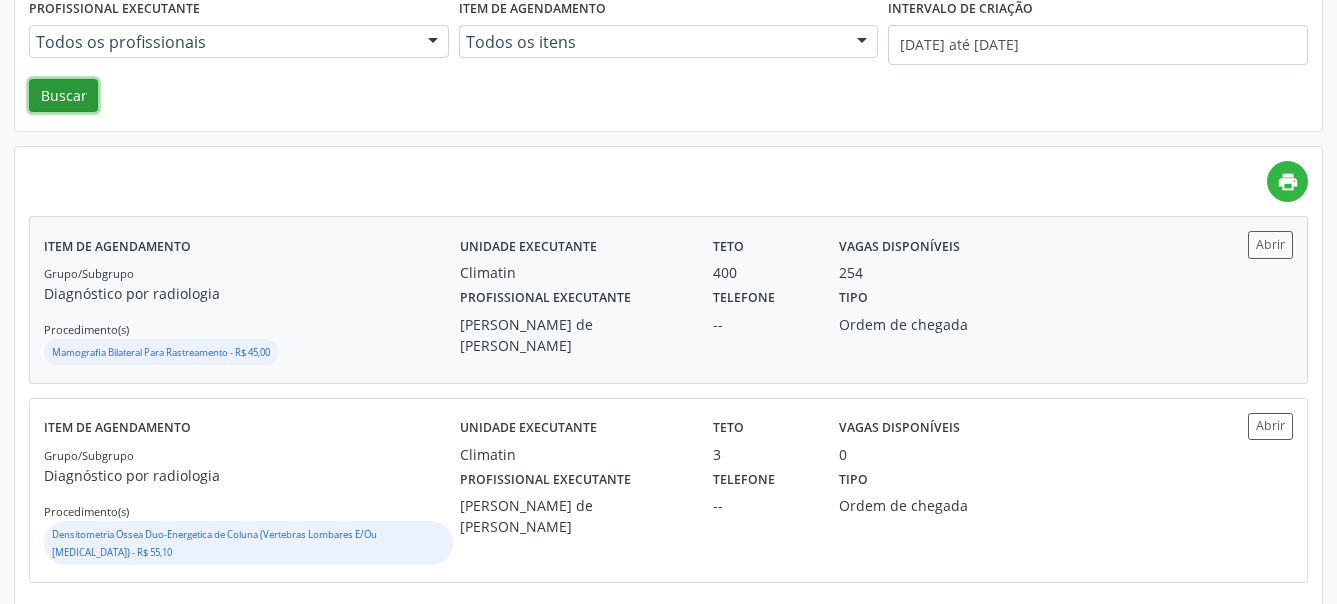scroll, scrollTop: 349, scrollLeft: 0, axis: vertical 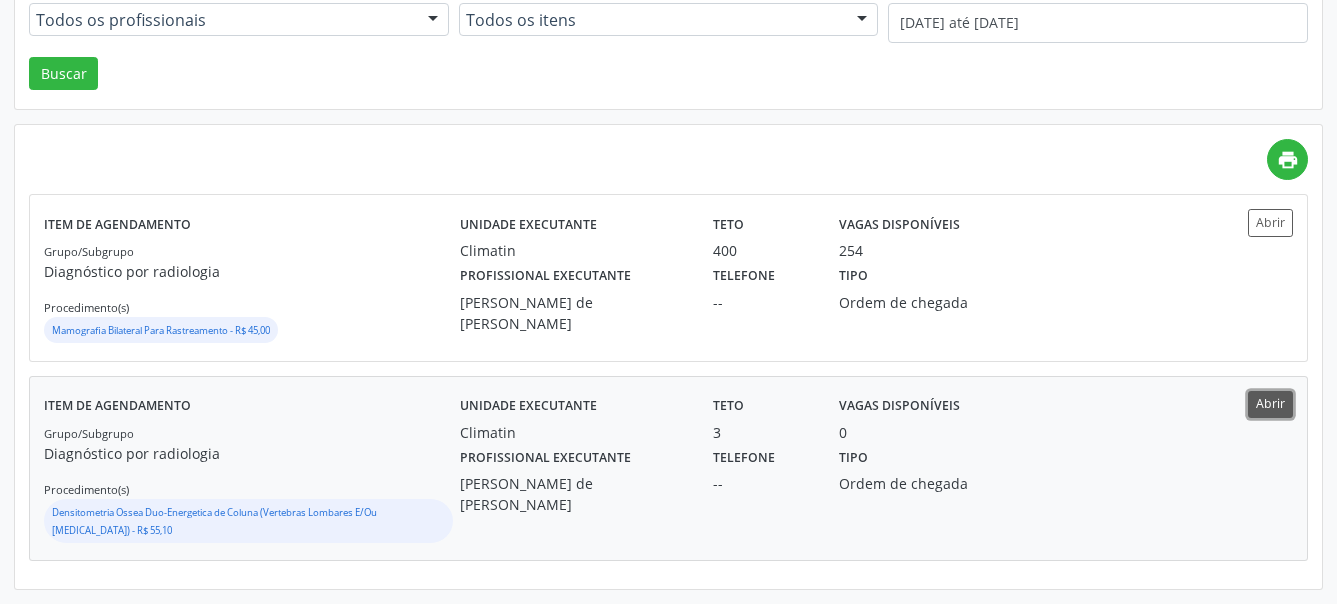 click on "Abrir" at bounding box center [1270, 404] 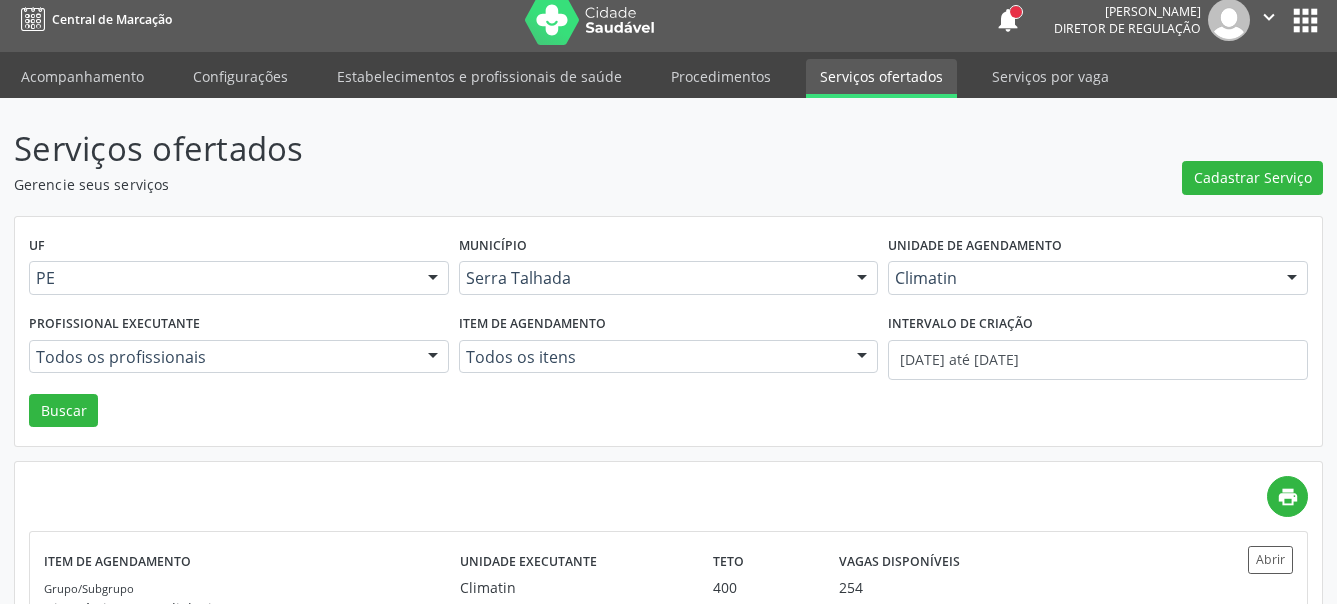 scroll, scrollTop: 0, scrollLeft: 0, axis: both 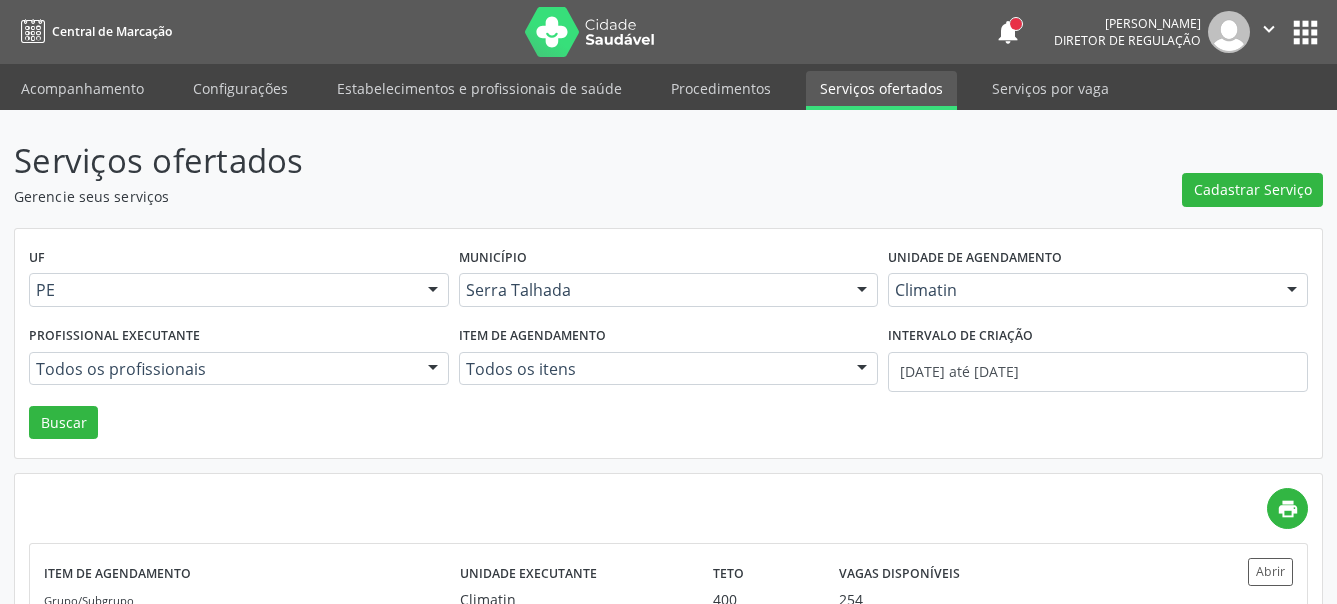 click on "apps" at bounding box center [1305, 32] 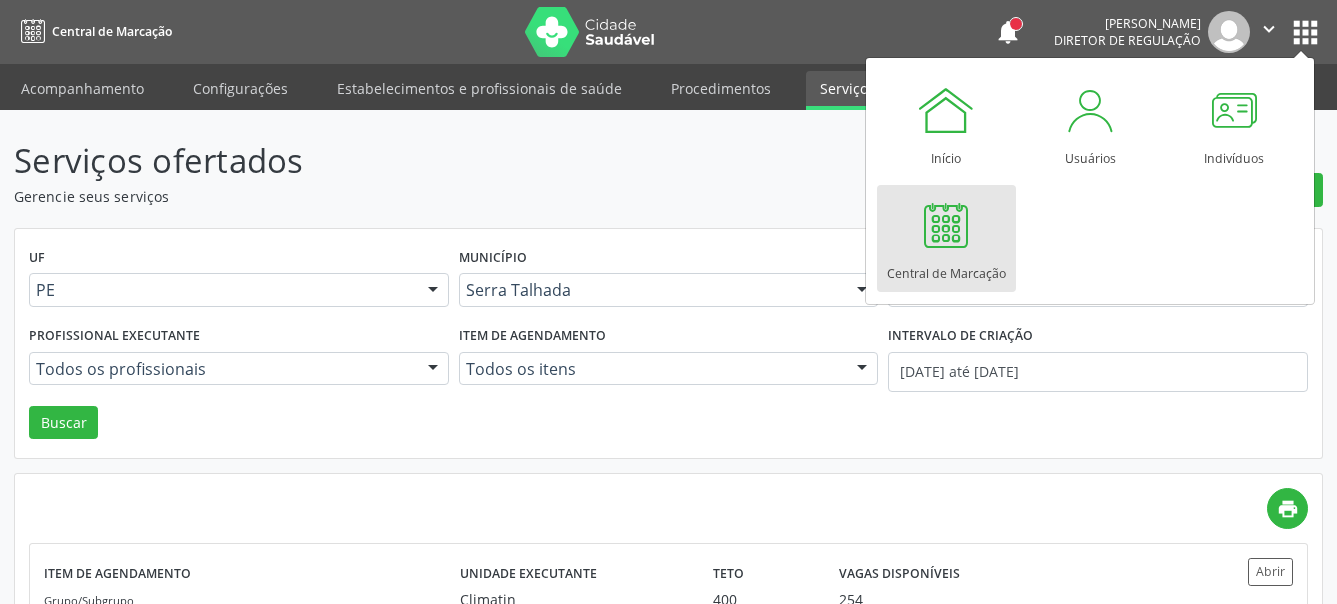 click on "Central de Marcação" at bounding box center (946, 238) 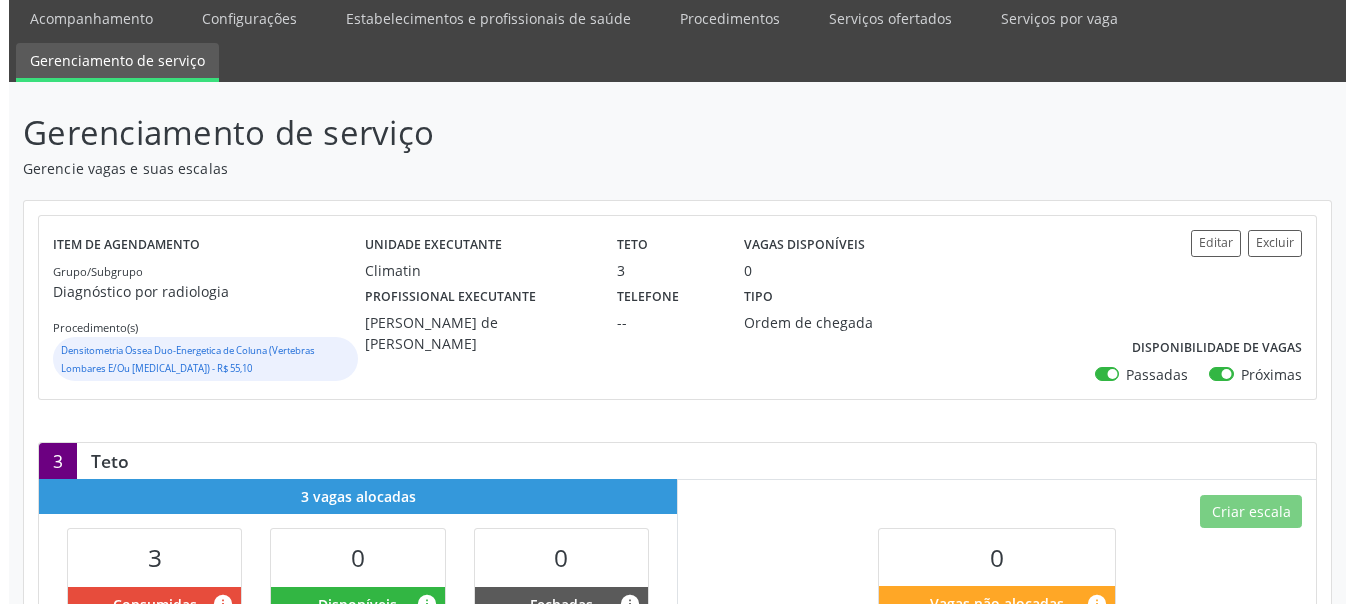 scroll, scrollTop: 102, scrollLeft: 0, axis: vertical 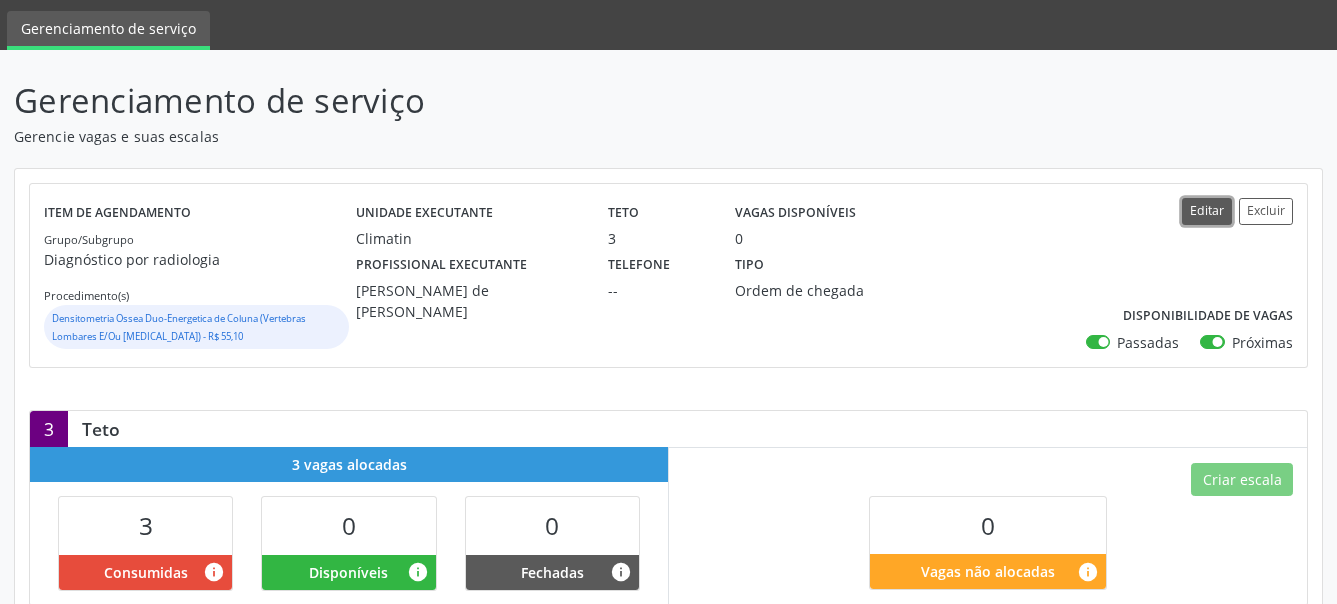 click on "Editar" at bounding box center (1207, 211) 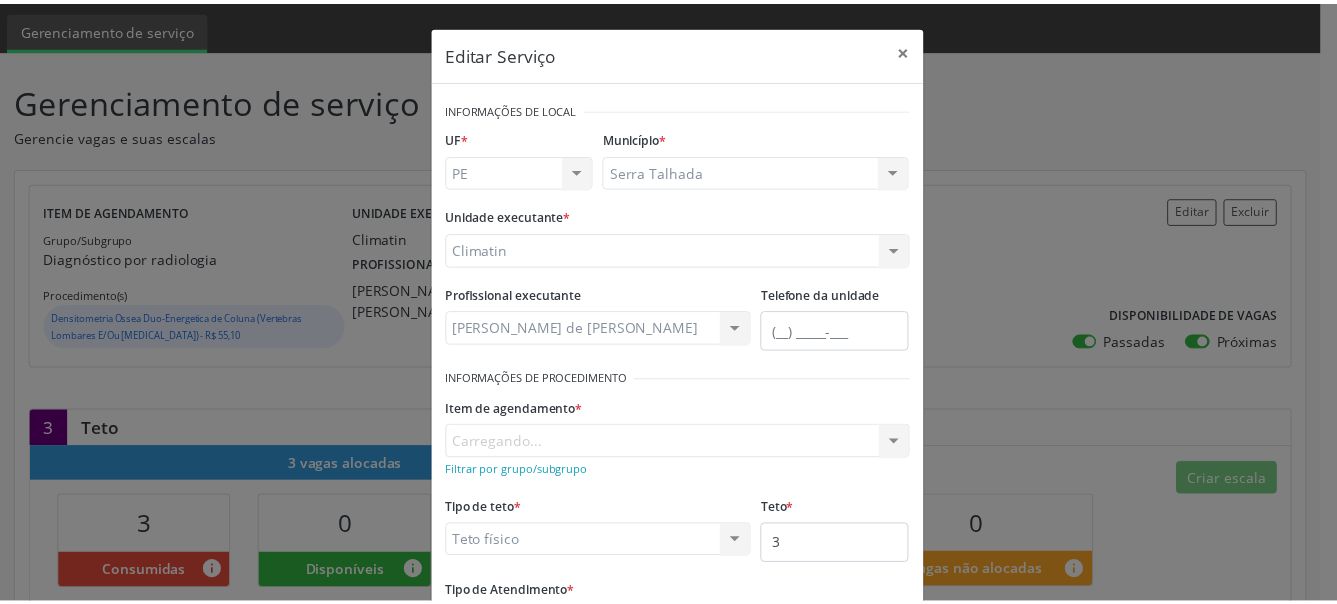 scroll, scrollTop: 114, scrollLeft: 0, axis: vertical 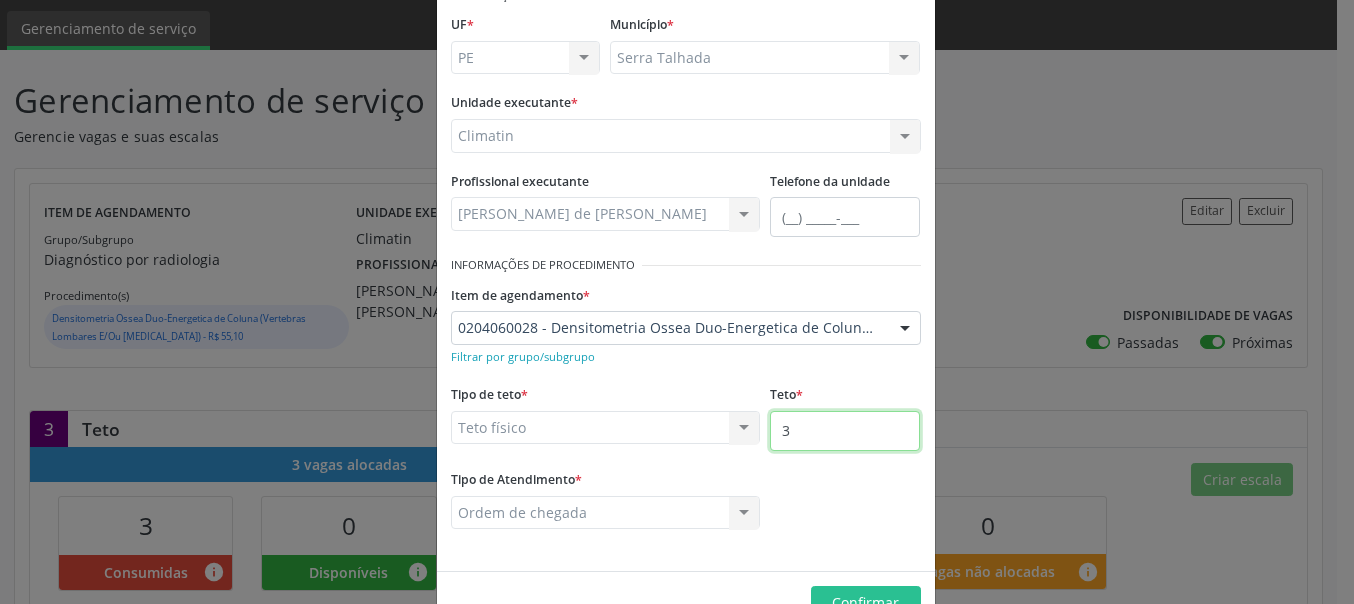 click on "3" at bounding box center [845, 431] 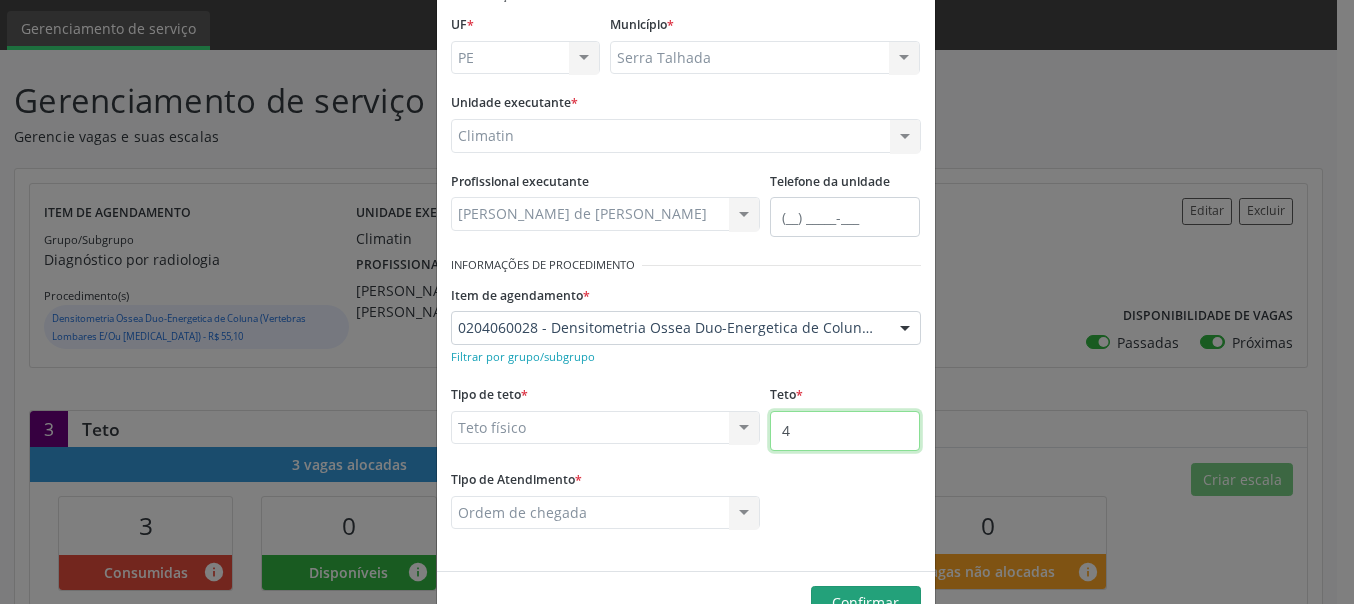 type on "4" 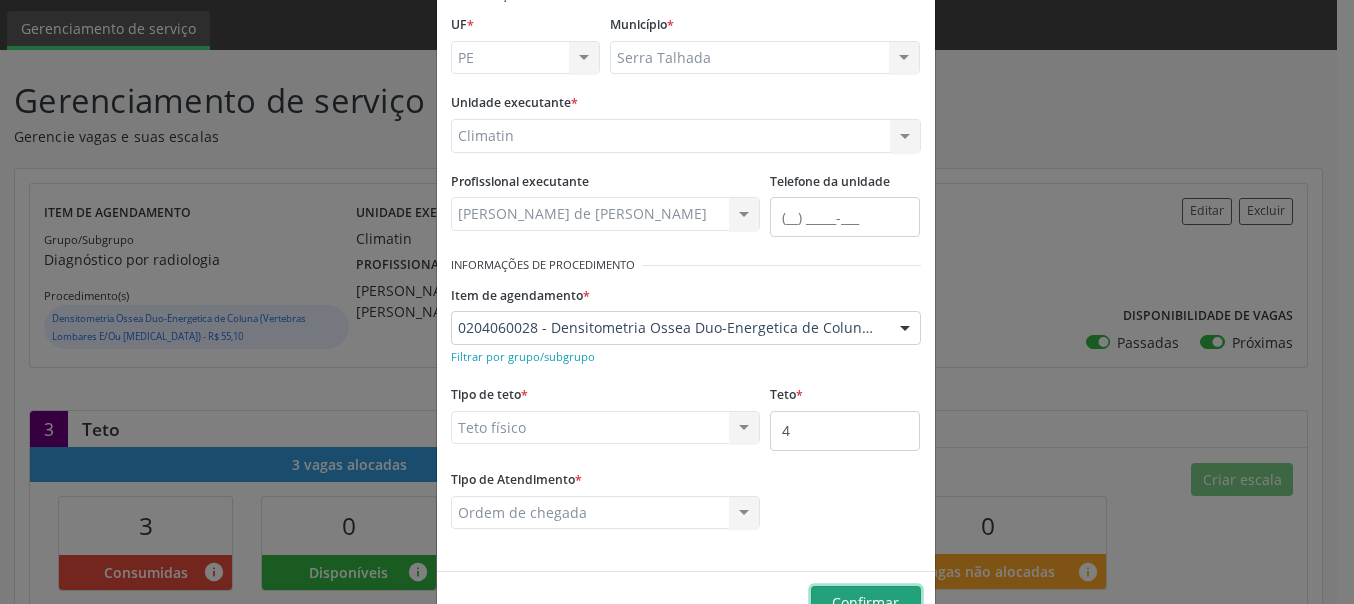 click on "Confirmar" at bounding box center (865, 602) 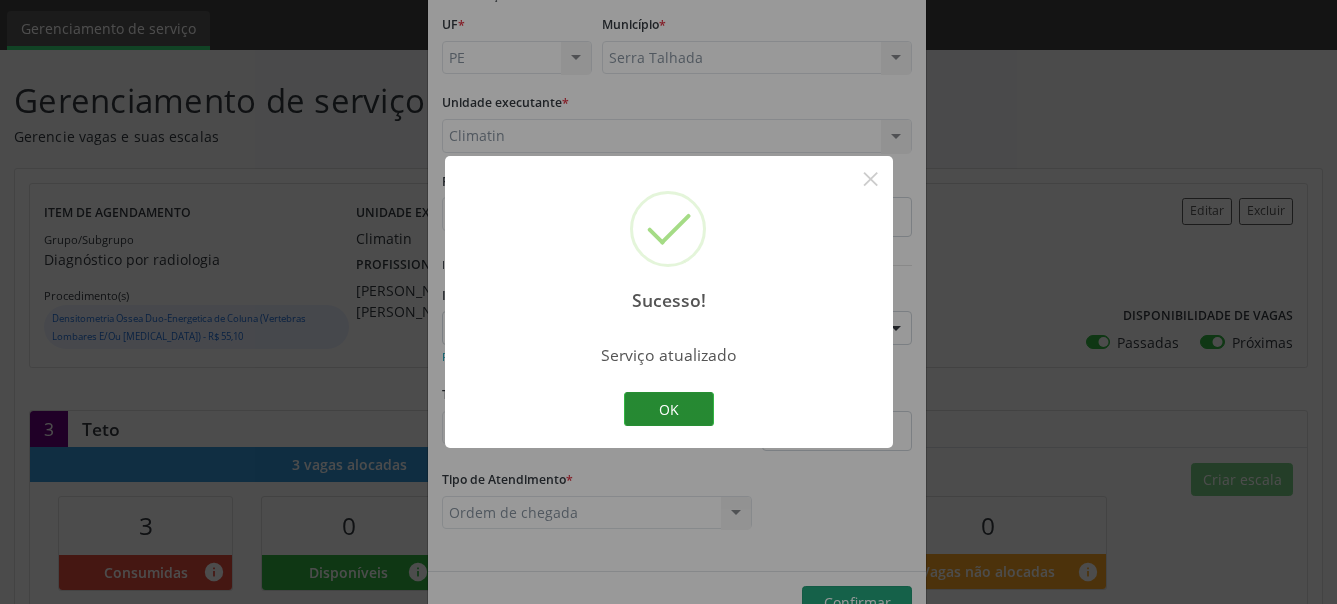 click on "OK" at bounding box center (669, 409) 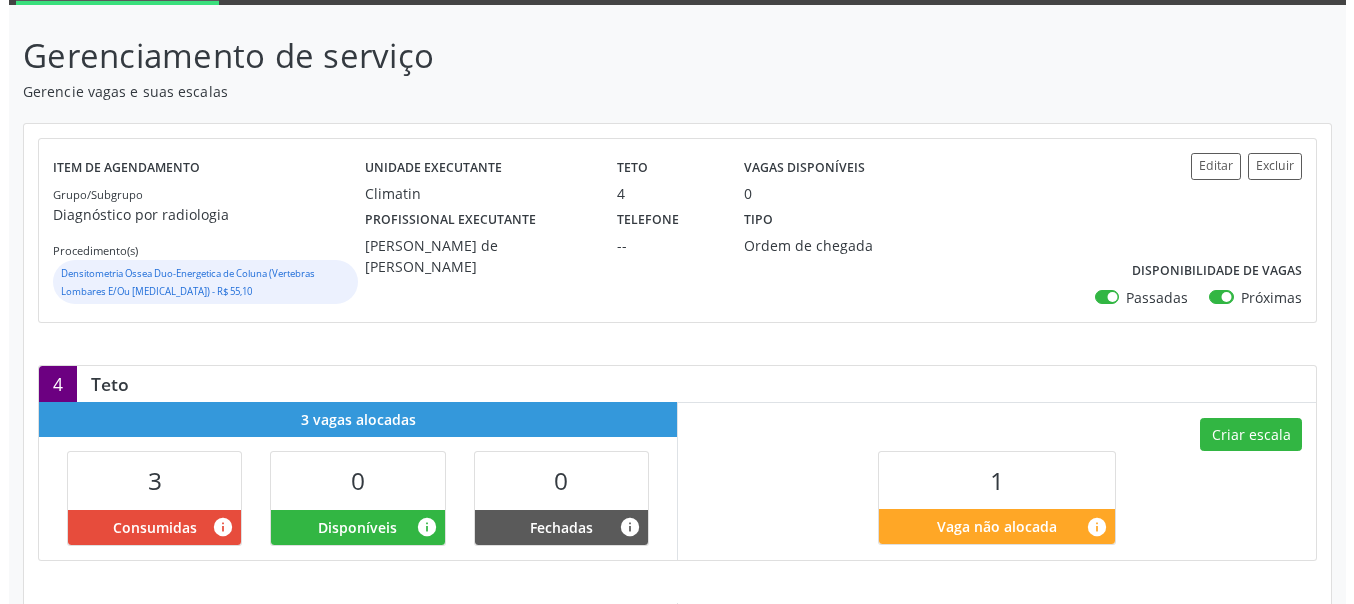 scroll, scrollTop: 306, scrollLeft: 0, axis: vertical 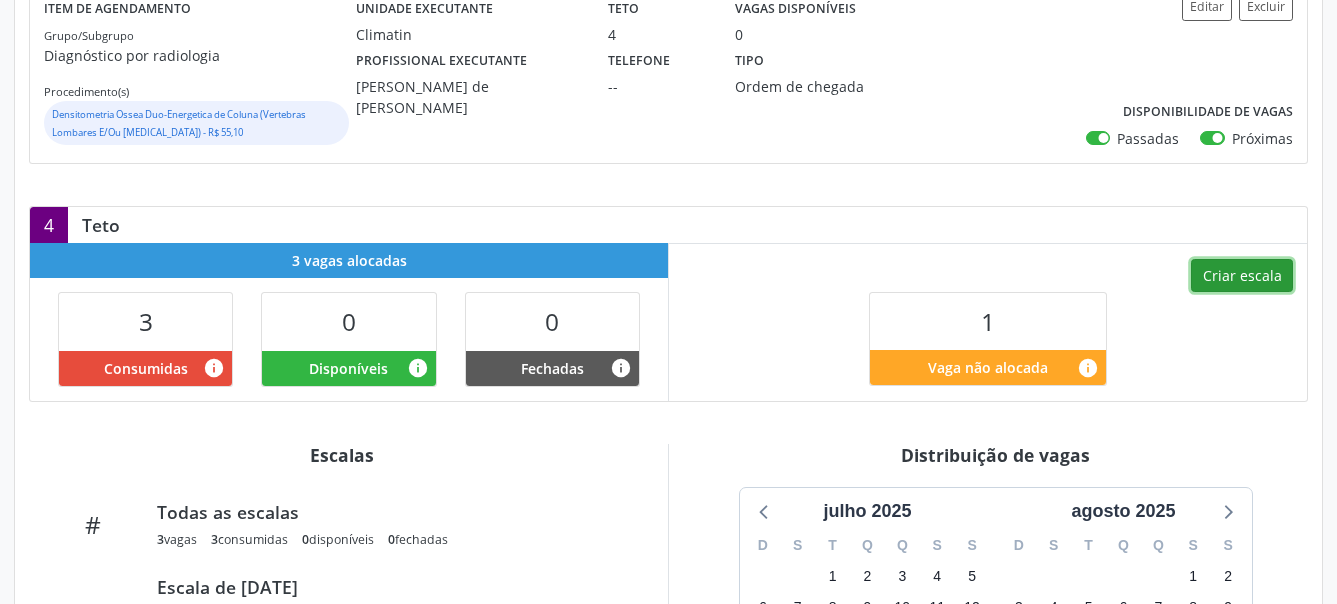 click on "Criar escala" at bounding box center [1242, 276] 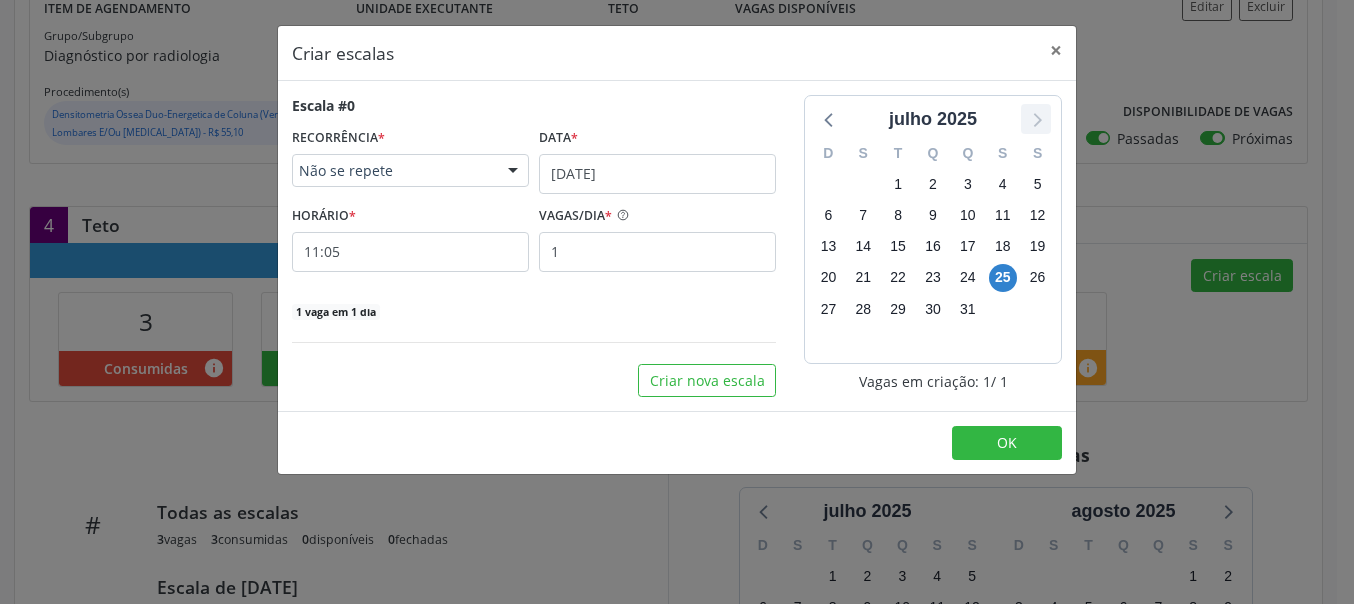 click 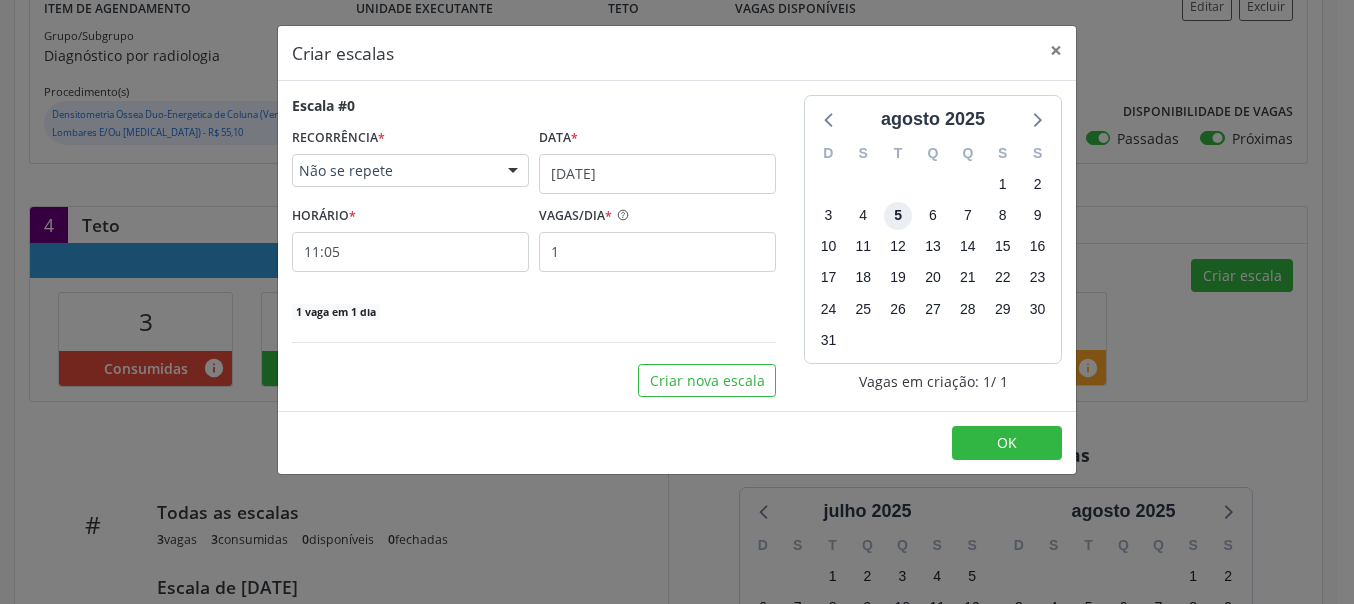 click on "5" at bounding box center (898, 216) 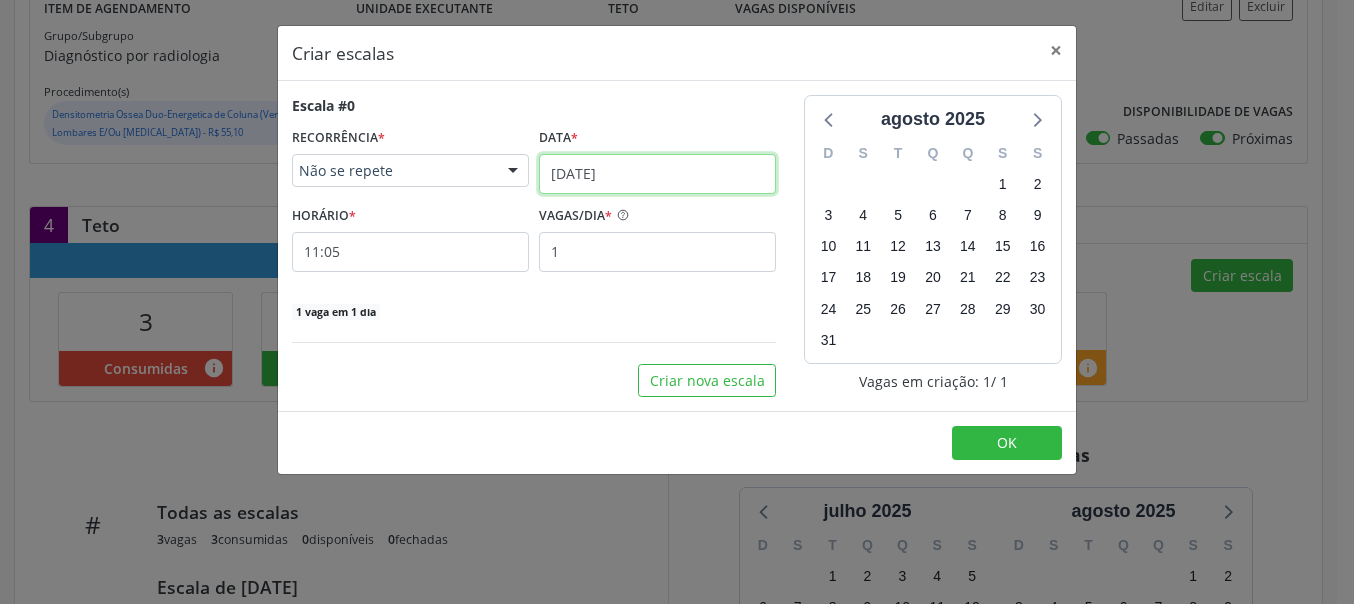 click on "25/07/2025" at bounding box center (657, 174) 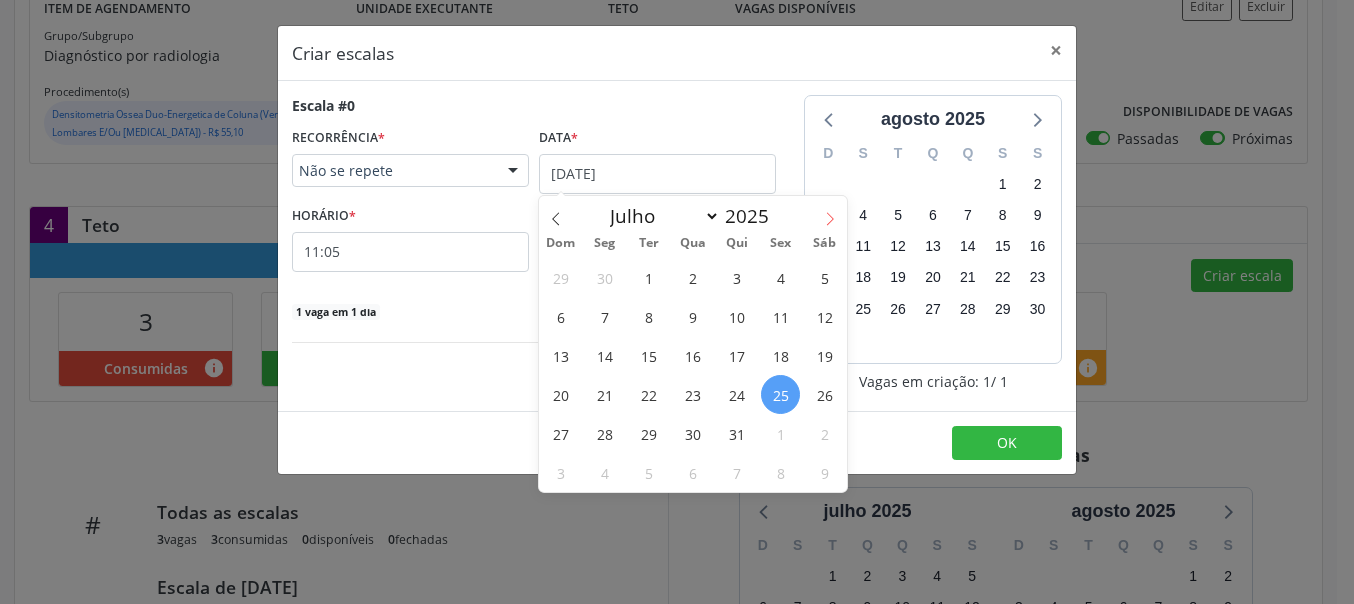 click at bounding box center (830, 213) 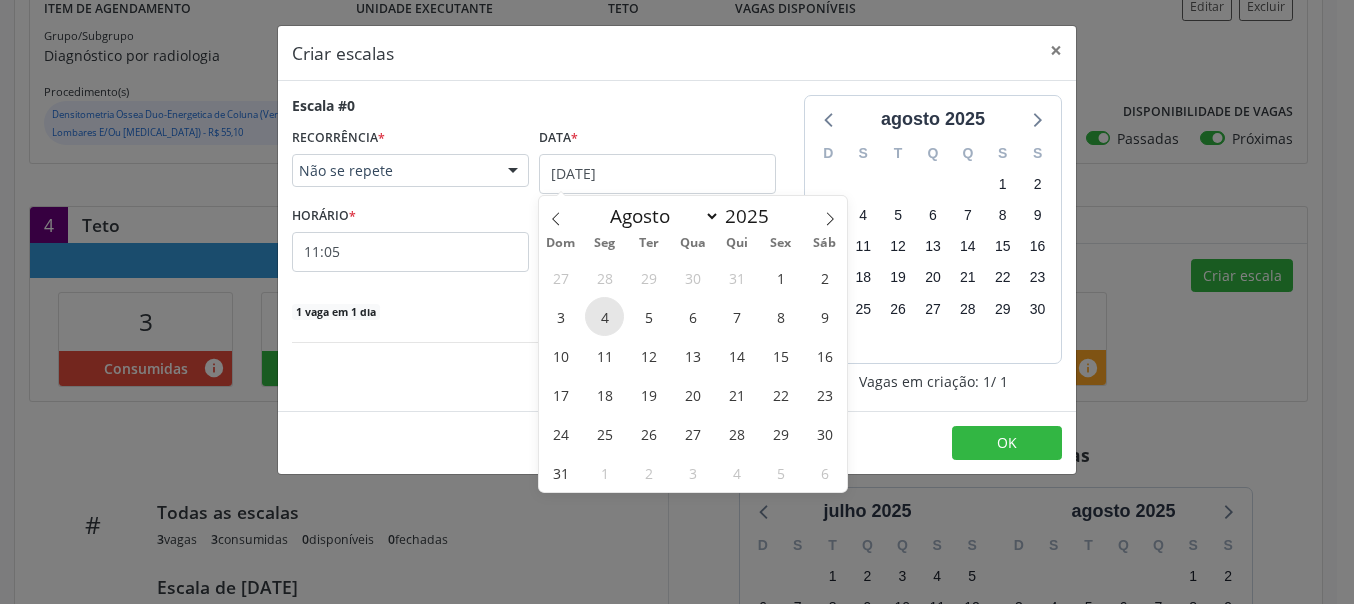 click on "4" at bounding box center (604, 316) 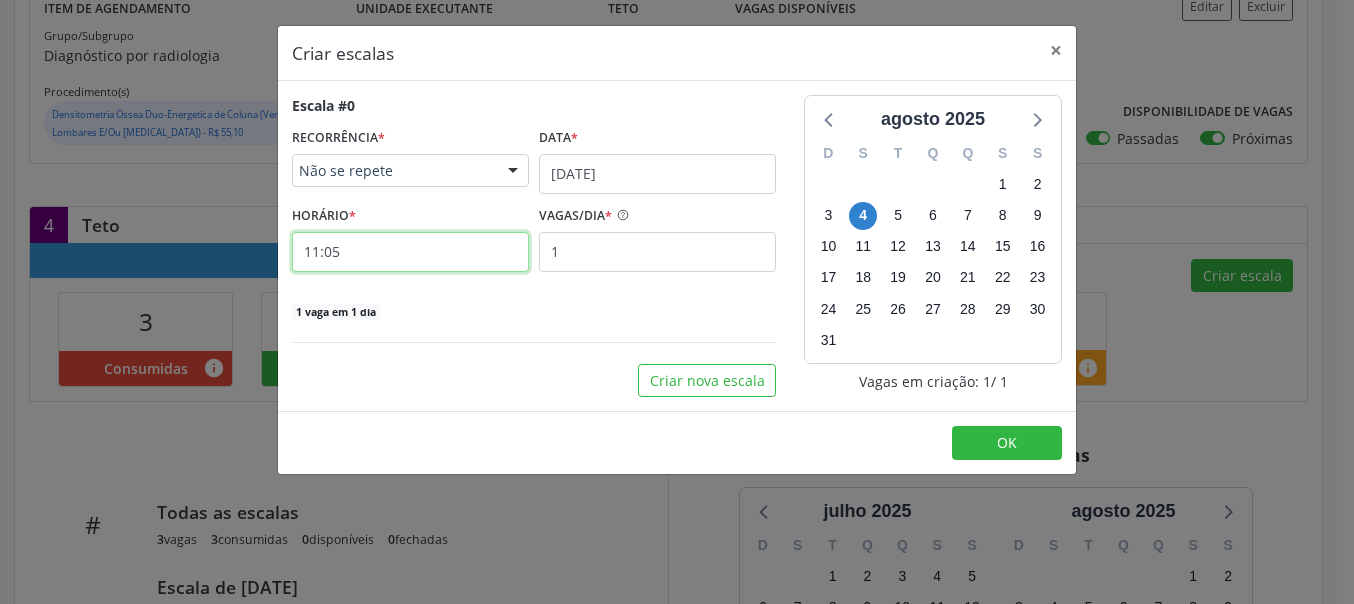 click on "11:05" at bounding box center [410, 252] 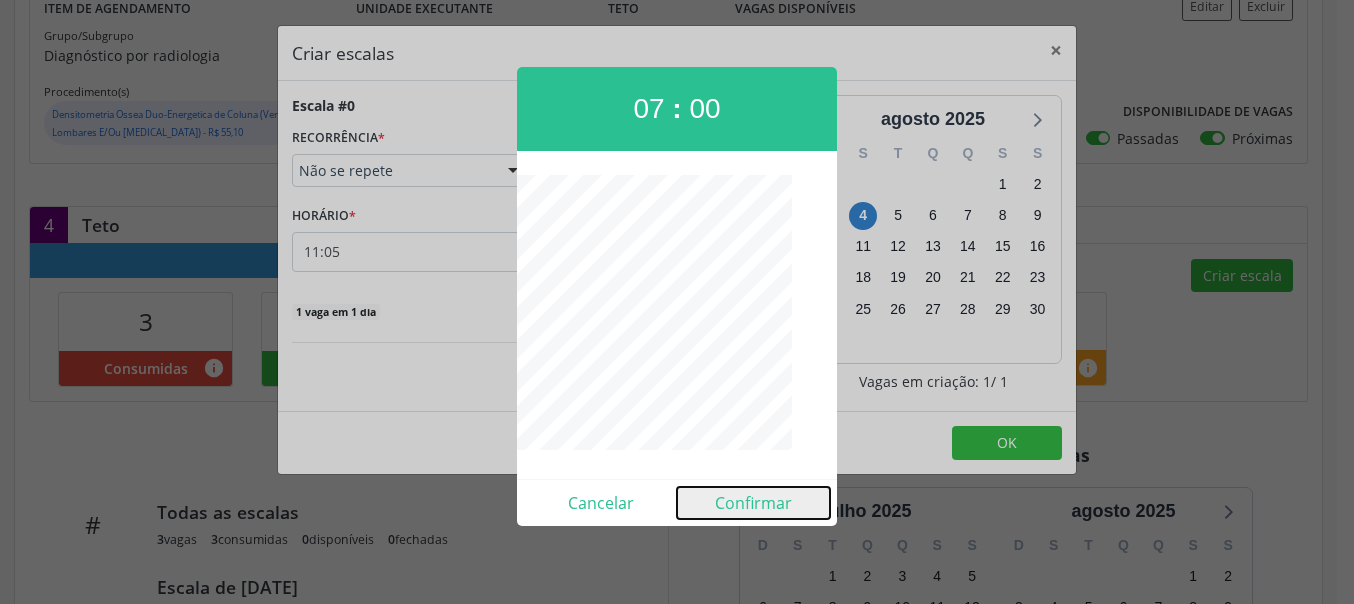click on "Confirmar" at bounding box center [753, 503] 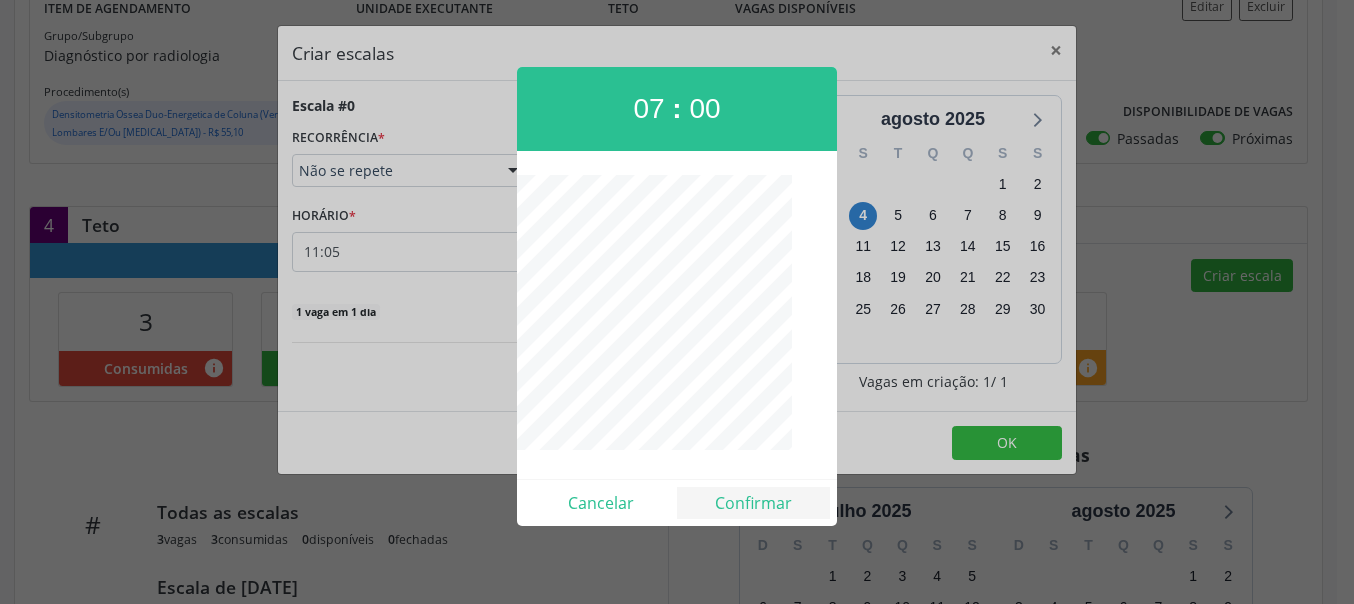 type on "07:00" 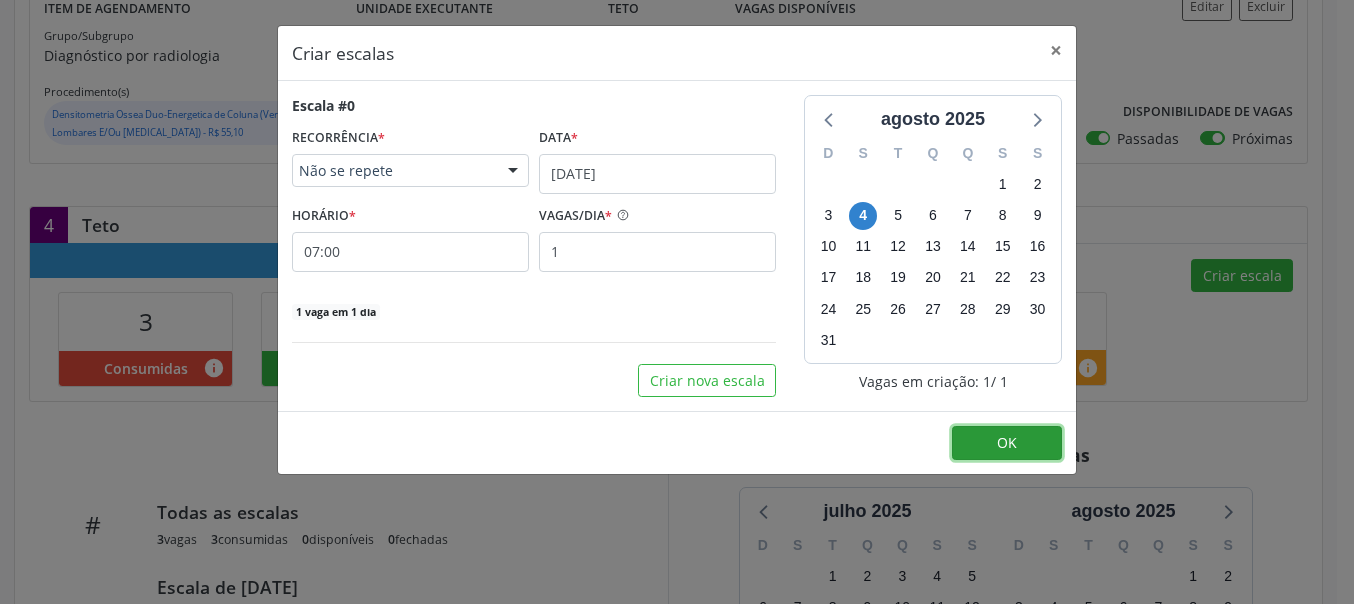 click on "OK" at bounding box center (1007, 443) 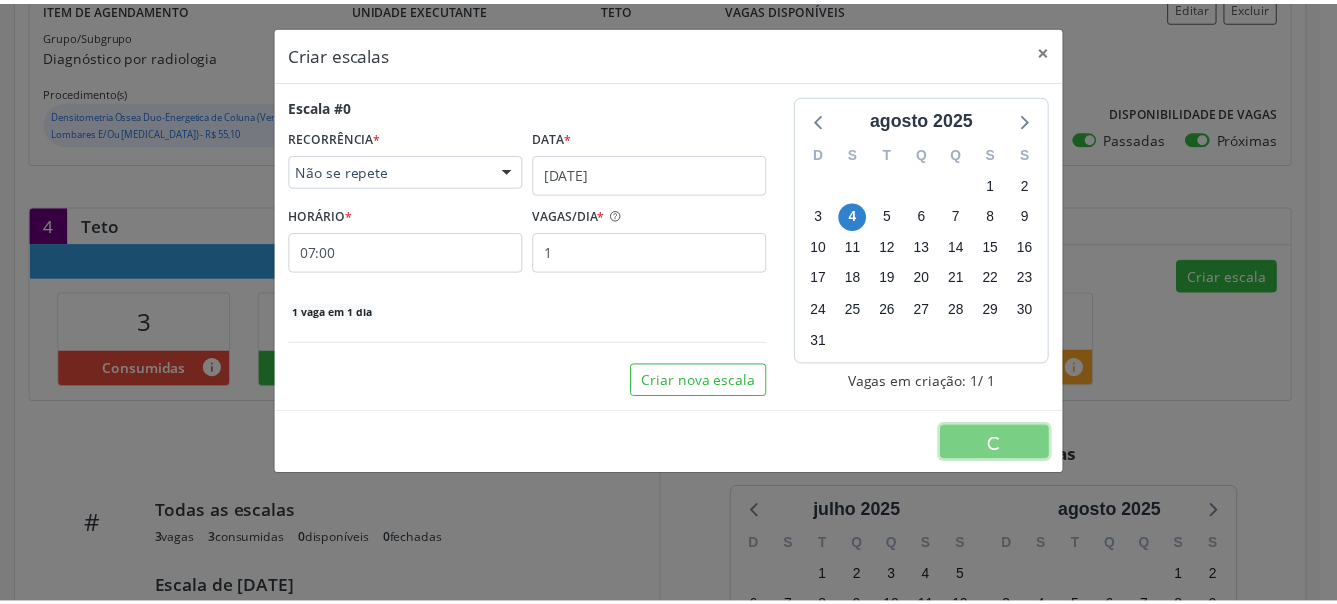 scroll, scrollTop: 0, scrollLeft: 0, axis: both 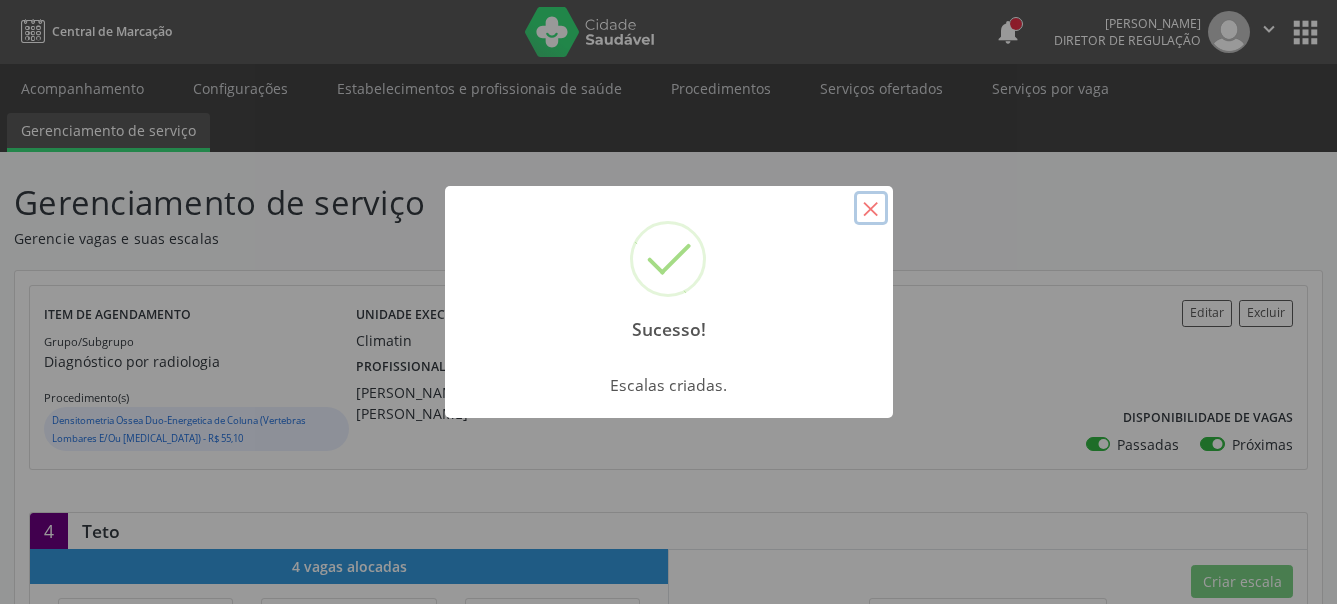 click on "×" at bounding box center (871, 208) 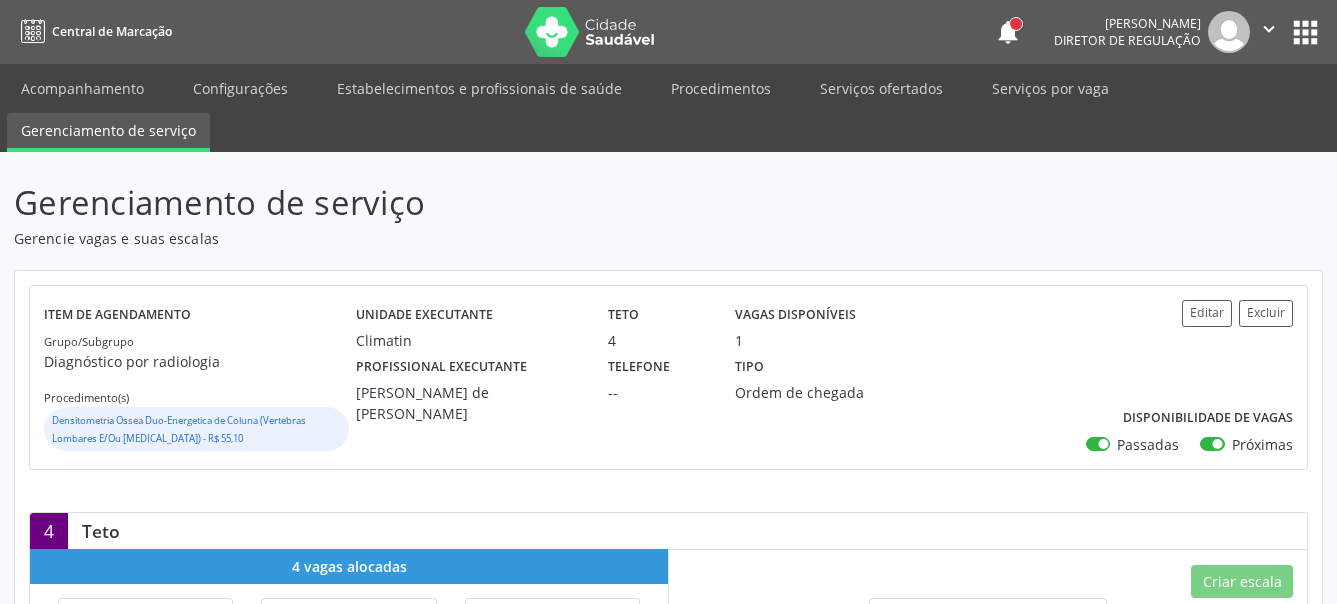 click on "apps" at bounding box center [1305, 32] 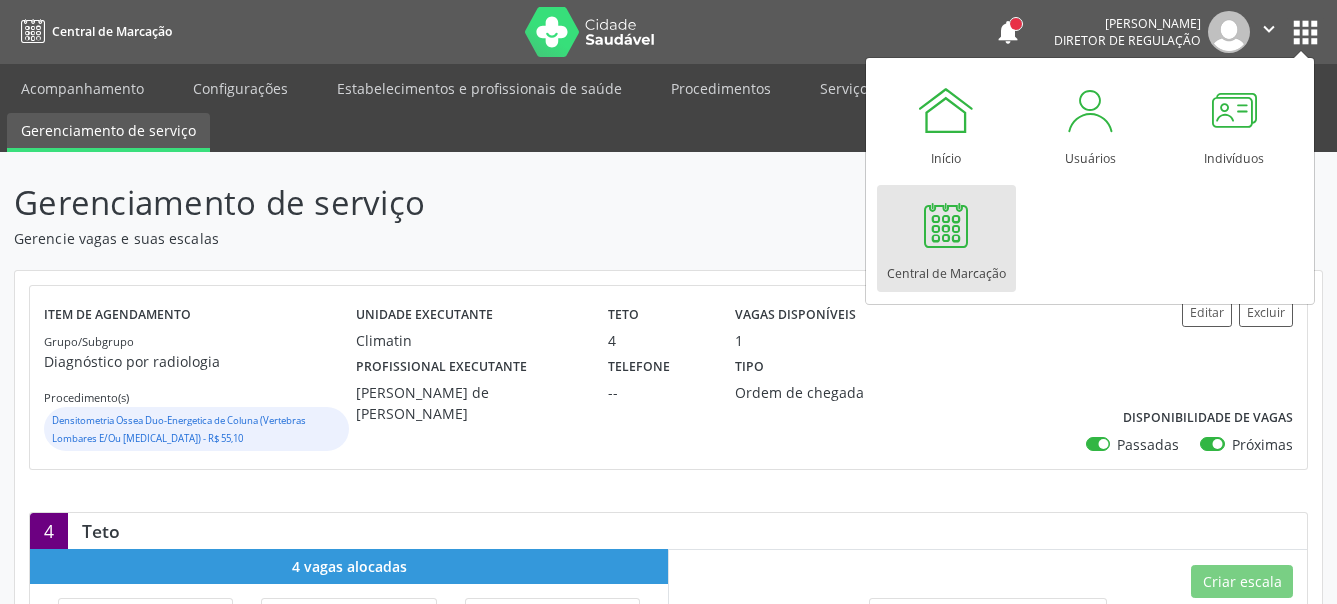 click at bounding box center [946, 225] 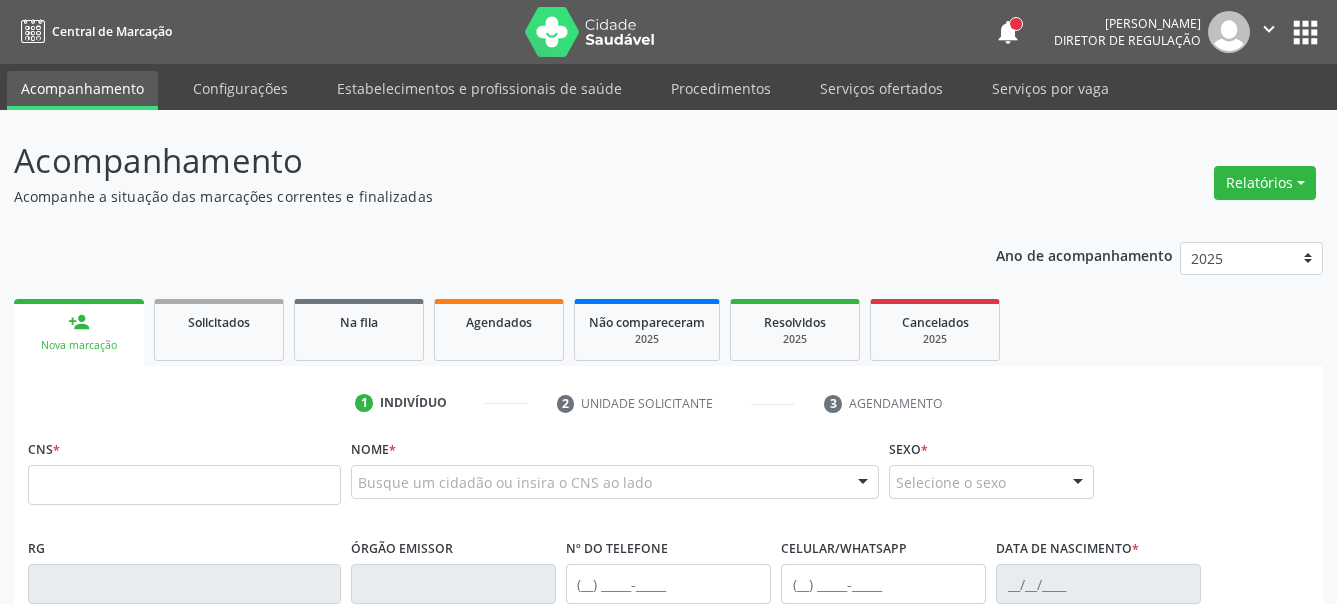 scroll, scrollTop: 0, scrollLeft: 0, axis: both 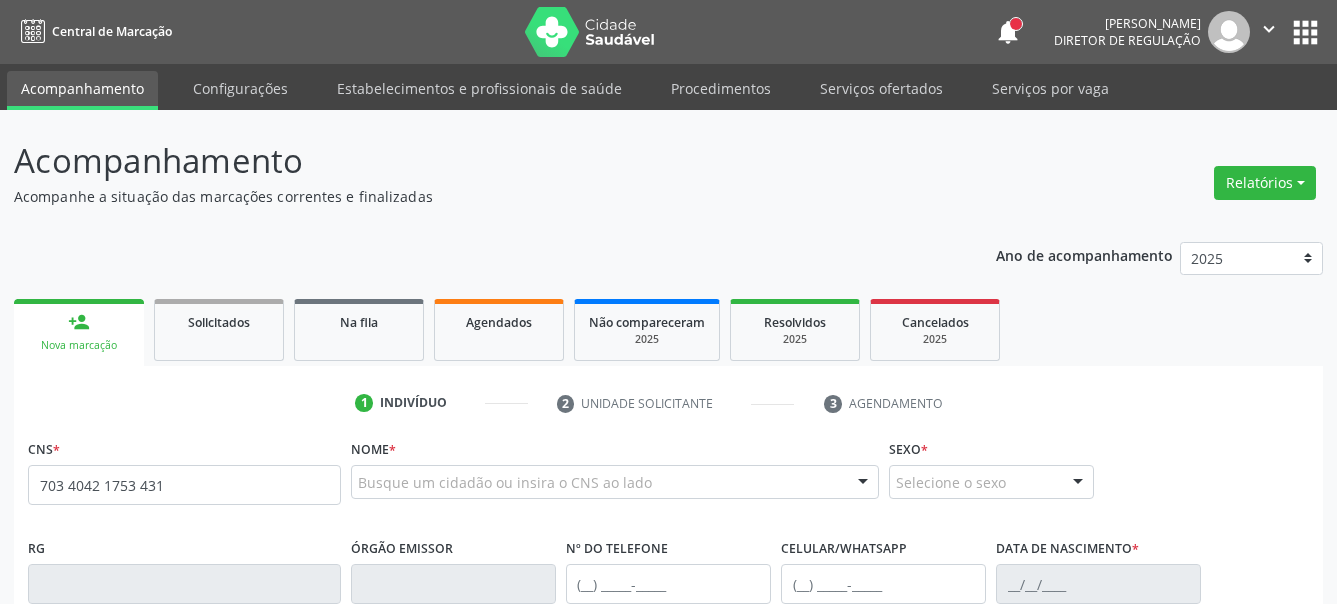 type on "703 4042 1753 4313" 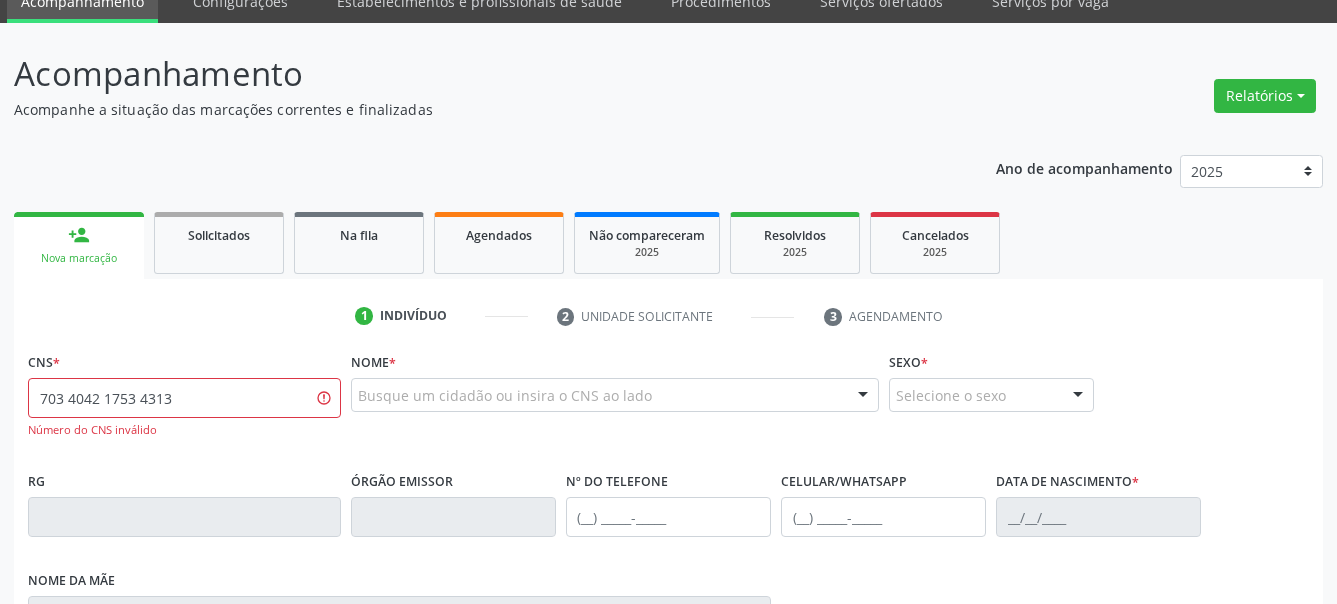 scroll, scrollTop: 204, scrollLeft: 0, axis: vertical 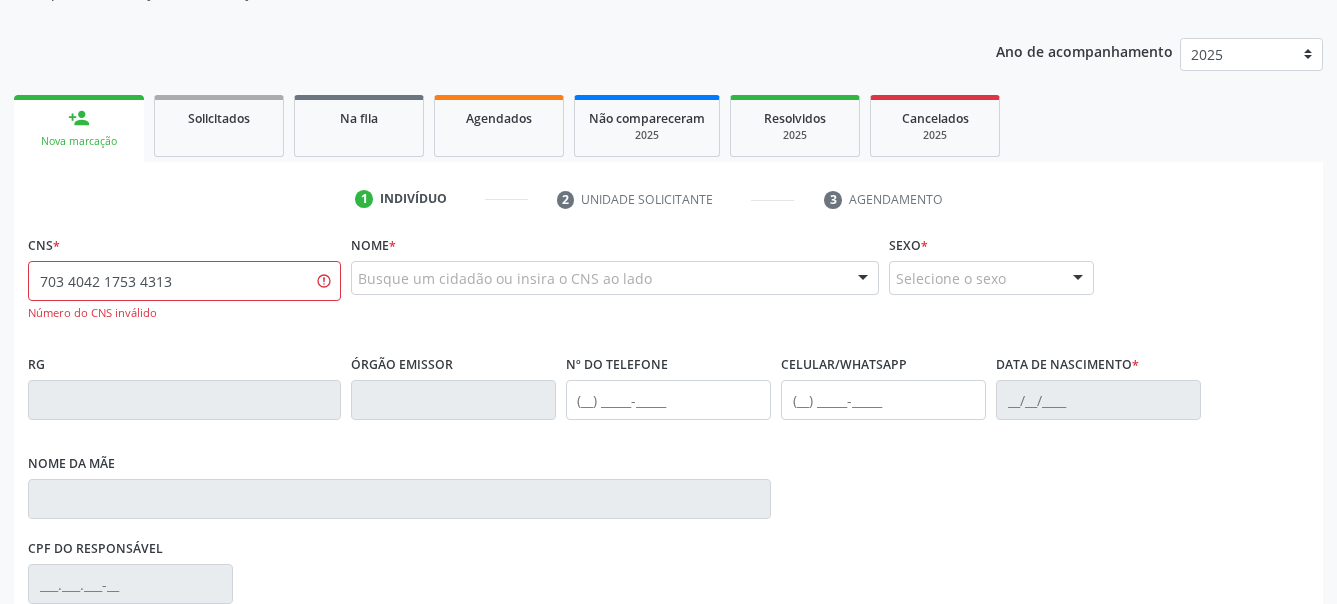 drag, startPoint x: 186, startPoint y: 291, endPoint x: -6, endPoint y: 310, distance: 192.93782 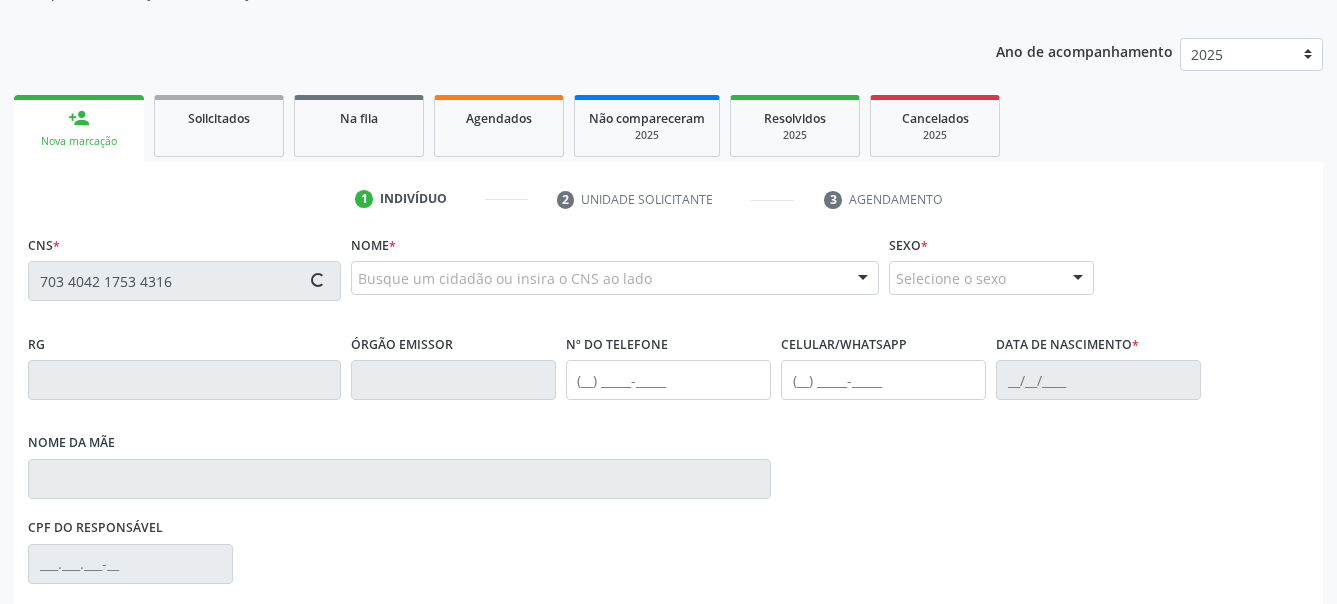 type on "703 4042 1753 4316" 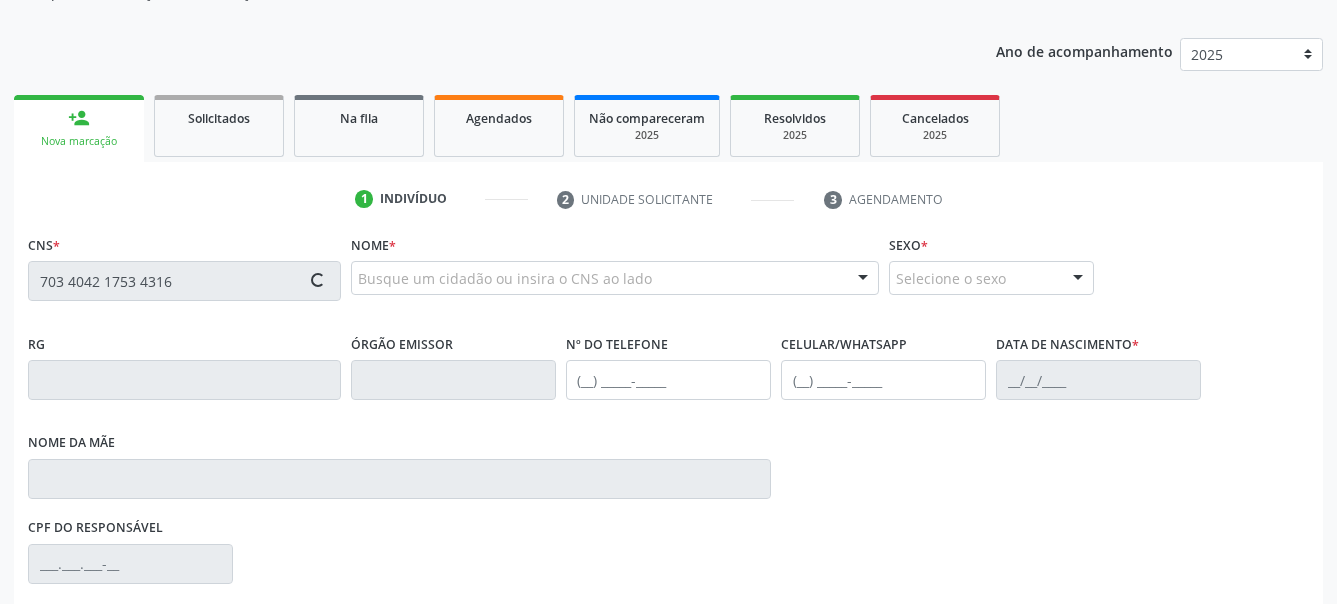 type 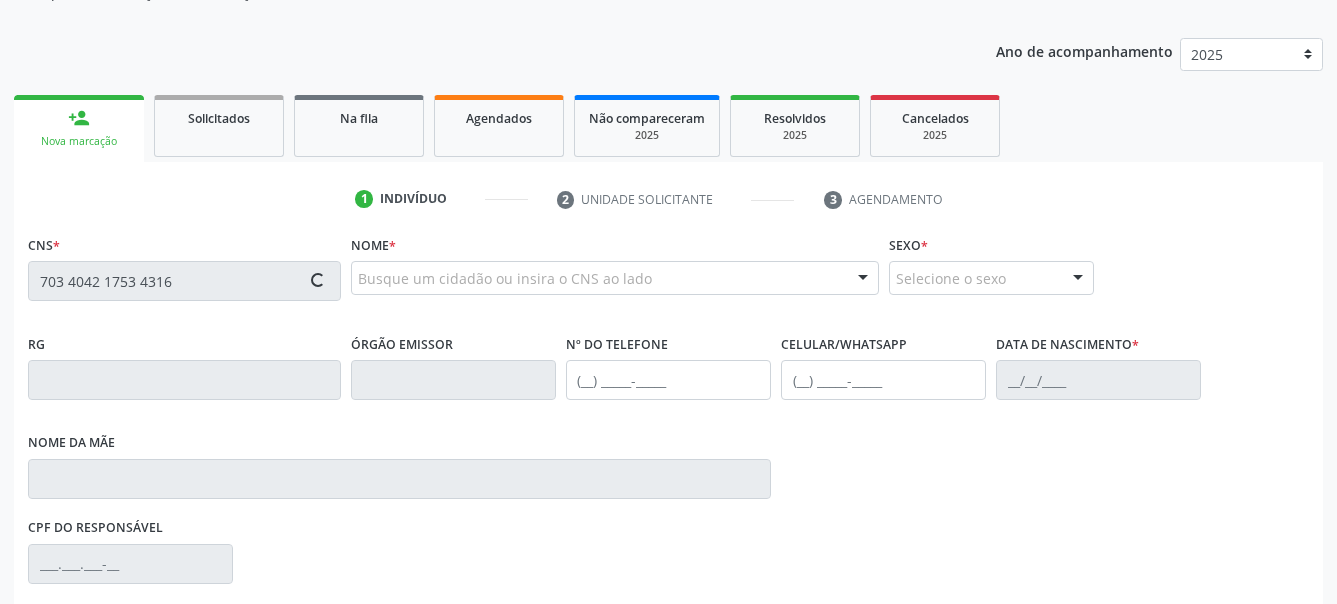 type 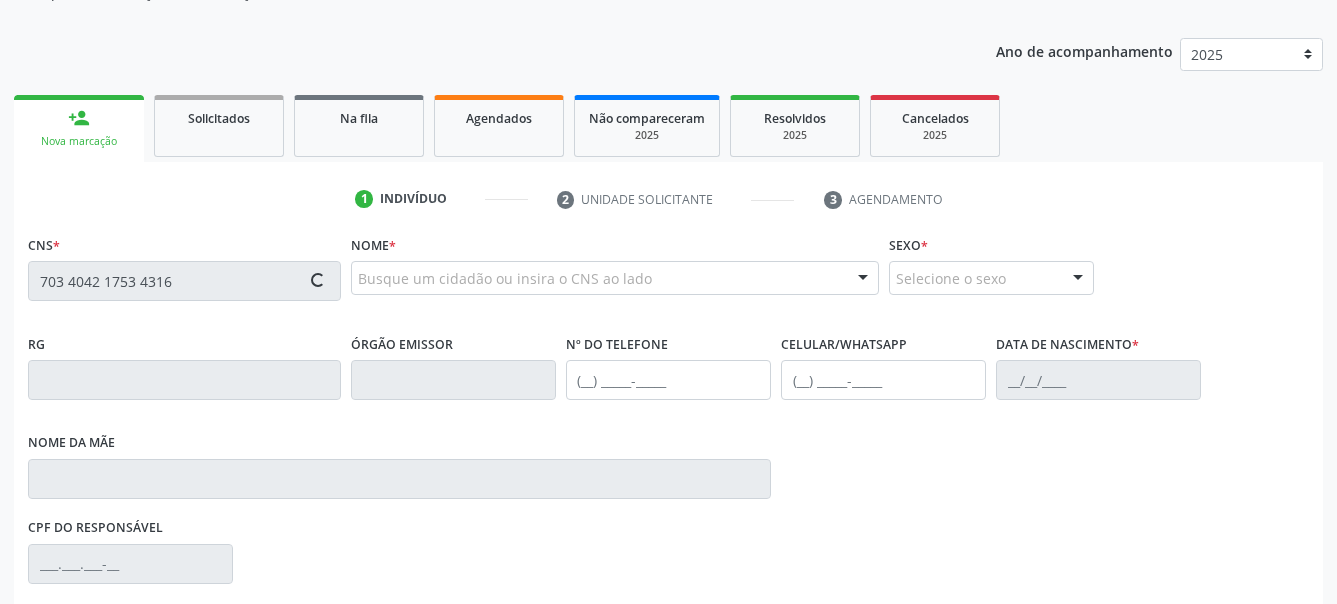 type 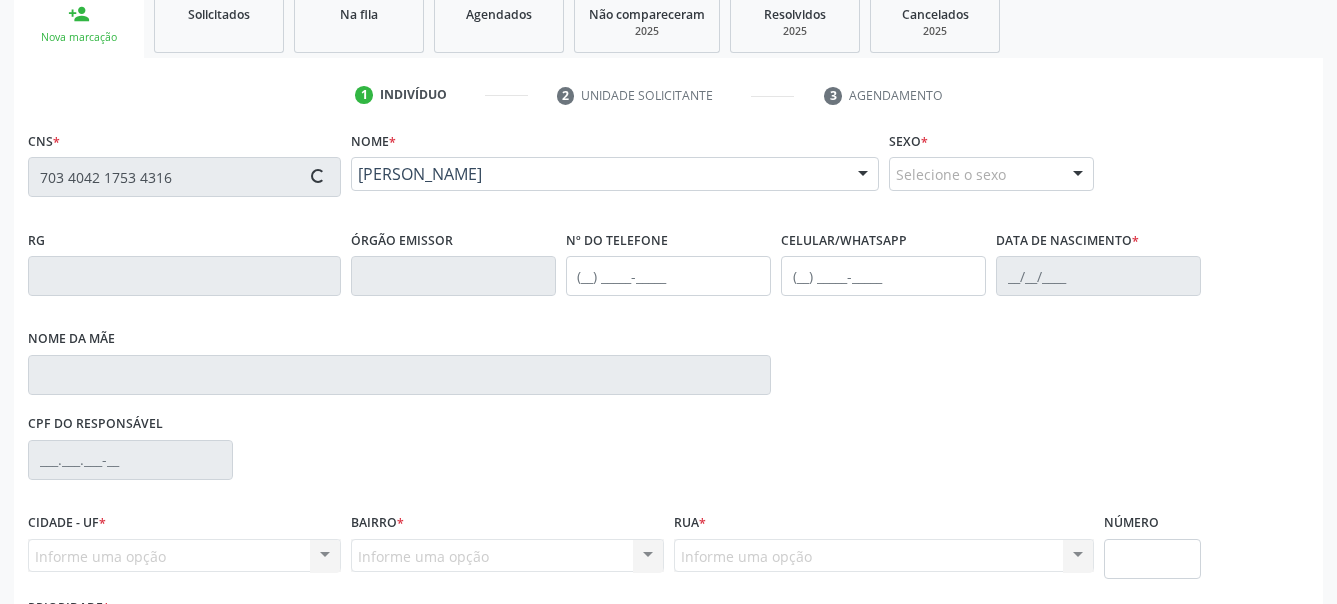 type on "[PHONE_NUMBER]" 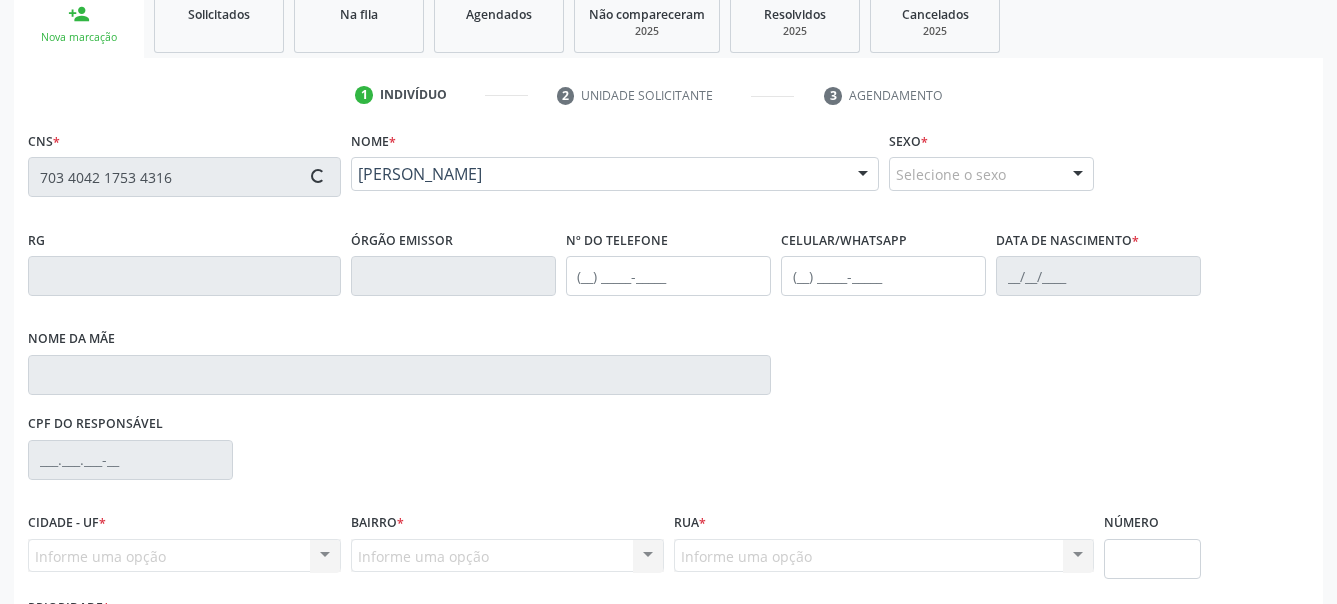 type on "[PERSON_NAME]" 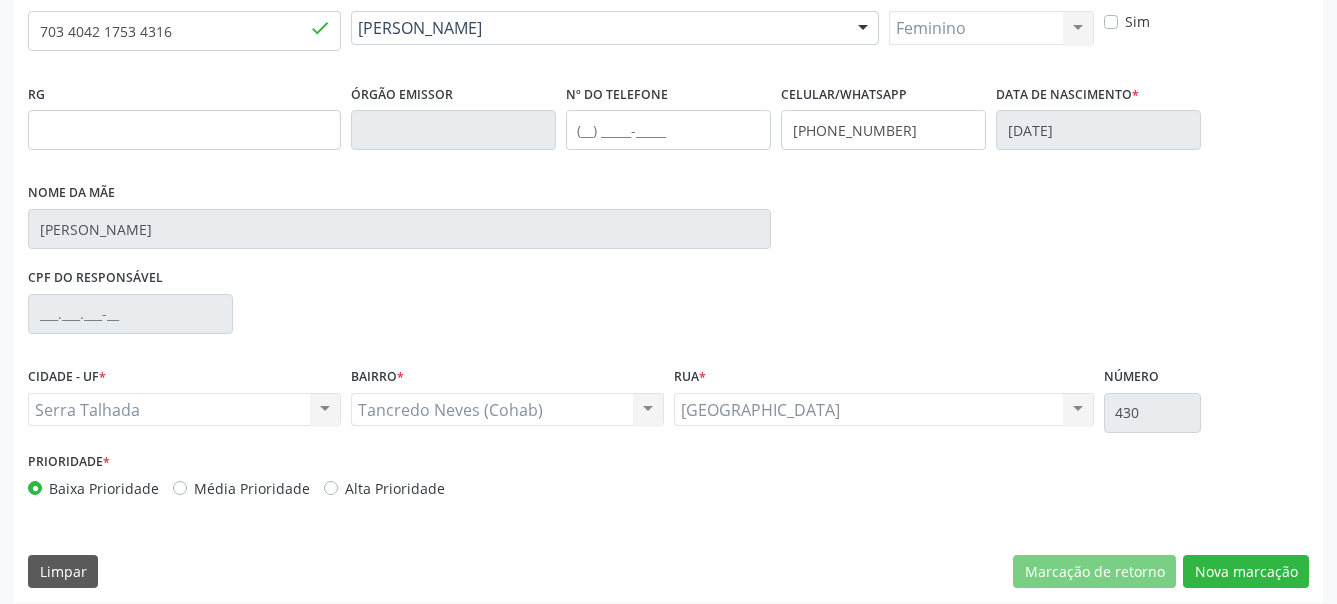 scroll, scrollTop: 466, scrollLeft: 0, axis: vertical 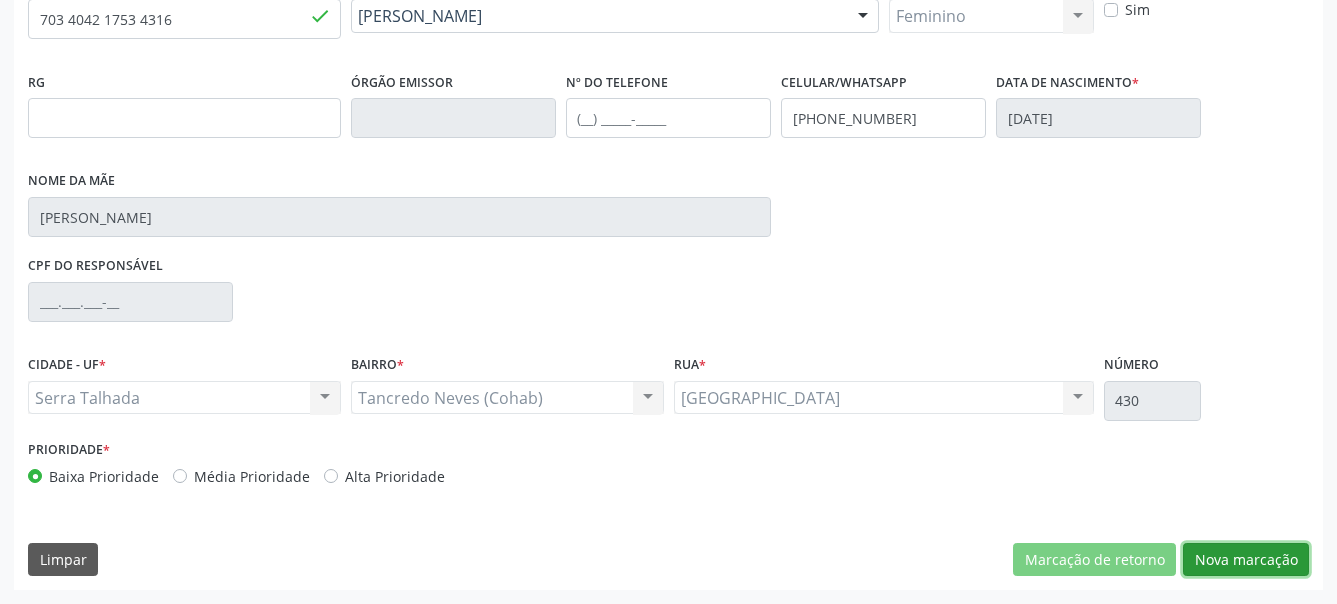 click on "Nova marcação" at bounding box center [1246, 560] 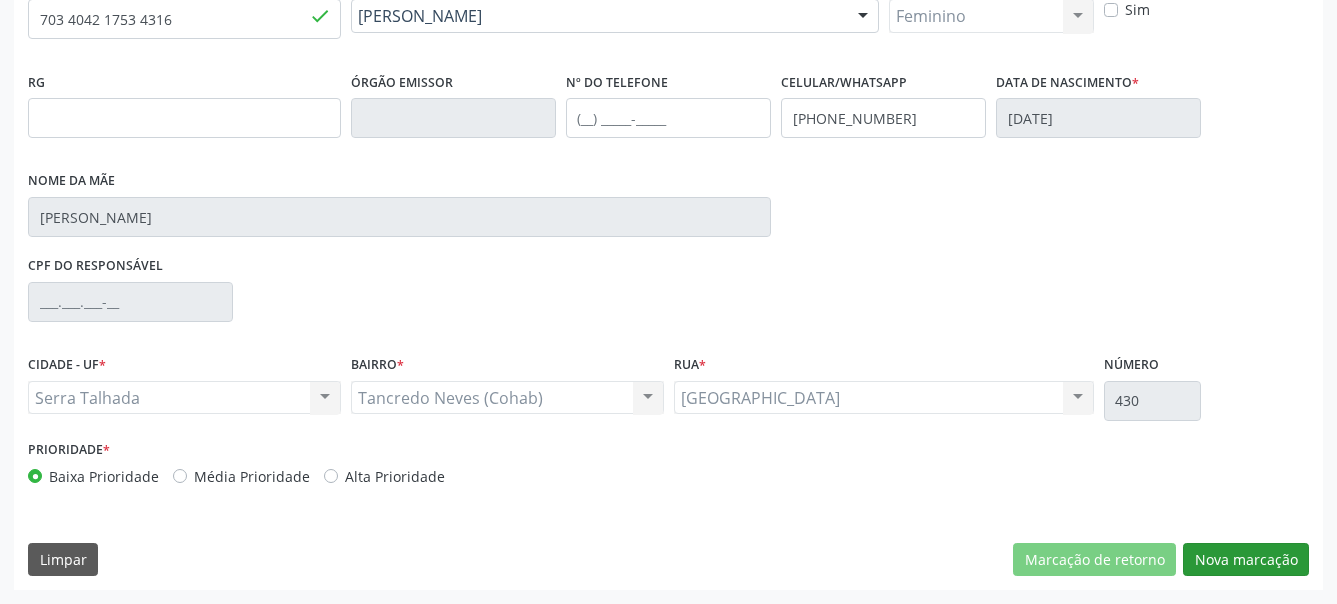 scroll, scrollTop: 318, scrollLeft: 0, axis: vertical 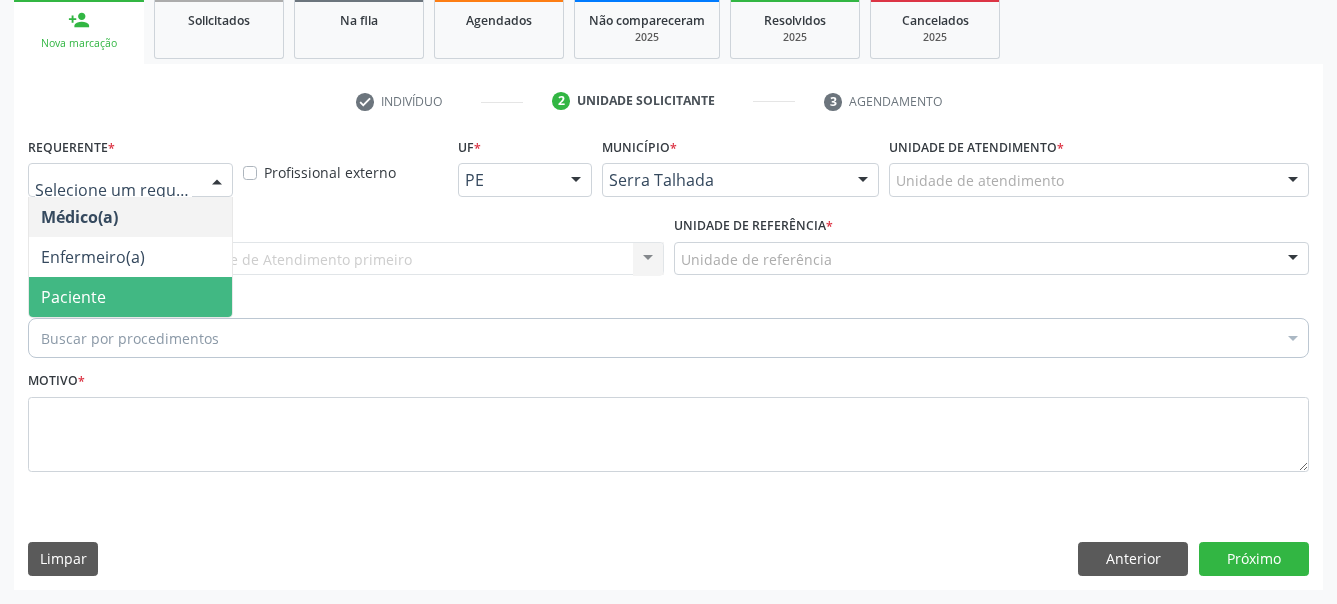click on "Paciente" at bounding box center (130, 297) 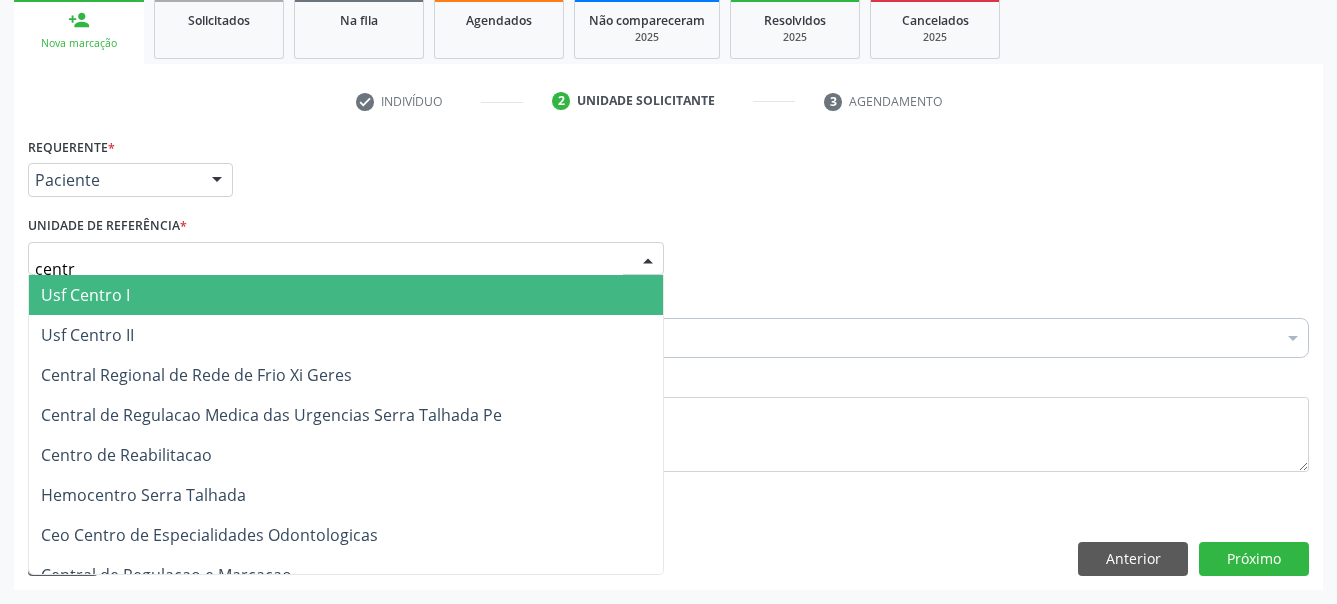 type on "centro" 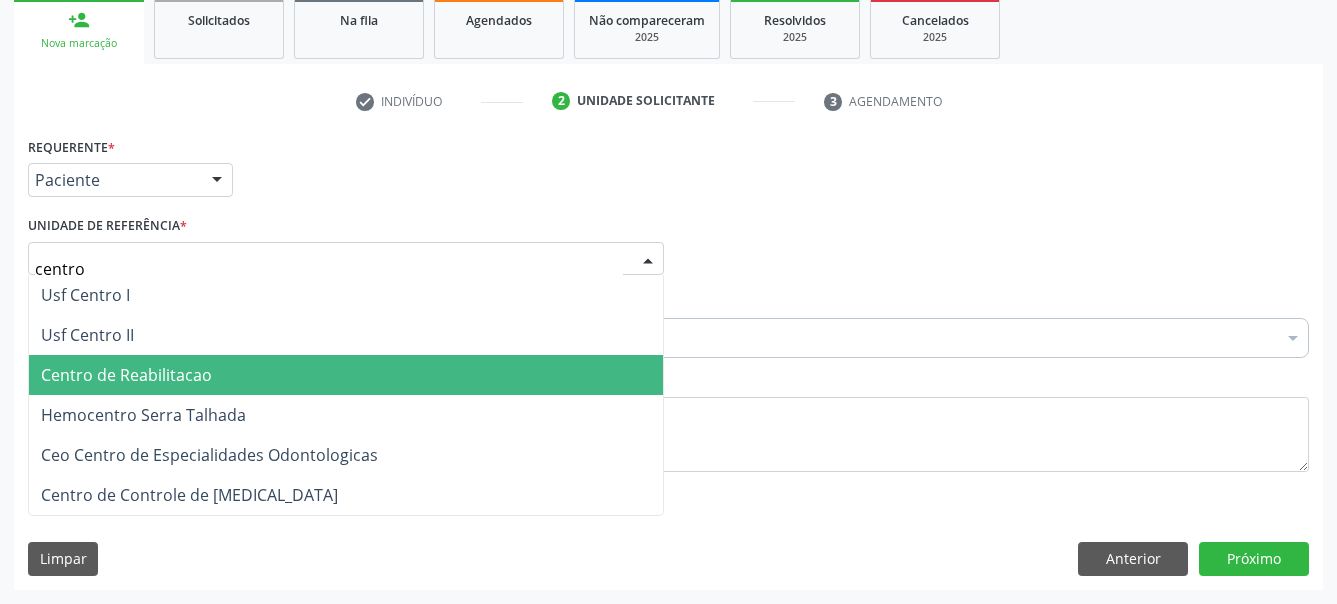 click on "Centro de Reabilitacao" at bounding box center [126, 375] 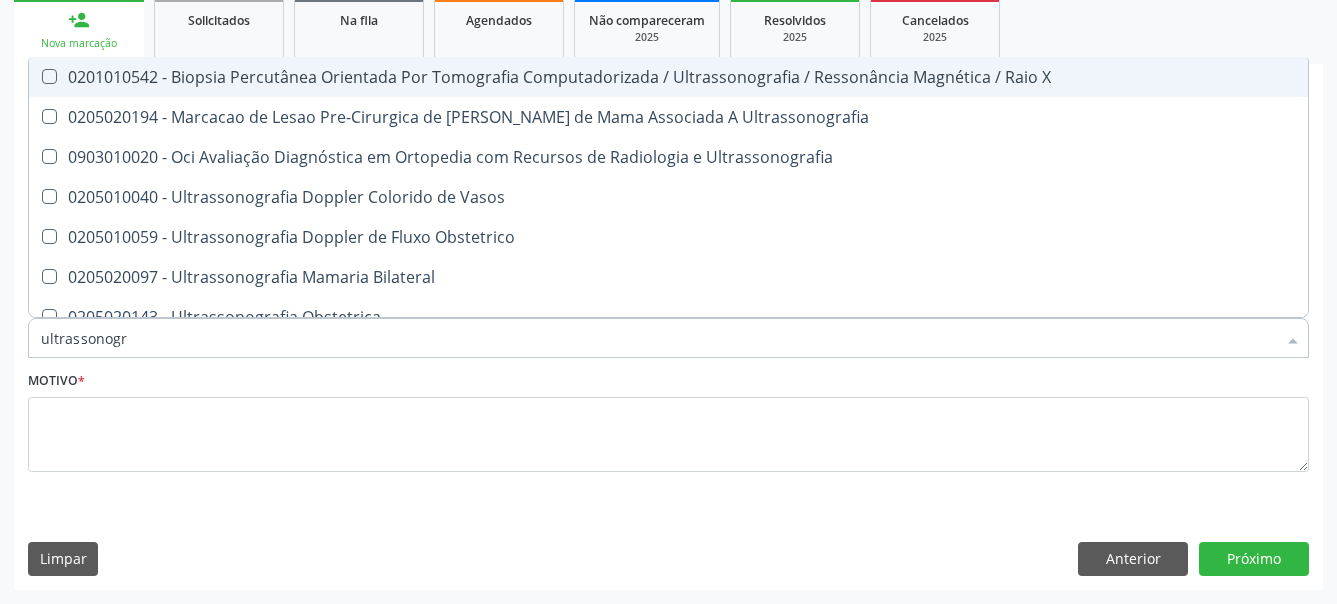 type on "ultrassonogra" 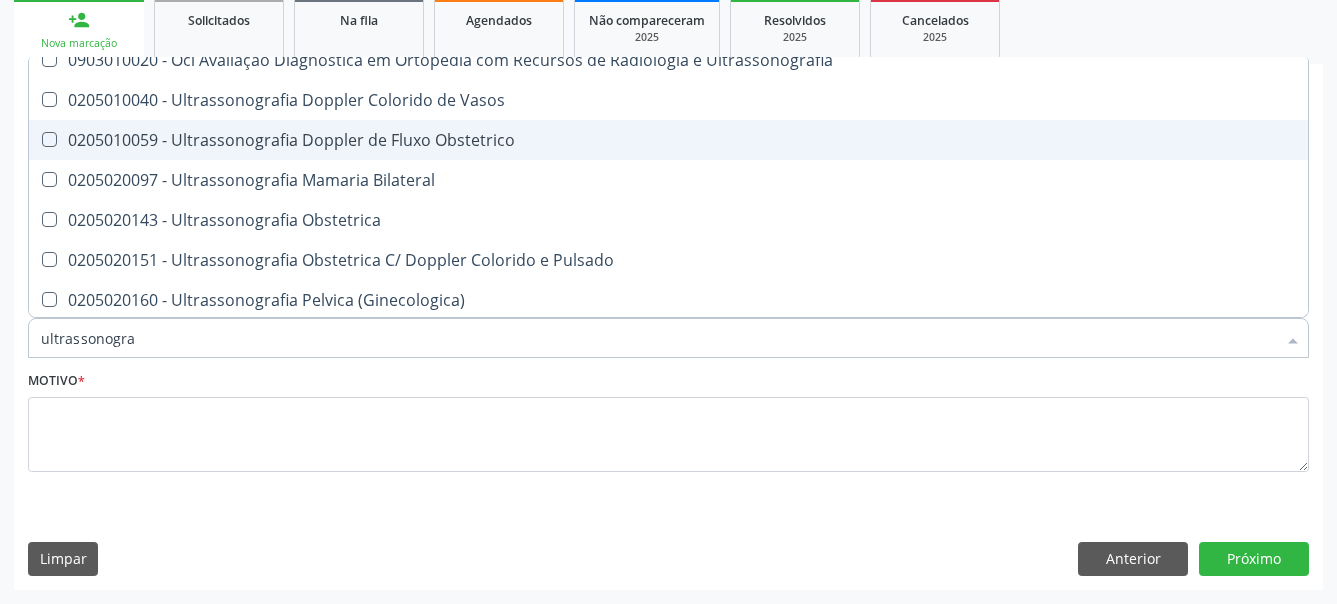 scroll, scrollTop: 132, scrollLeft: 0, axis: vertical 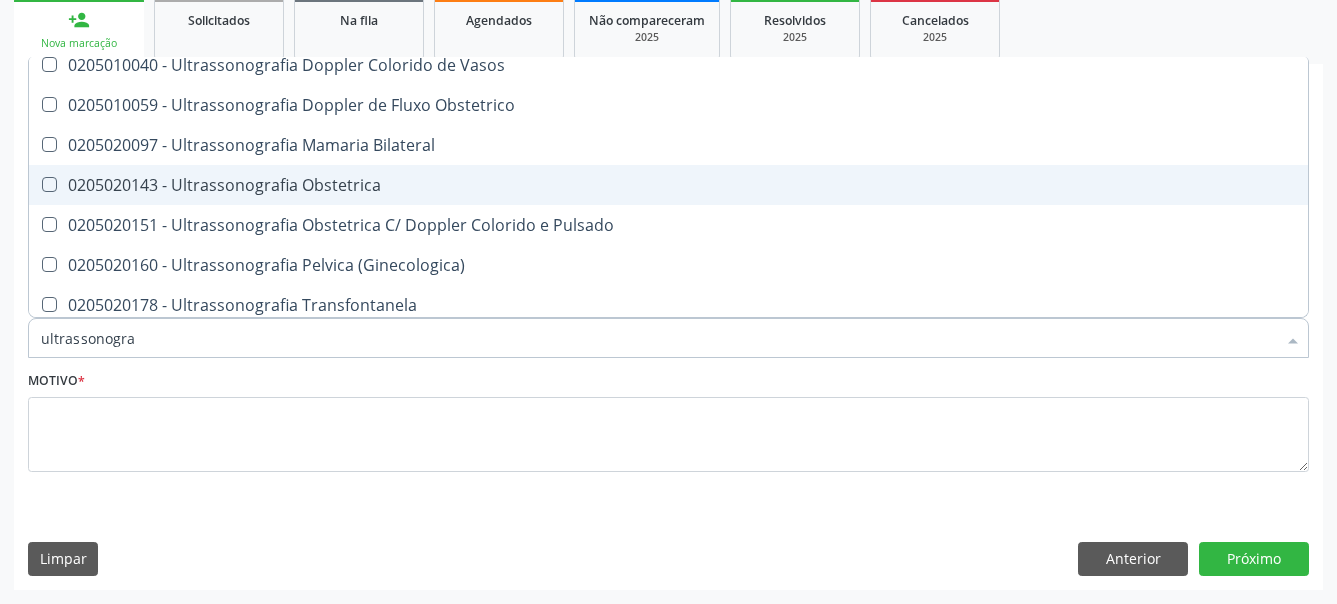 click at bounding box center (49, 184) 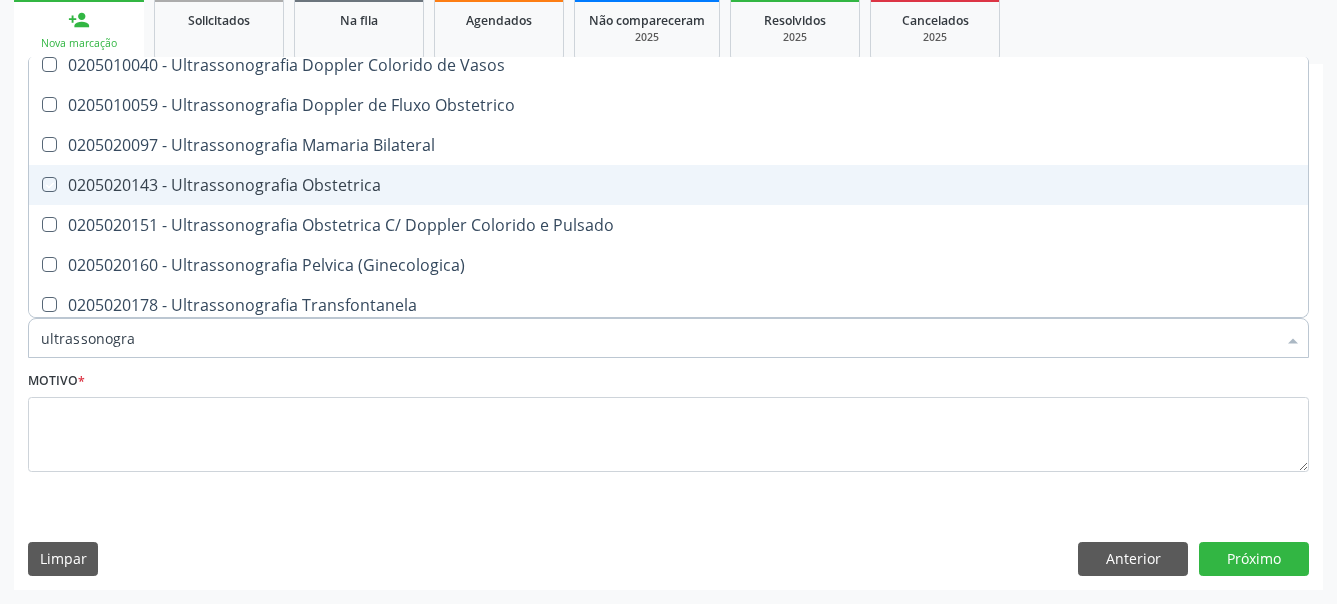 checkbox on "true" 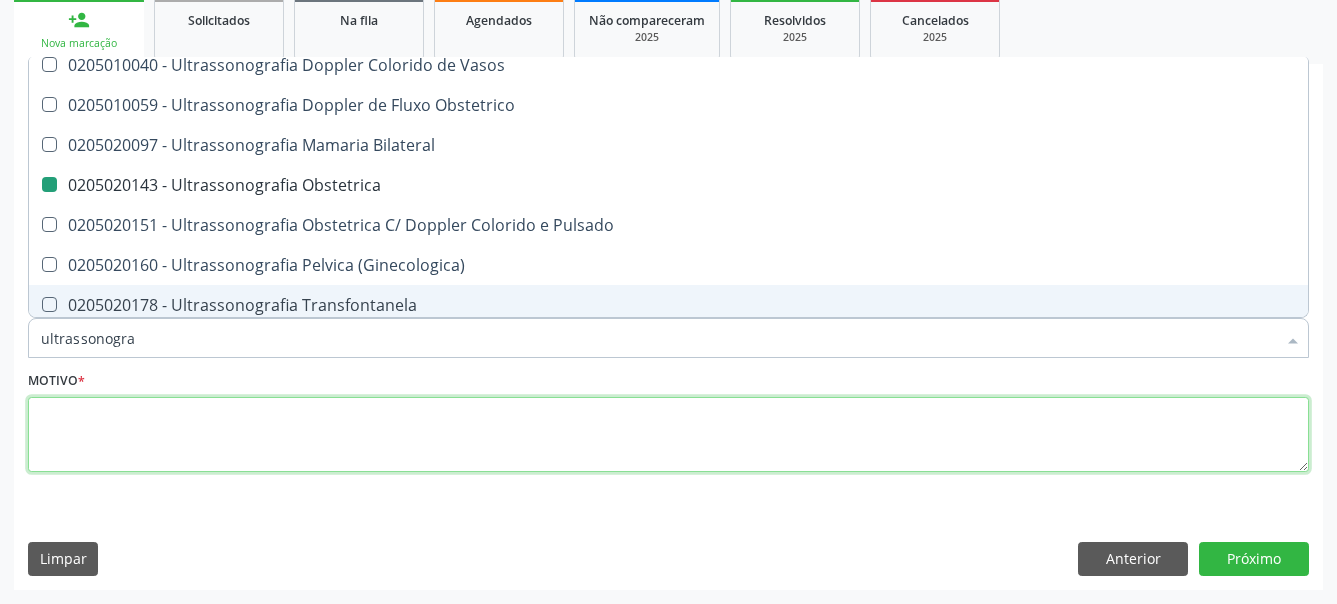 click at bounding box center [668, 435] 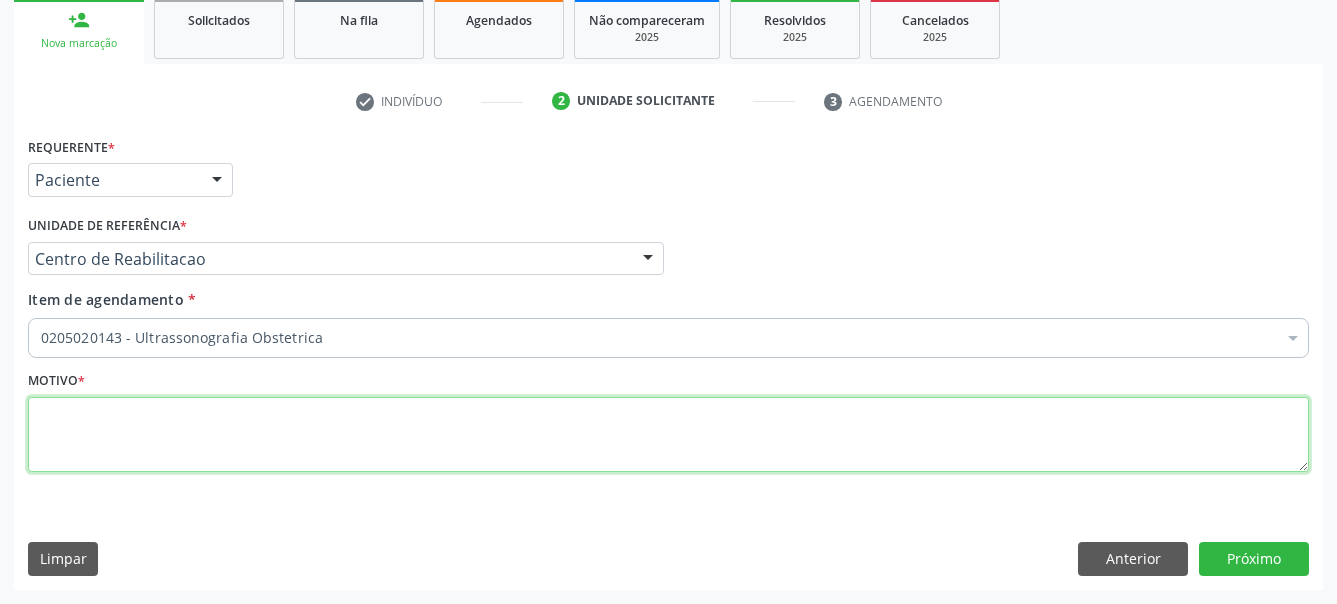 scroll, scrollTop: 0, scrollLeft: 0, axis: both 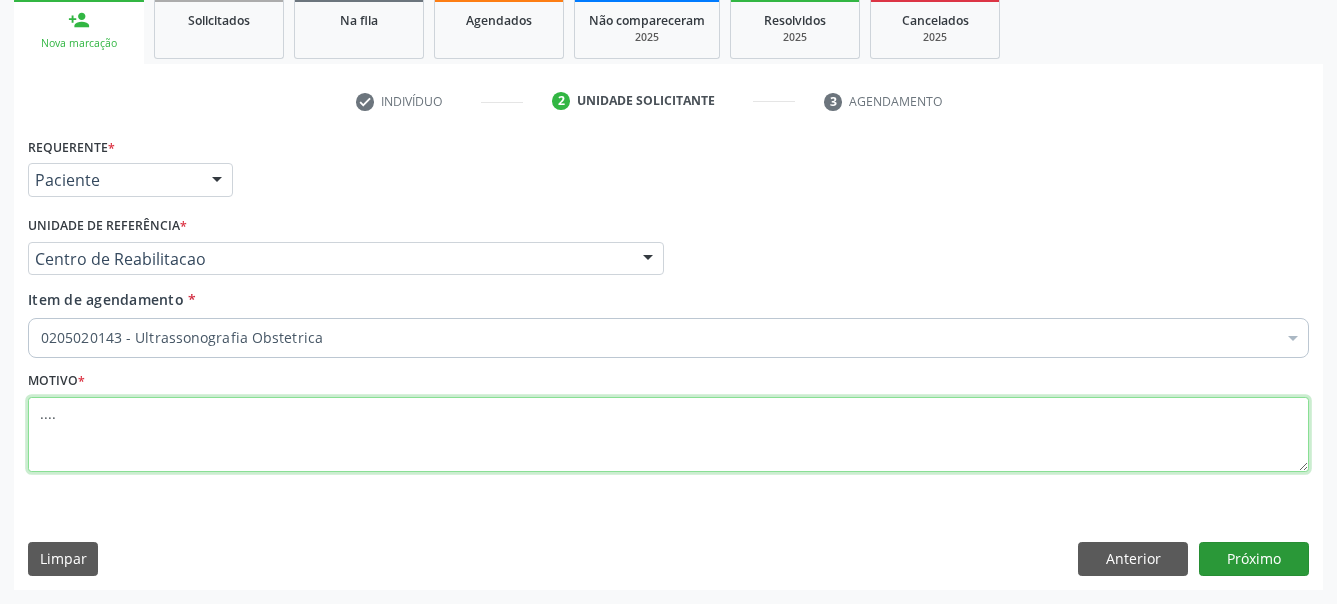 type on "...." 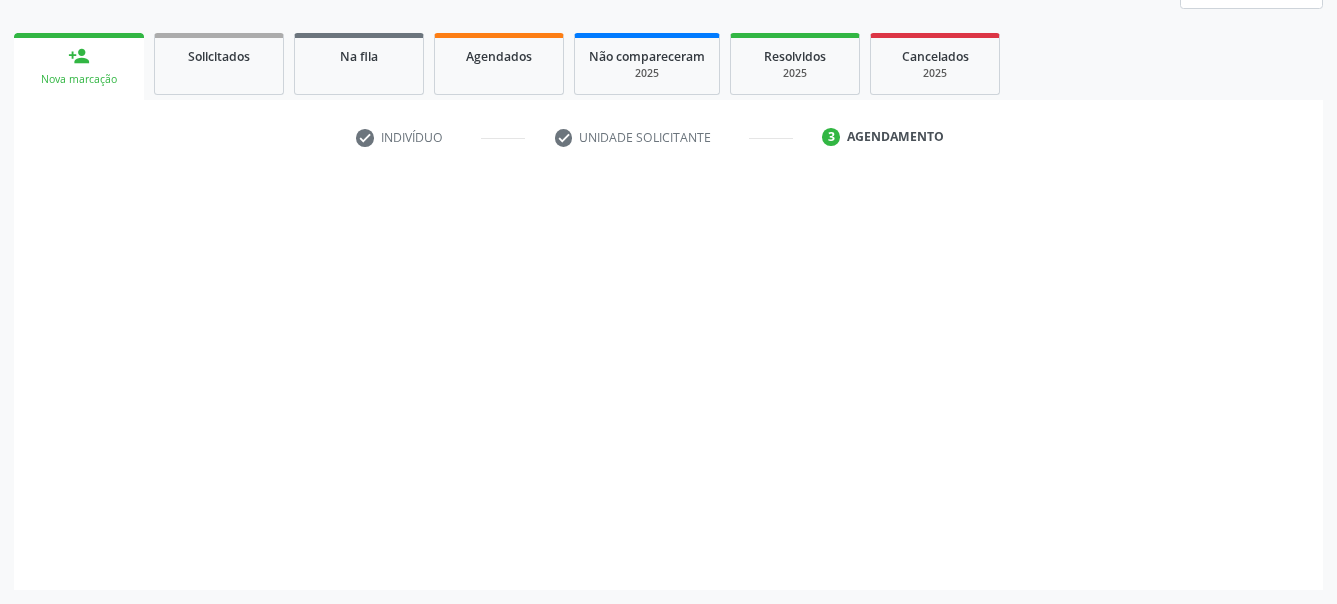 scroll, scrollTop: 266, scrollLeft: 0, axis: vertical 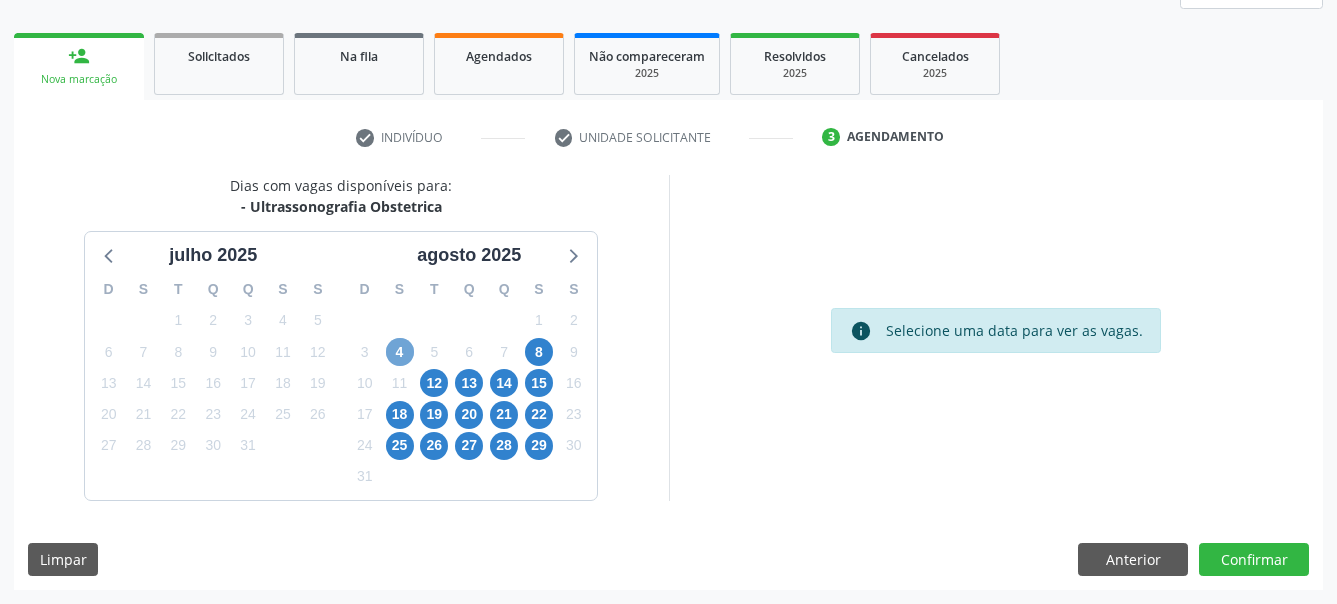 click on "4" at bounding box center [400, 352] 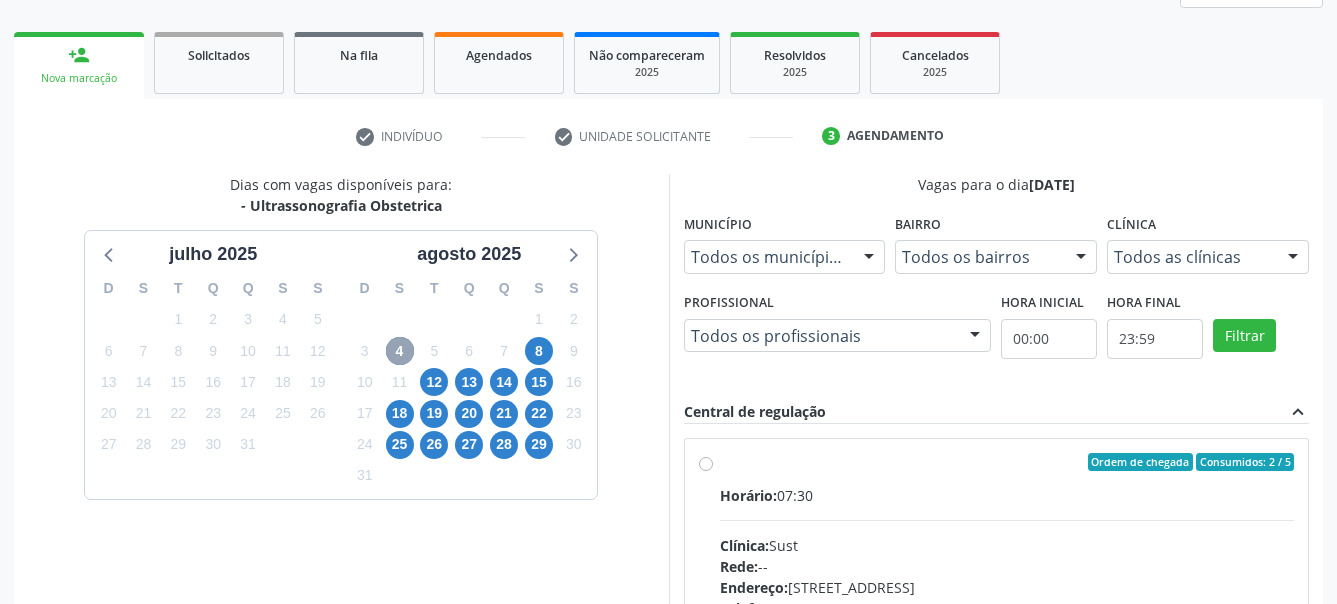 scroll, scrollTop: 555, scrollLeft: 0, axis: vertical 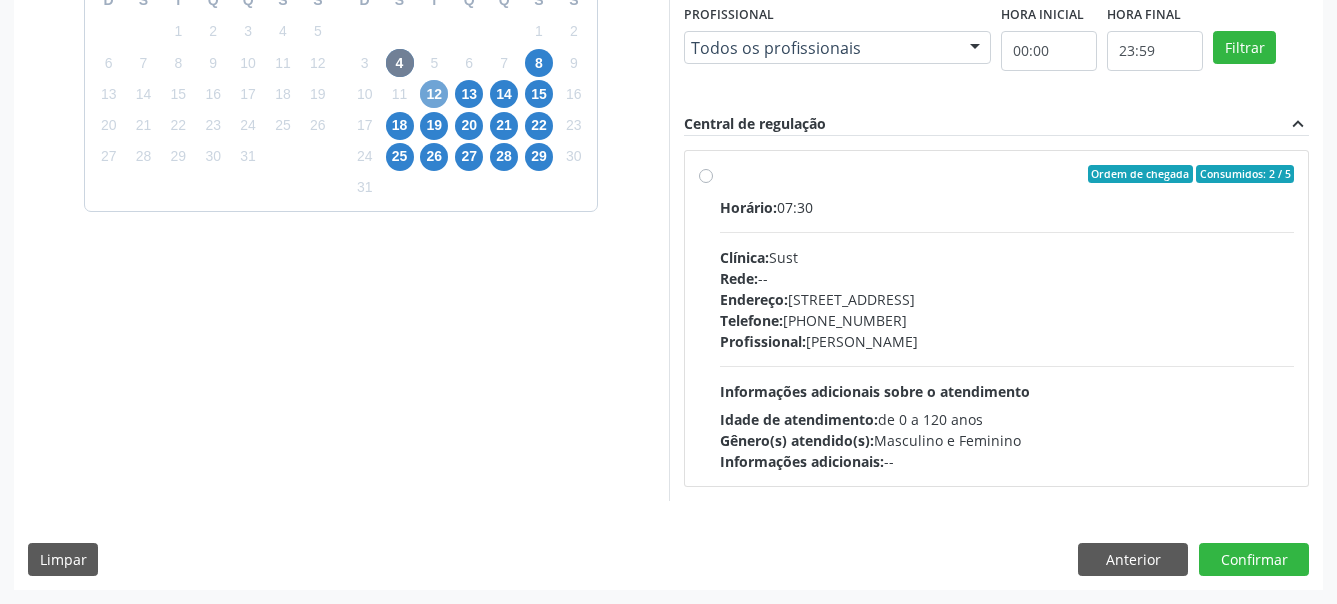 click on "12" at bounding box center (434, 94) 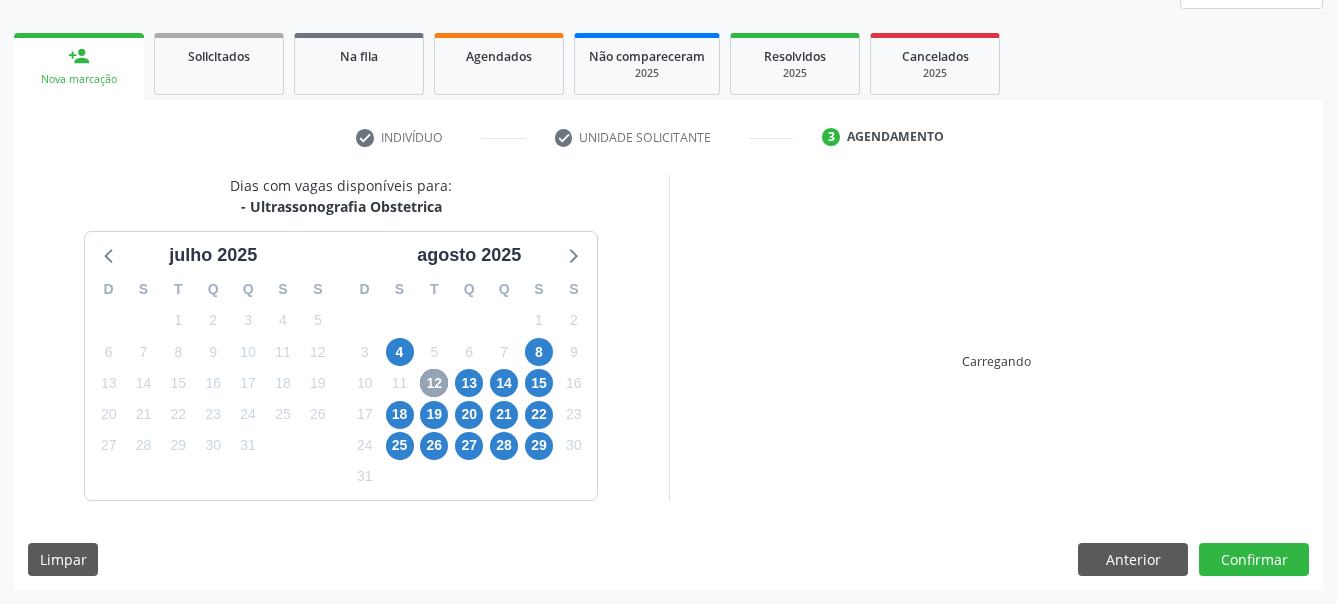 scroll, scrollTop: 266, scrollLeft: 0, axis: vertical 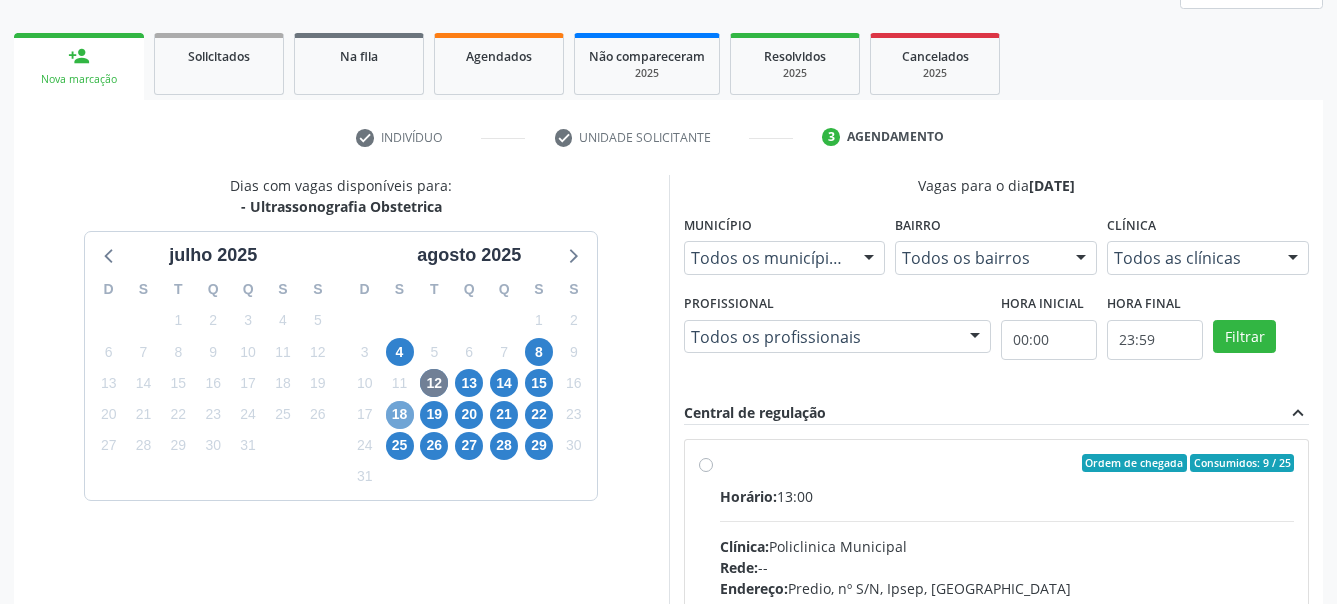 click on "18" at bounding box center (399, 414) 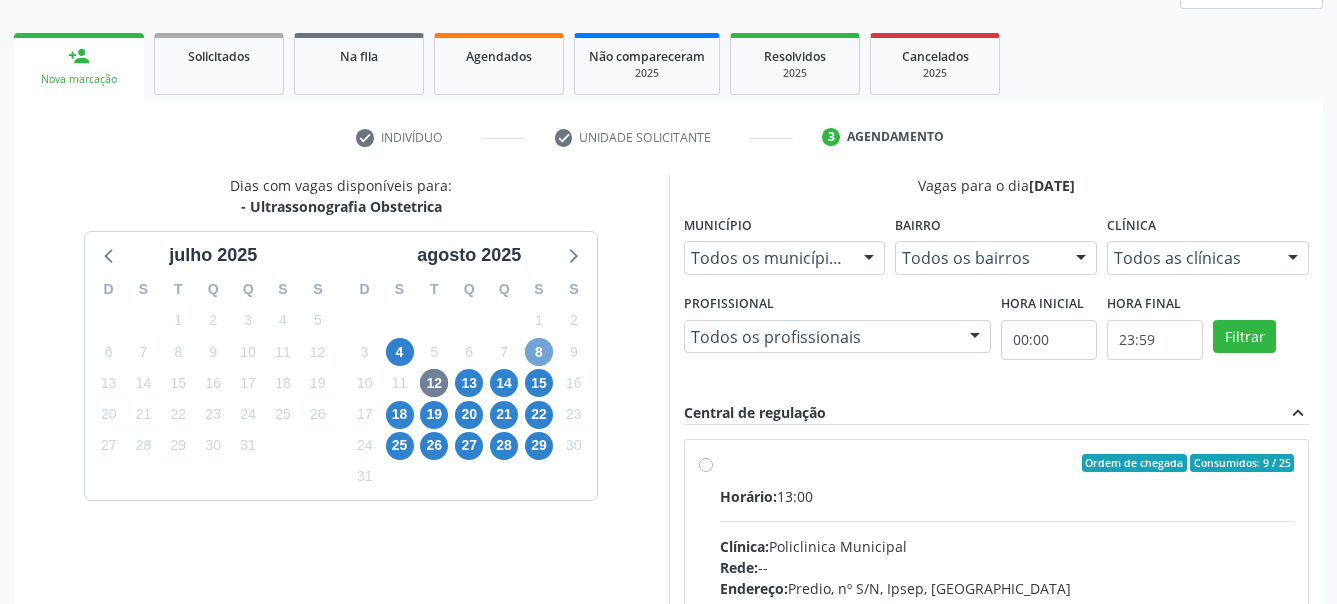 click on "8" at bounding box center [539, 352] 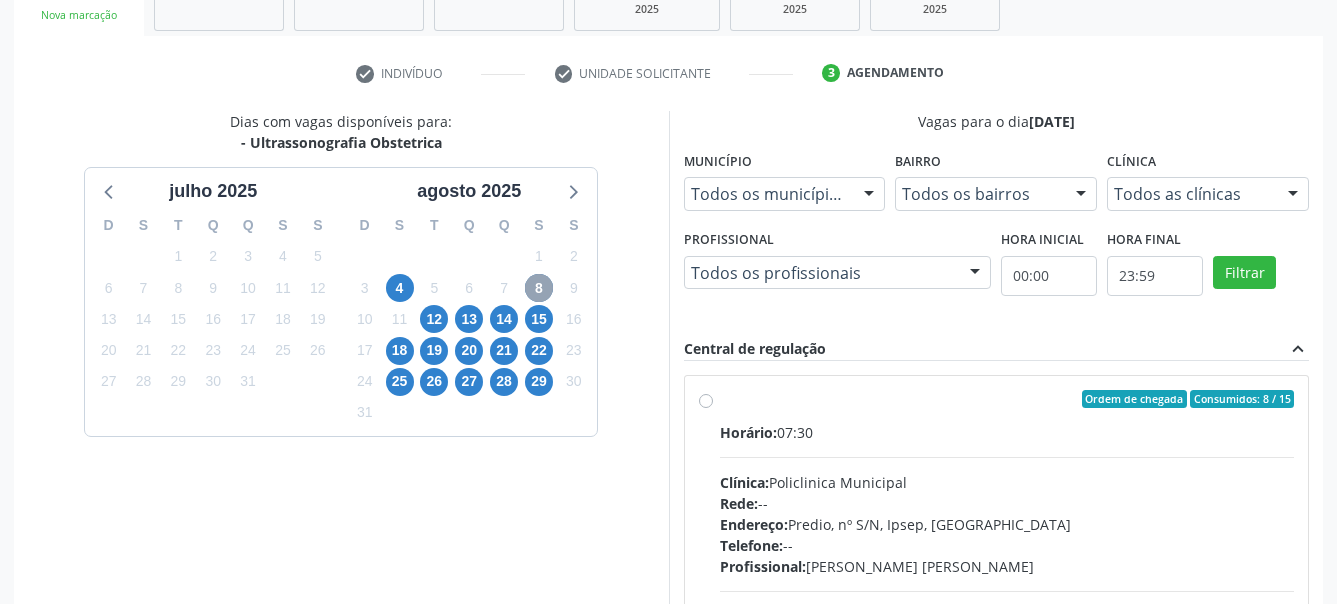 scroll, scrollTop: 368, scrollLeft: 0, axis: vertical 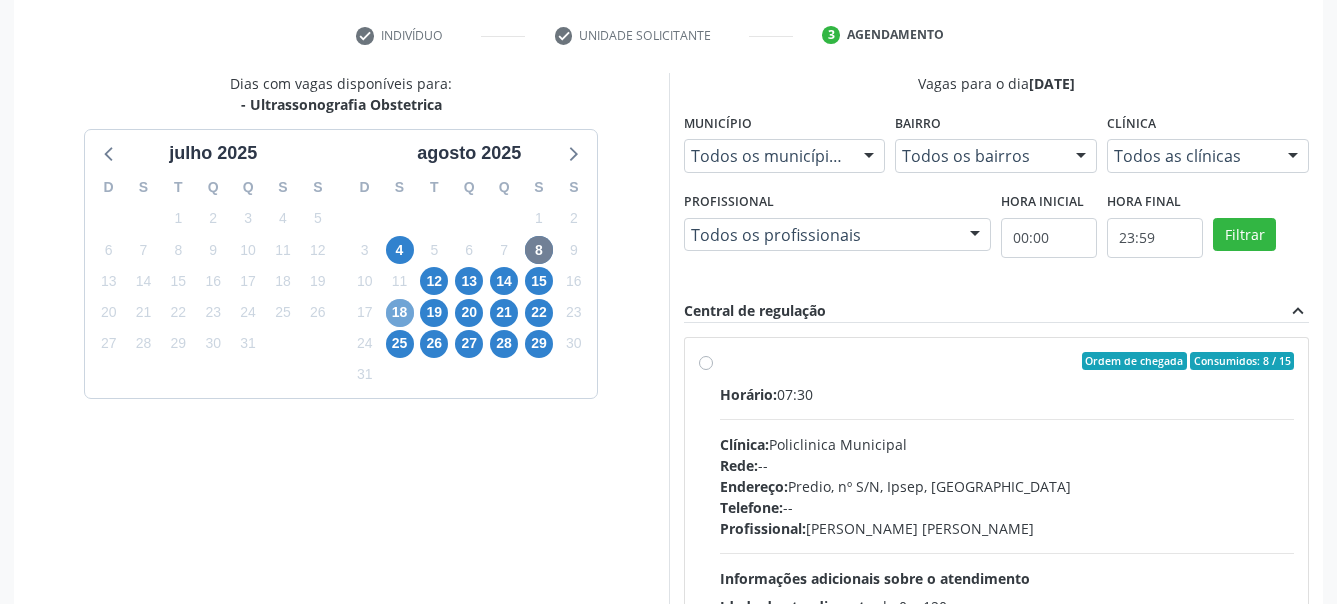 click on "18" at bounding box center [400, 313] 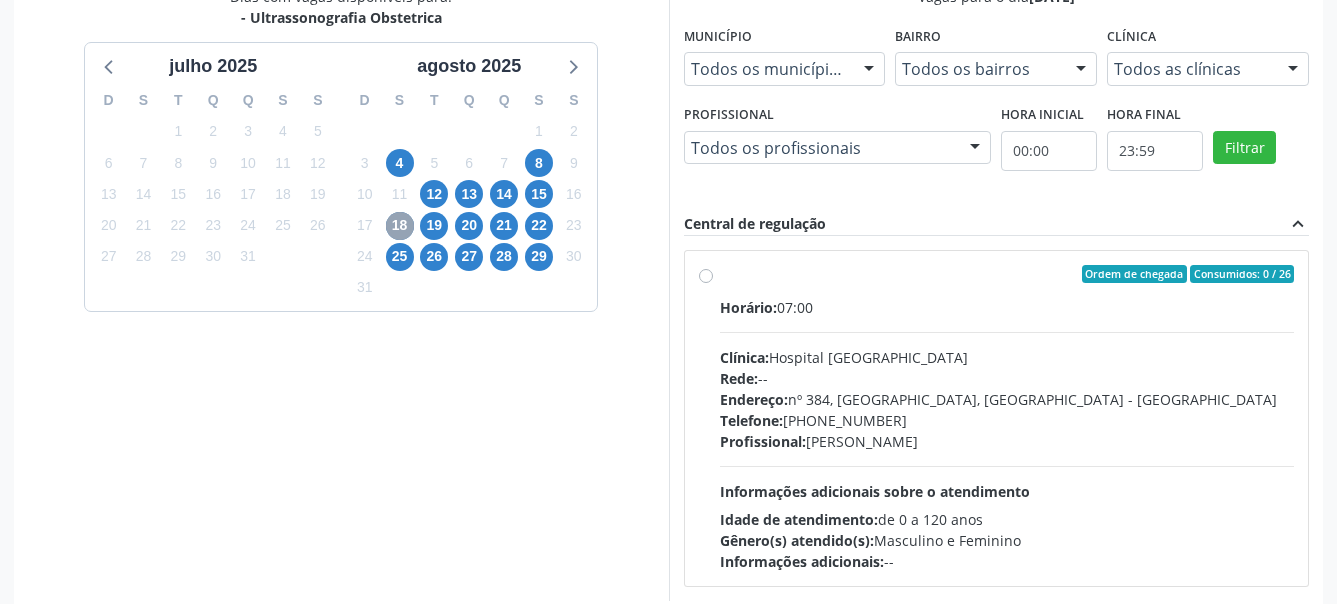 scroll, scrollTop: 470, scrollLeft: 0, axis: vertical 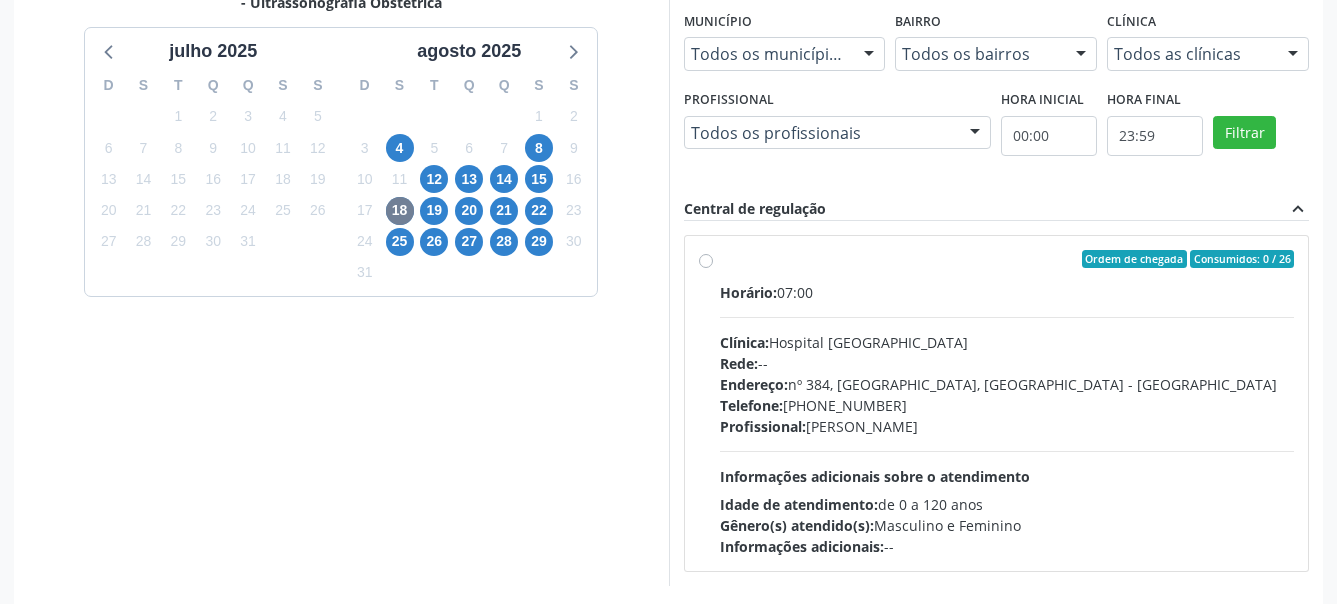 click on "Ordem de chegada
Consumidos: 0 / 26
Horário:   07:00
Clínica:  Hospital Sao Francisco
Rede:
--
Endereço:   nº 384, Varzea, Serra Talhada - PE
Telefone:   (81) 38312142
Profissional:
Yuri Araujo Magalhaes
Informações adicionais sobre o atendimento
Idade de atendimento:
de 0 a 120 anos
Gênero(s) atendido(s):
Masculino e Feminino
Informações adicionais:
--" at bounding box center (997, 403) 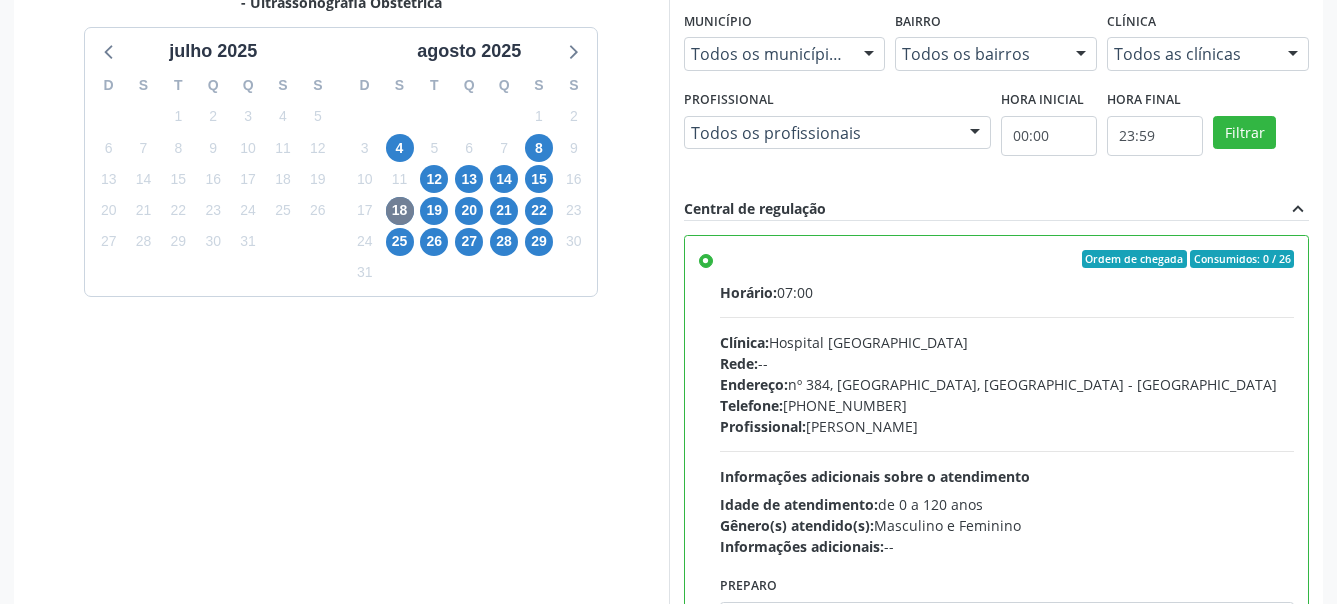 click on "Ordem de chegada
Consumidos: 0 / 26
Horário:   07:00
Clínica:  Hospital Sao Francisco
Rede:
--
Endereço:   nº 384, Varzea, Serra Talhada - PE
Telefone:   (81) 38312142
Profissional:
Yuri Araujo Magalhaes
Informações adicionais sobre o atendimento
Idade de atendimento:
de 0 a 120 anos
Gênero(s) atendido(s):
Masculino e Feminino
Informações adicionais:
--" at bounding box center (997, 403) 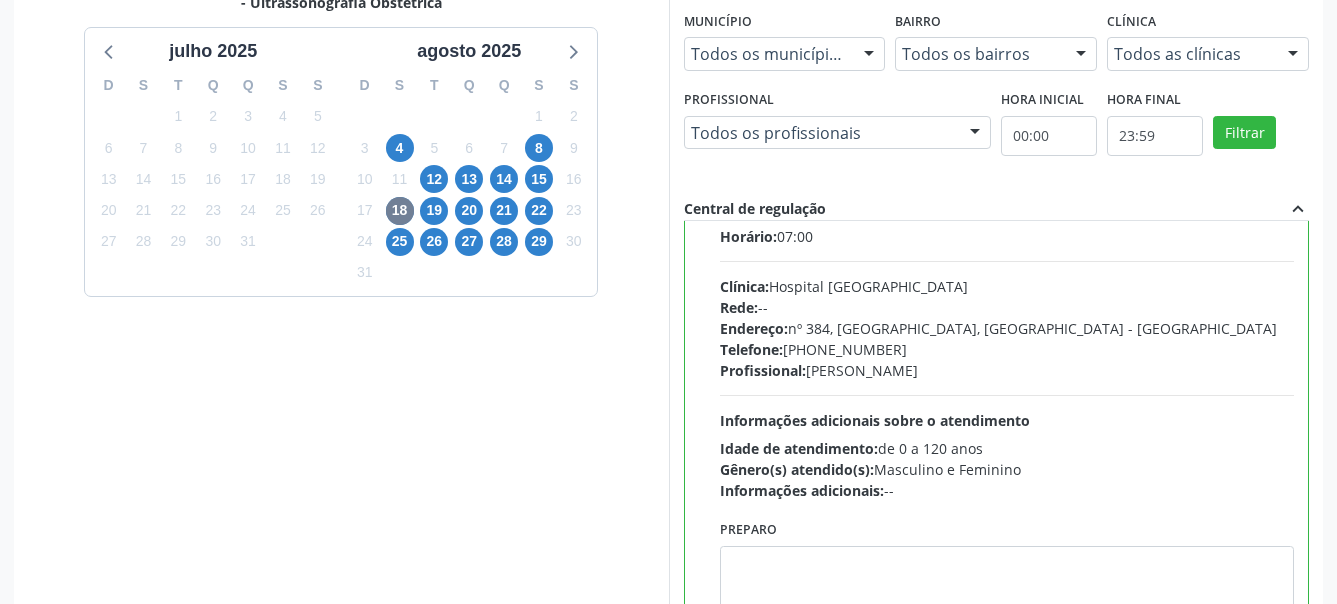 scroll, scrollTop: 99, scrollLeft: 0, axis: vertical 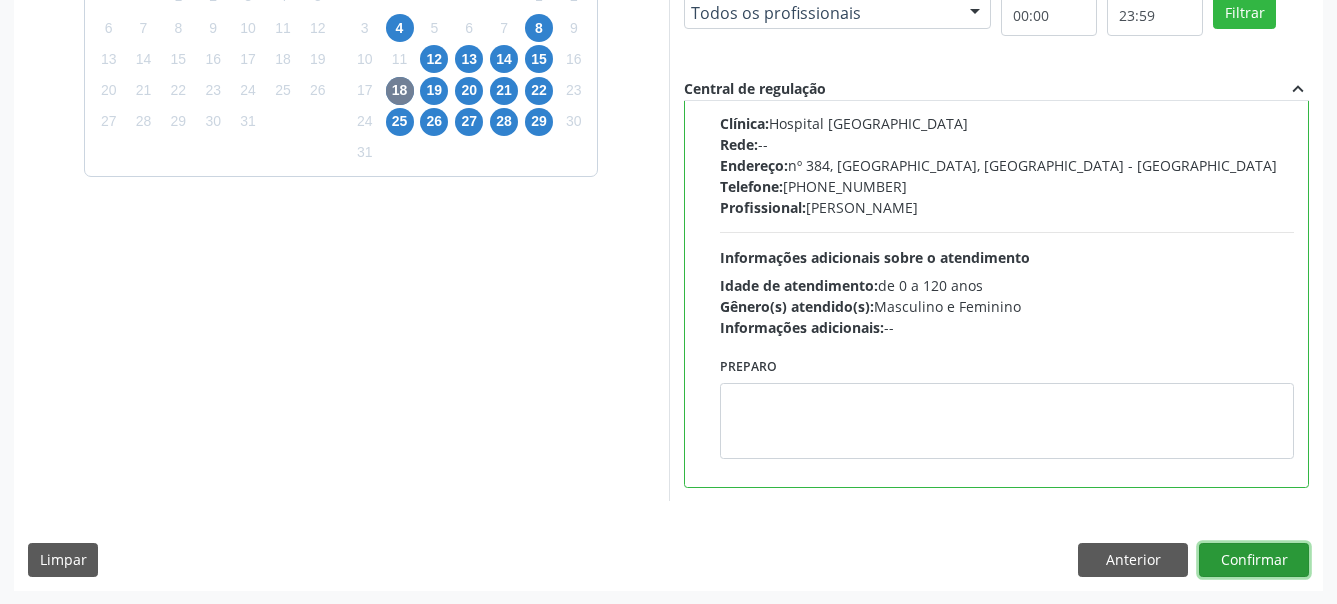 click on "Confirmar" at bounding box center [1254, 560] 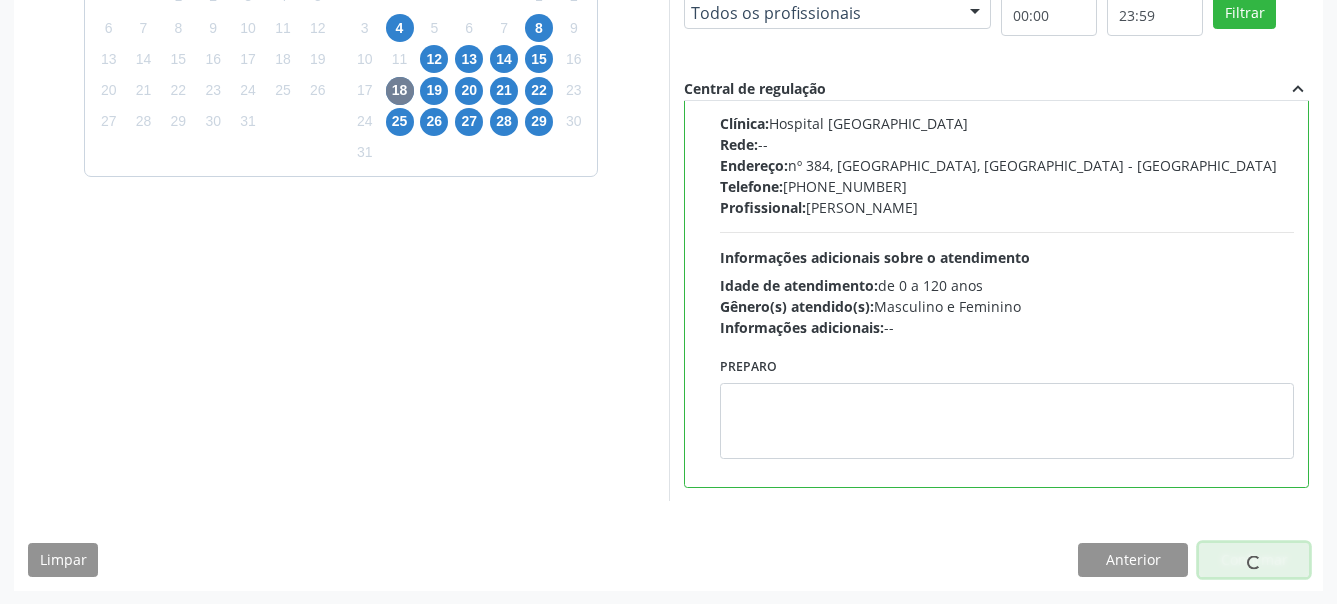 scroll, scrollTop: 62, scrollLeft: 0, axis: vertical 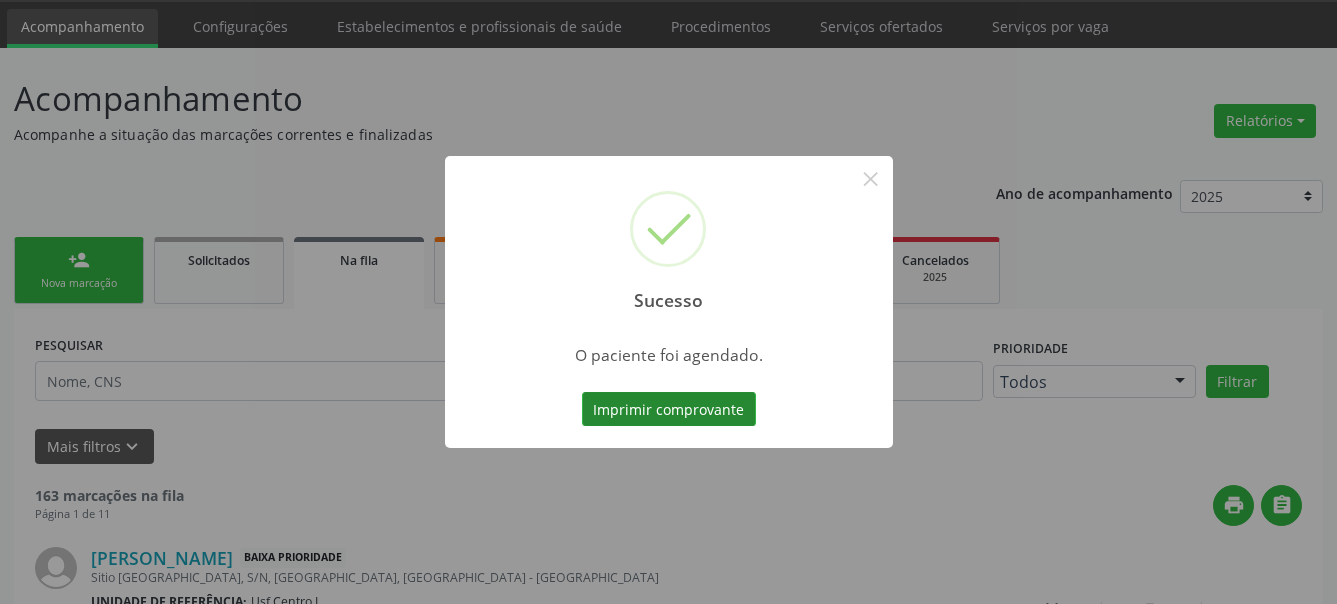 click on "Imprimir comprovante" at bounding box center [669, 409] 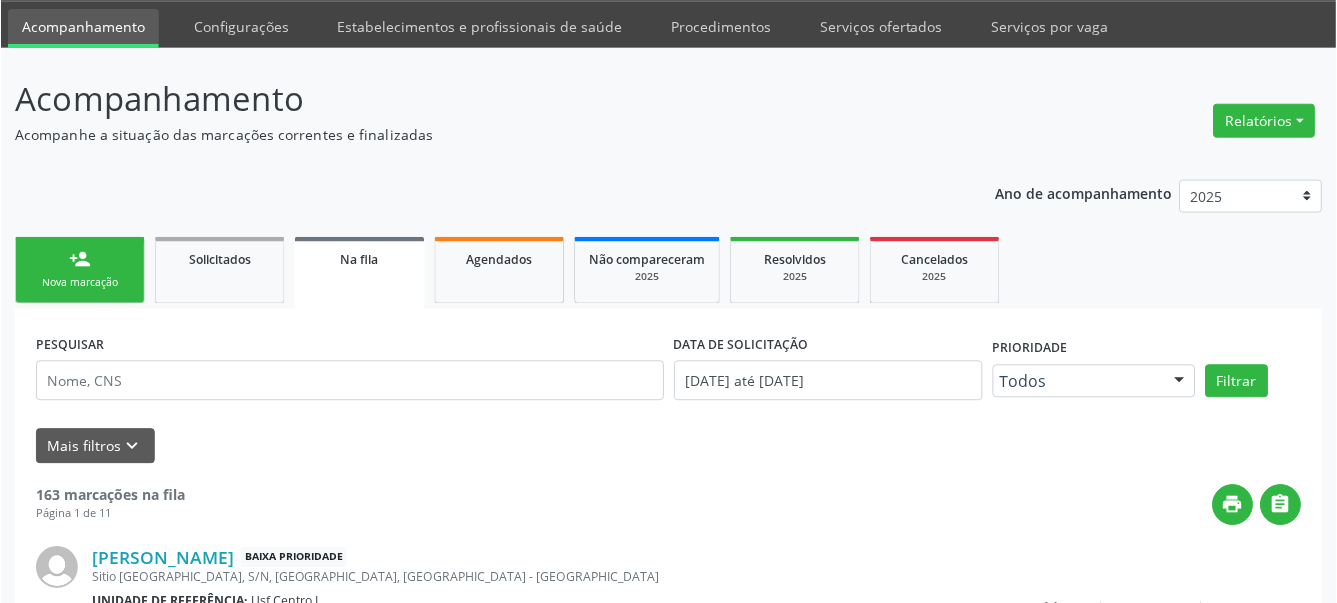 scroll, scrollTop: 61, scrollLeft: 0, axis: vertical 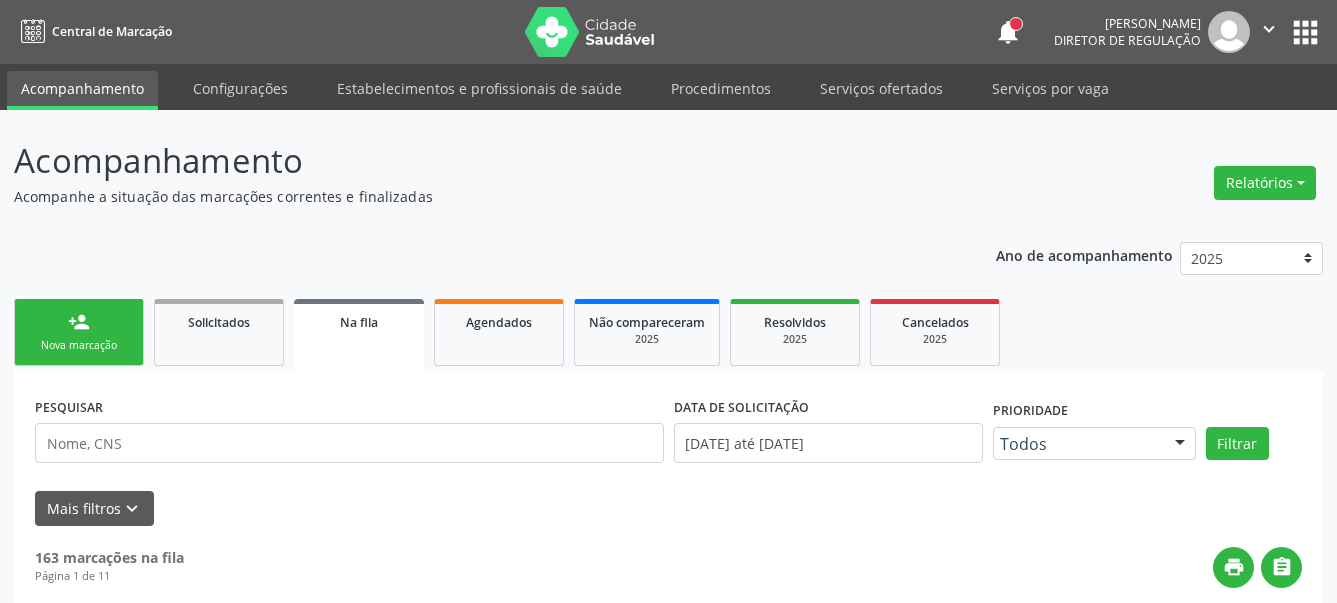 click on "apps" at bounding box center (1305, 32) 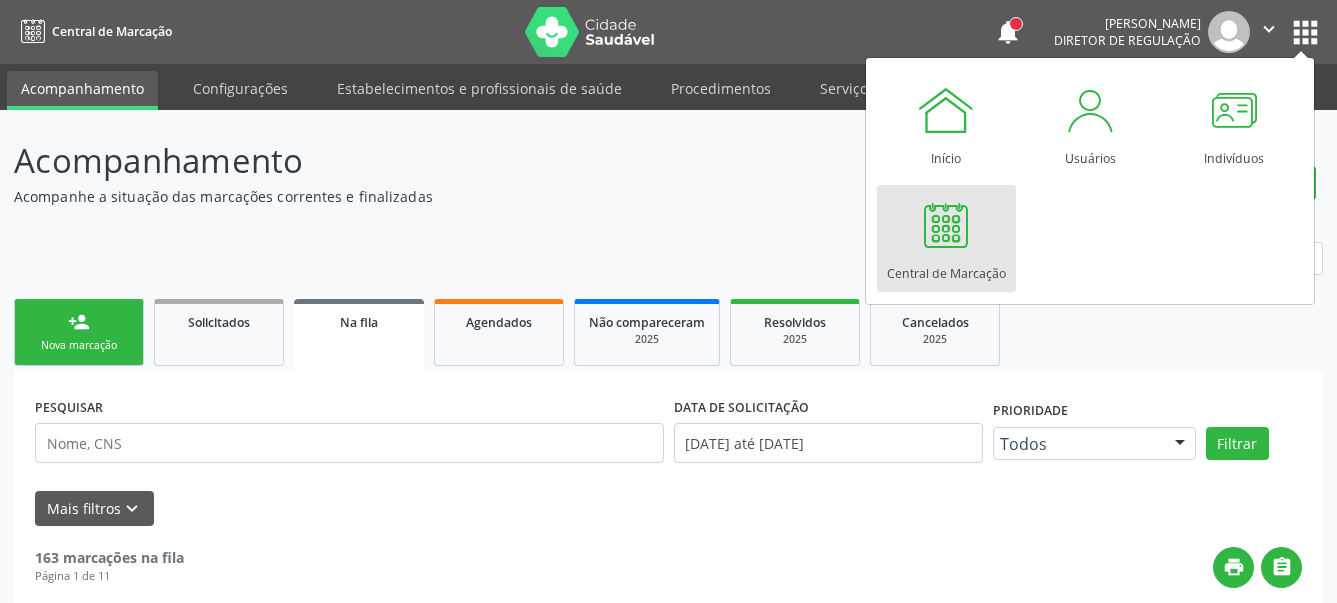 click on "Central de Marcação" at bounding box center [946, 268] 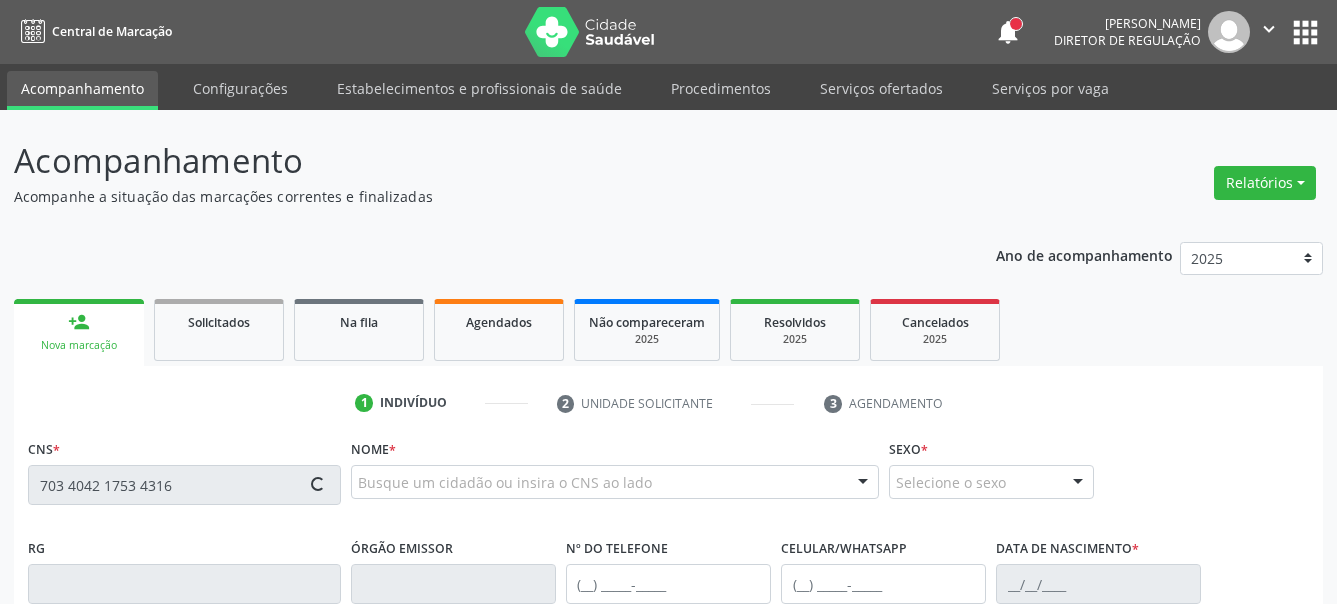 scroll, scrollTop: 306, scrollLeft: 0, axis: vertical 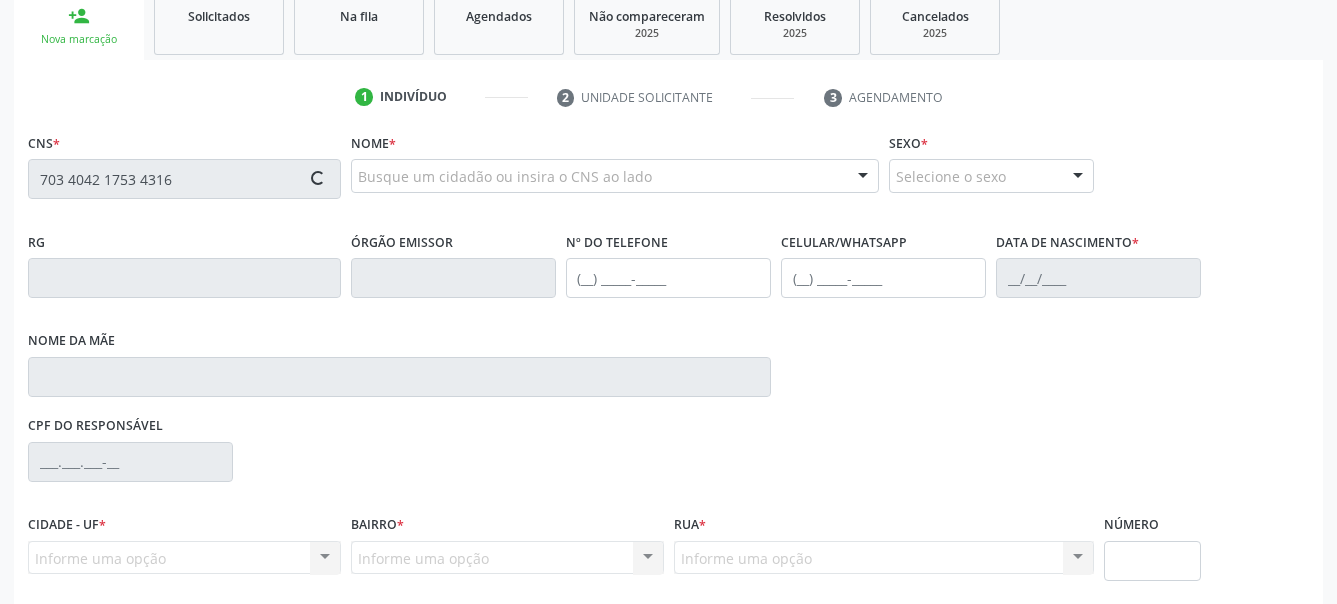 type on "703 4042 1753 4316" 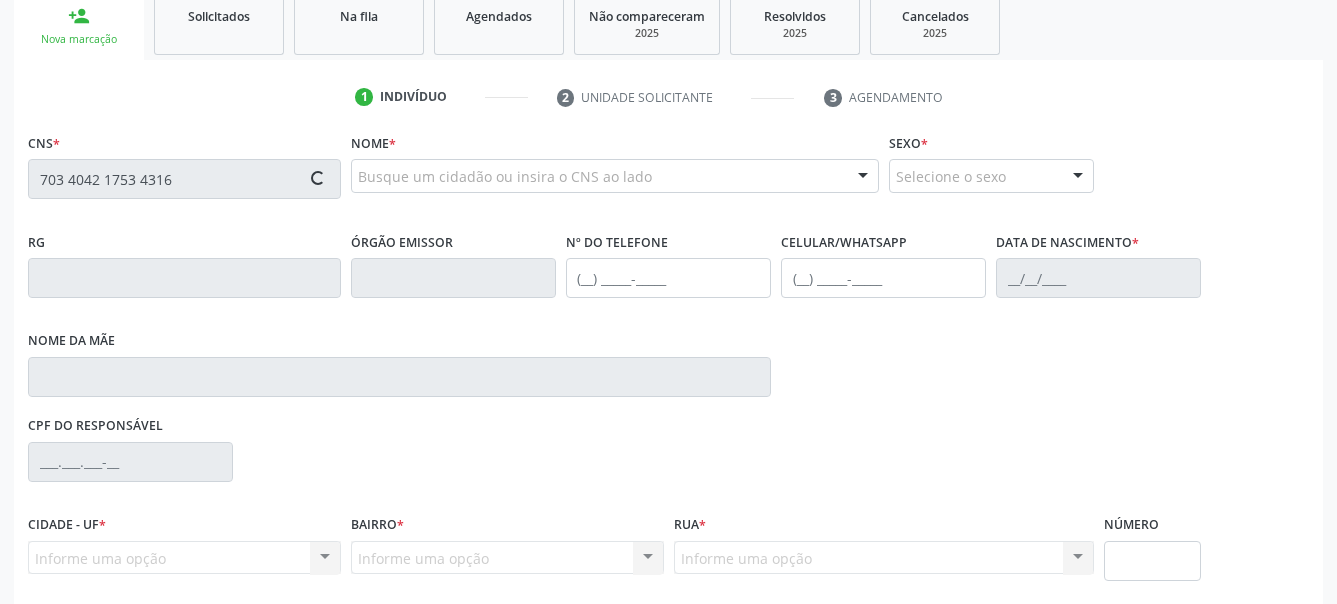 type 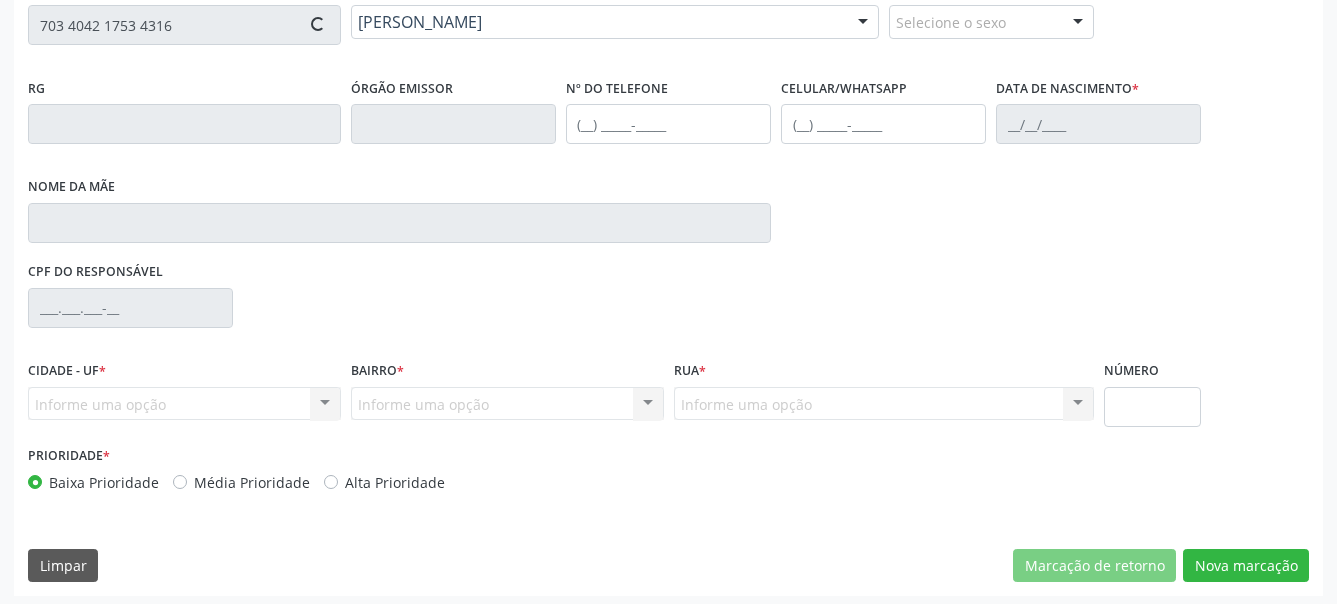 scroll, scrollTop: 466, scrollLeft: 0, axis: vertical 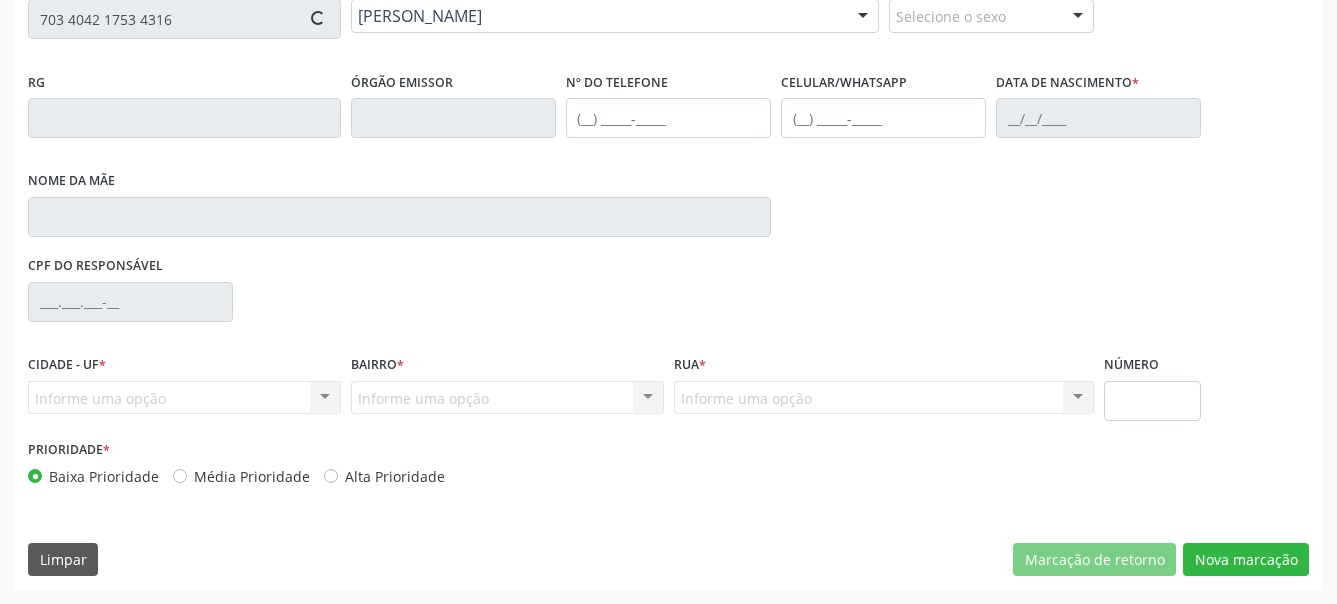 type on "[PHONE_NUMBER]" 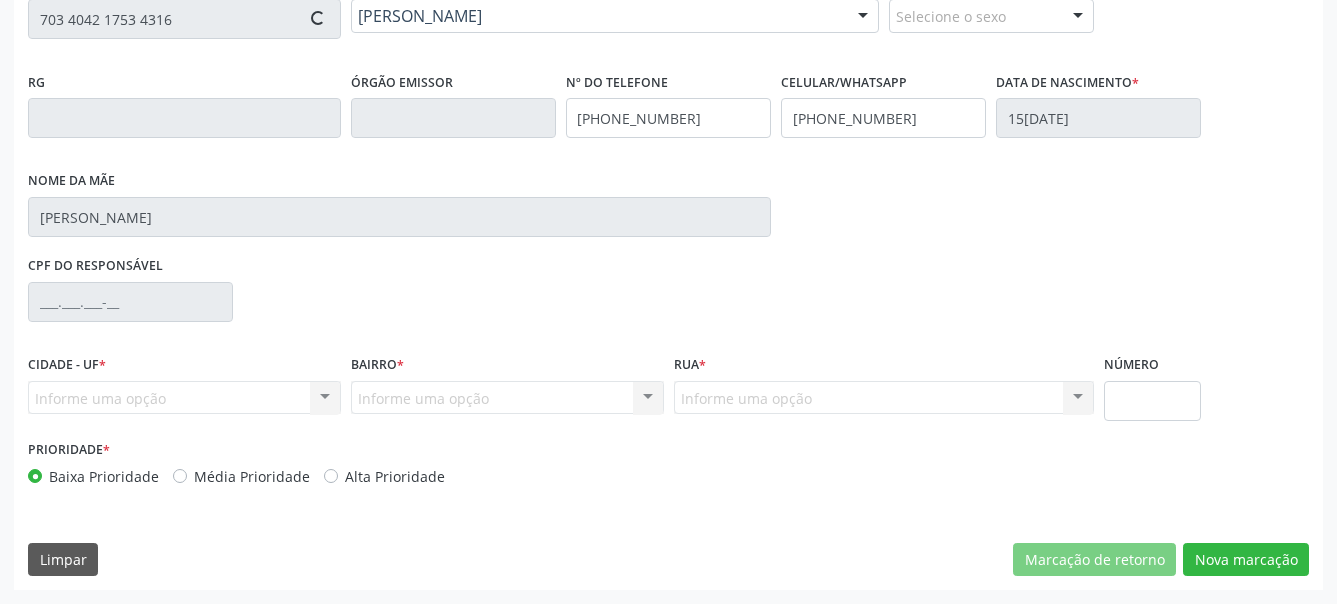 type on "430" 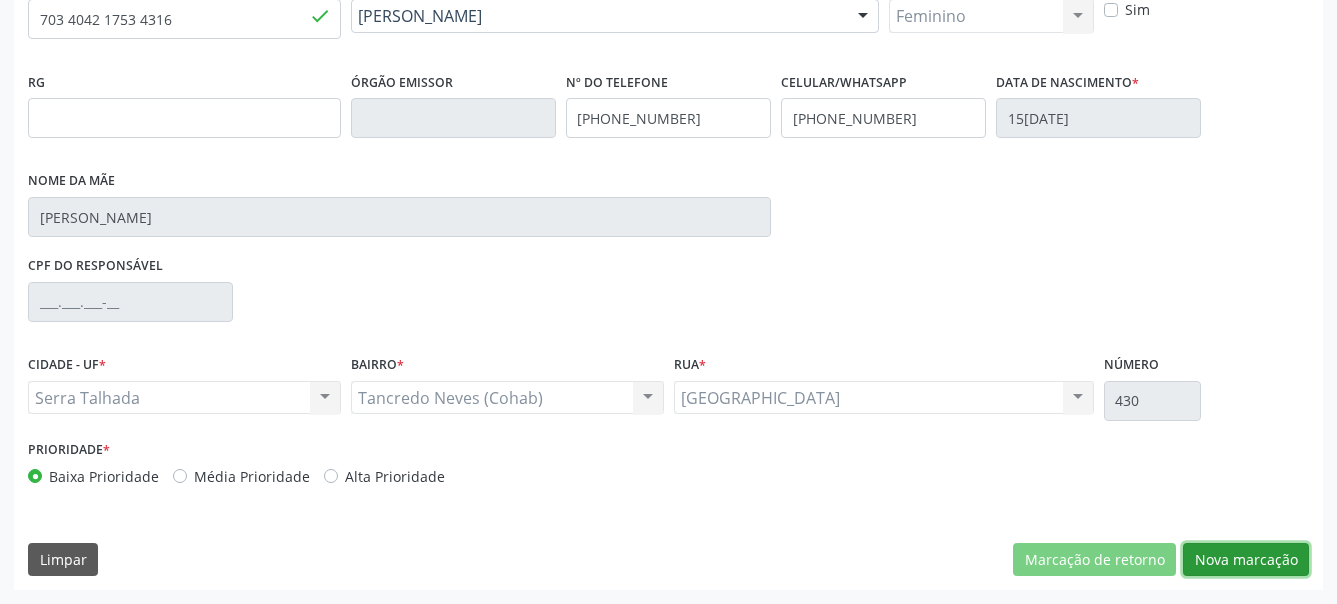 click on "Nova marcação" at bounding box center [1246, 560] 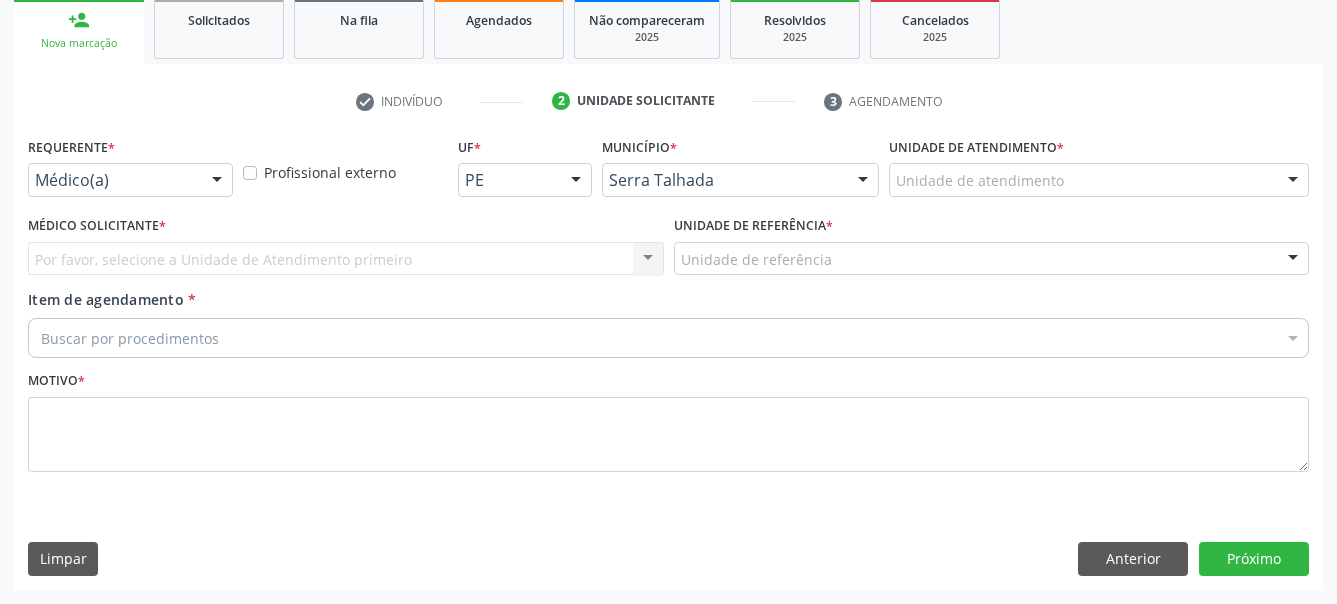 scroll, scrollTop: 318, scrollLeft: 0, axis: vertical 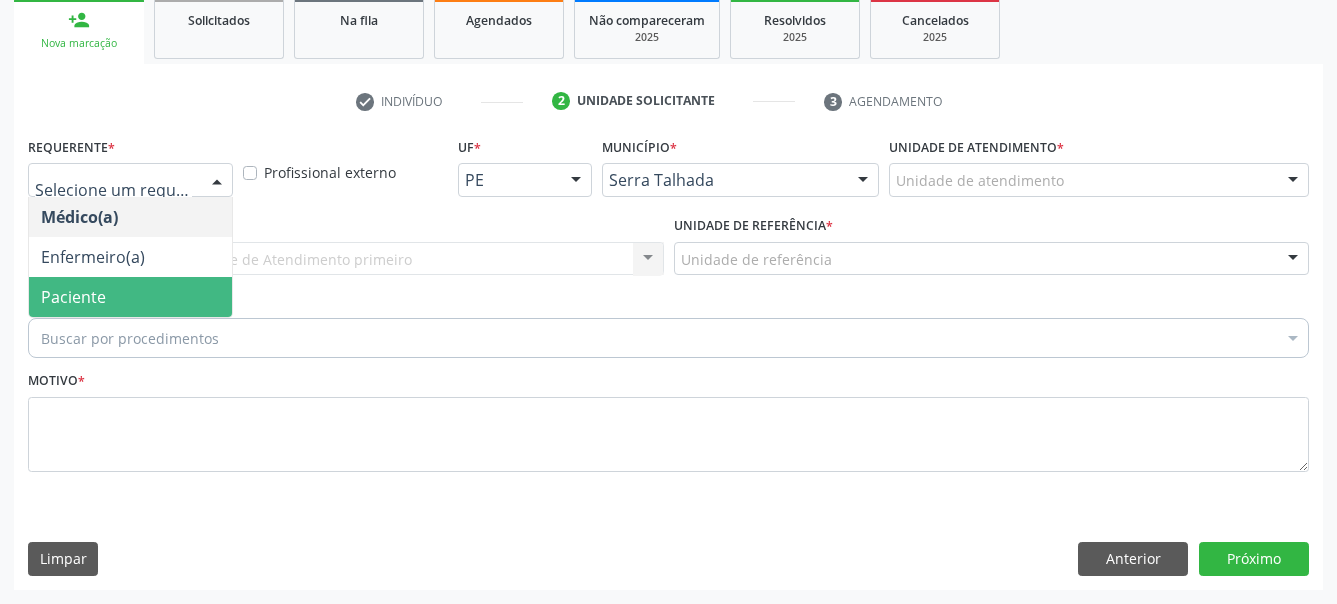 click on "Paciente" at bounding box center [130, 297] 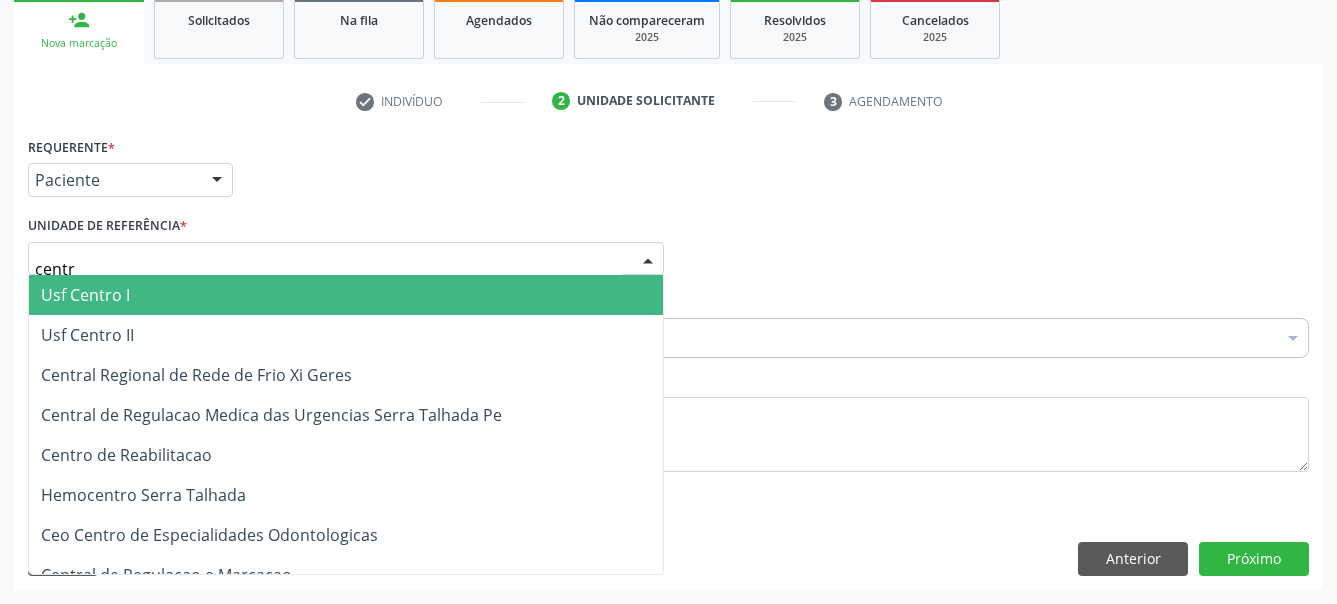 type on "centro" 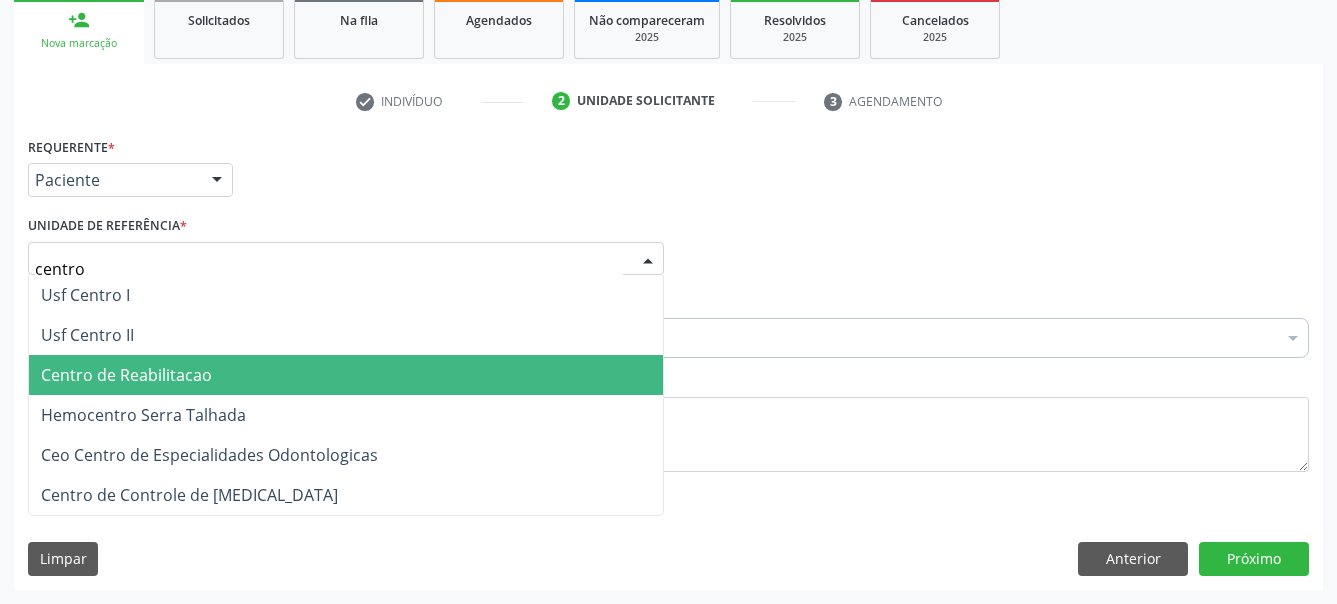 click on "Centro de Reabilitacao" at bounding box center [126, 375] 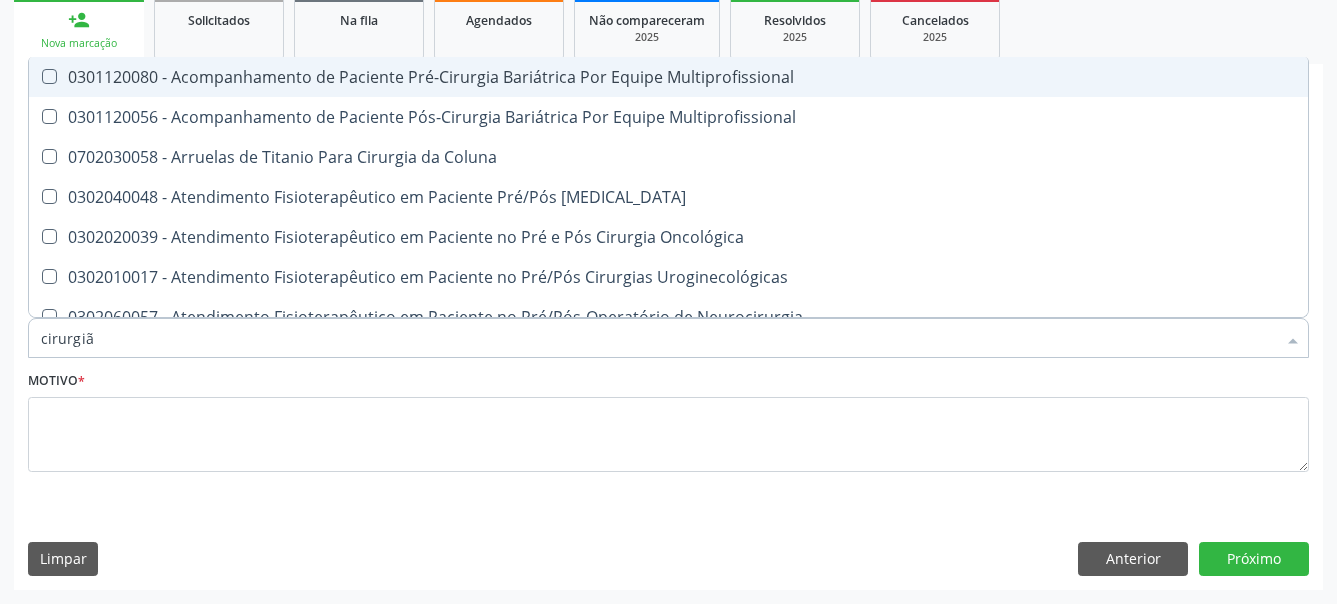 type on "cirurgião" 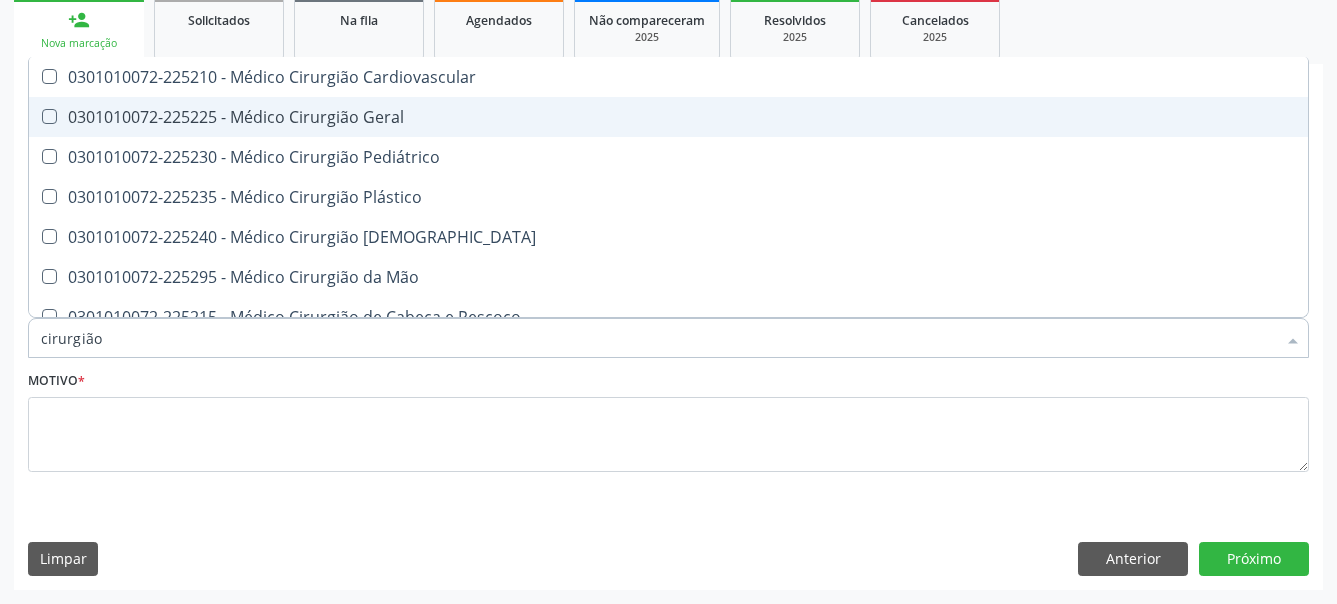 click on "0301010072-225225 - Médico Cirurgião Geral" at bounding box center [668, 117] 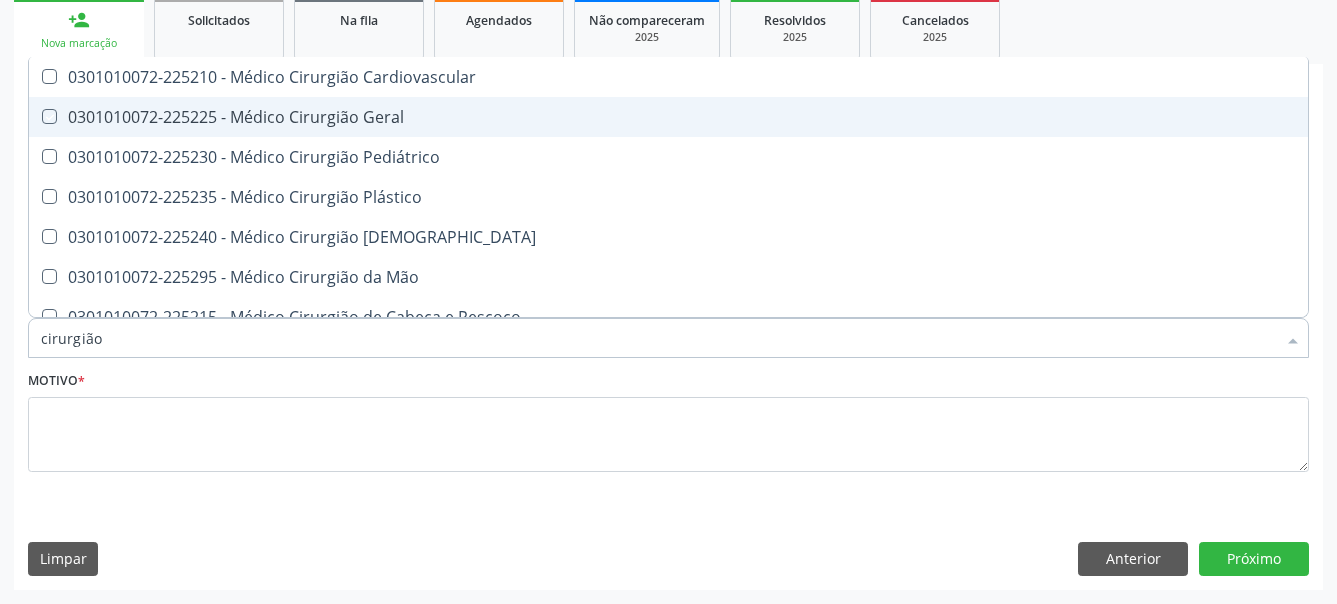 checkbox on "true" 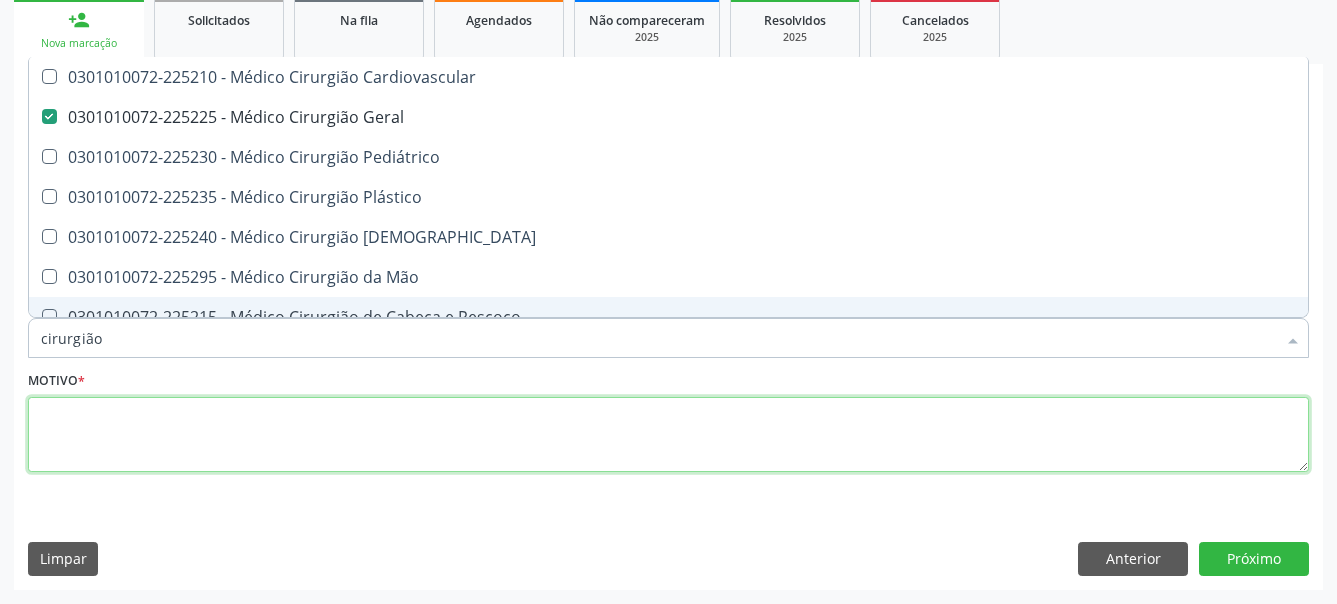 click at bounding box center [668, 435] 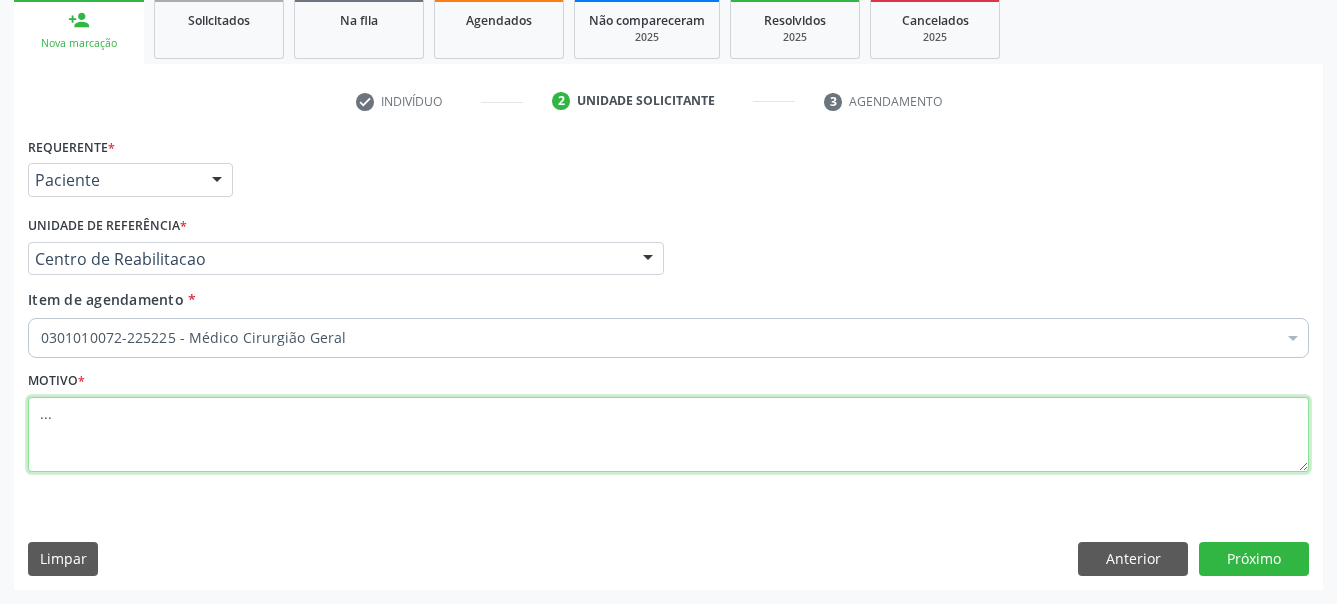 type on "..." 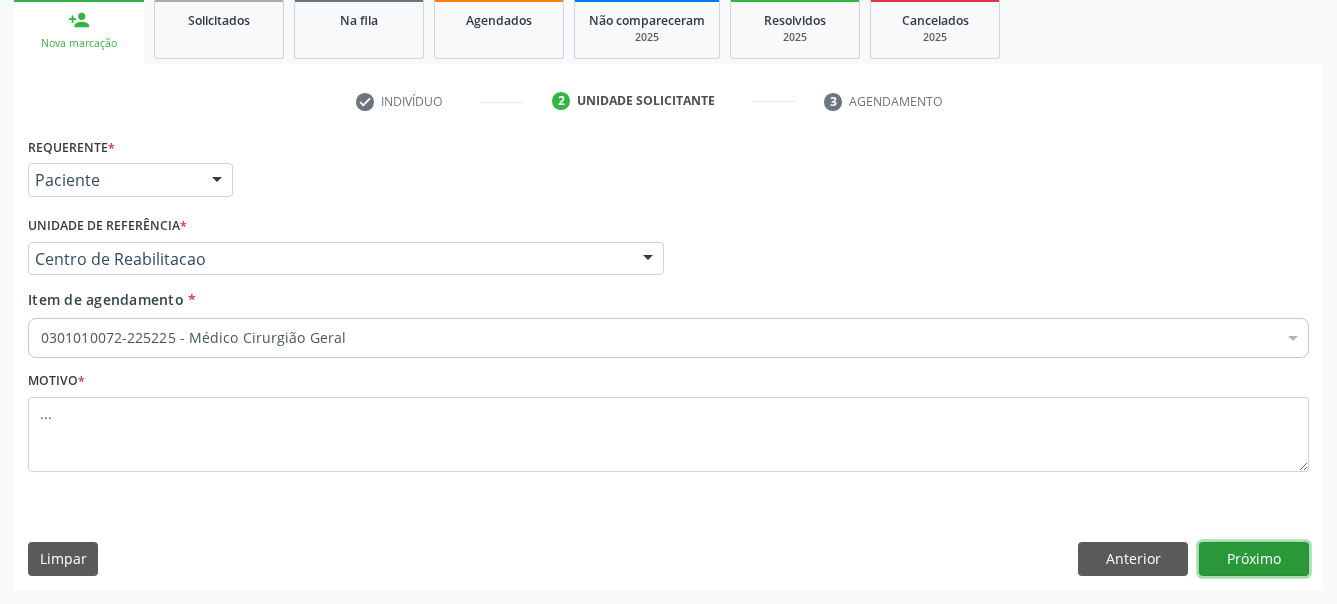 click on "Próximo" at bounding box center (1254, 559) 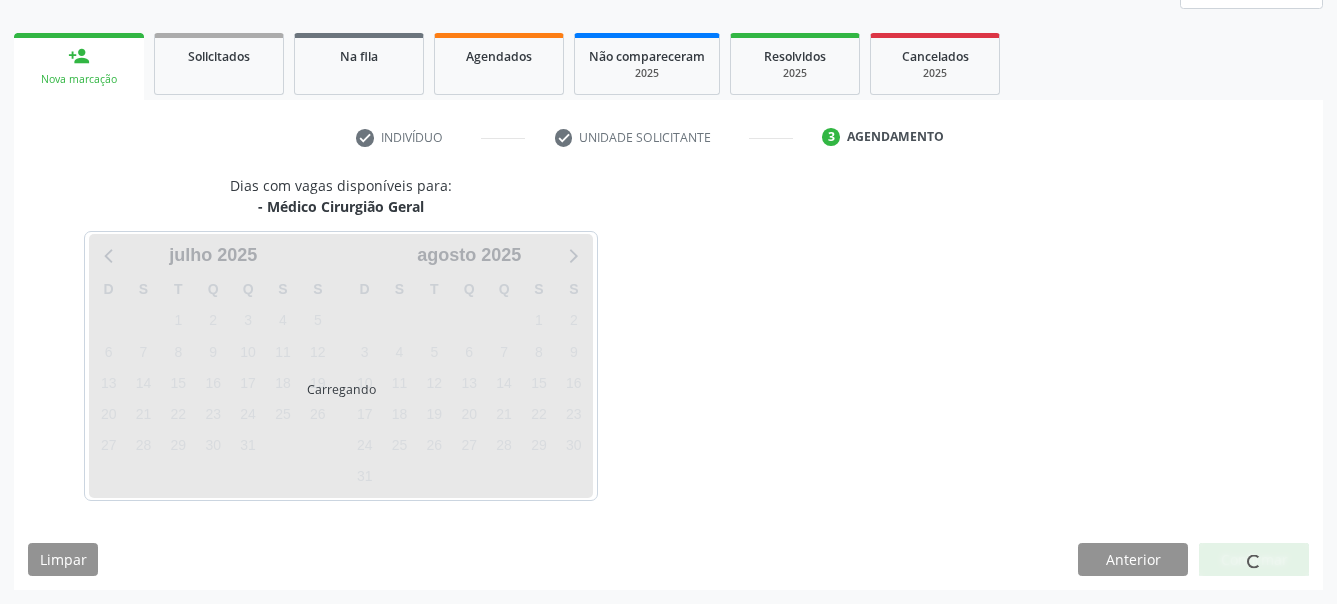 scroll, scrollTop: 266, scrollLeft: 0, axis: vertical 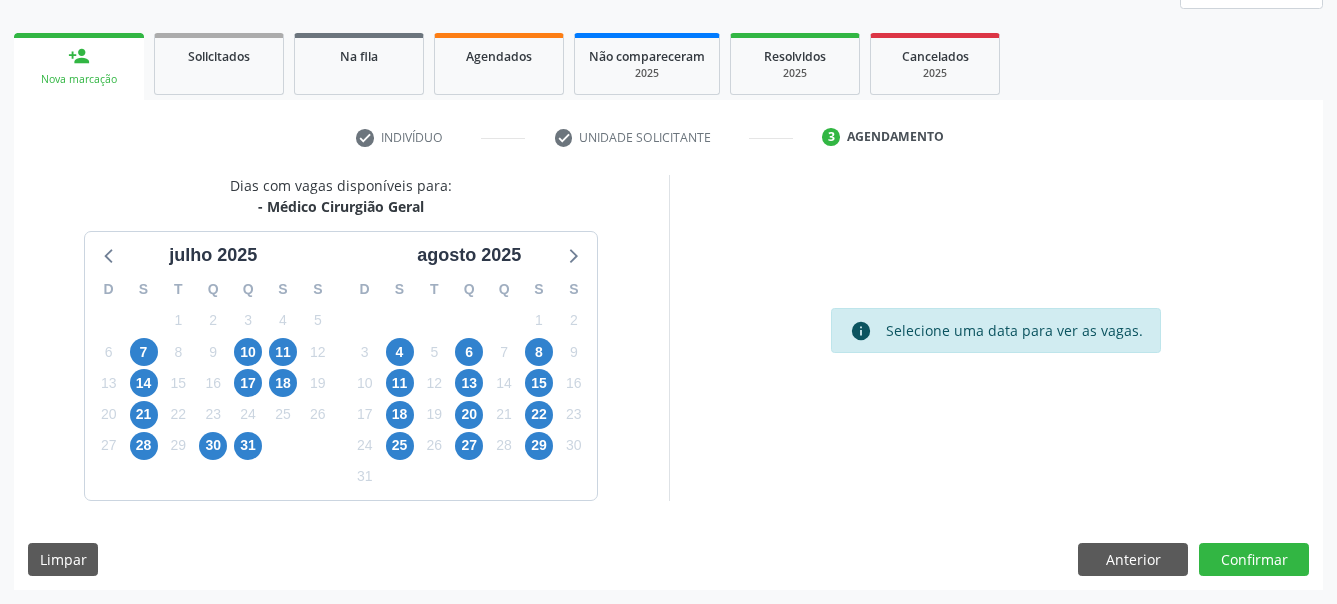 click on "6" at bounding box center (469, 352) 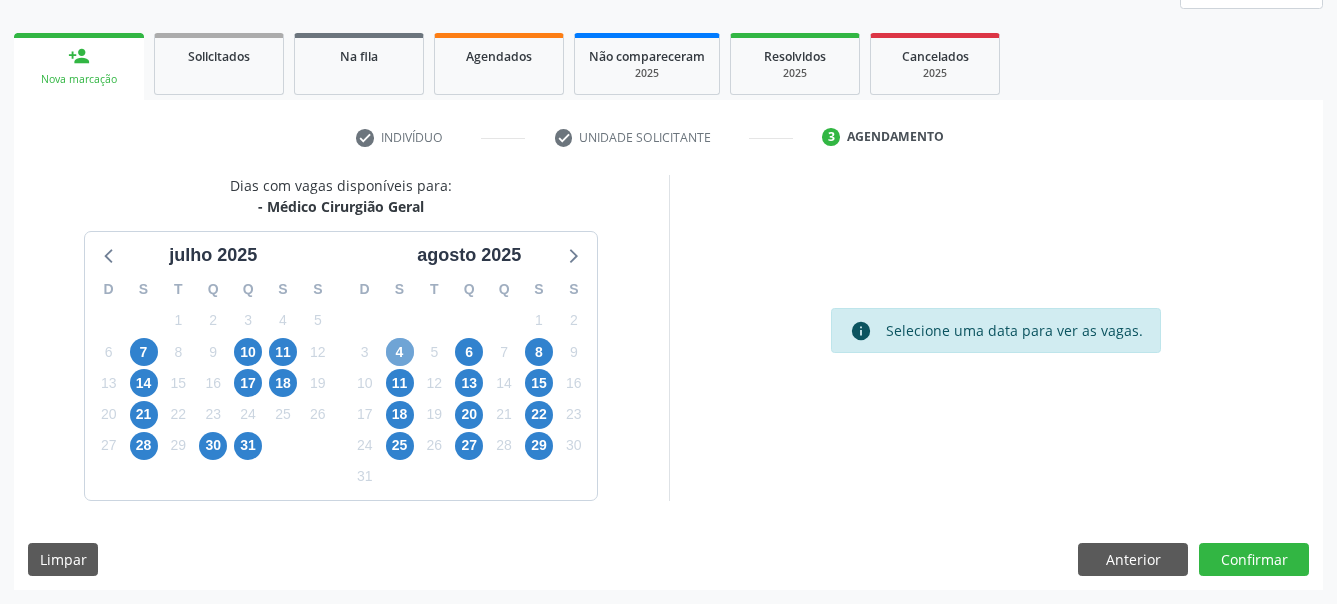 click on "4" at bounding box center [400, 352] 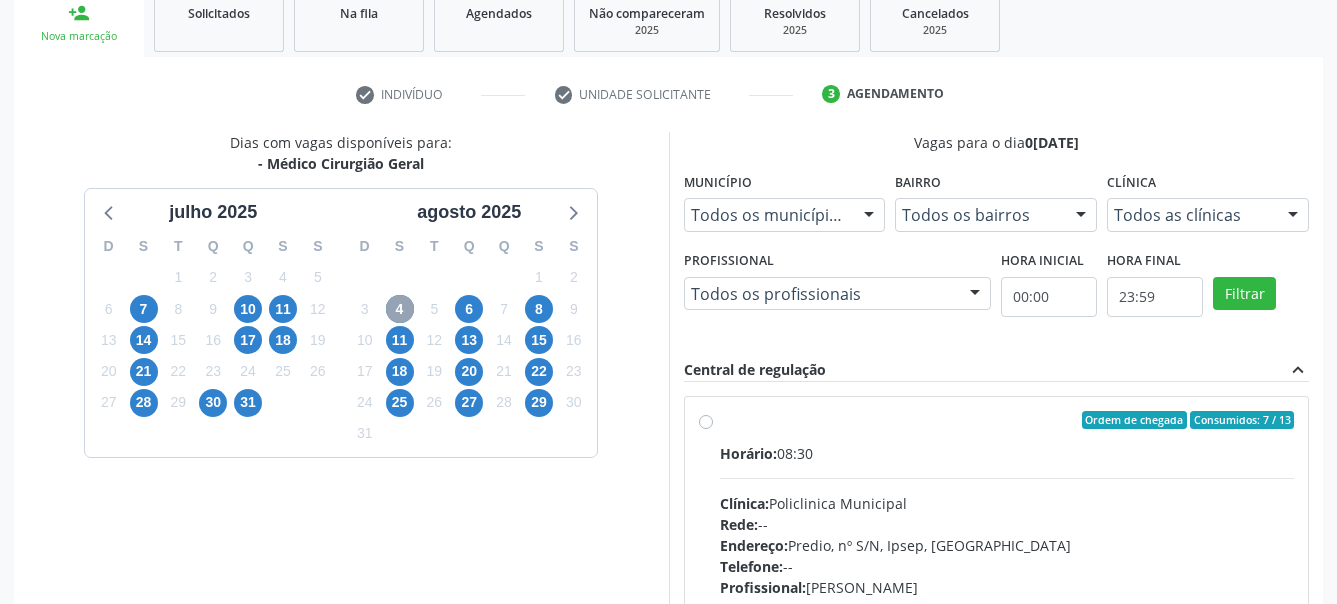 scroll, scrollTop: 368, scrollLeft: 0, axis: vertical 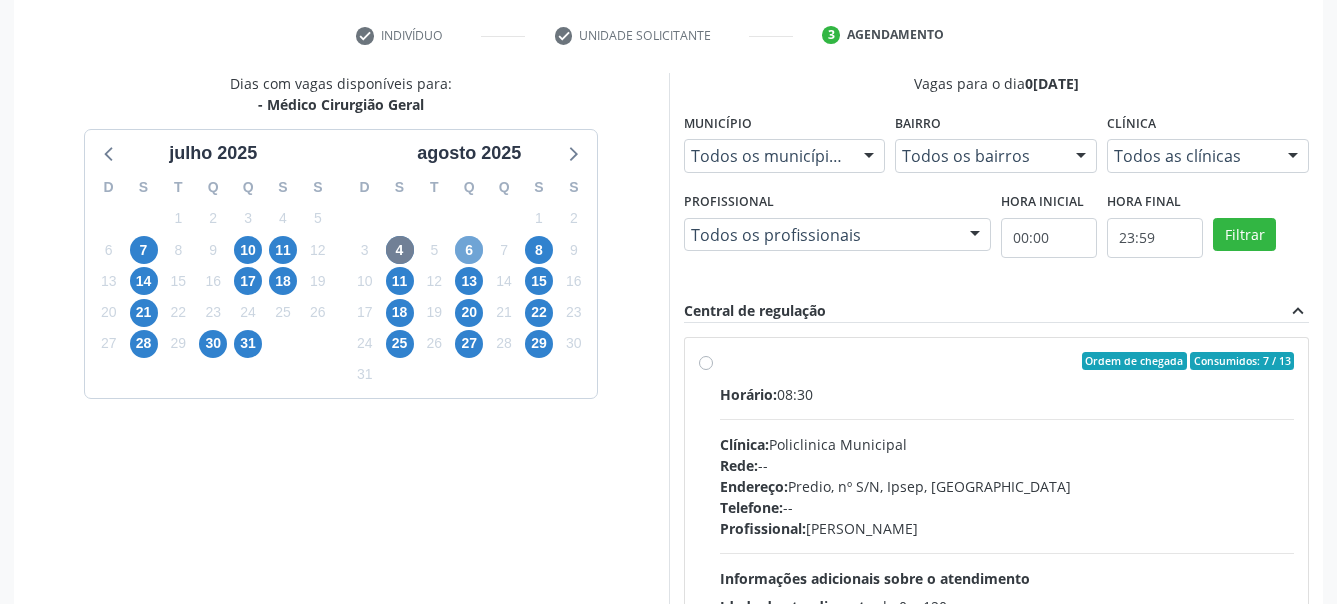 click on "6" at bounding box center (469, 250) 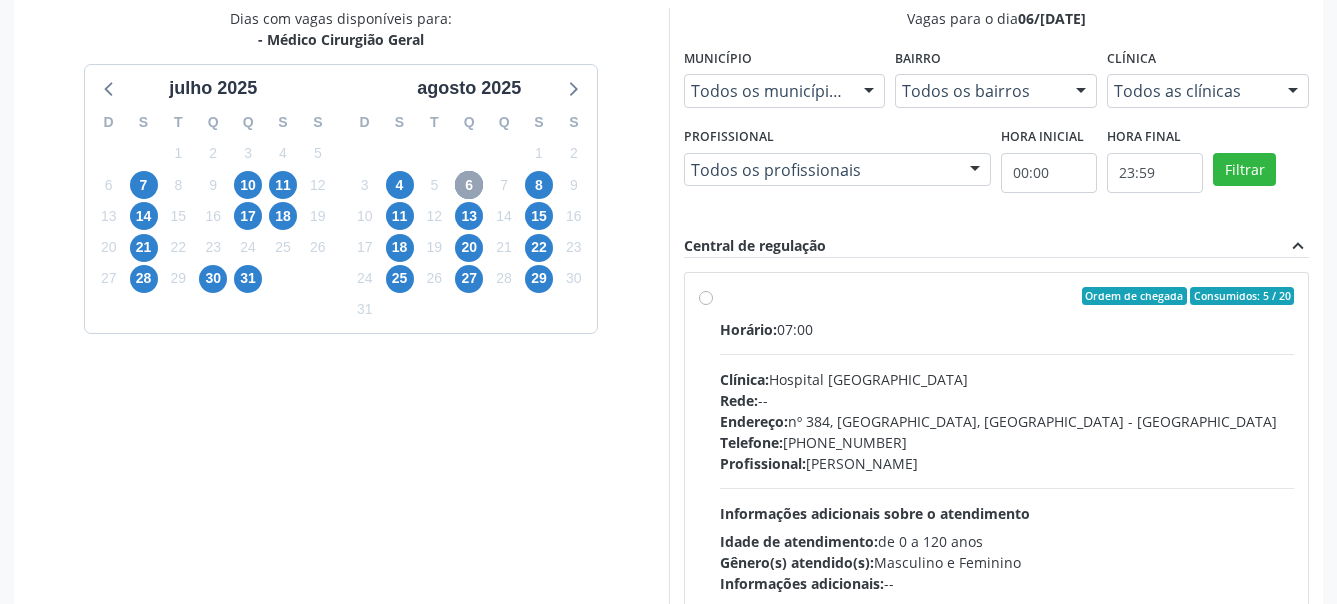 scroll, scrollTop: 555, scrollLeft: 0, axis: vertical 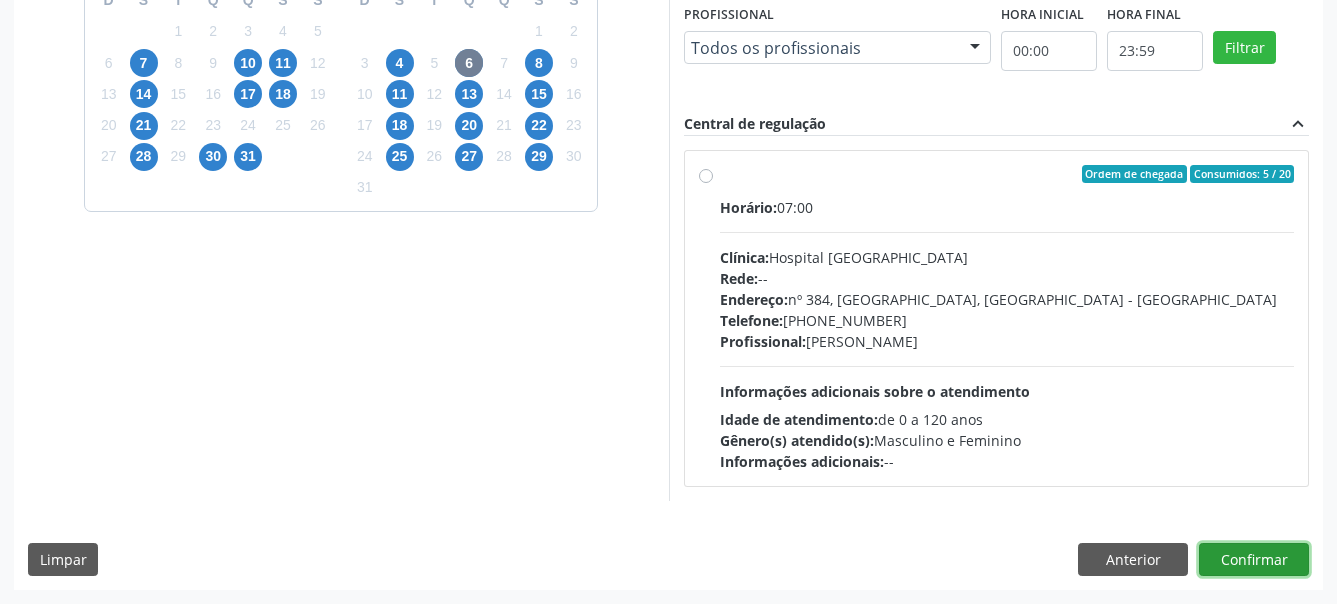 click on "Confirmar" at bounding box center [1254, 560] 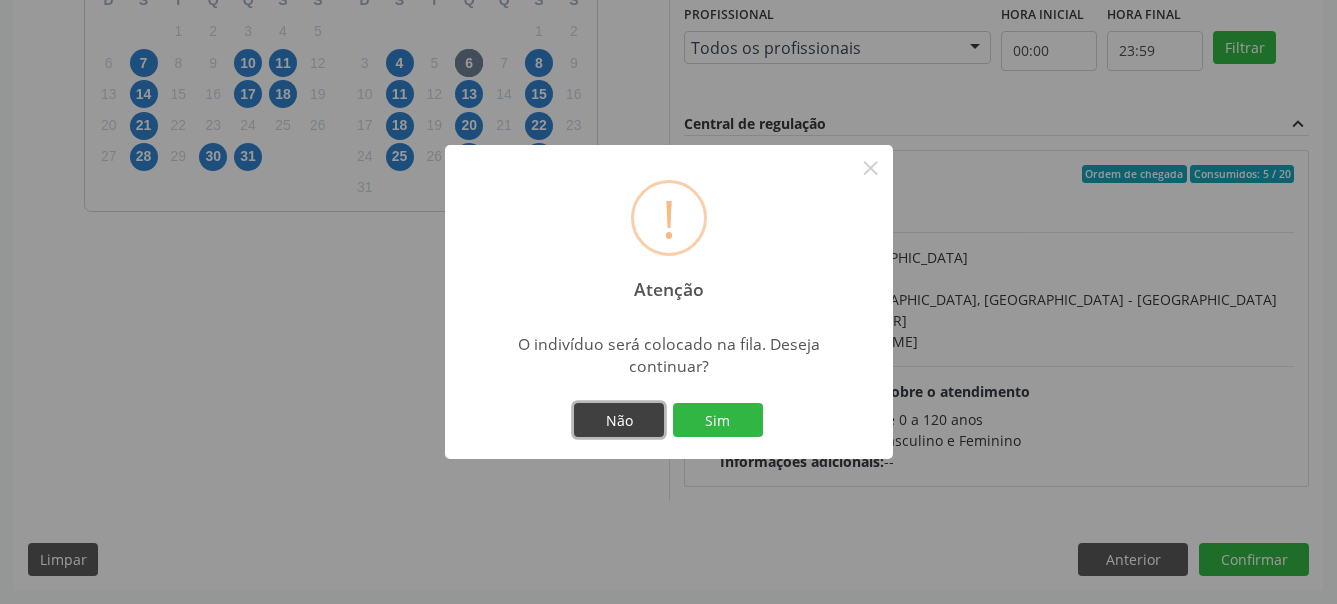 click on "Não" at bounding box center [619, 420] 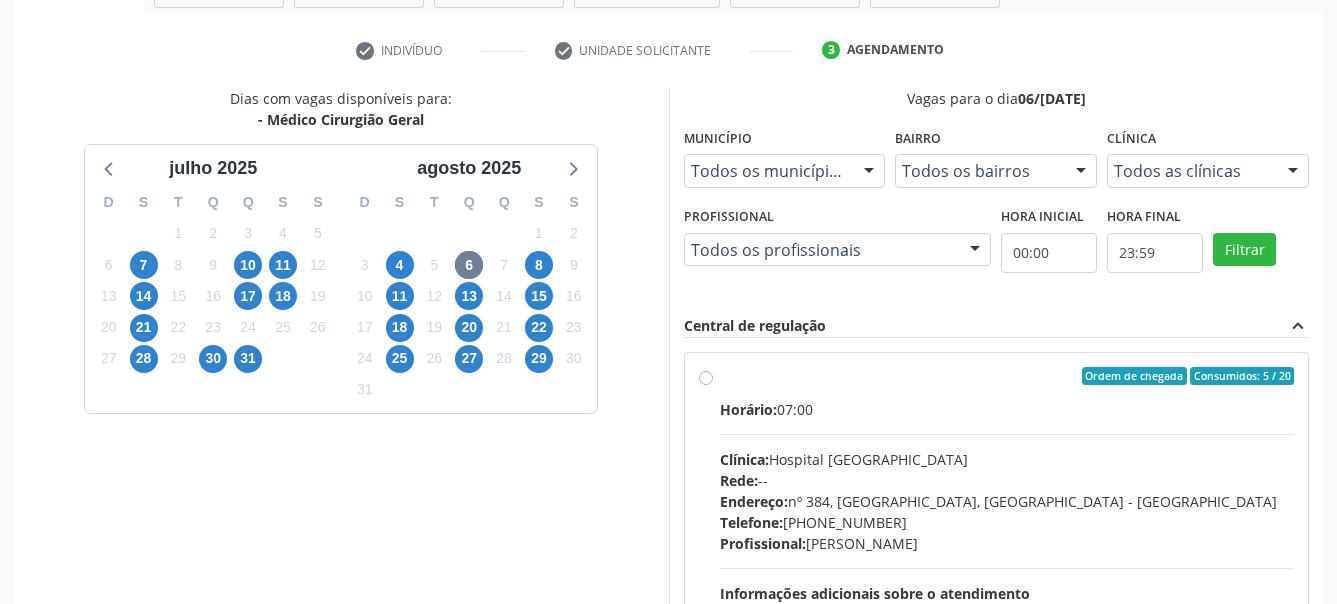 scroll, scrollTop: 351, scrollLeft: 0, axis: vertical 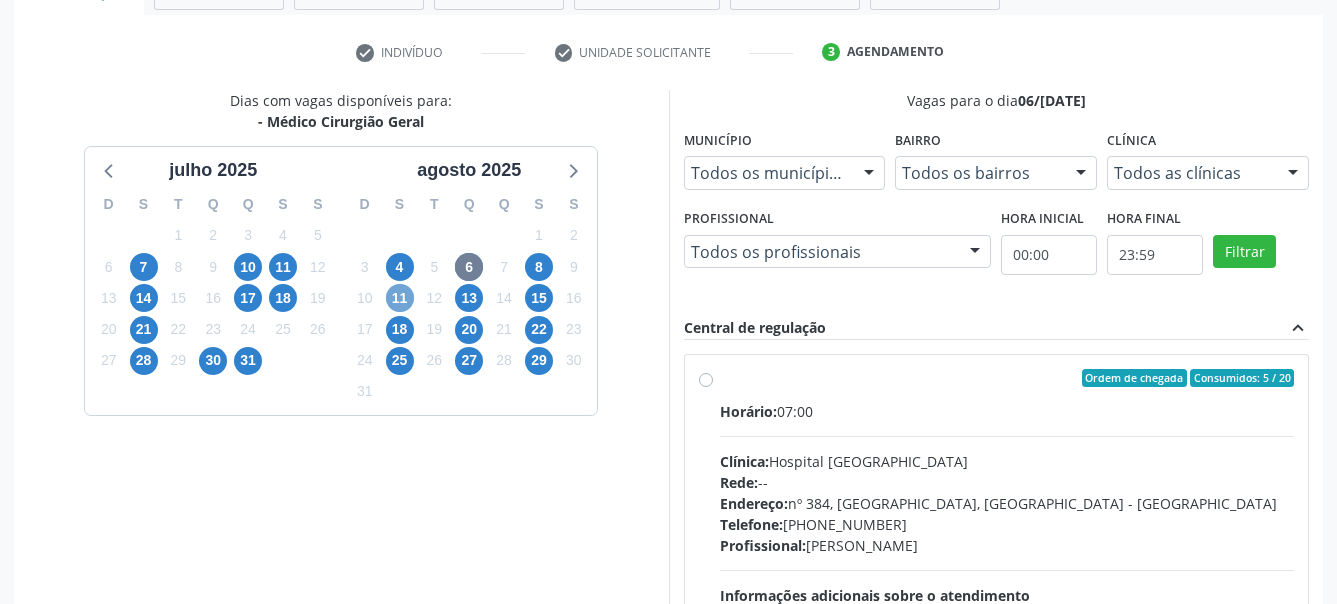 click on "11" at bounding box center [400, 298] 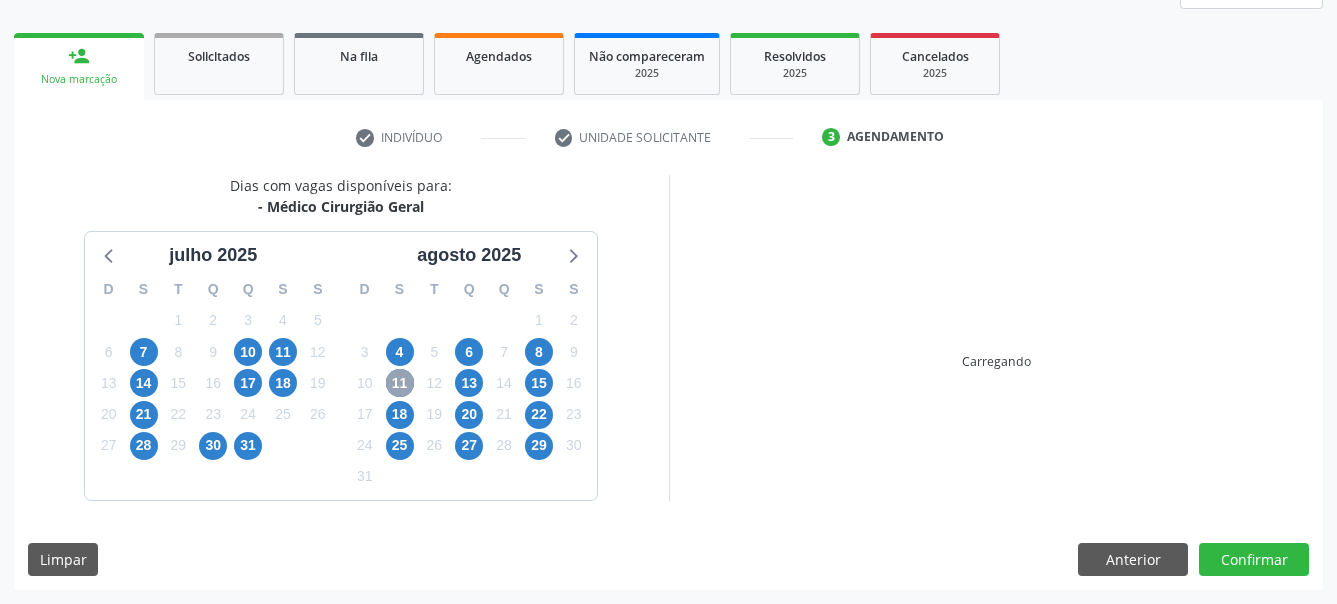 scroll, scrollTop: 266, scrollLeft: 0, axis: vertical 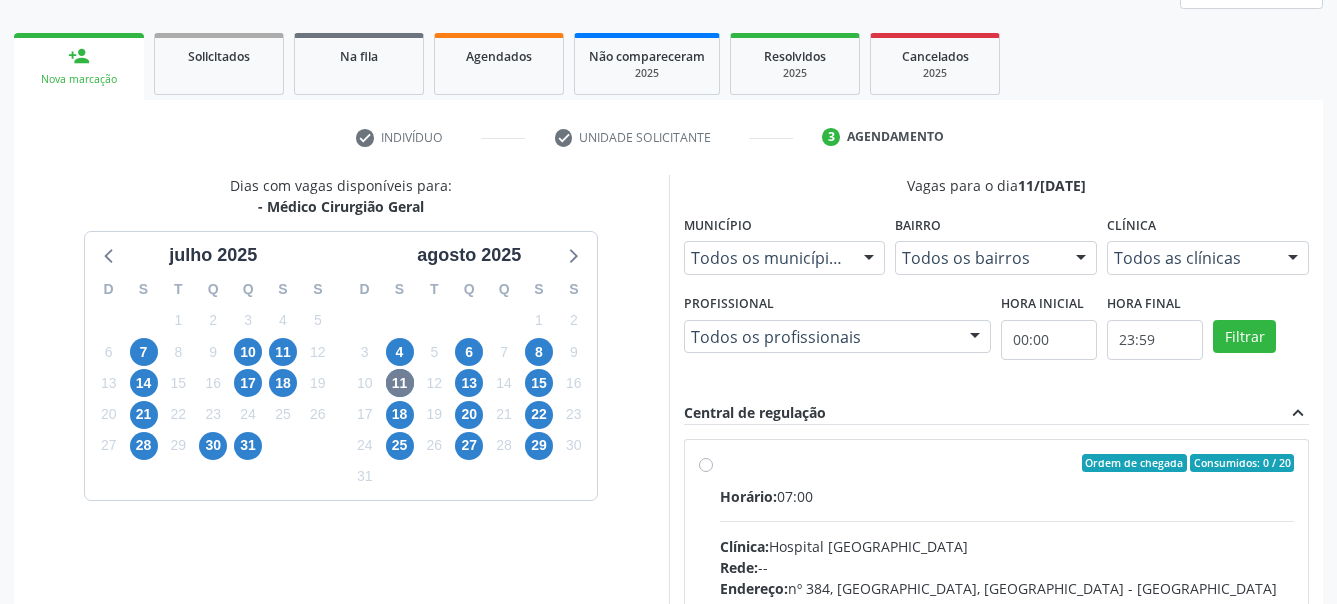 click on "Ordem de chegada
Consumidos: 0 / 20
Horário:   07:00
Clínica:  Hospital Sao Francisco
Rede:
--
Endereço:   nº 384, Varzea, Serra Talhada - PE
Telefone:   (81) 38312142
Profissional:
Francisco Anselmo Magalhaes
Informações adicionais sobre o atendimento
Idade de atendimento:
de 0 a 120 anos
Gênero(s) atendido(s):
Masculino e Feminino
Informações adicionais:
--" at bounding box center (1007, 607) 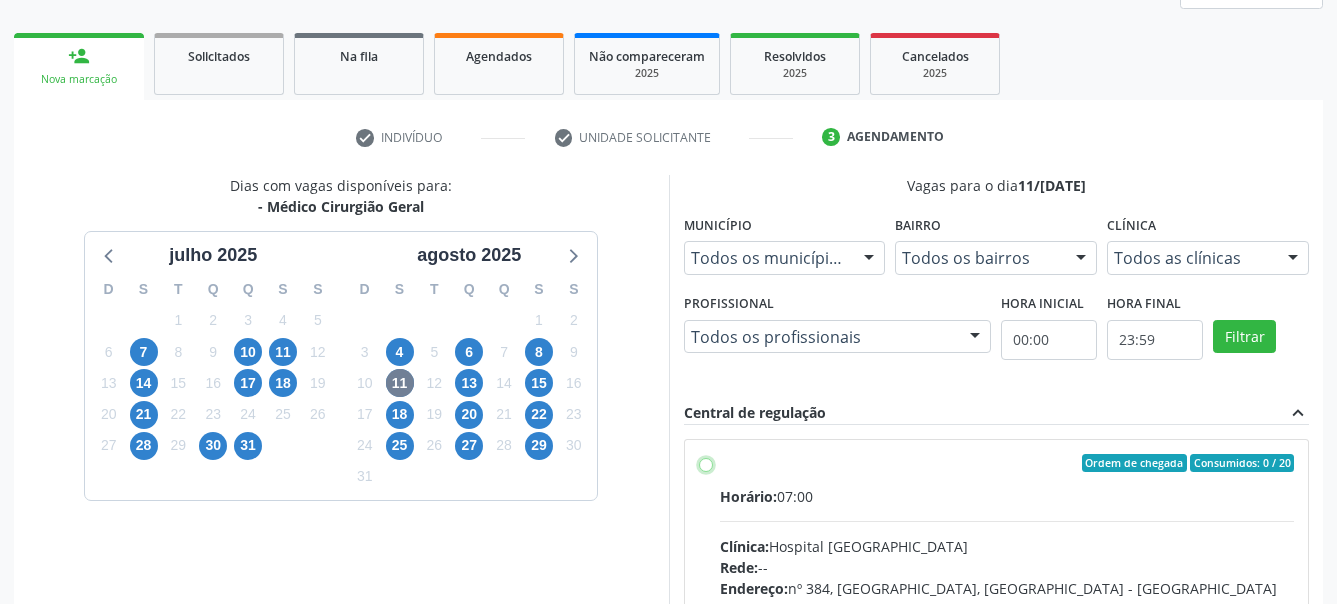 click on "Ordem de chegada
Consumidos: 0 / 20
Horário:   07:00
Clínica:  Hospital Sao Francisco
Rede:
--
Endereço:   nº 384, Varzea, Serra Talhada - PE
Telefone:   (81) 38312142
Profissional:
Francisco Anselmo Magalhaes
Informações adicionais sobre o atendimento
Idade de atendimento:
de 0 a 120 anos
Gênero(s) atendido(s):
Masculino e Feminino
Informações adicionais:
--" at bounding box center [706, 463] 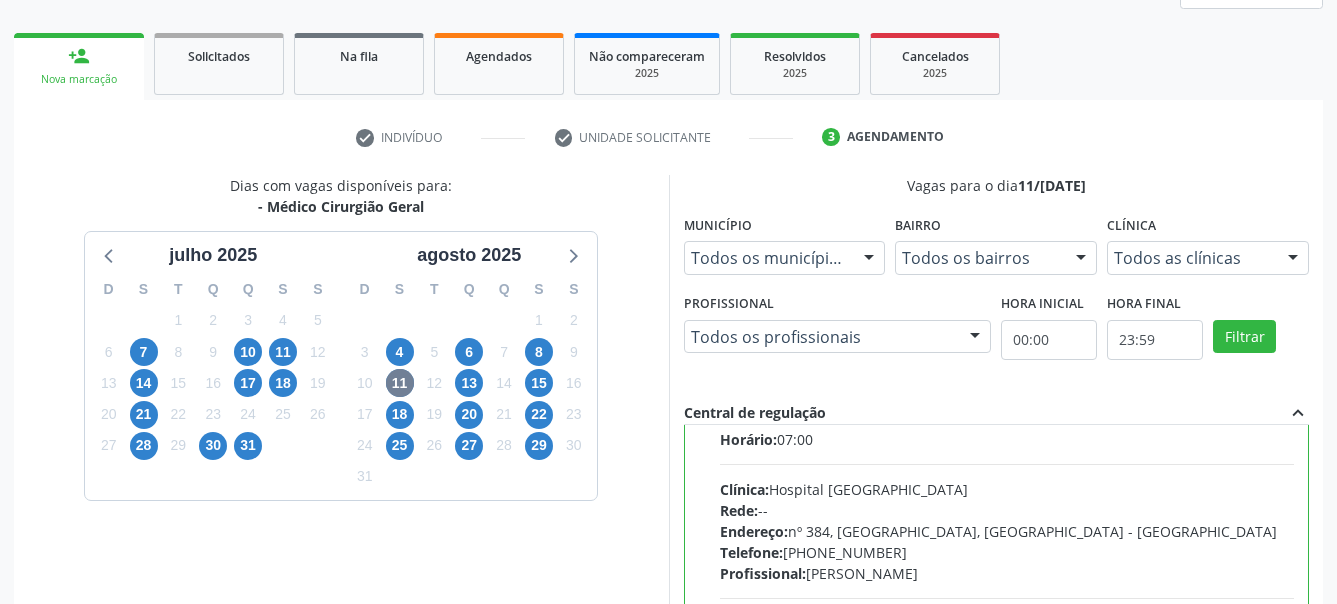 scroll, scrollTop: 99, scrollLeft: 0, axis: vertical 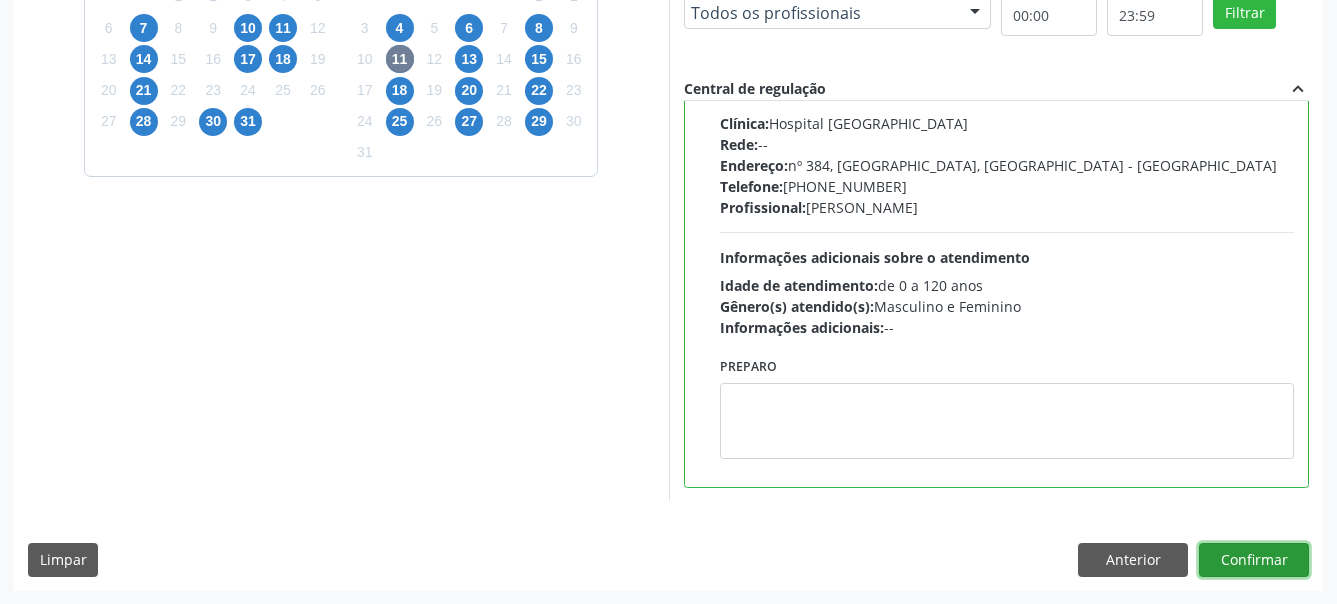 click on "Confirmar" at bounding box center [1254, 560] 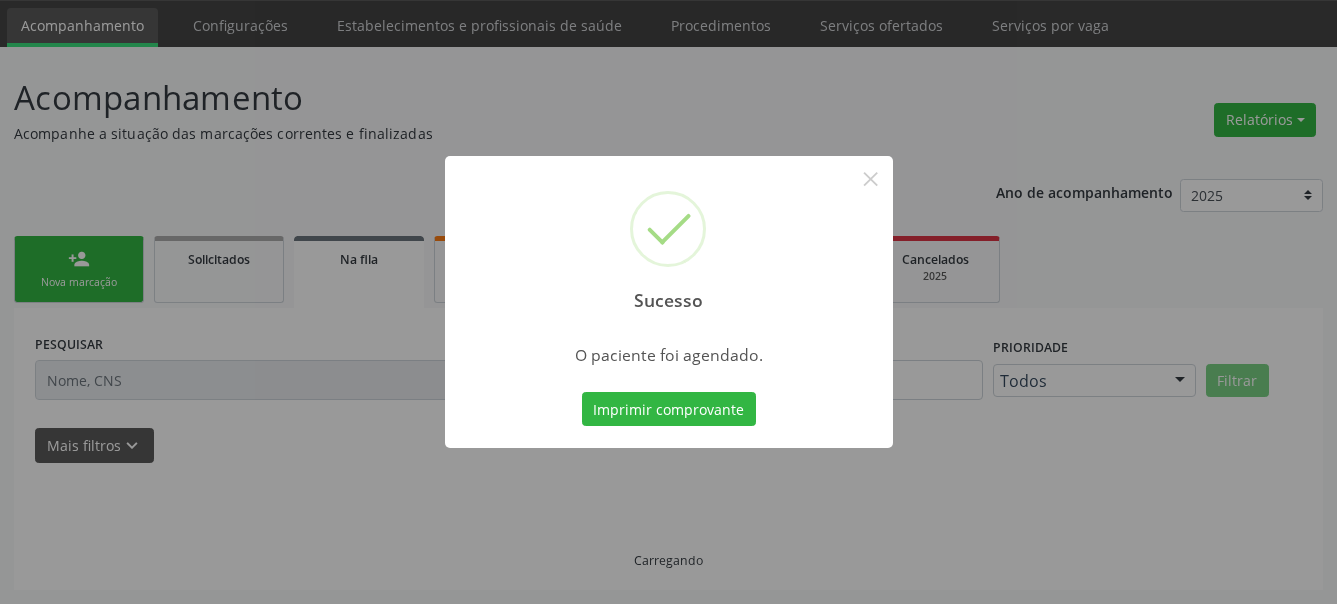 scroll, scrollTop: 62, scrollLeft: 0, axis: vertical 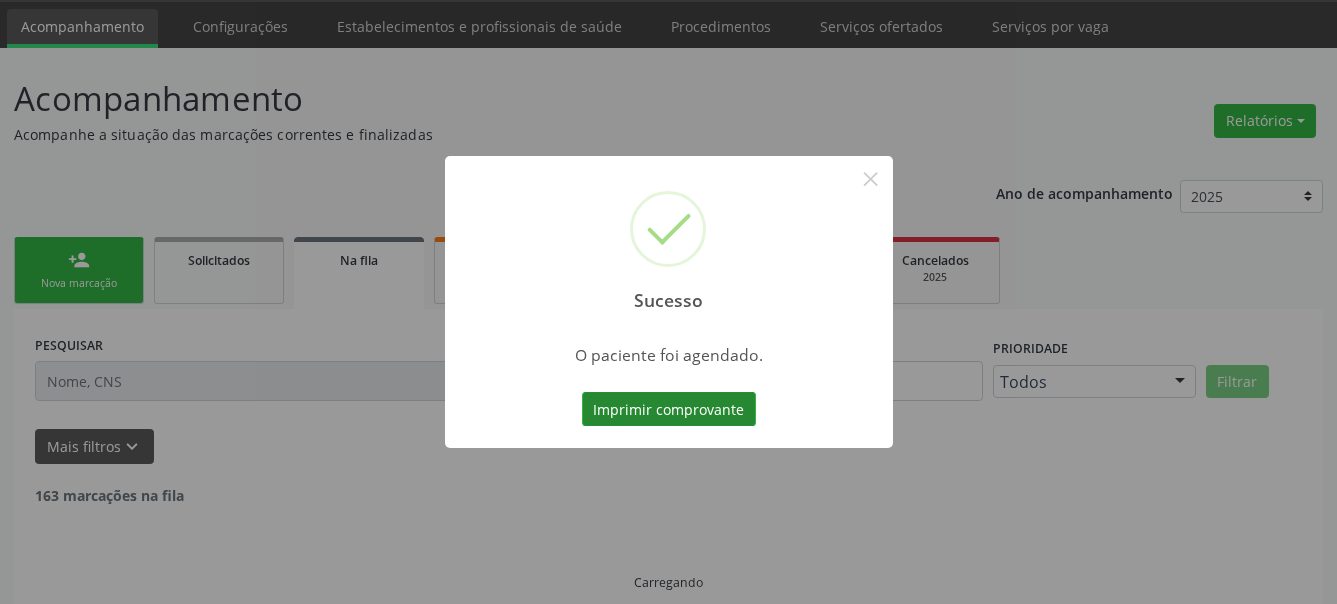 click on "Imprimir comprovante" at bounding box center [669, 409] 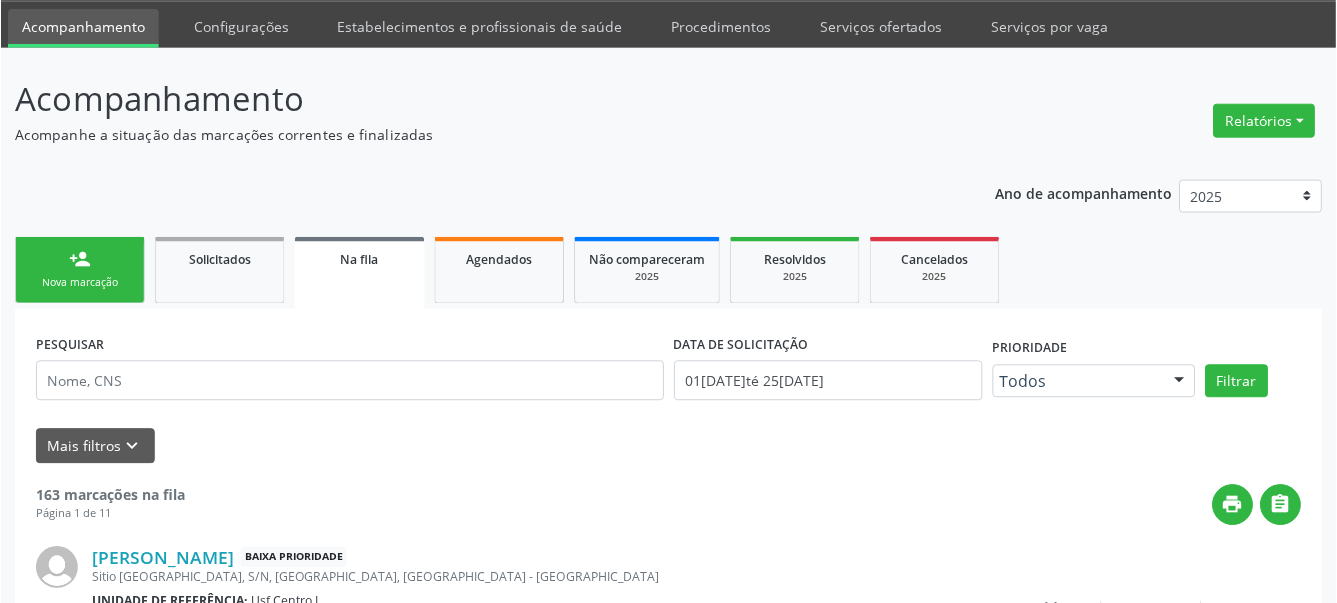scroll, scrollTop: 61, scrollLeft: 0, axis: vertical 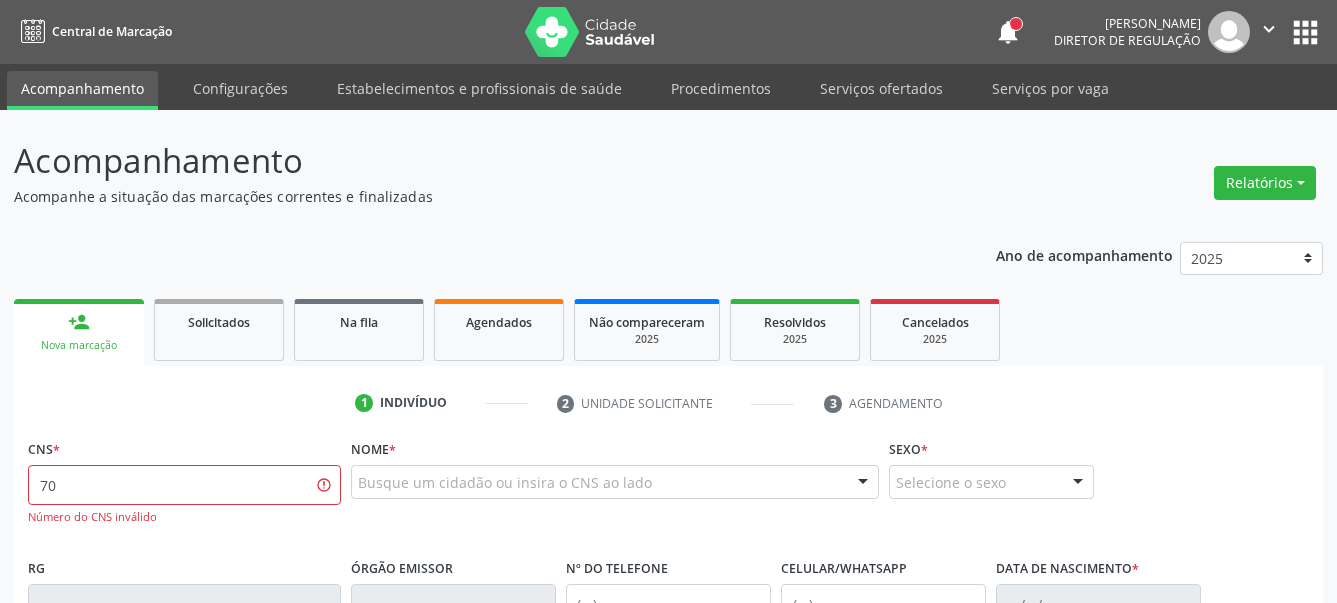 type on "7" 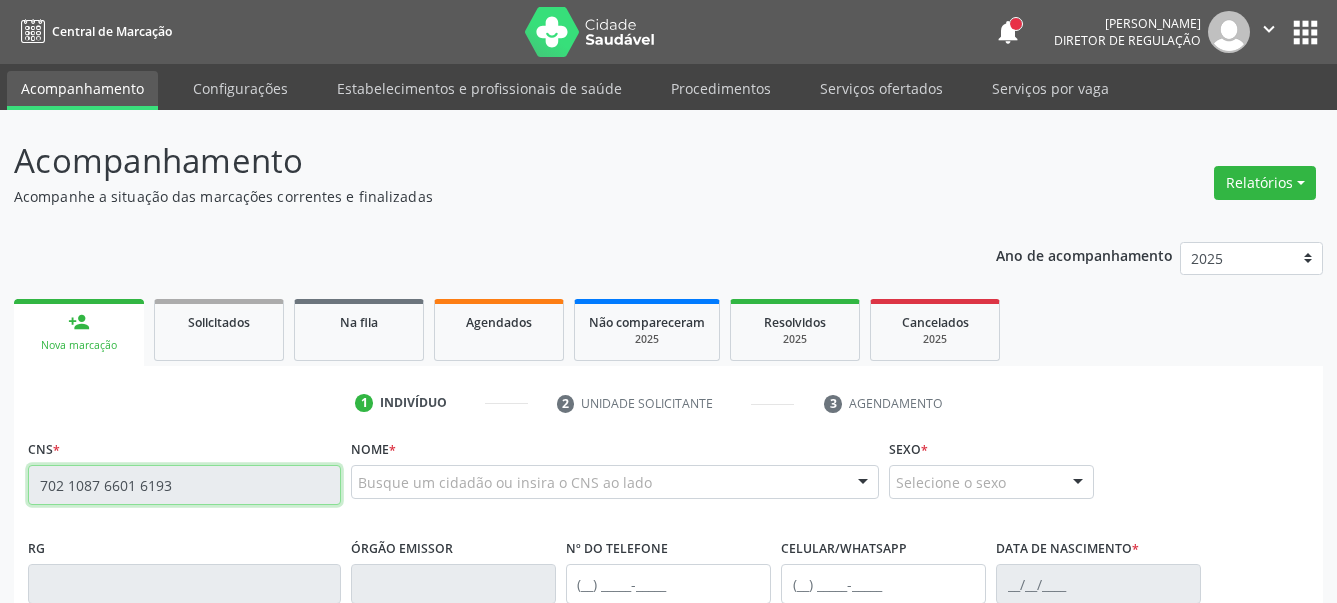 type on "702 1087 6601 6193" 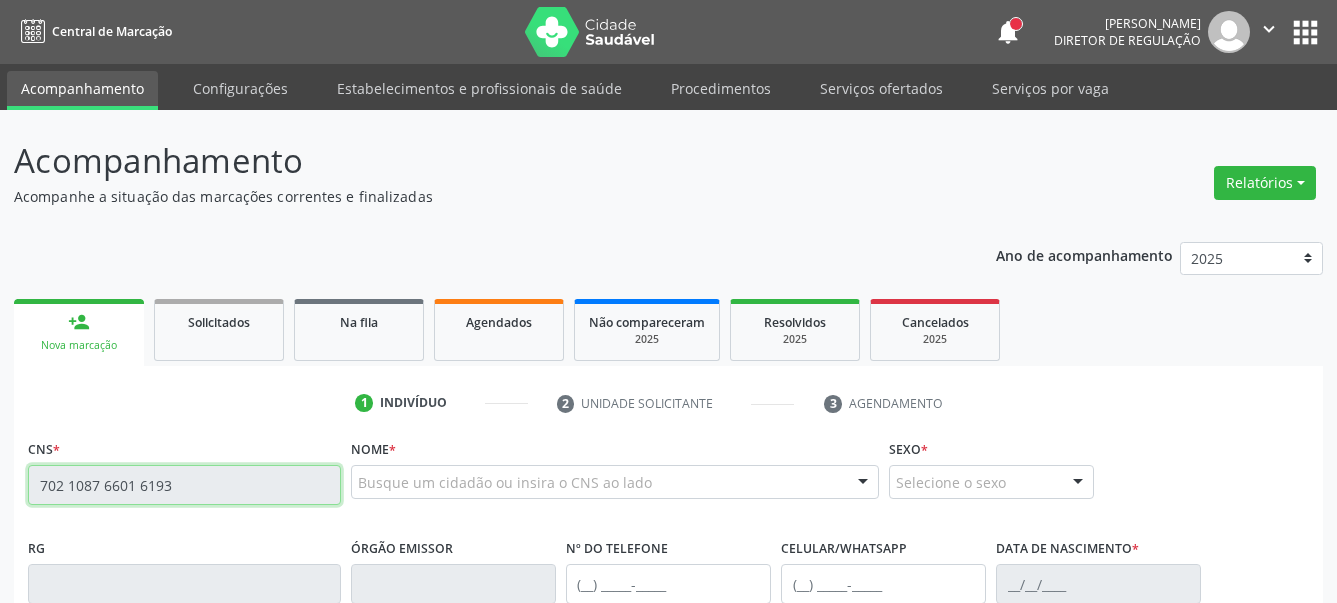 type 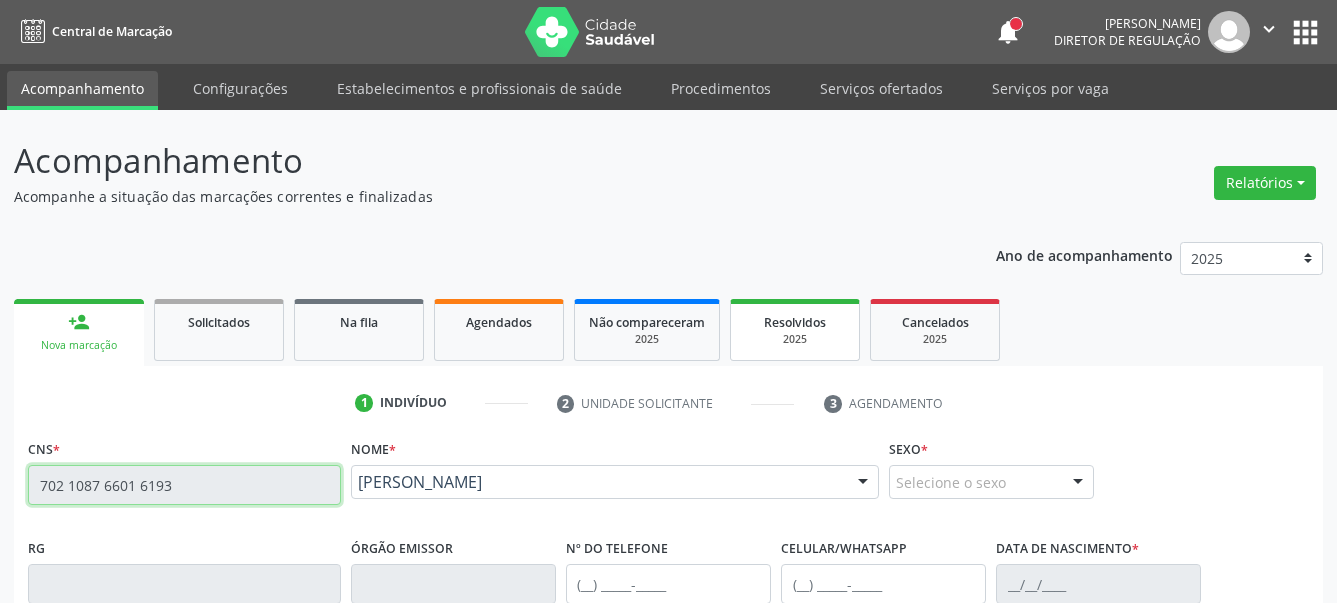 type on "[DATE]" 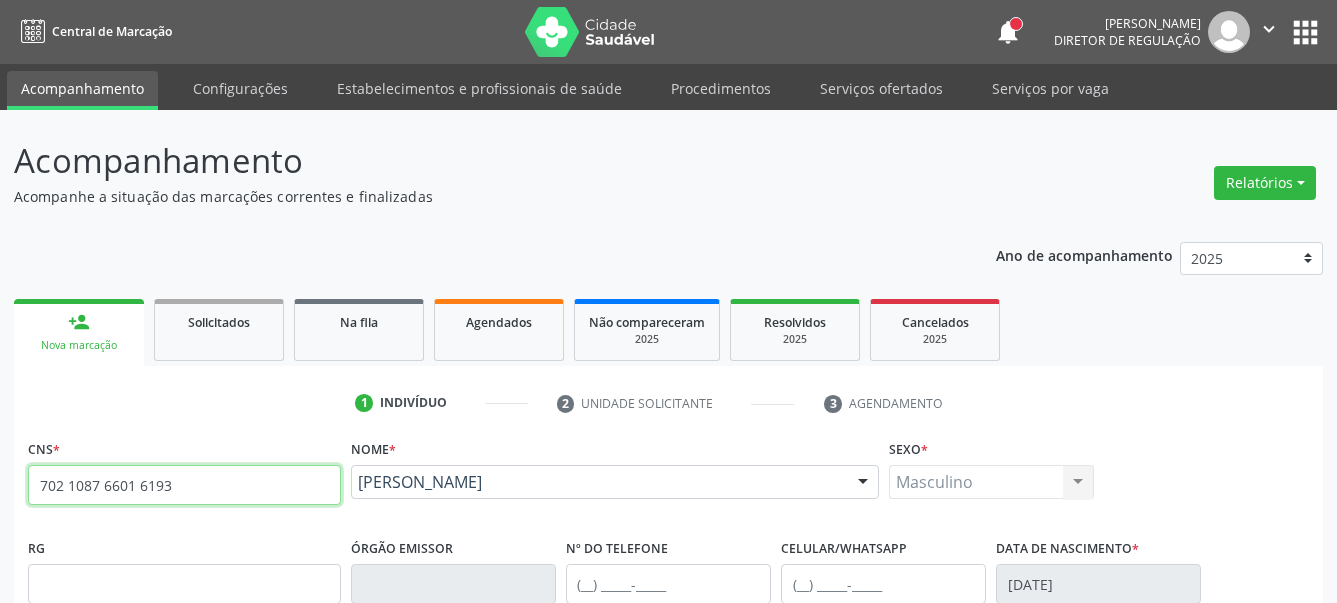 scroll, scrollTop: 467, scrollLeft: 0, axis: vertical 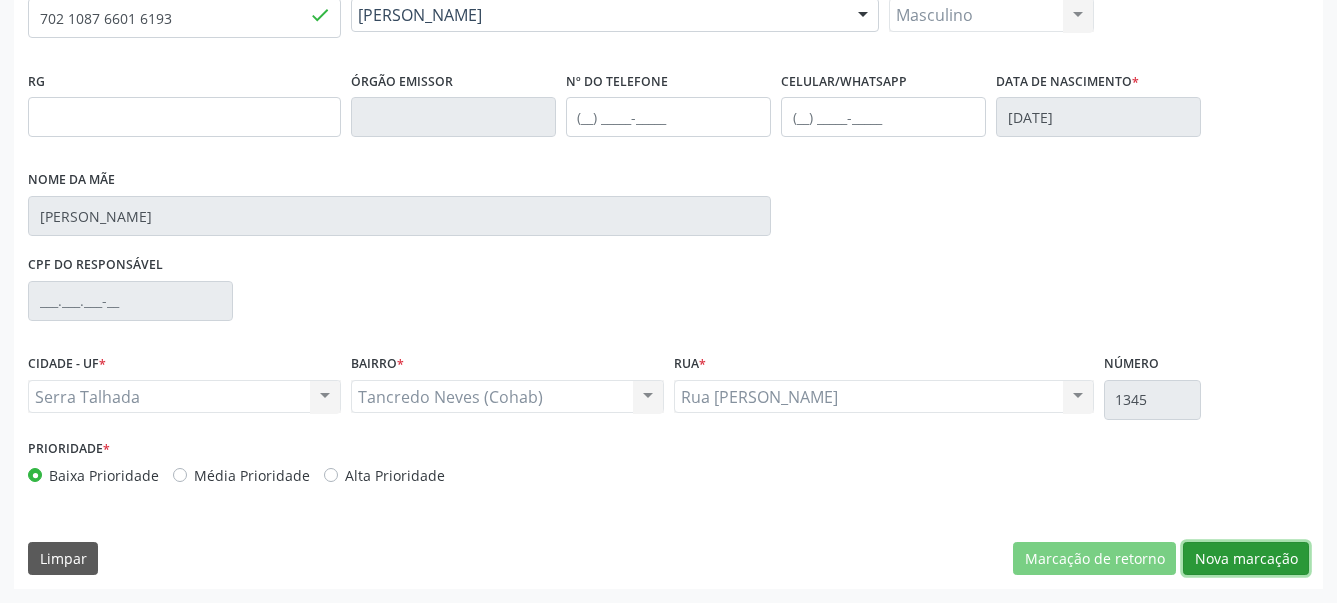 click on "Nova marcação" at bounding box center [1246, 559] 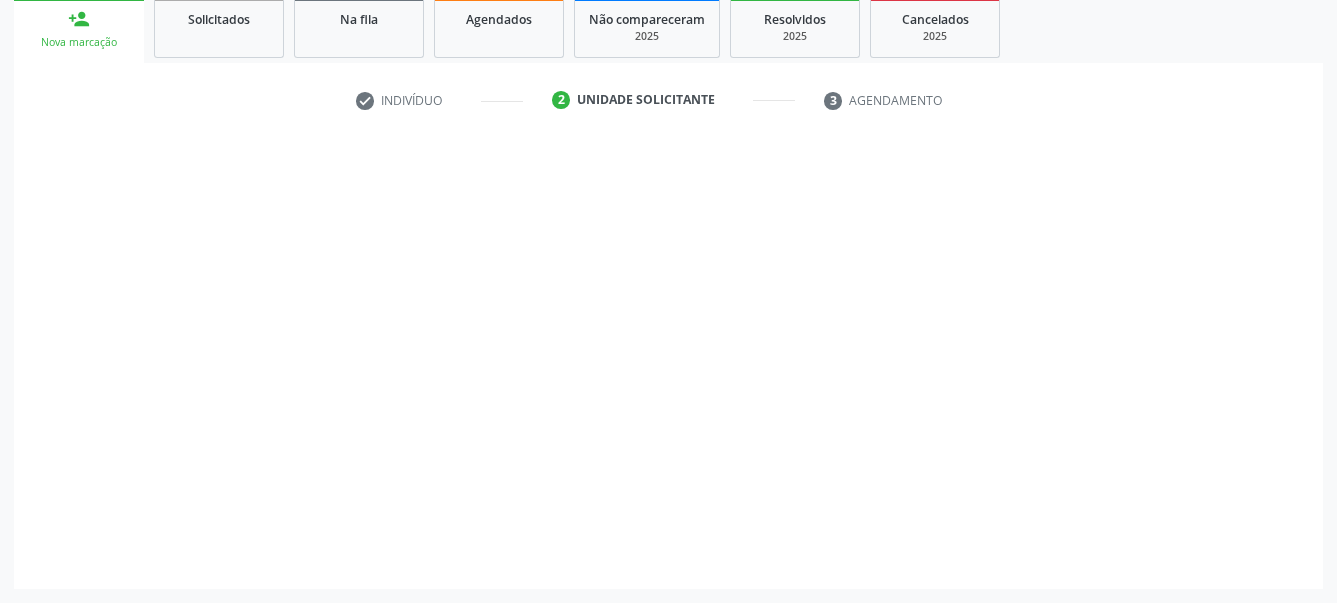 scroll, scrollTop: 319, scrollLeft: 0, axis: vertical 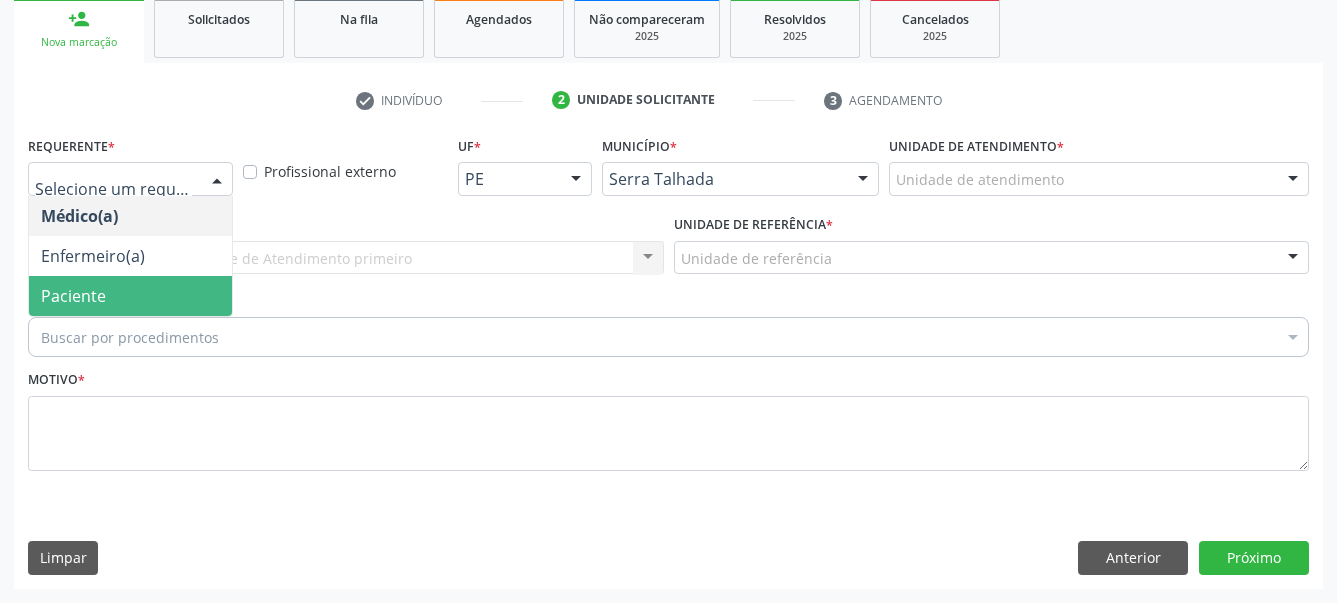 click on "Paciente" at bounding box center [130, 296] 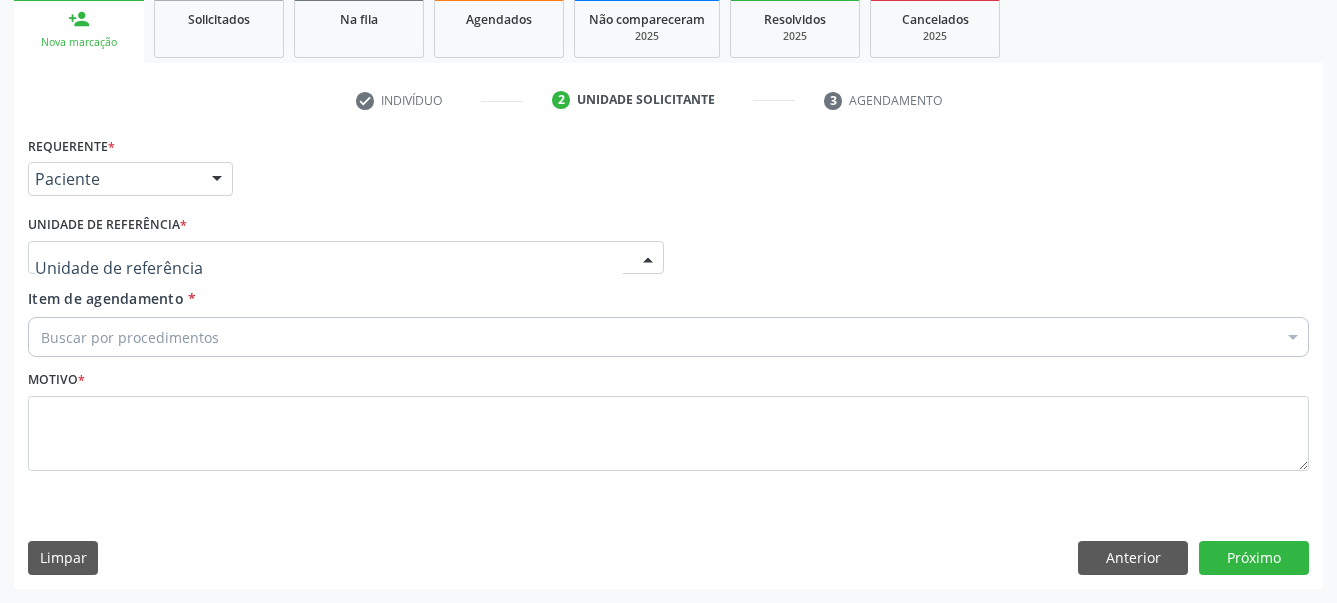 click at bounding box center (346, 258) 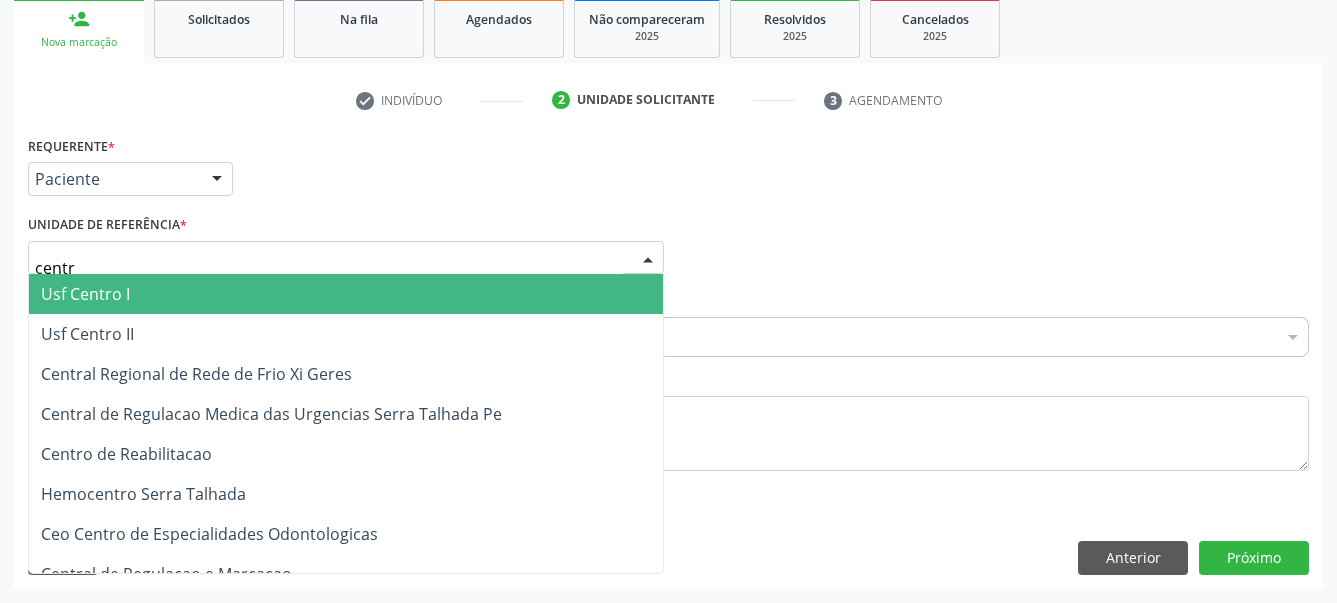 type on "centro" 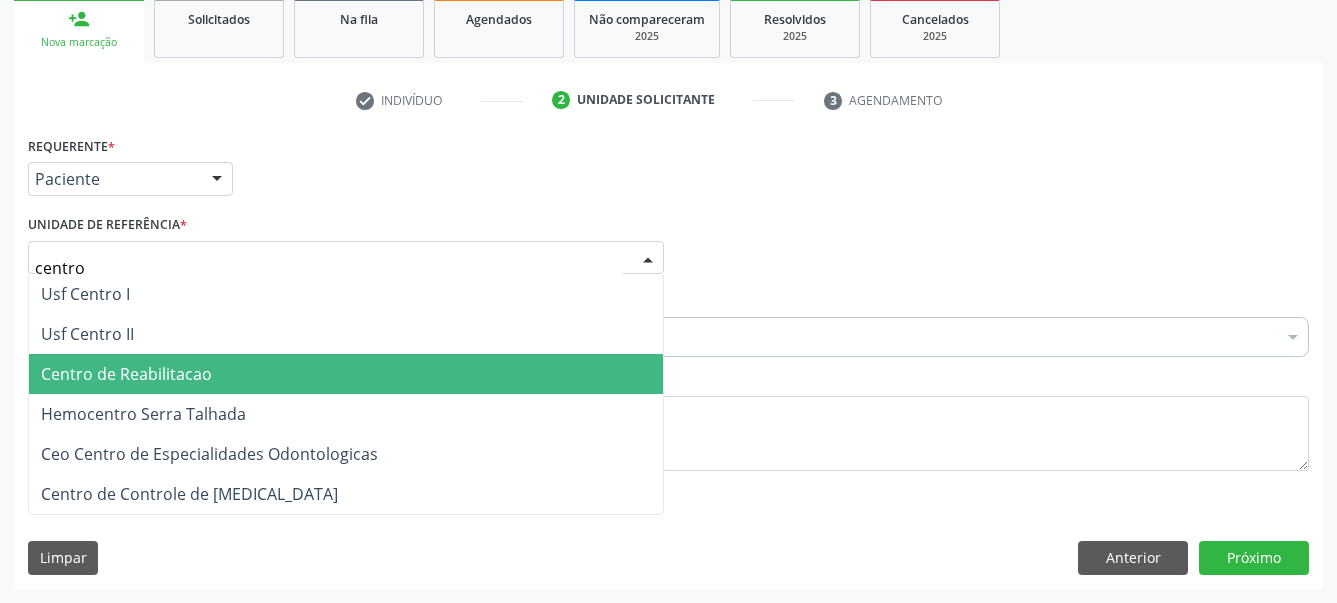 drag, startPoint x: 178, startPoint y: 342, endPoint x: 178, endPoint y: 321, distance: 21 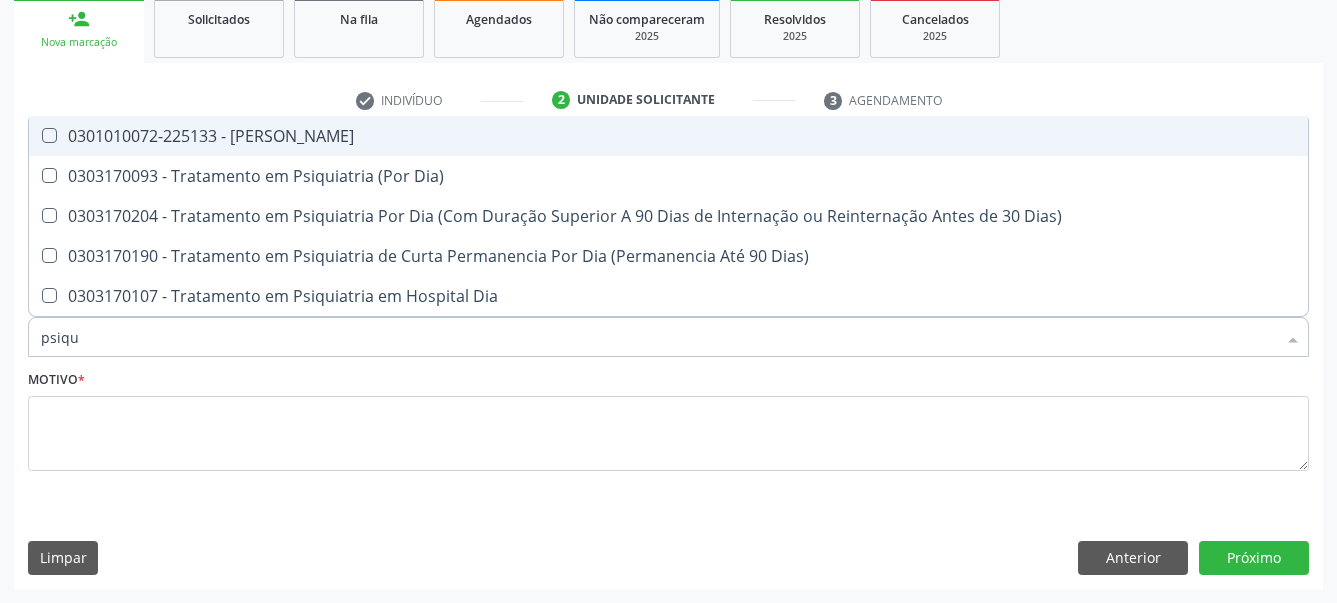 type on "psiqui" 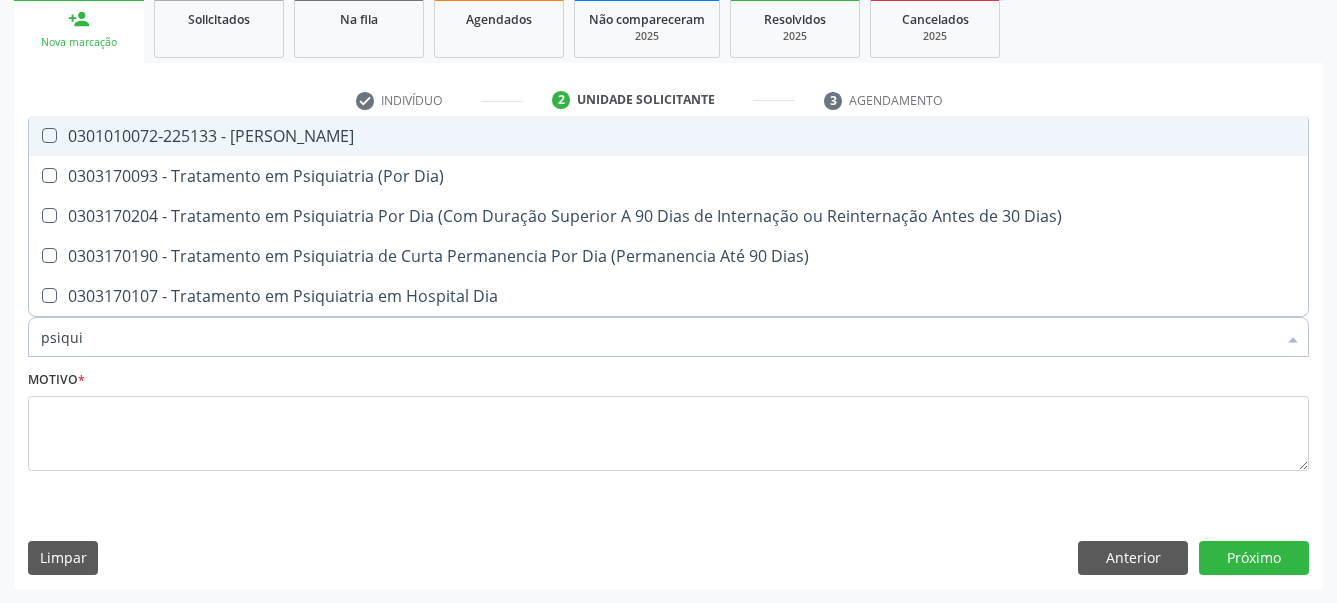 click at bounding box center [49, 135] 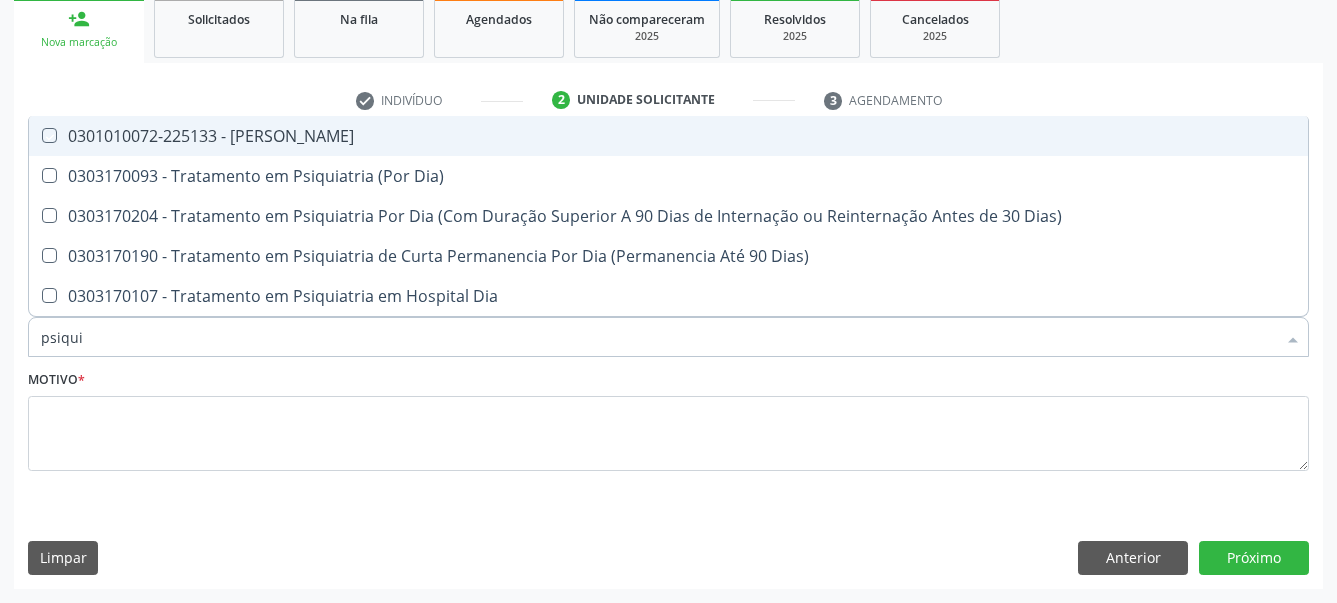 click at bounding box center (35, 135) 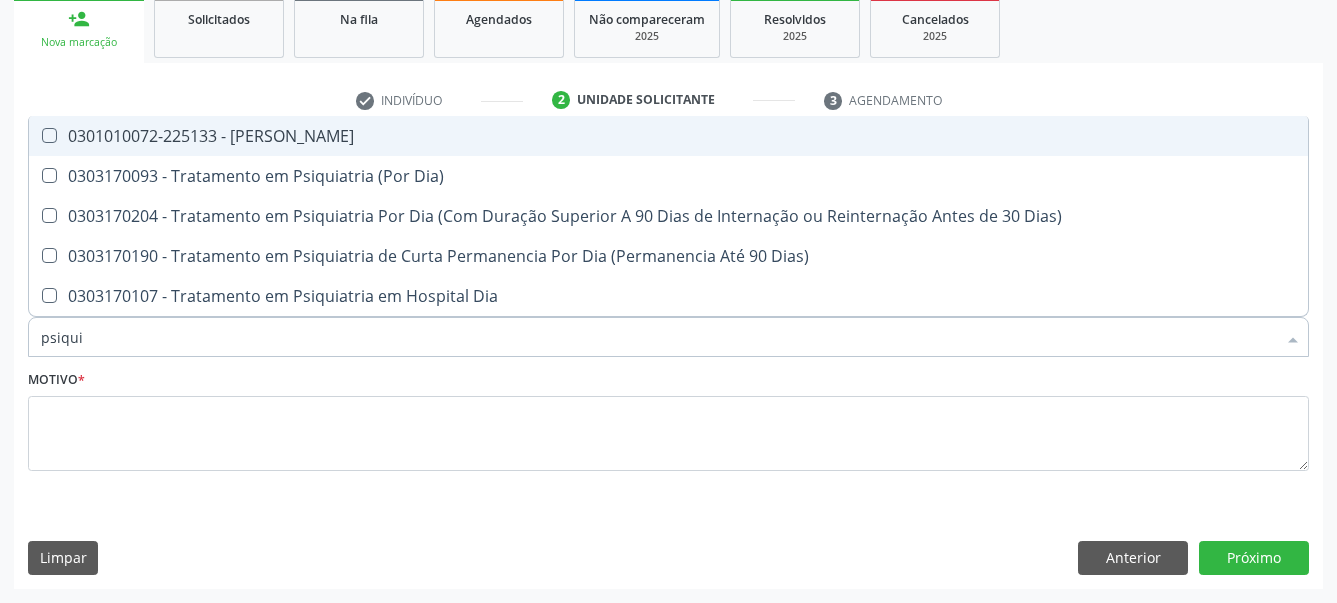 checkbox on "true" 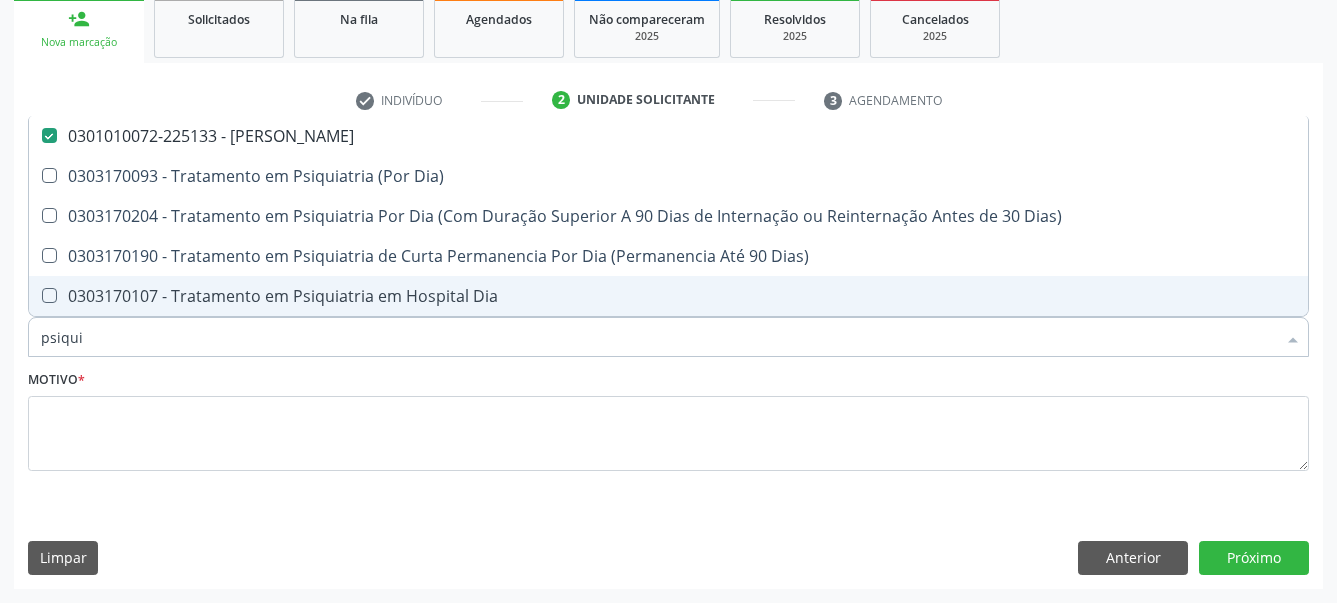 click on "Motivo
*" at bounding box center [668, 418] 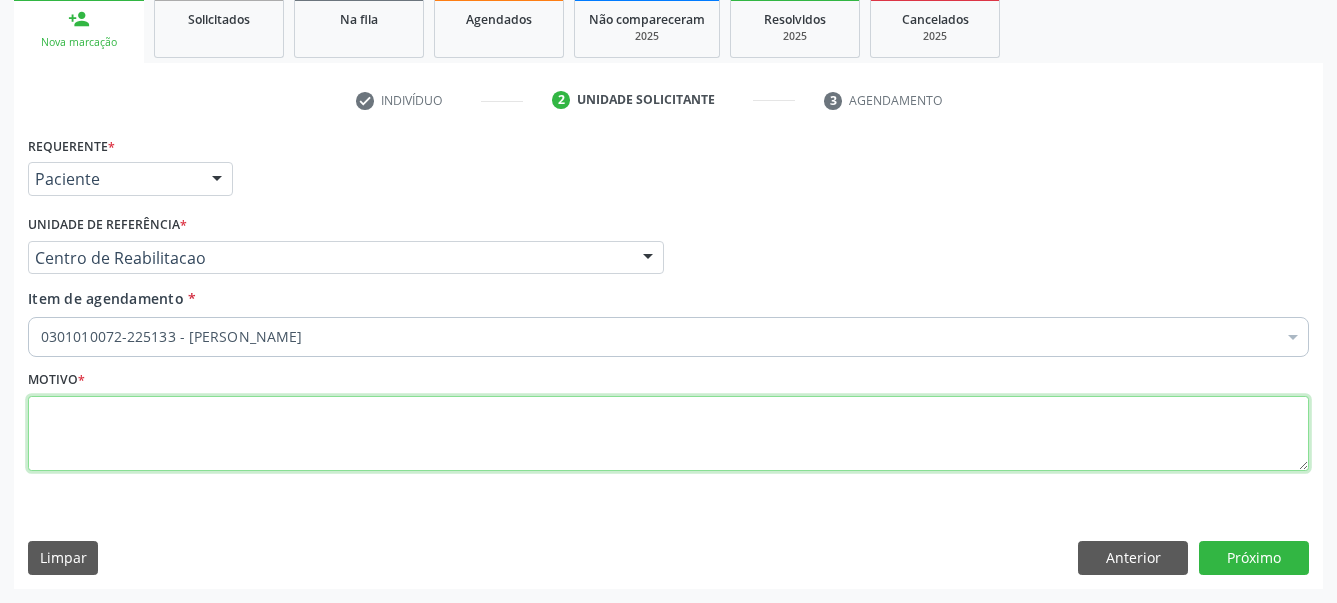 click at bounding box center [668, 434] 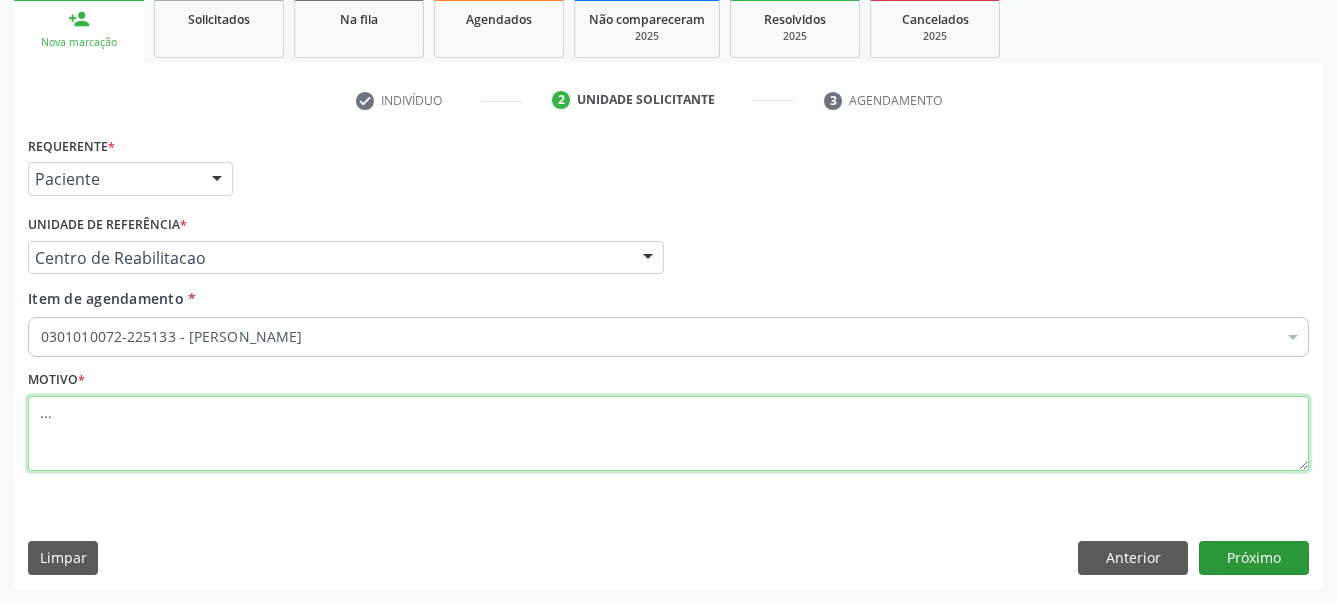 type on "..." 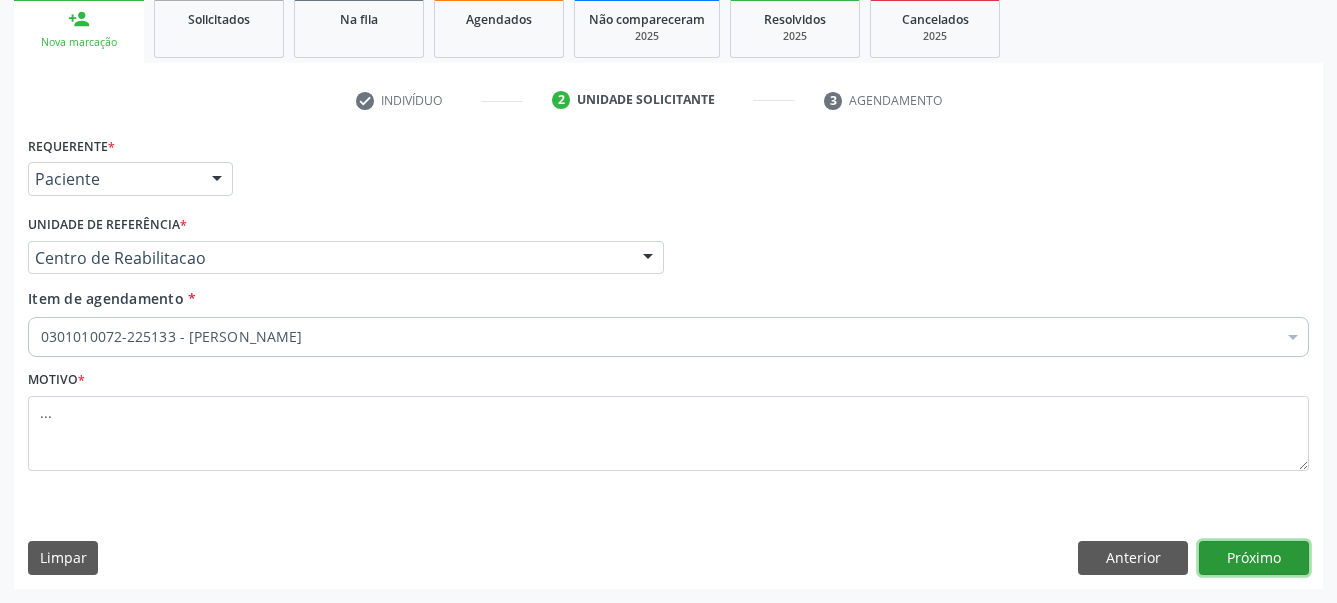 click on "Próximo" at bounding box center [1254, 558] 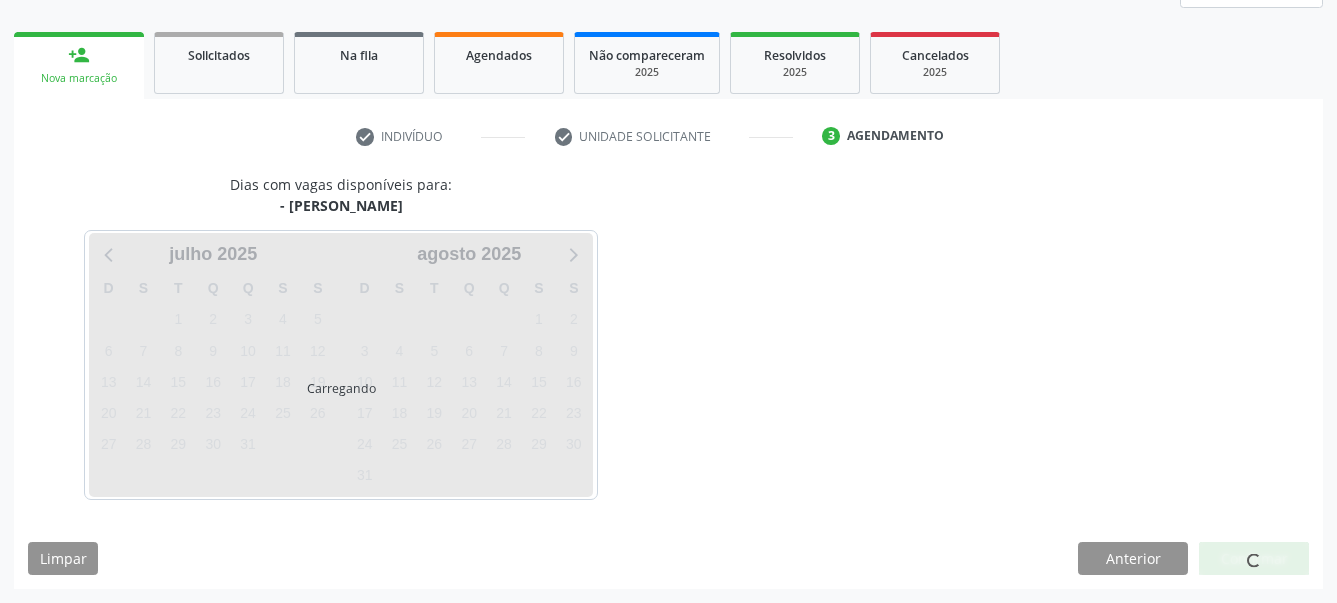 scroll, scrollTop: 267, scrollLeft: 0, axis: vertical 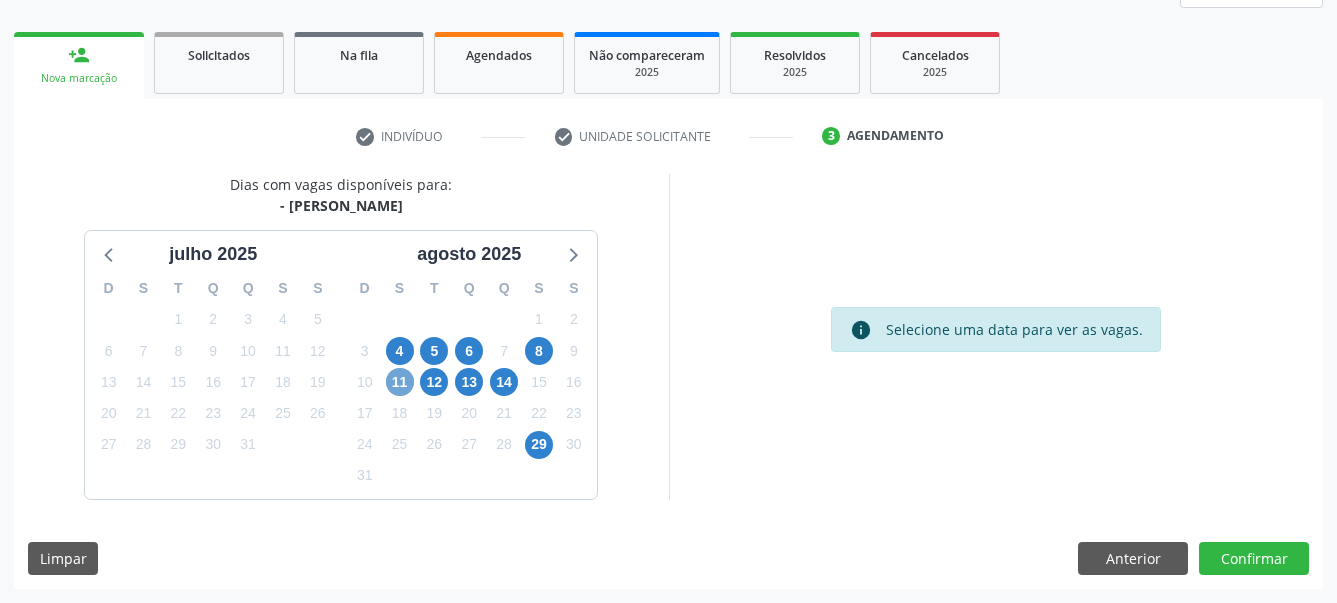 click on "11" at bounding box center (400, 382) 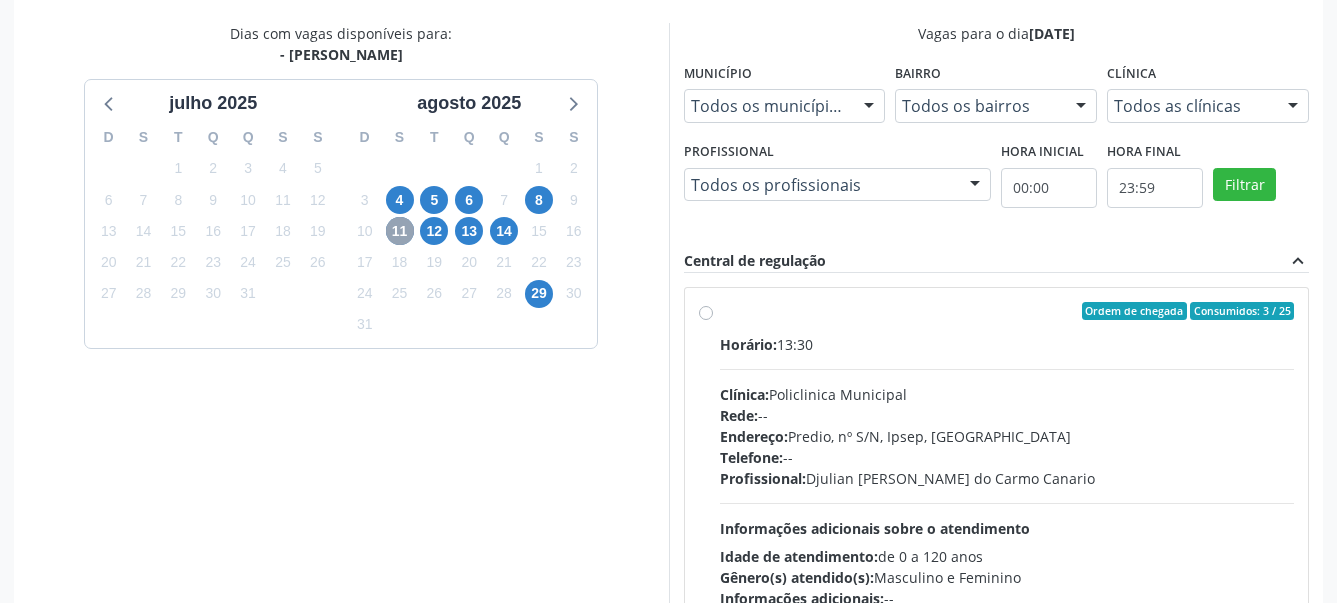 scroll, scrollTop: 471, scrollLeft: 0, axis: vertical 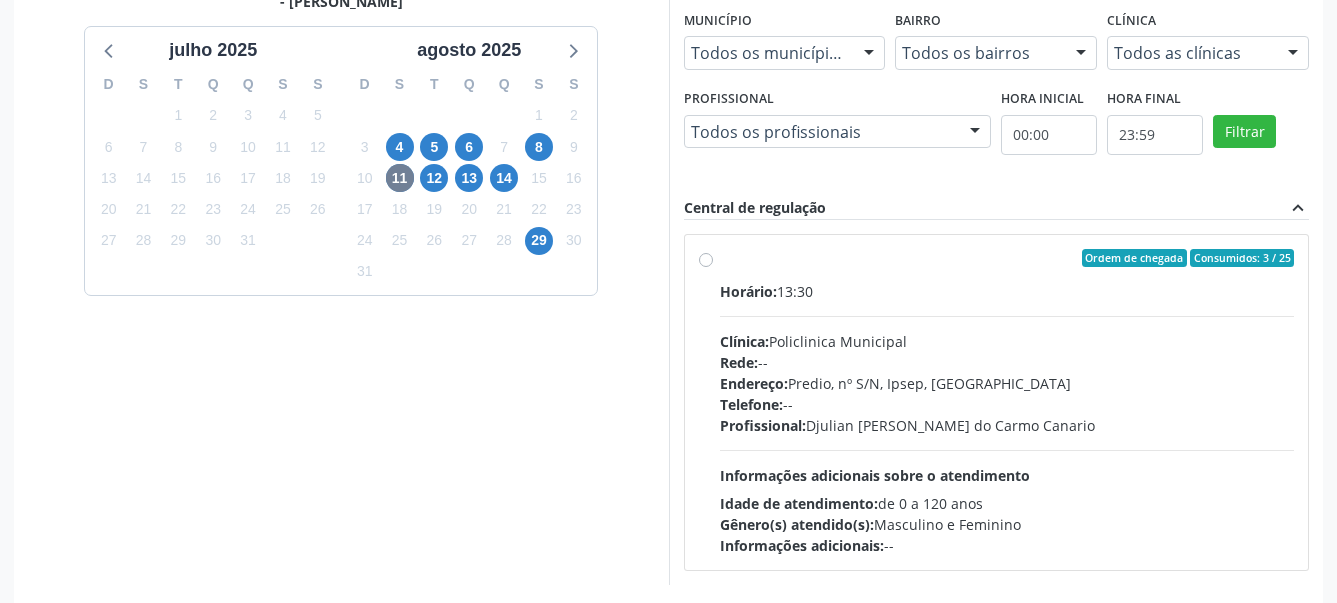 click on "Ordem de chegada
Consumidos: 3 / 25
Horário:   13:30
Clínica:  Policlinica Municipal
Rede:
--
Endereço:   Predio, nº S/N, Ipsep, Serra Talhada - PE
Telefone:   --
Profissional:
Djulian Diego Ribeiro do Carmo Canario
Informações adicionais sobre o atendimento
Idade de atendimento:
de 0 a 120 anos
Gênero(s) atendido(s):
Masculino e Feminino
Informações adicionais:
--" at bounding box center [1007, 402] 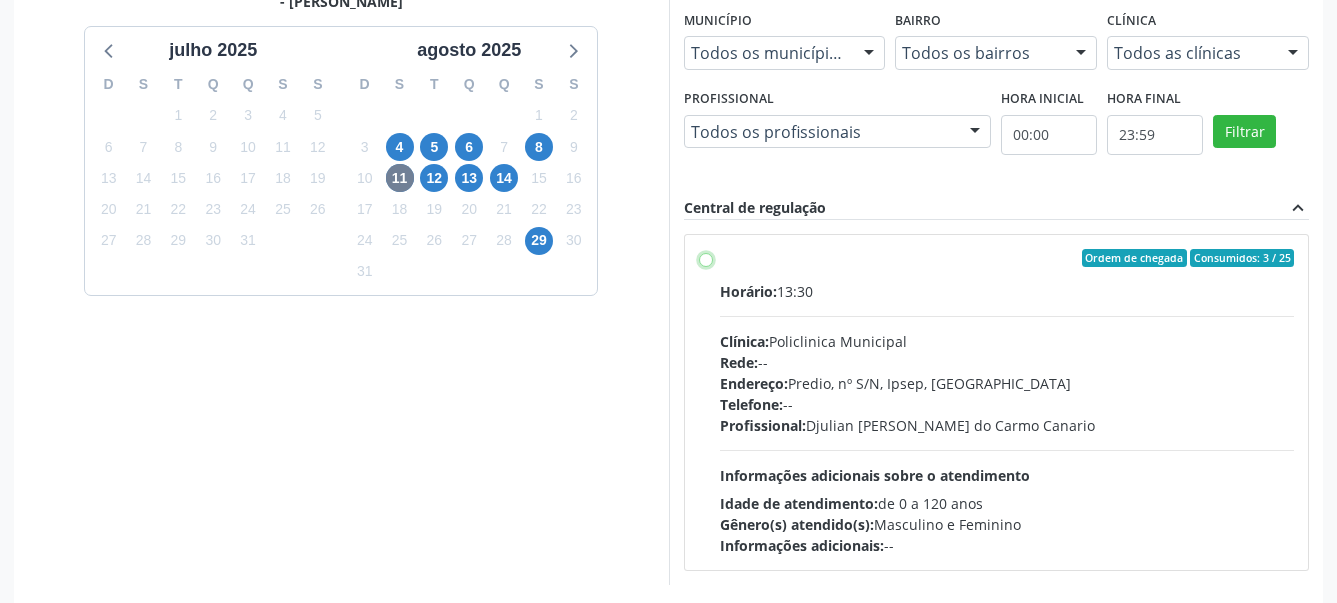 radio on "true" 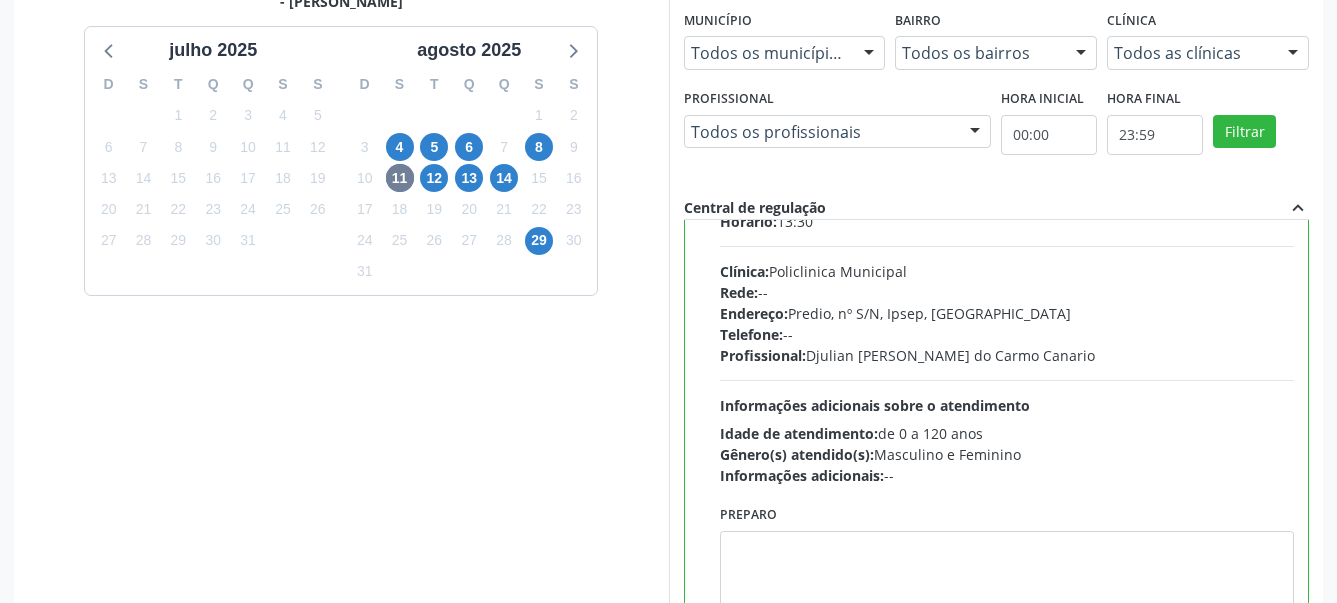 scroll, scrollTop: 99, scrollLeft: 0, axis: vertical 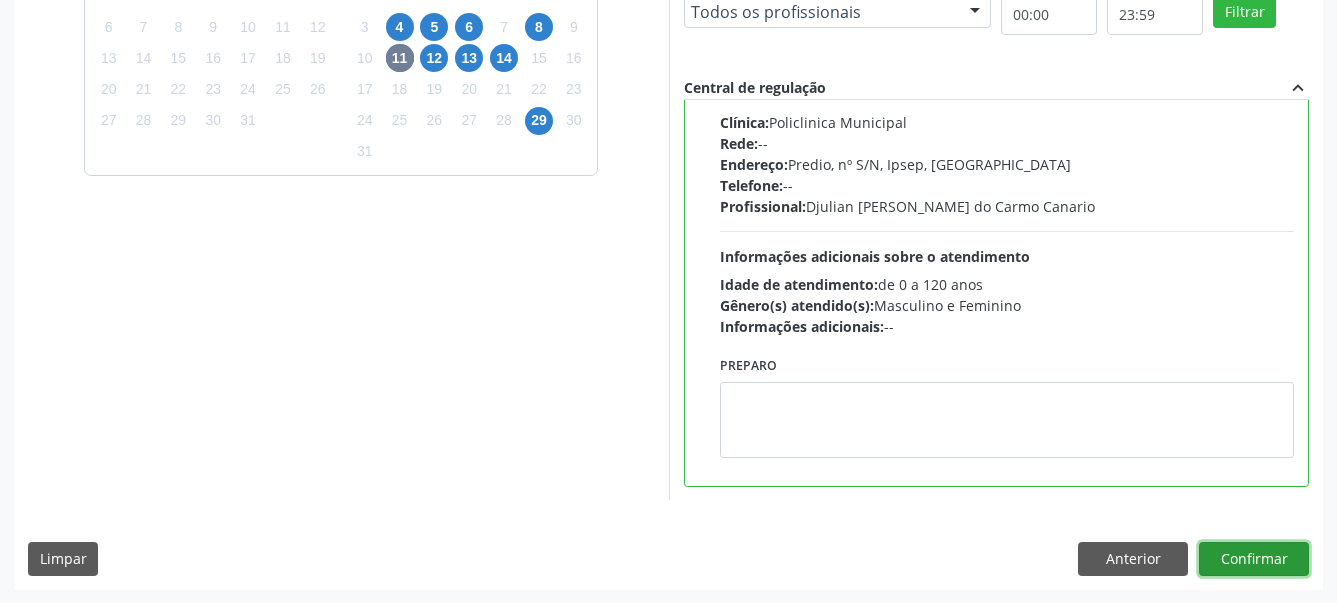 click on "Confirmar" at bounding box center [1254, 559] 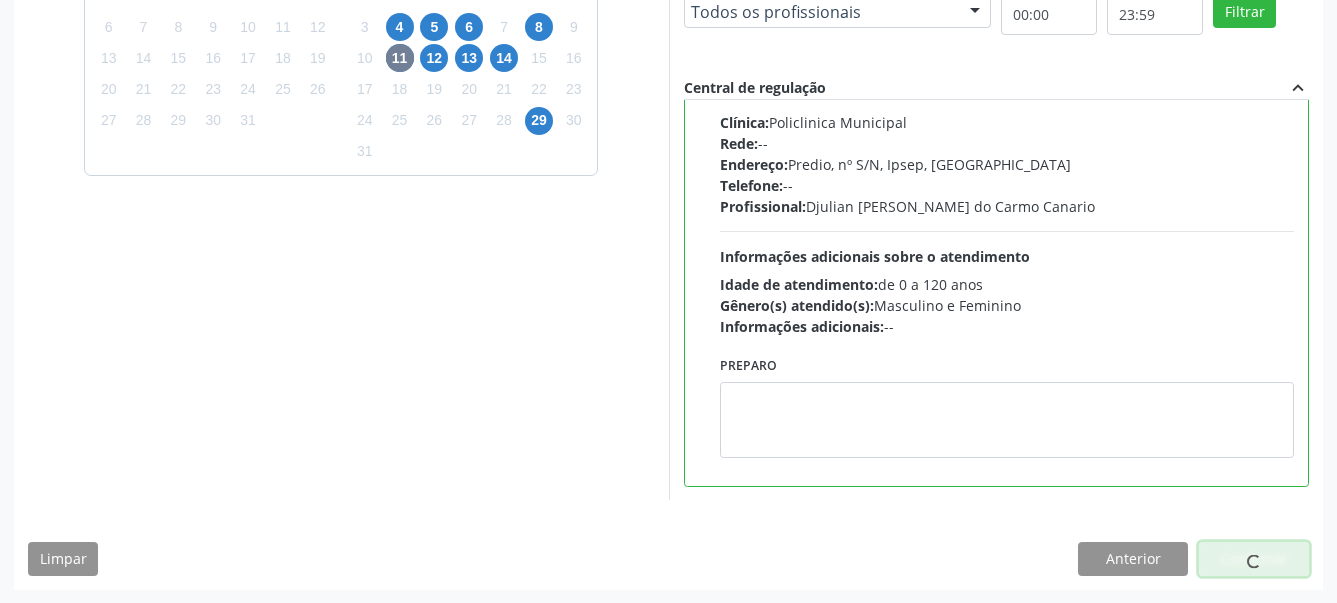 scroll, scrollTop: 63, scrollLeft: 0, axis: vertical 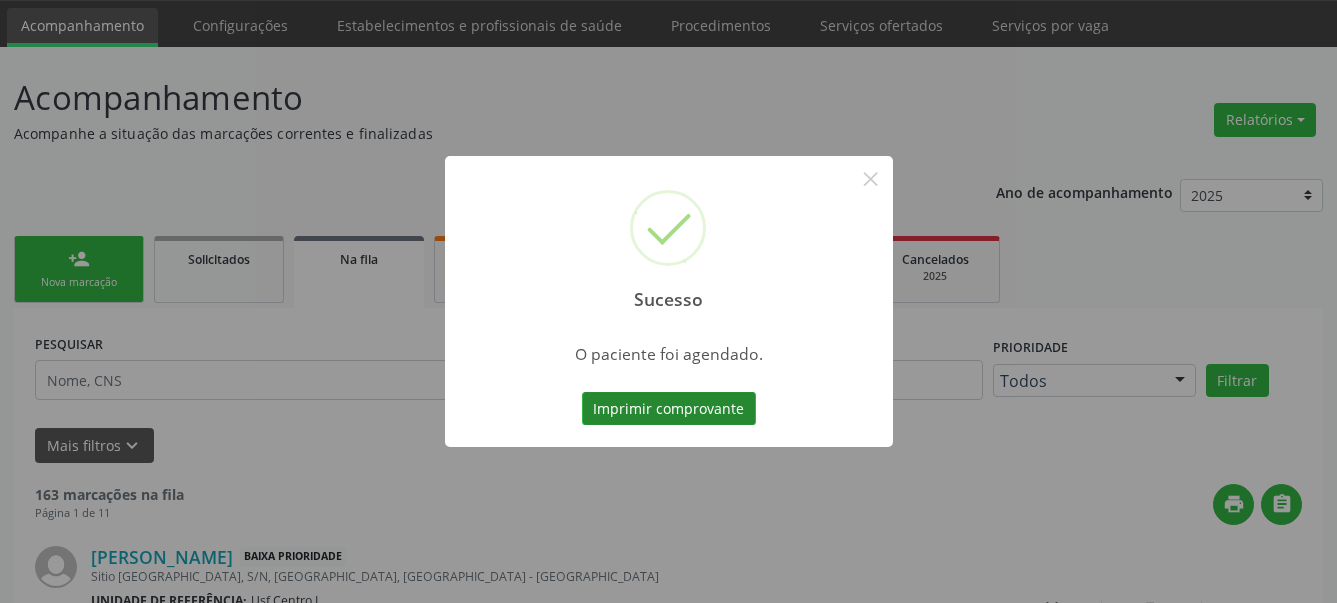 click on "Imprimir comprovante" at bounding box center (669, 409) 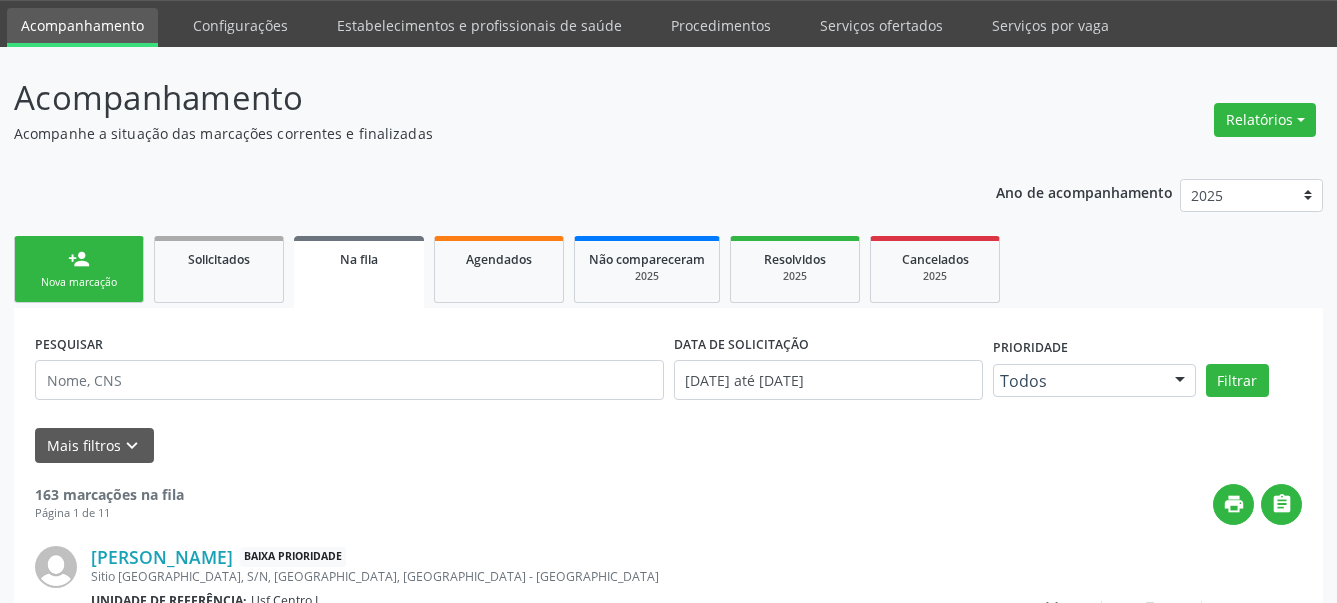 scroll, scrollTop: 62, scrollLeft: 0, axis: vertical 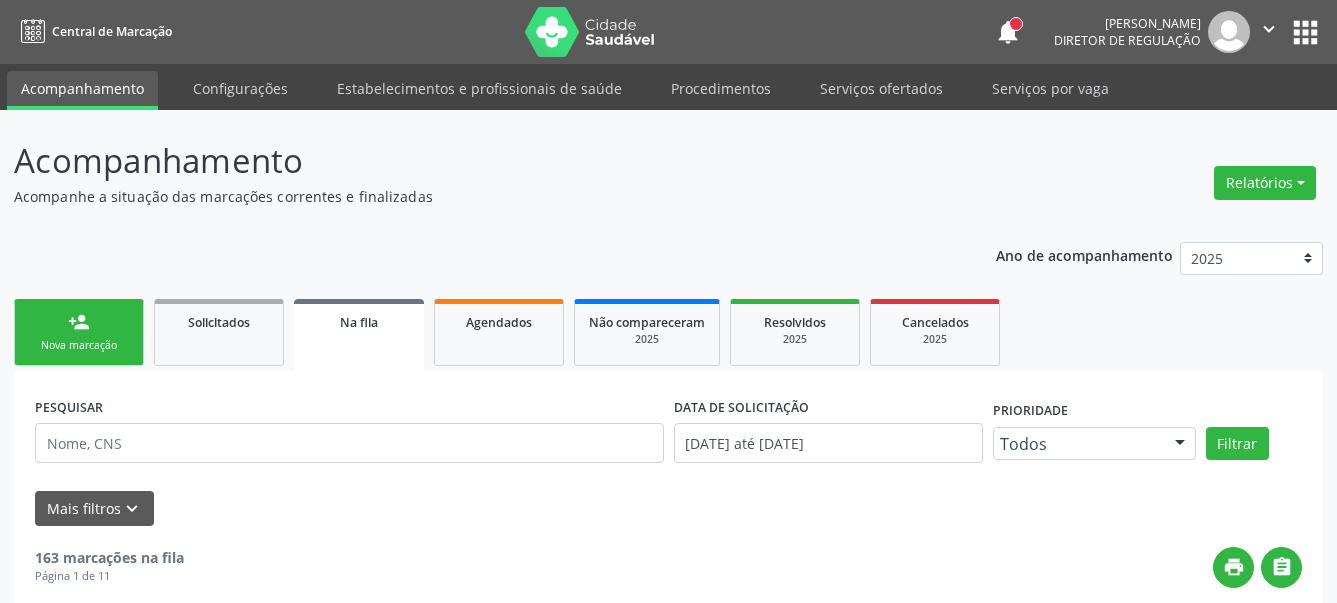 click on "apps" at bounding box center (1305, 32) 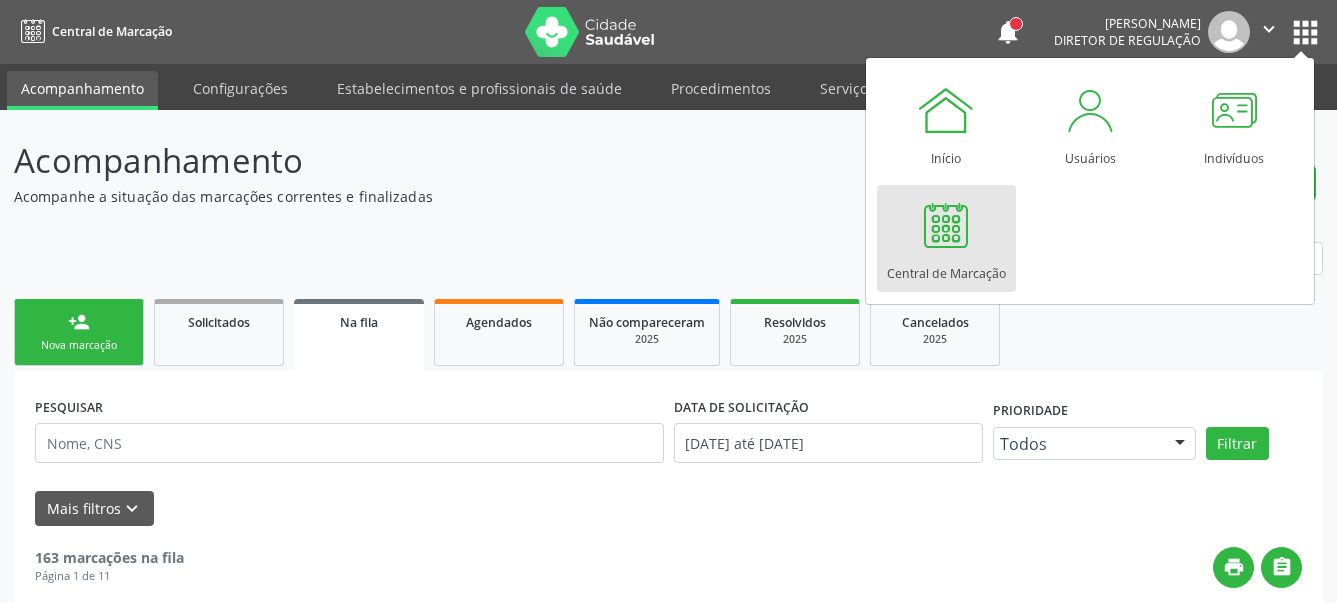 click at bounding box center (946, 225) 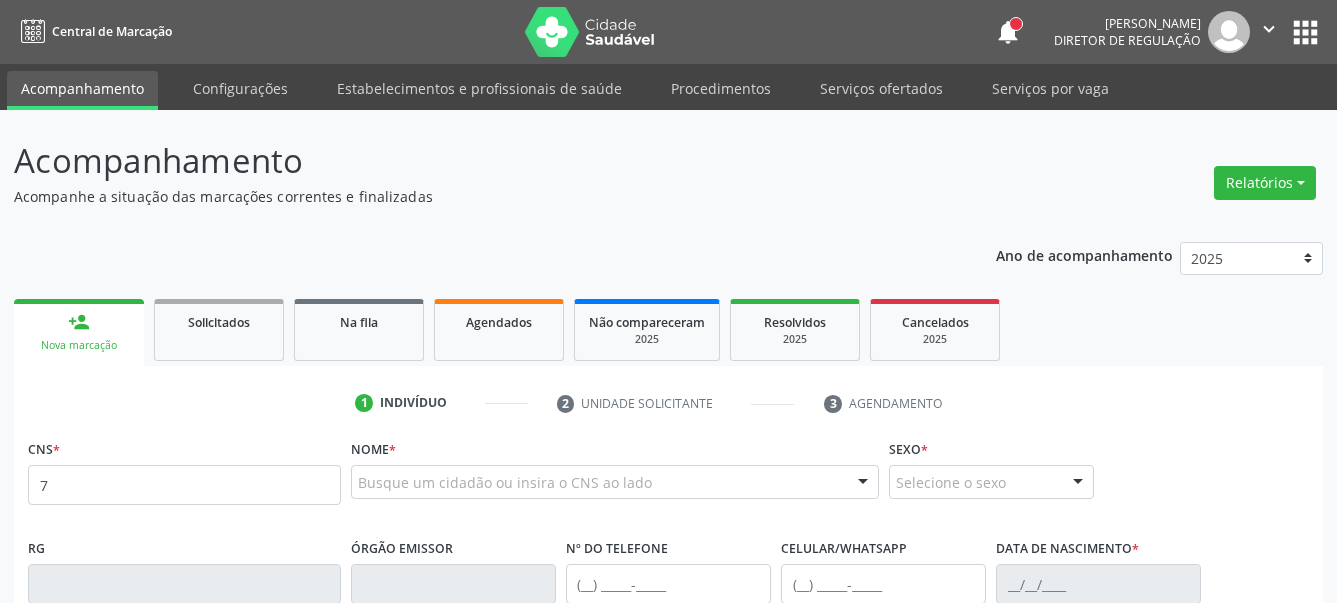 scroll, scrollTop: 0, scrollLeft: 0, axis: both 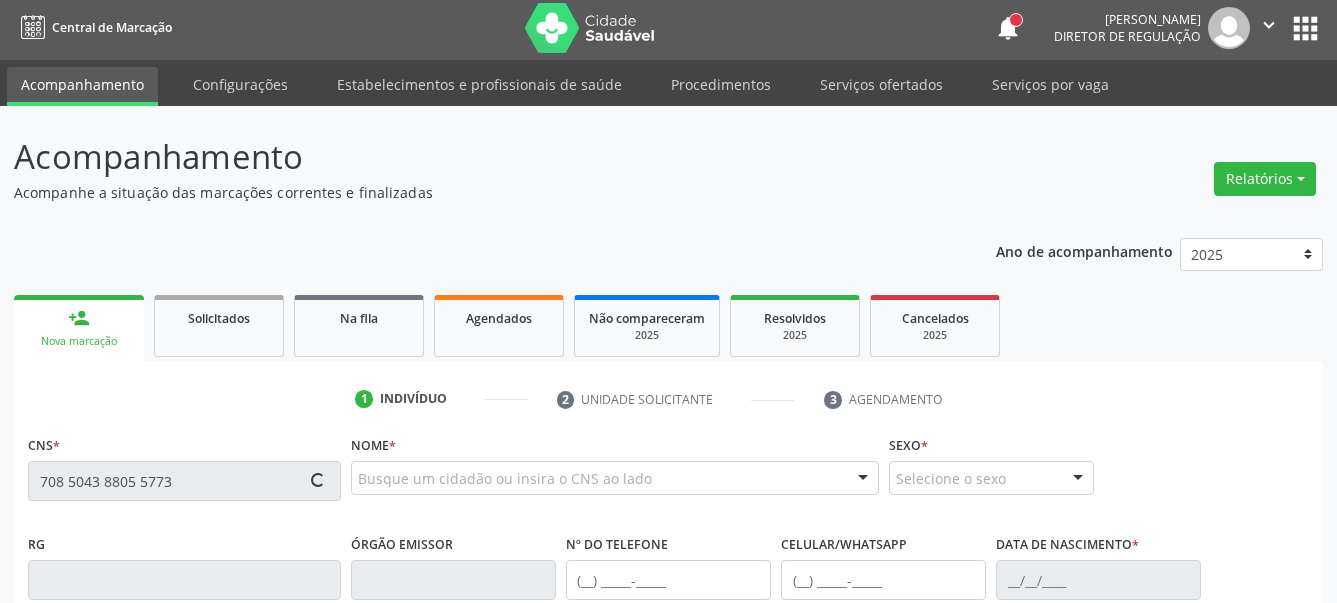 type on "708 5043 8805 5773" 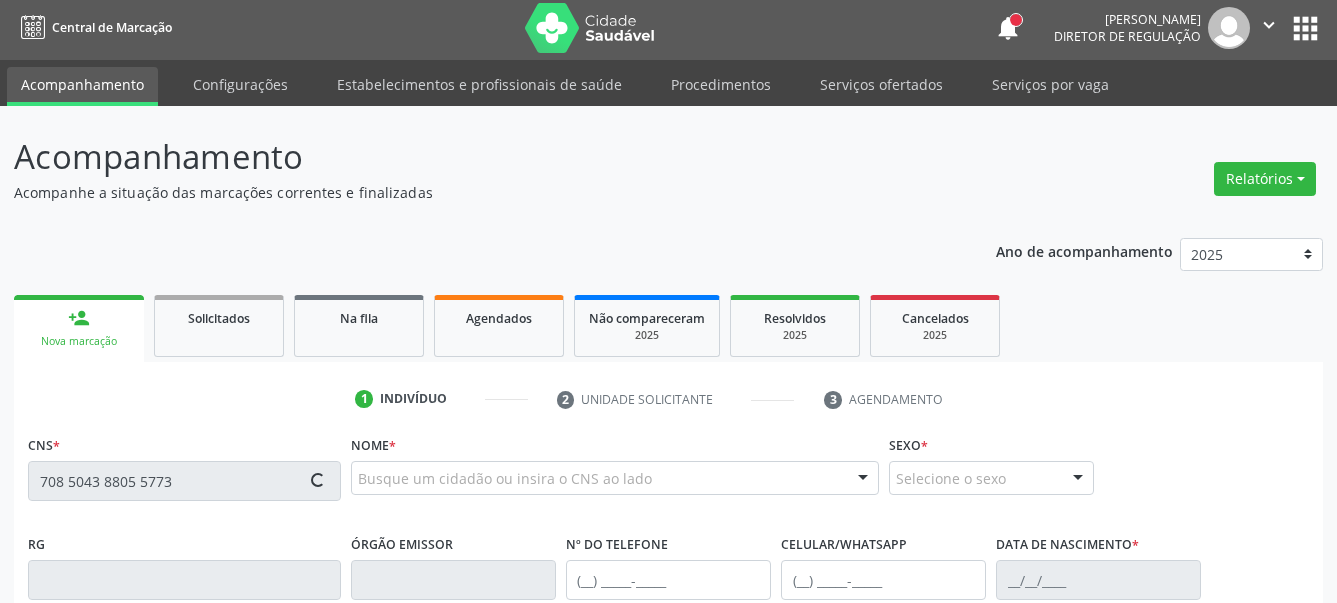 type 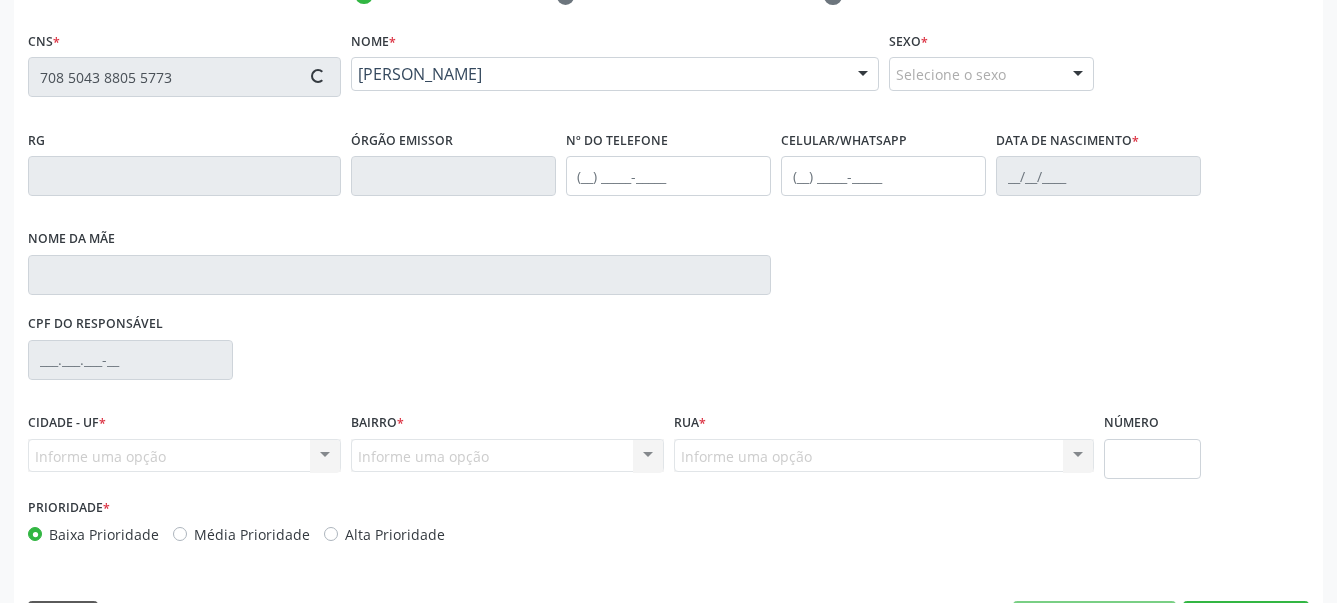 type on "[PHONE_NUMBER]" 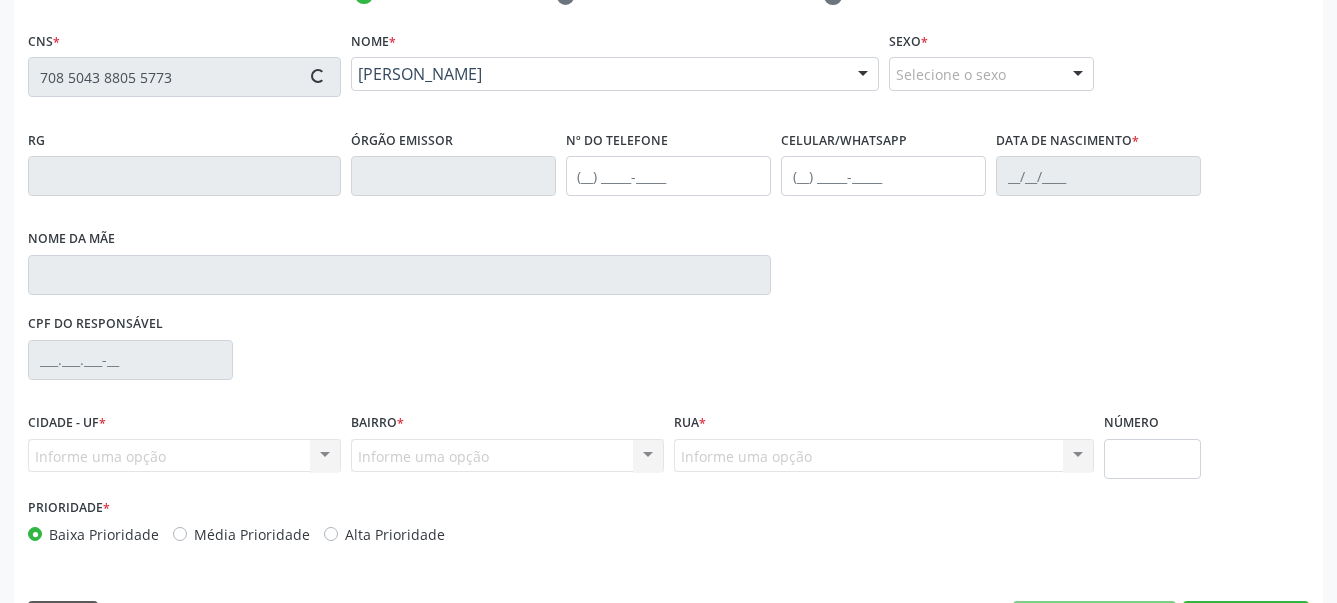 type on "[DATE]" 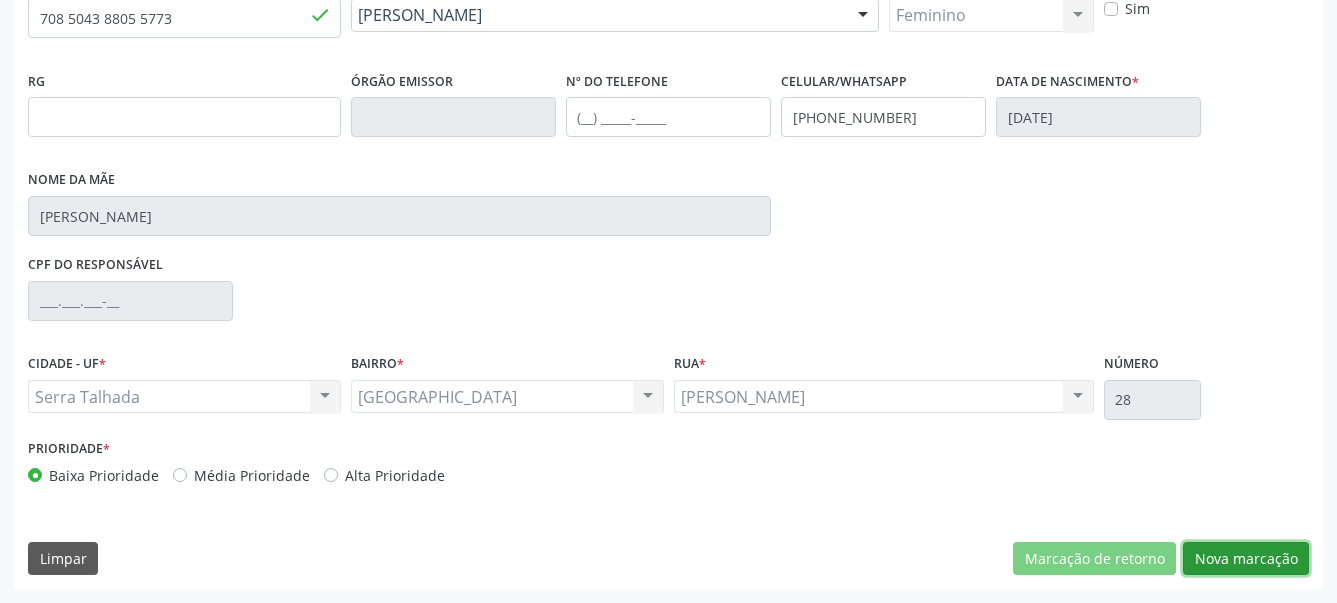 click on "Nova marcação" at bounding box center [1246, 559] 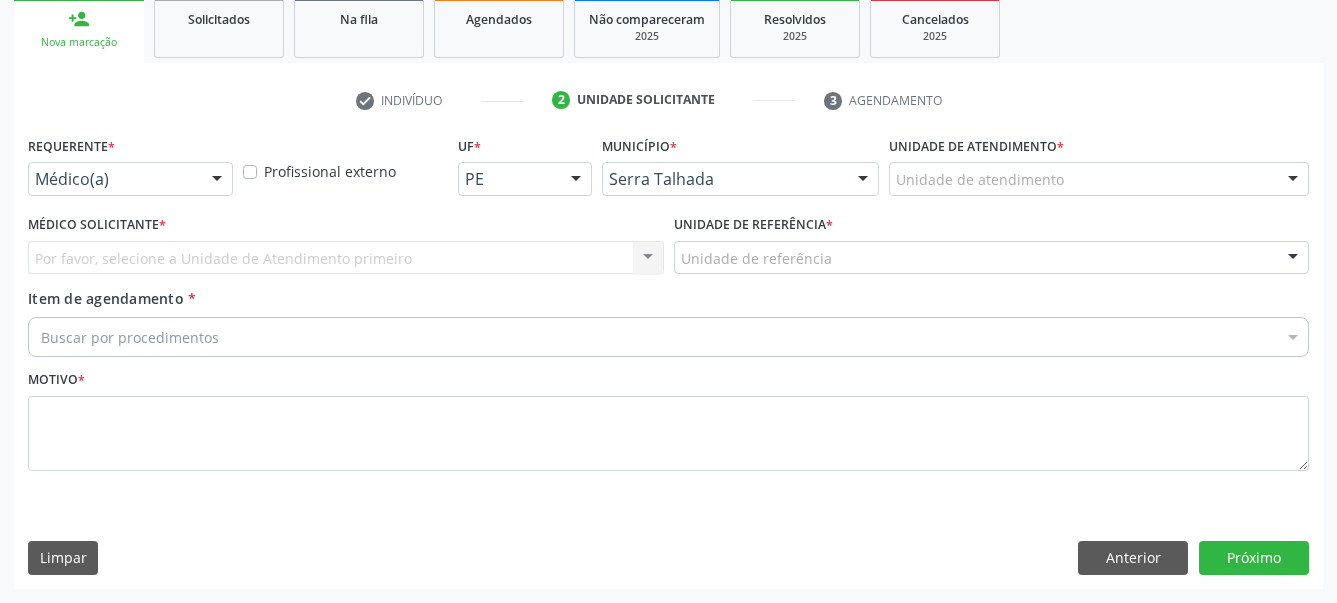 scroll, scrollTop: 319, scrollLeft: 0, axis: vertical 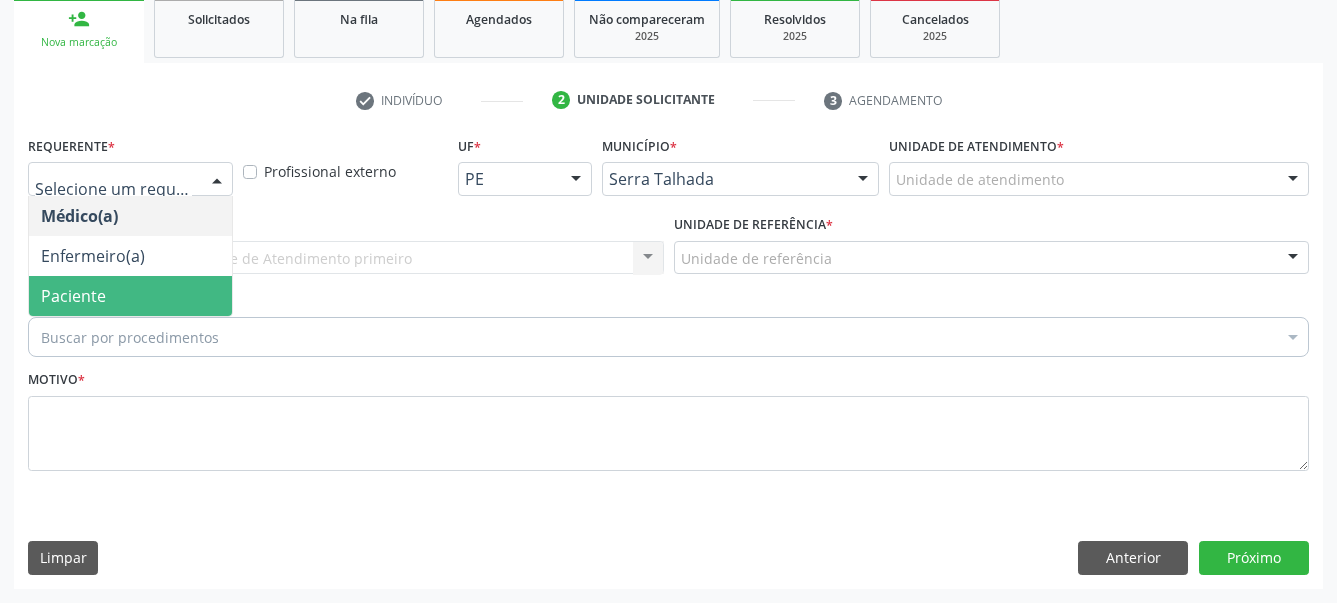 click on "Paciente" at bounding box center [130, 296] 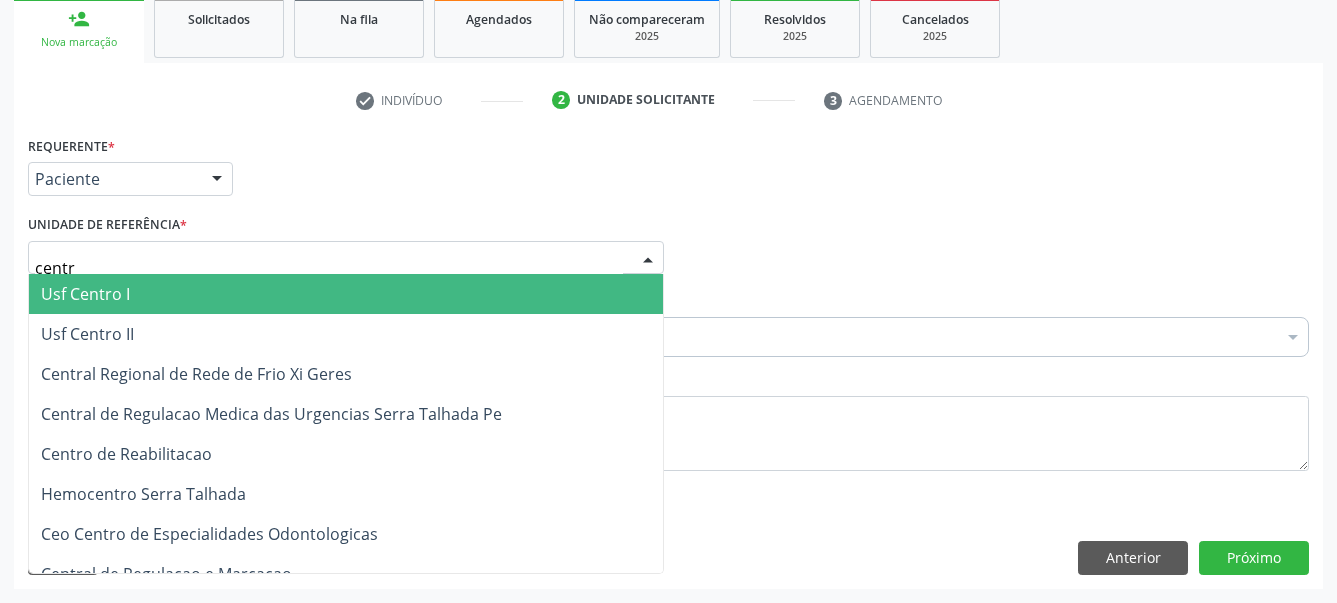 type on "centro" 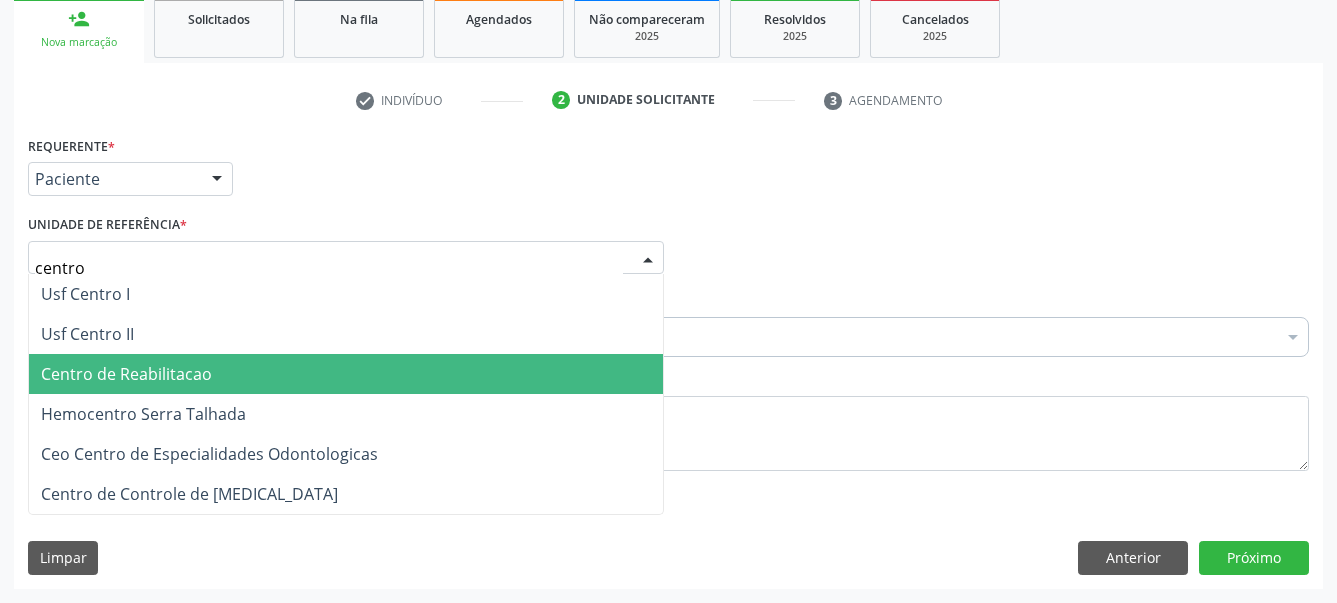 click on "Centro de Reabilitacao" at bounding box center (126, 374) 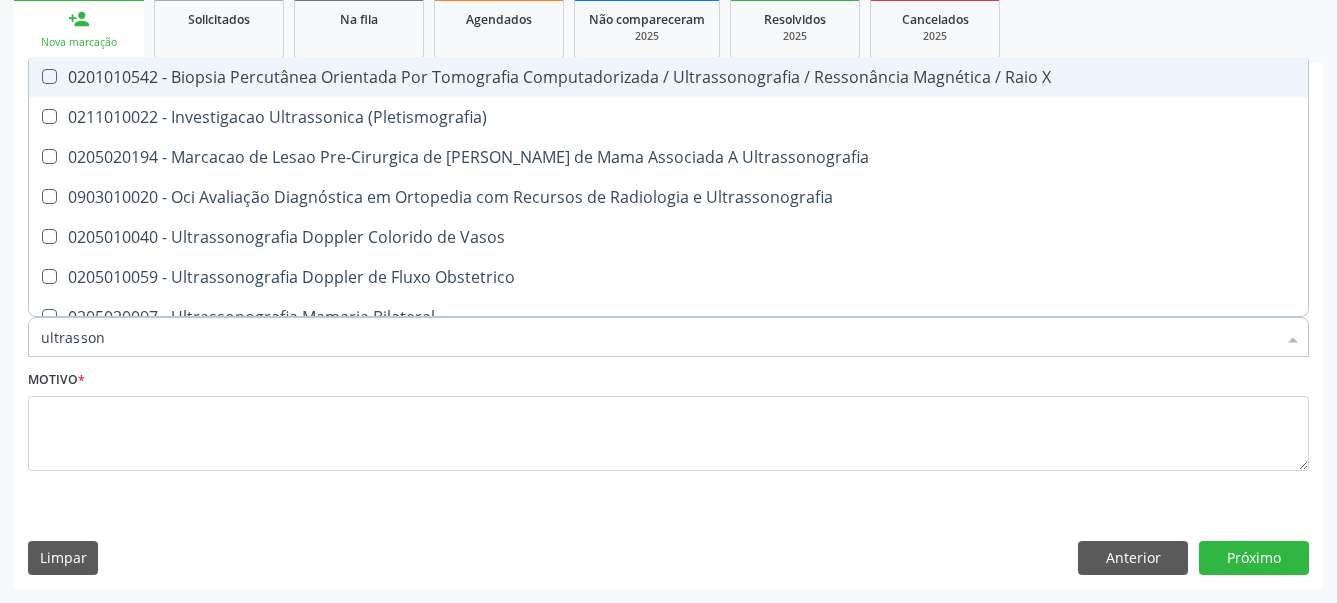type on "ultrassono" 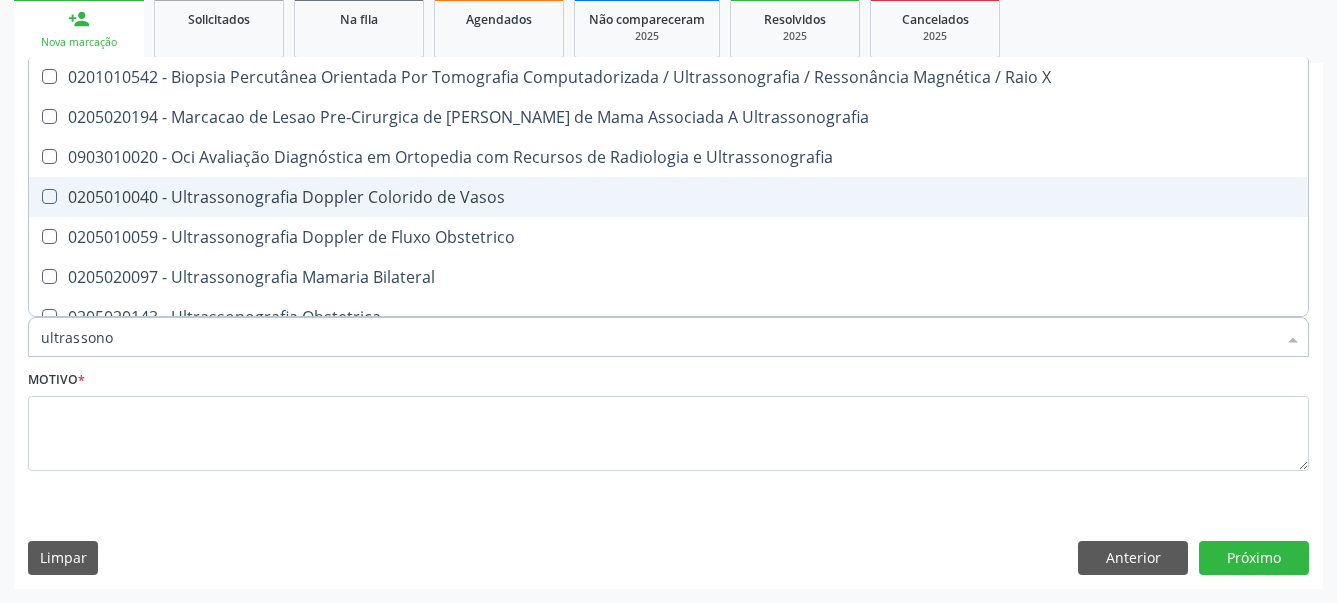 scroll, scrollTop: 132, scrollLeft: 0, axis: vertical 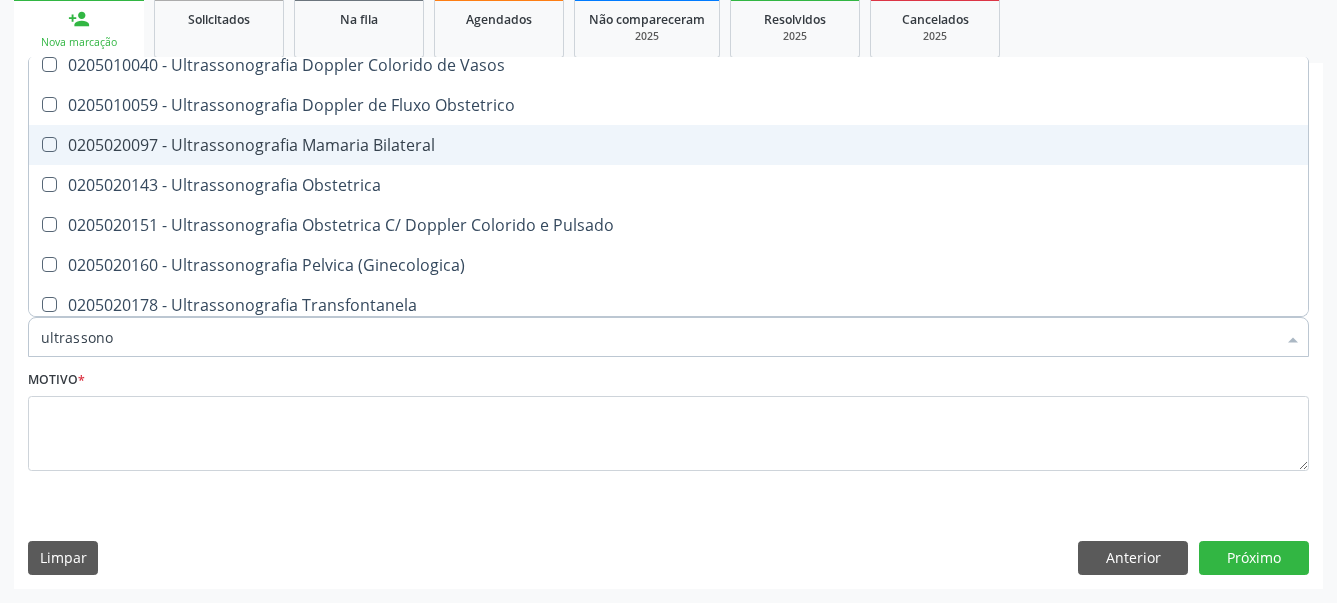 click at bounding box center (49, 144) 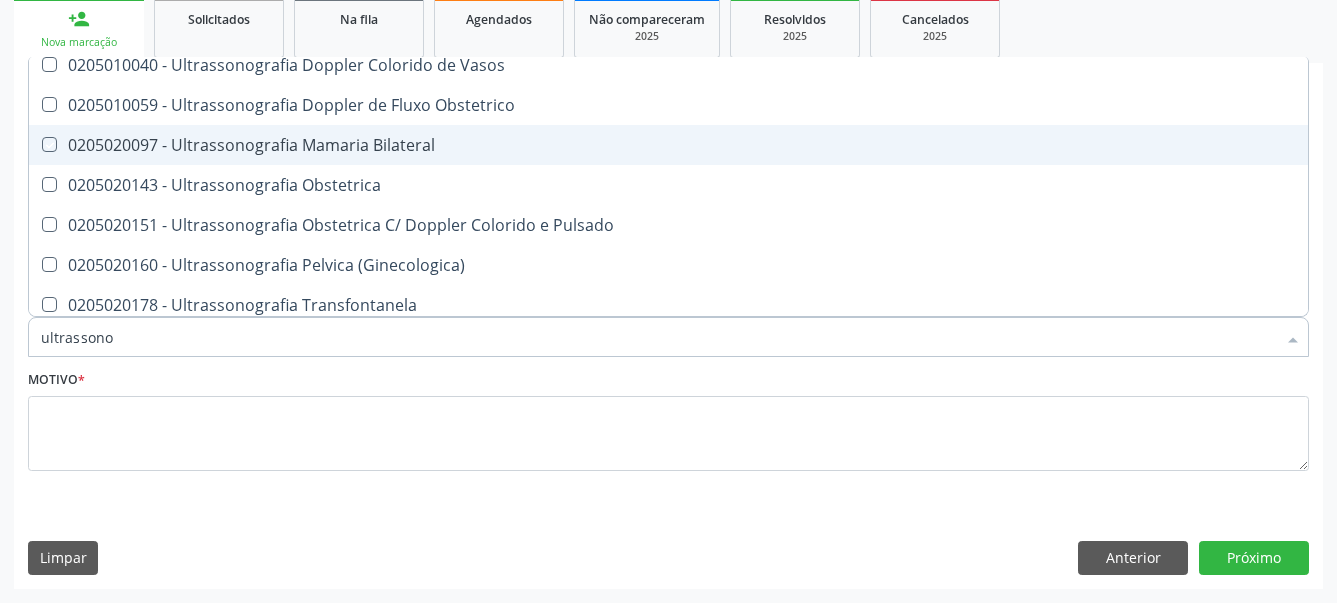 checkbox on "true" 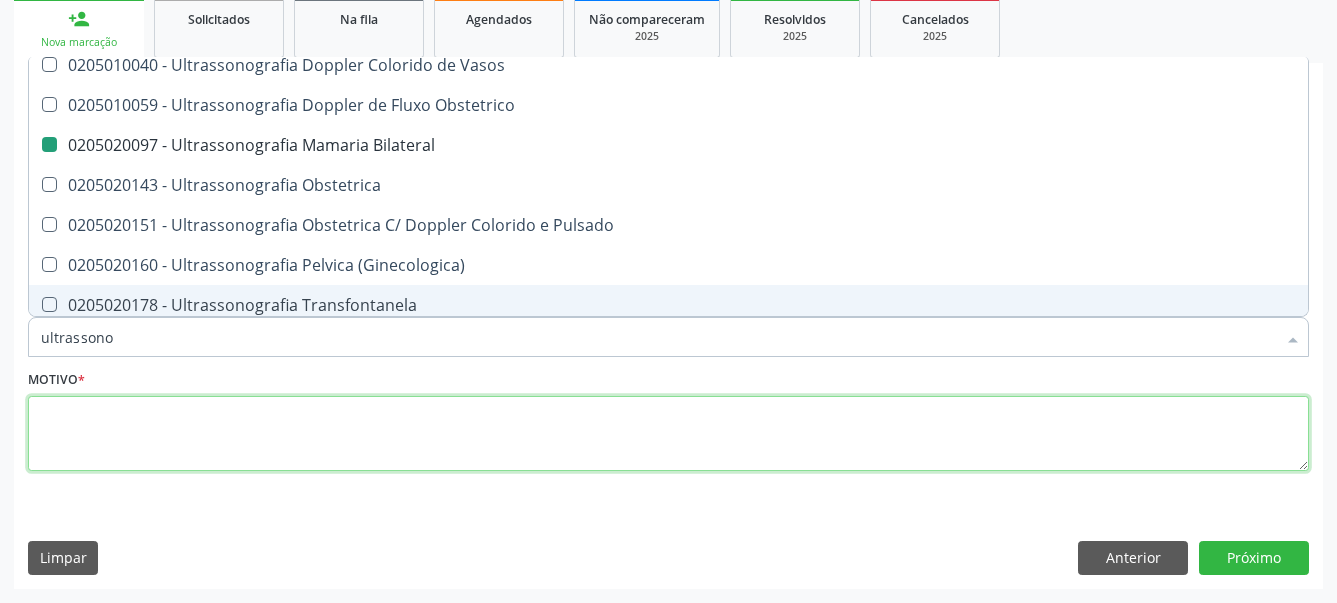 click at bounding box center (668, 434) 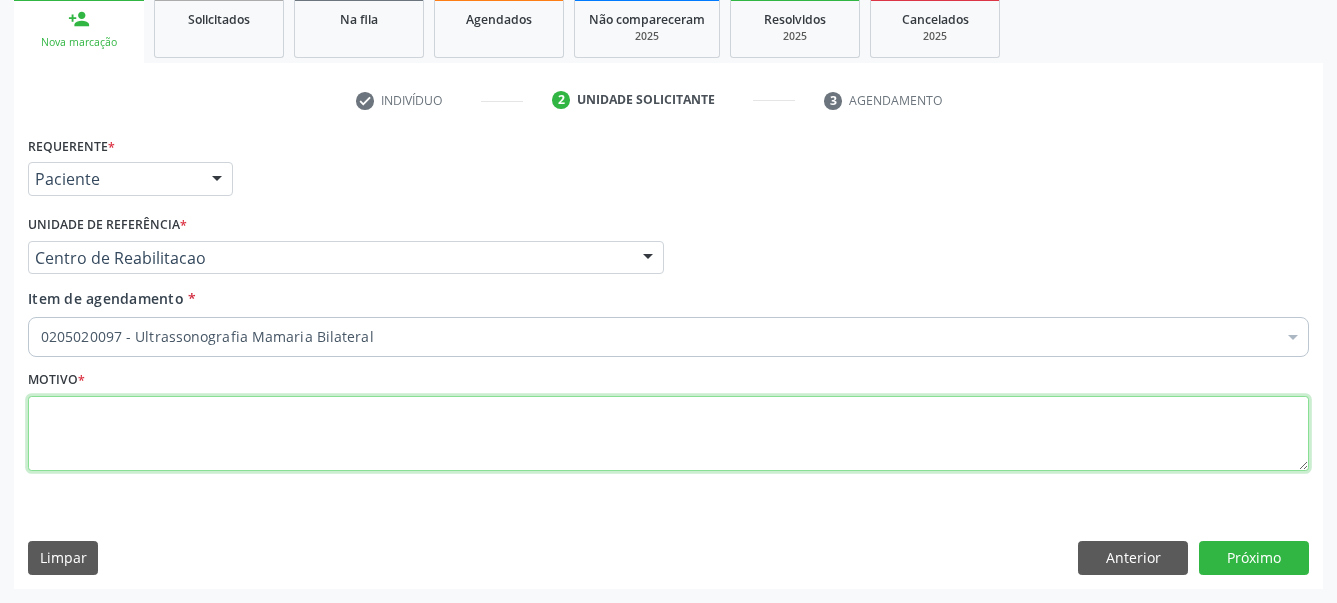 scroll, scrollTop: 0, scrollLeft: 0, axis: both 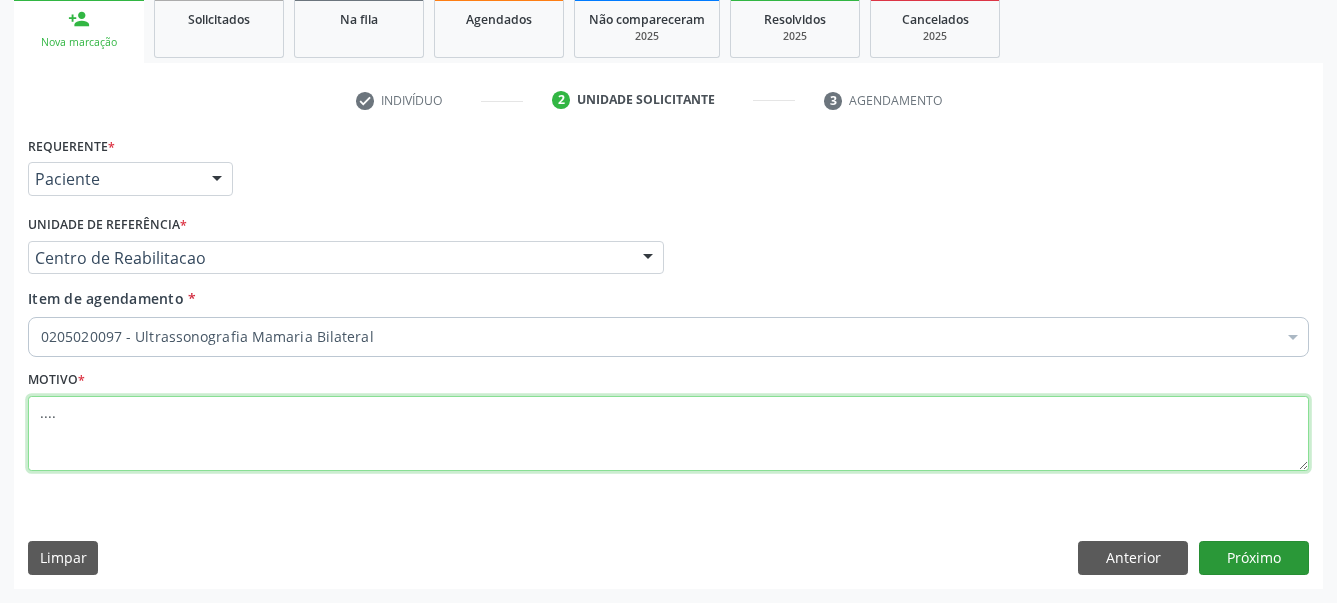 type on "...." 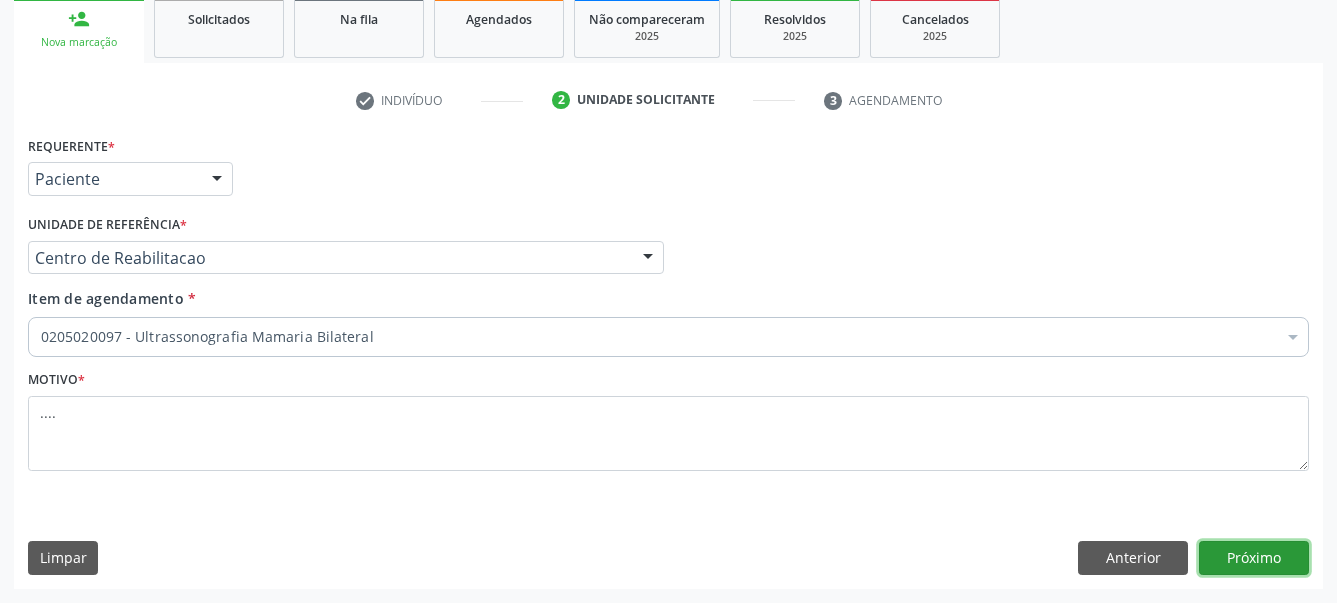 click on "Próximo" at bounding box center (1254, 558) 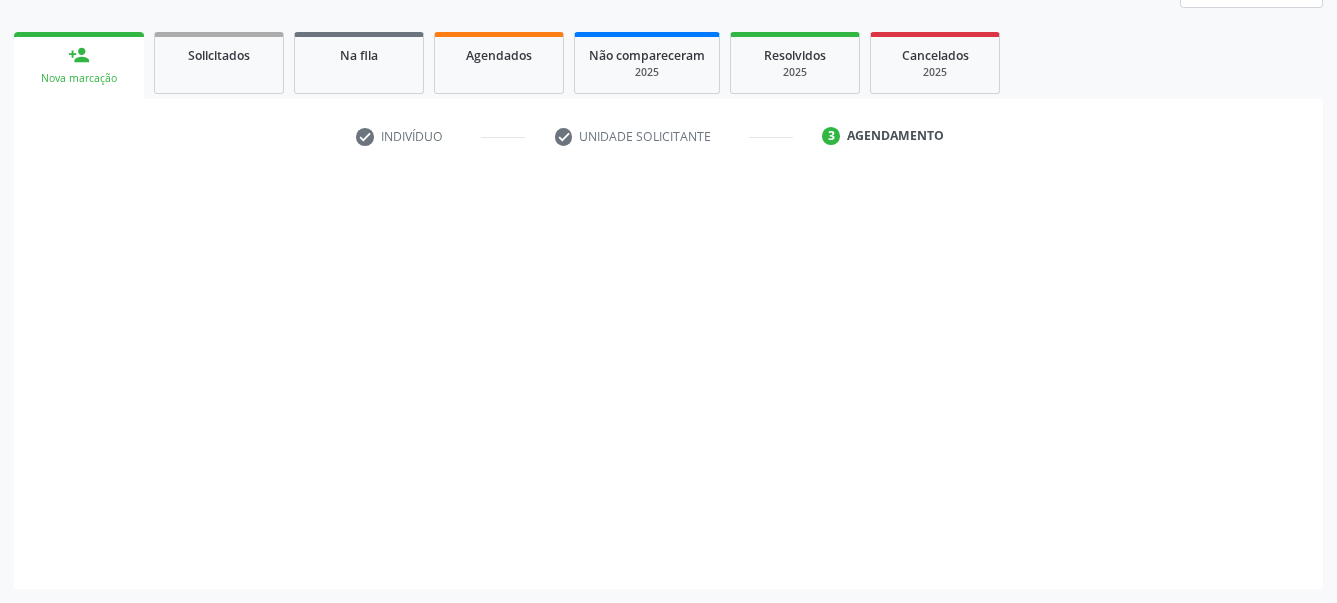 scroll, scrollTop: 267, scrollLeft: 0, axis: vertical 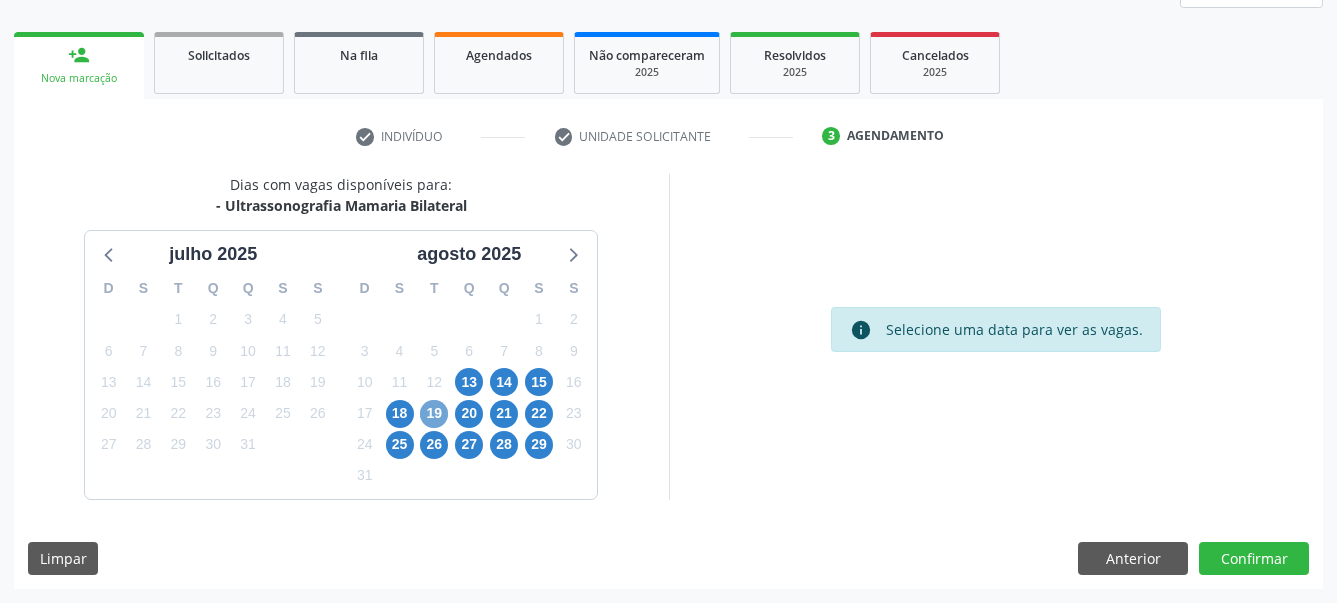 click on "19" at bounding box center (434, 414) 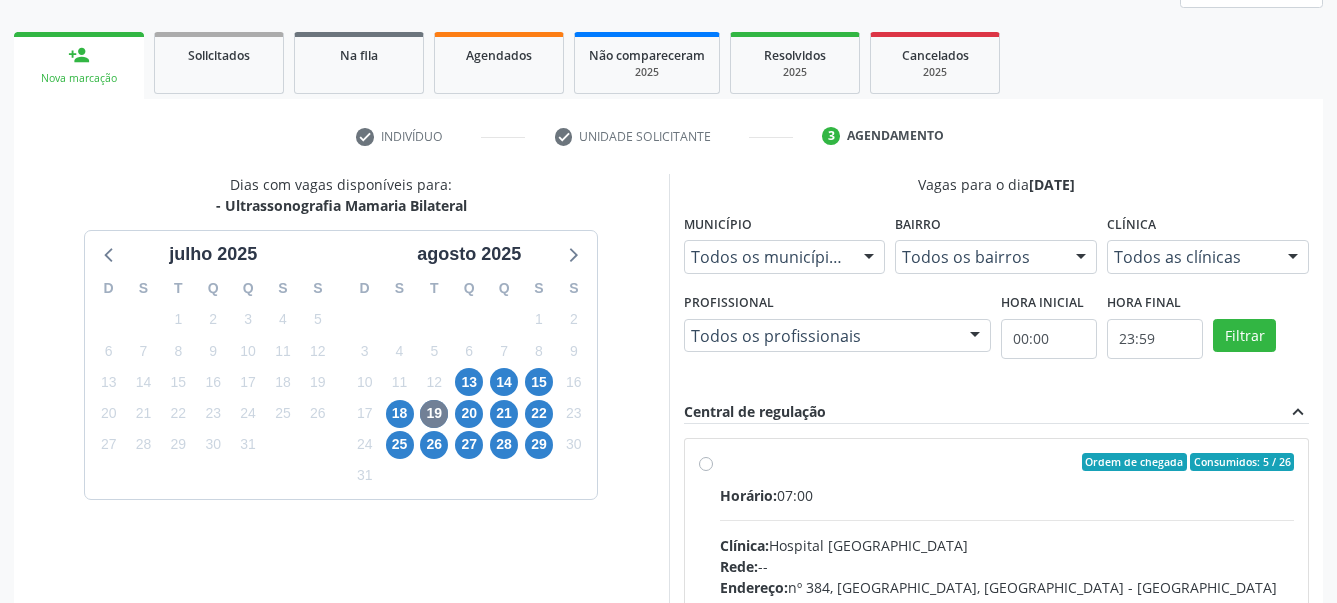 click on "Ordem de chegada
Consumidos: 5 / 26
Horário:   07:00
Clínica:  Hospital Sao Francisco
Rede:
--
Endereço:   nº 384, Varzea, Serra Talhada - PE
Telefone:   (81) 38312142
Profissional:
Yuri Araujo Magalhaes
Informações adicionais sobre o atendimento
Idade de atendimento:
de 0 a 120 anos
Gênero(s) atendido(s):
Masculino e Feminino
Informações adicionais:
--" at bounding box center (1007, 606) 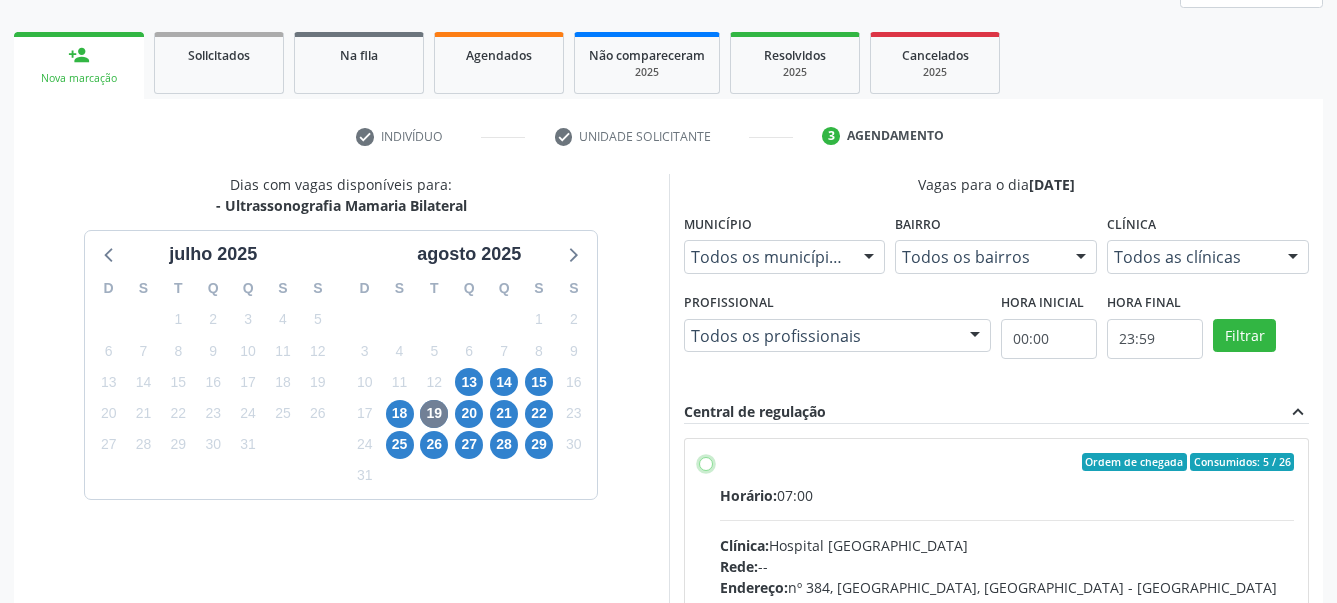 click on "Ordem de chegada
Consumidos: 5 / 26
Horário:   07:00
Clínica:  Hospital Sao Francisco
Rede:
--
Endereço:   nº 384, Varzea, Serra Talhada - PE
Telefone:   (81) 38312142
Profissional:
Yuri Araujo Magalhaes
Informações adicionais sobre o atendimento
Idade de atendimento:
de 0 a 120 anos
Gênero(s) atendido(s):
Masculino e Feminino
Informações adicionais:
--" at bounding box center (706, 462) 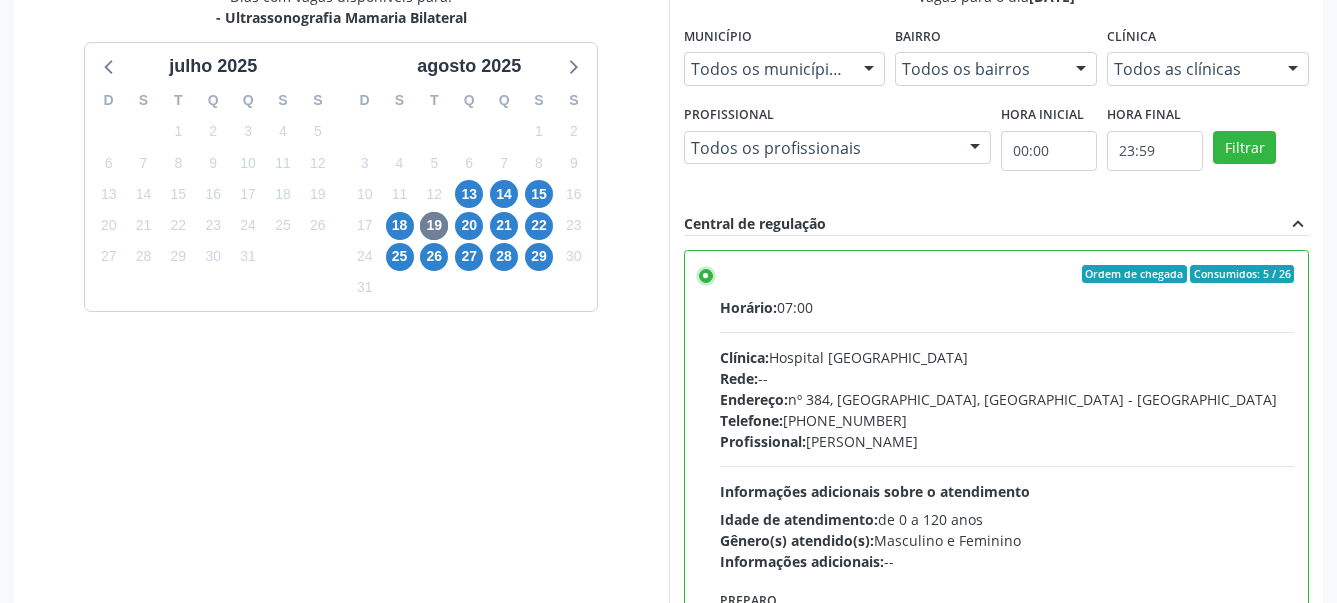scroll, scrollTop: 591, scrollLeft: 0, axis: vertical 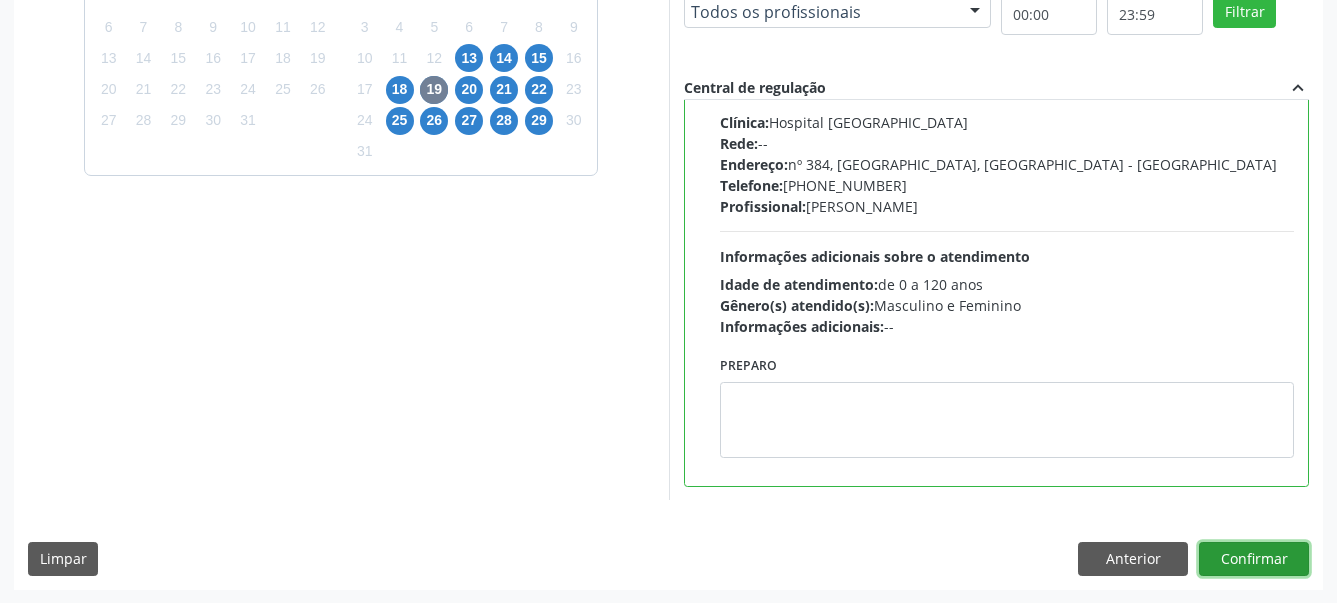 click on "Confirmar" at bounding box center [1254, 559] 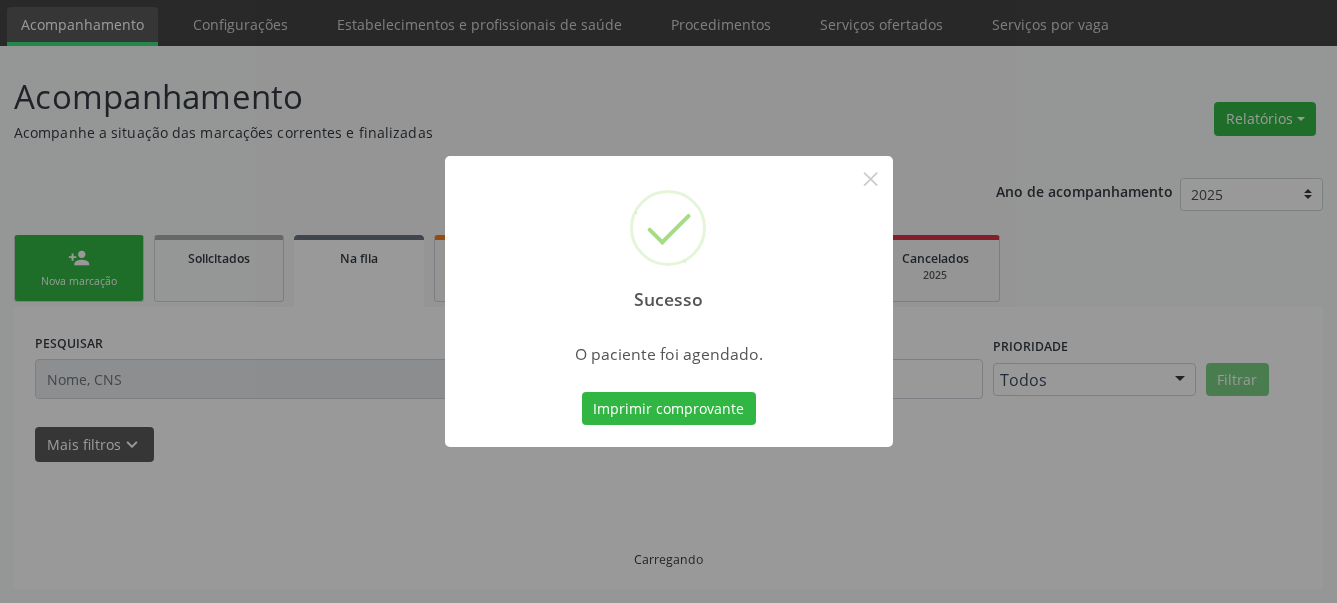 scroll, scrollTop: 63, scrollLeft: 0, axis: vertical 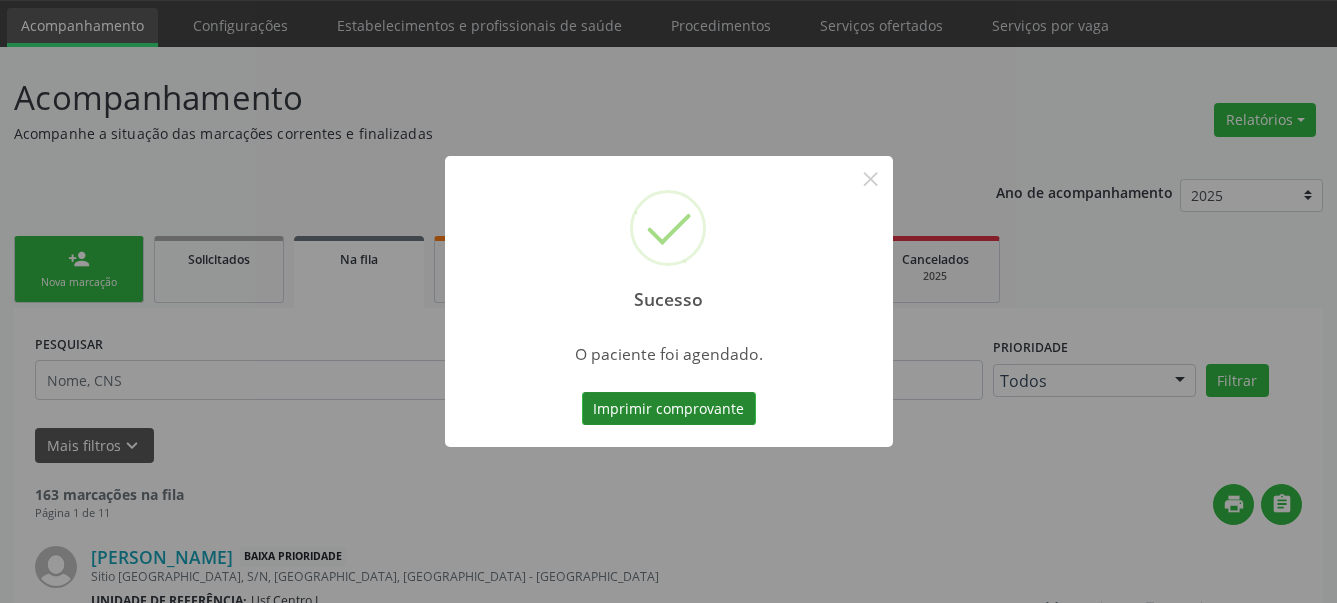 click on "Imprimir comprovante" at bounding box center [669, 409] 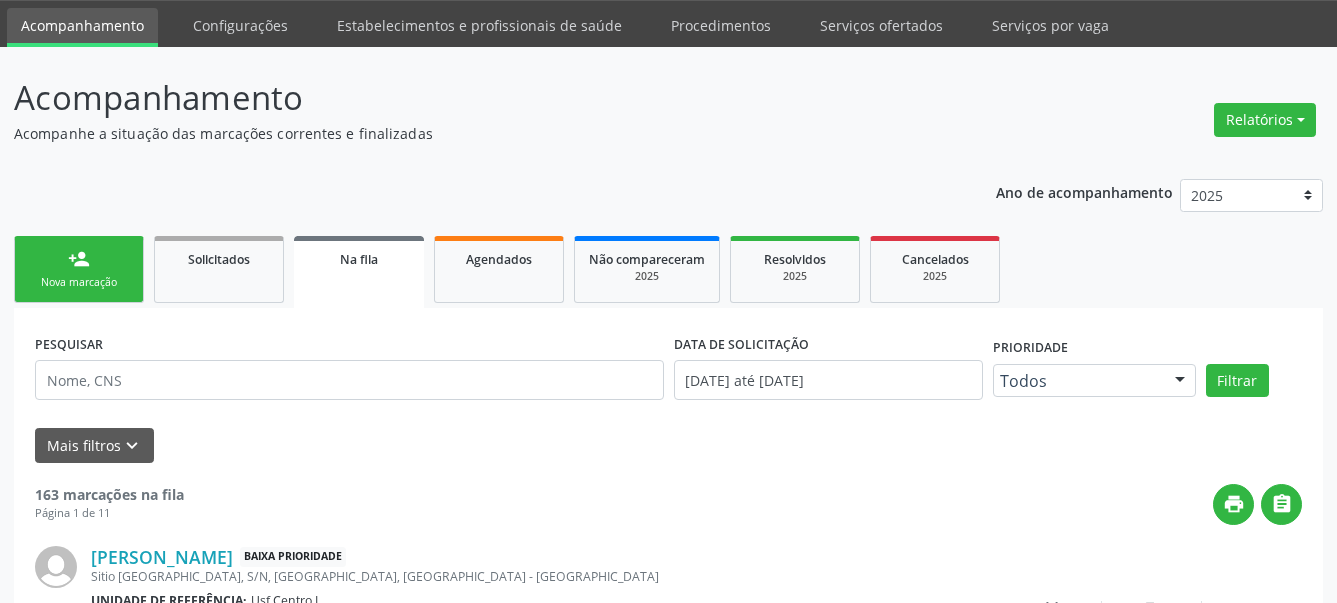 scroll, scrollTop: 62, scrollLeft: 0, axis: vertical 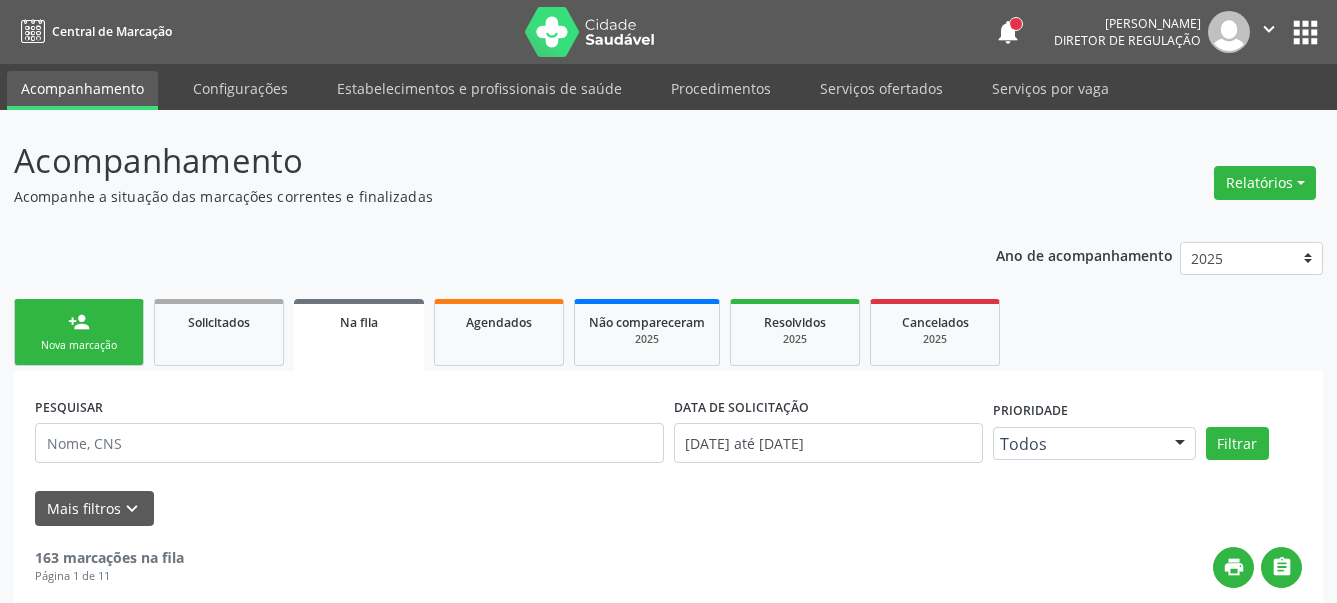 click on "notifications
Ana Paula da Silva Lima
Diretor de regulação

Configurações
Sair
apps" at bounding box center [1158, 32] 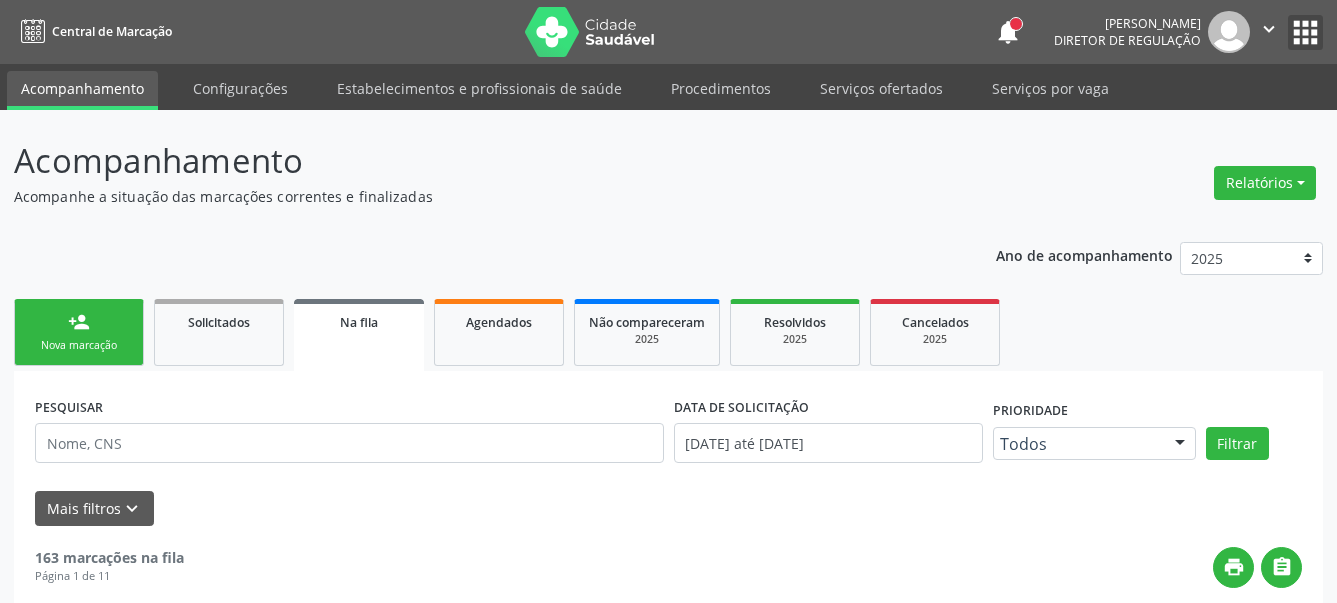 drag, startPoint x: 1305, startPoint y: 23, endPoint x: 1285, endPoint y: 42, distance: 27.58623 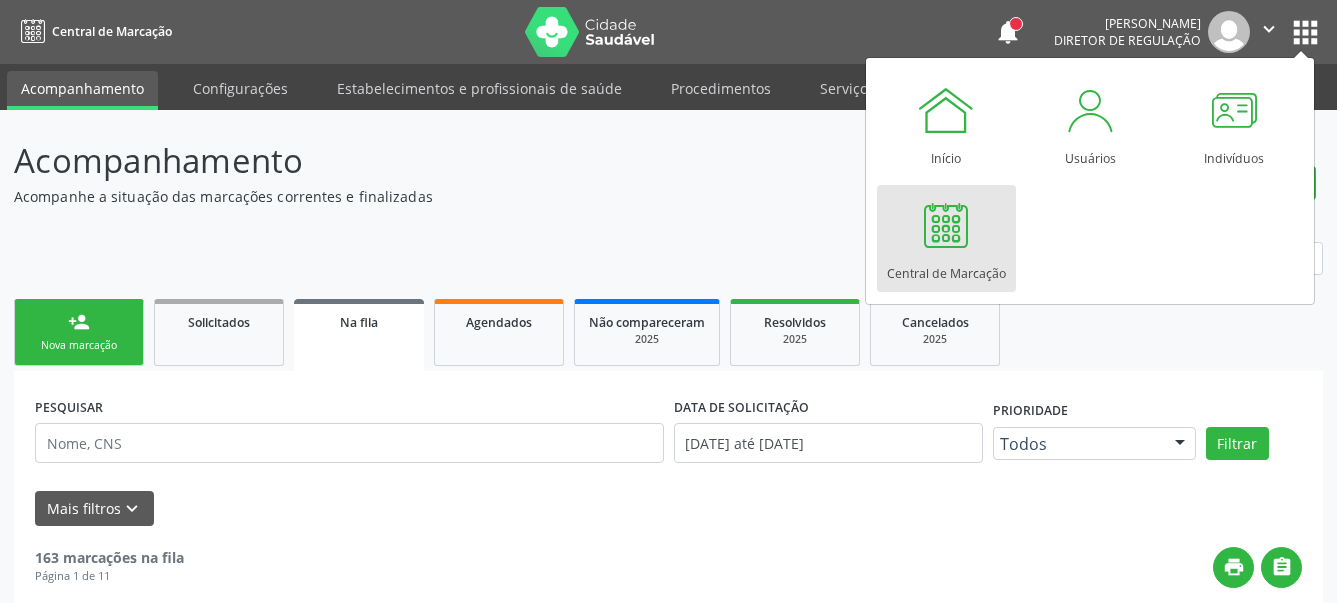 click at bounding box center [946, 225] 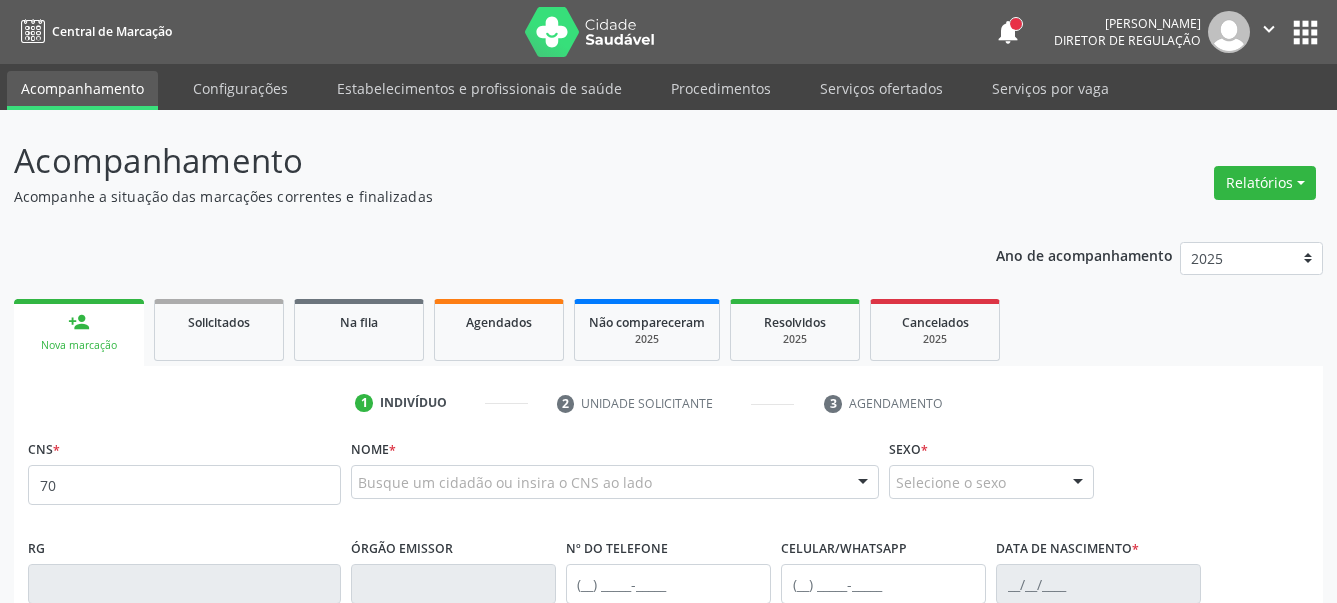 scroll, scrollTop: 0, scrollLeft: 0, axis: both 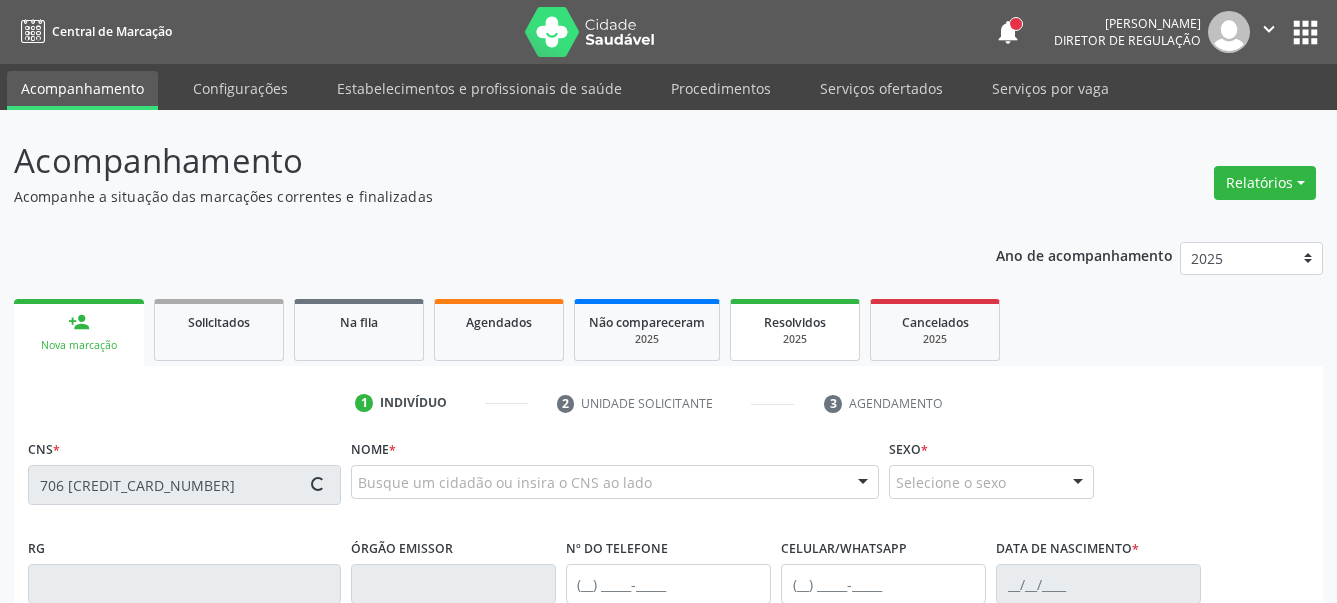 type on "706 [CREDIT_CARD_NUMBER]" 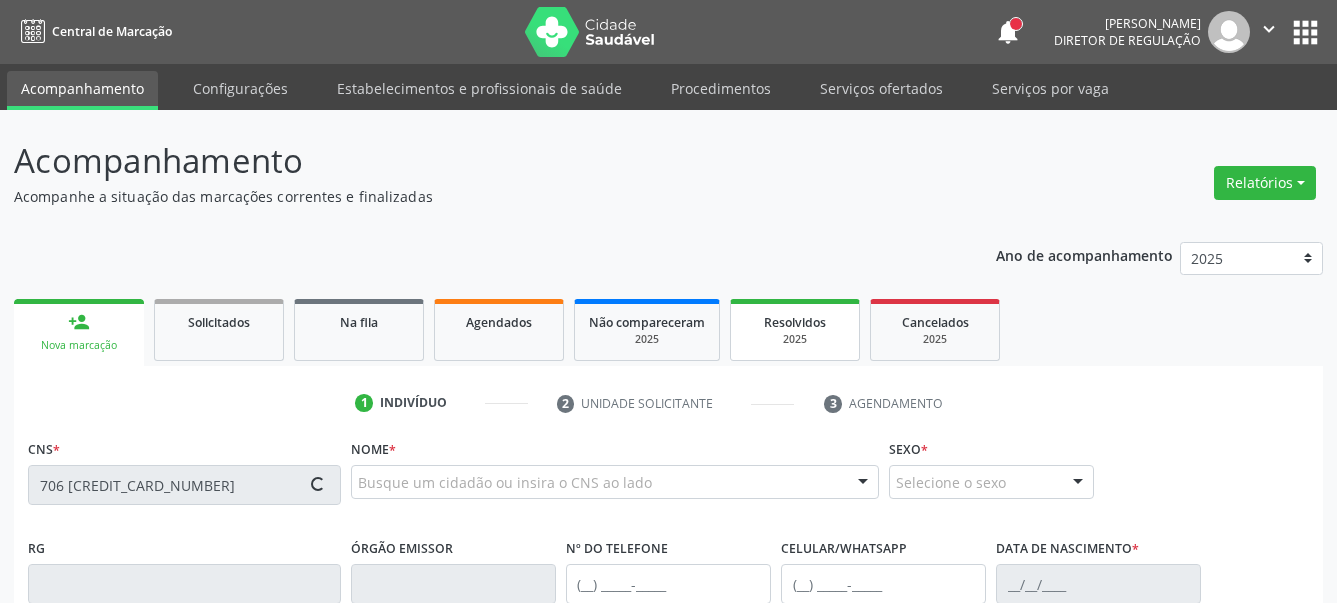 type 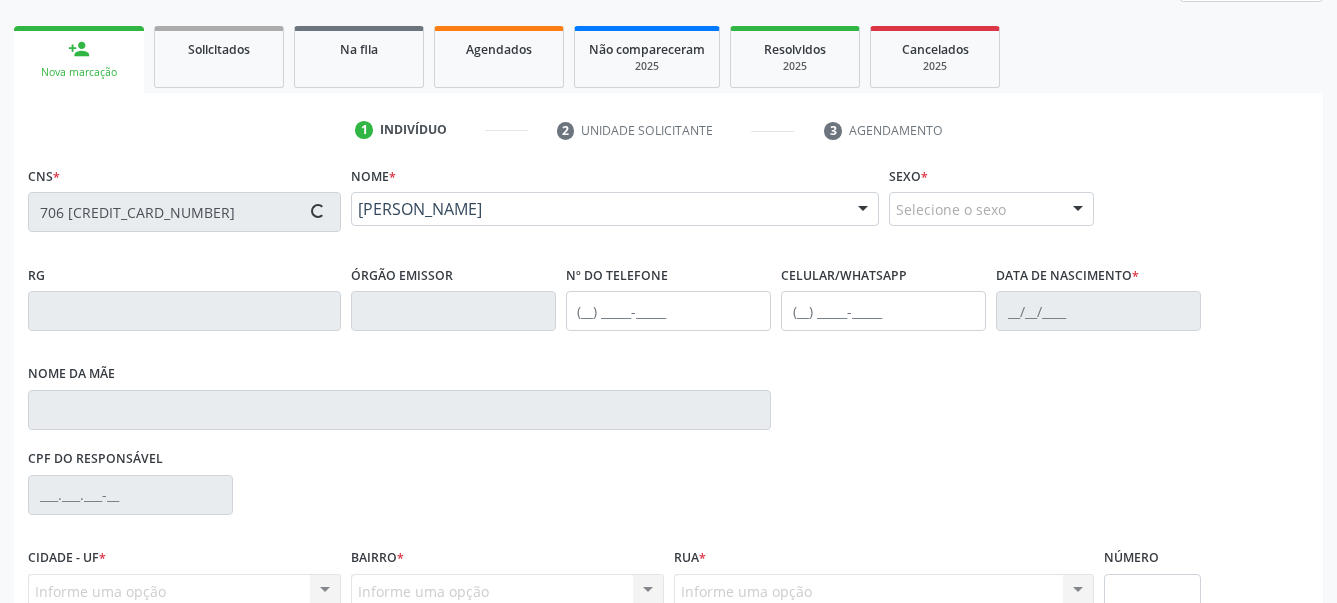 type on "[PHONE_NUMBER]" 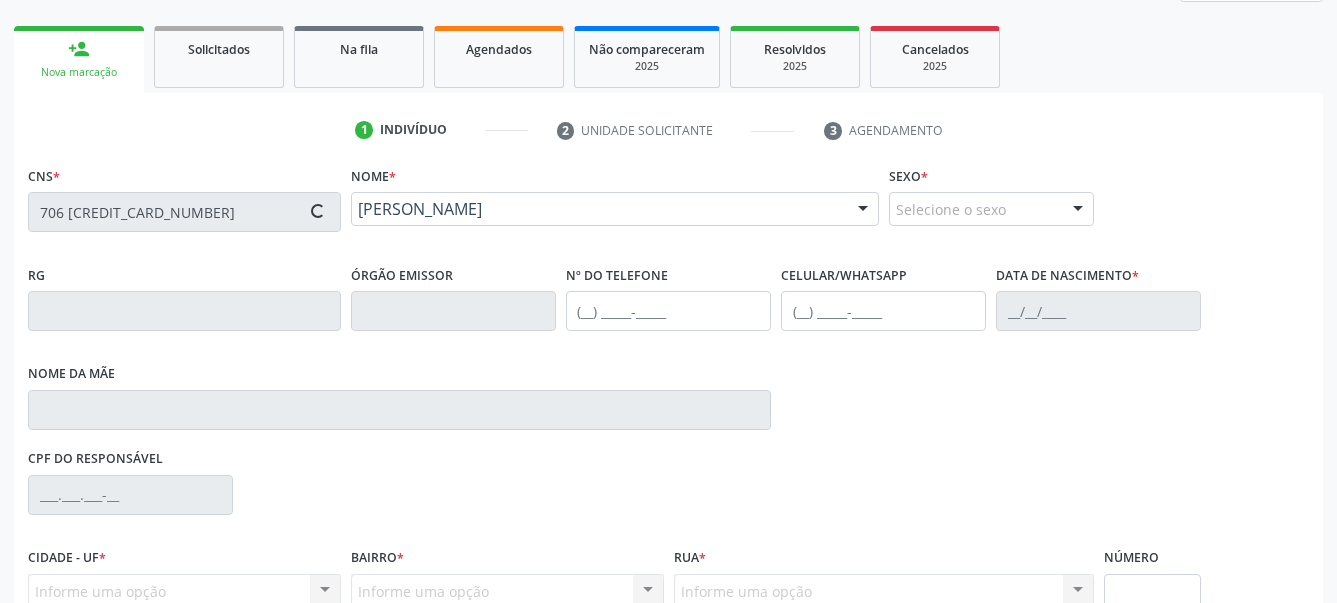 type on "[DATE]" 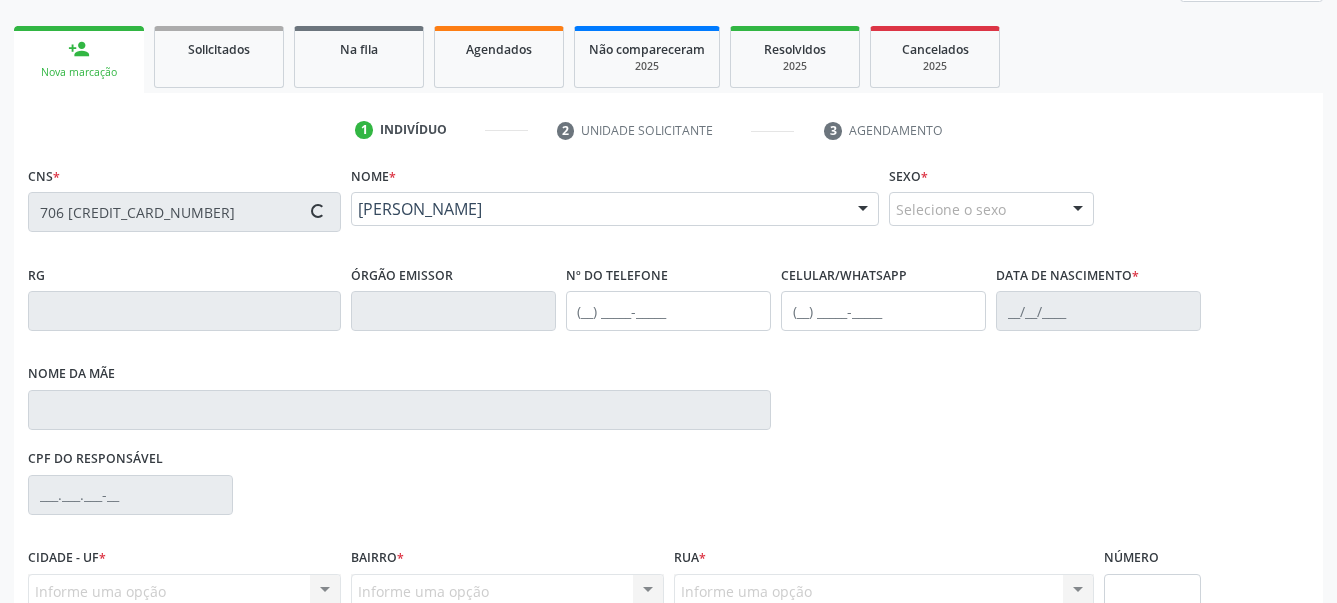 type on "[PERSON_NAME]" 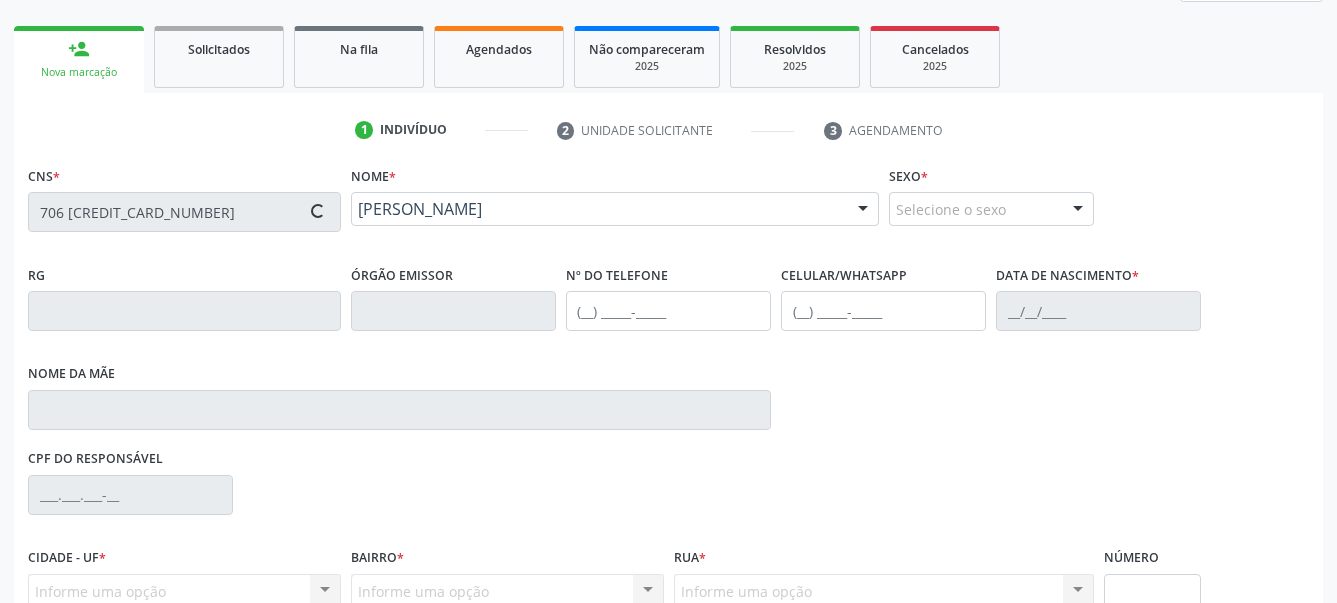 type on "561.229.934-68" 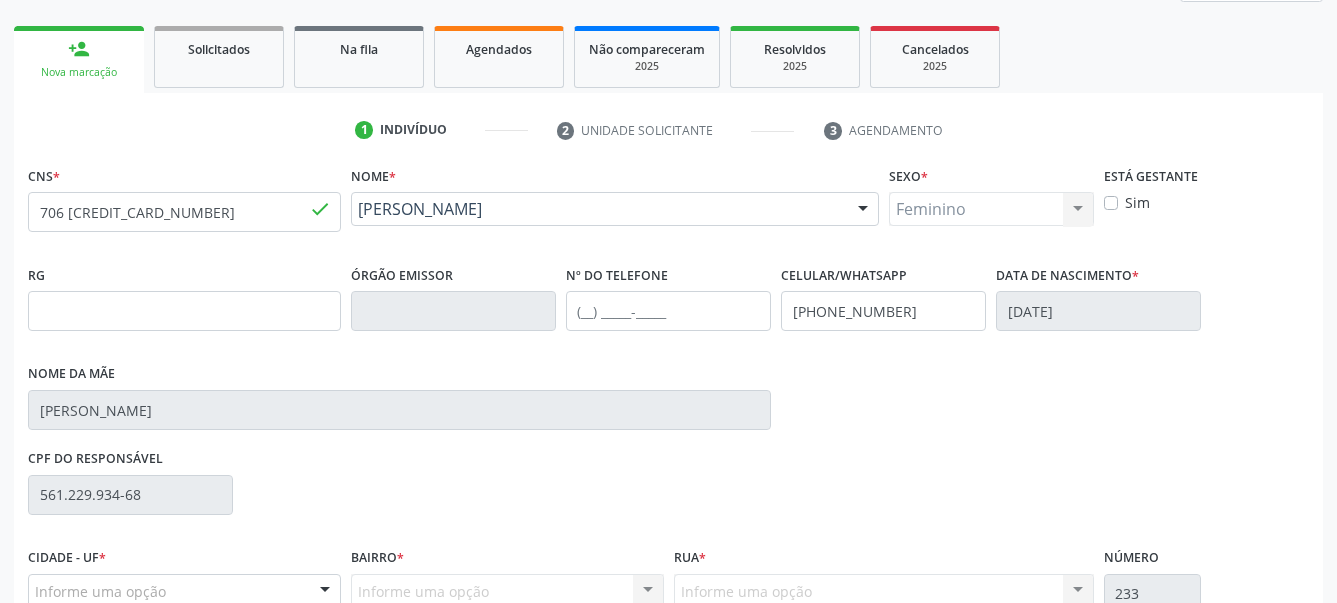 scroll, scrollTop: 306, scrollLeft: 0, axis: vertical 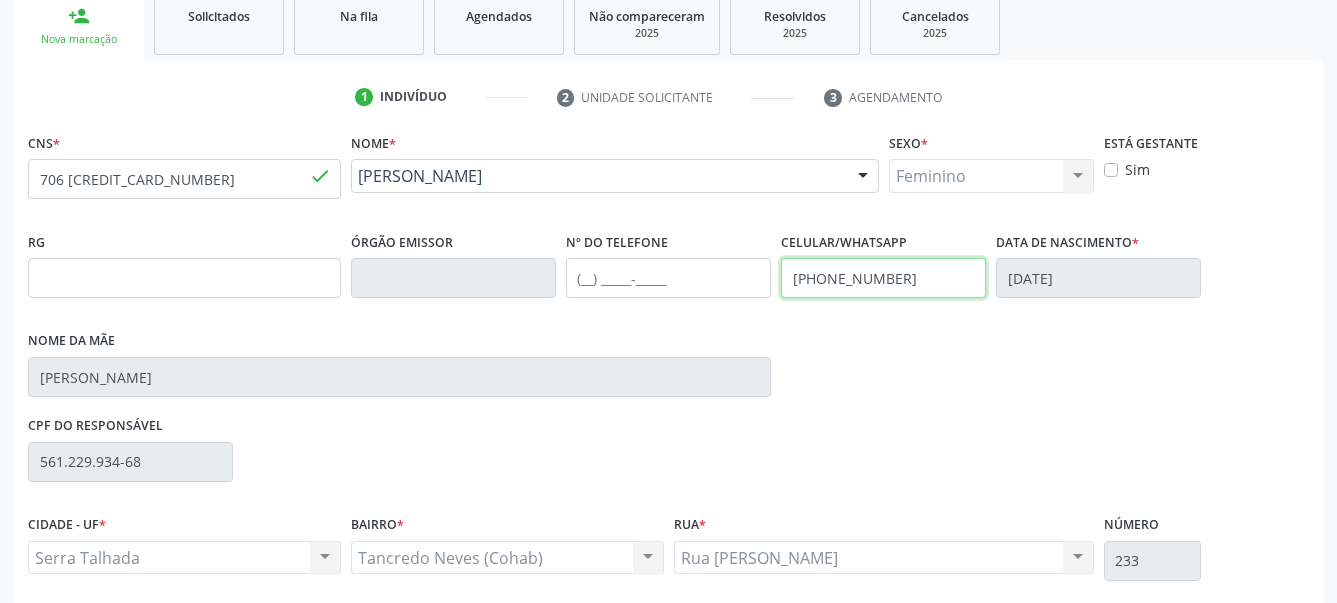 drag, startPoint x: 944, startPoint y: 287, endPoint x: 777, endPoint y: 307, distance: 168.19334 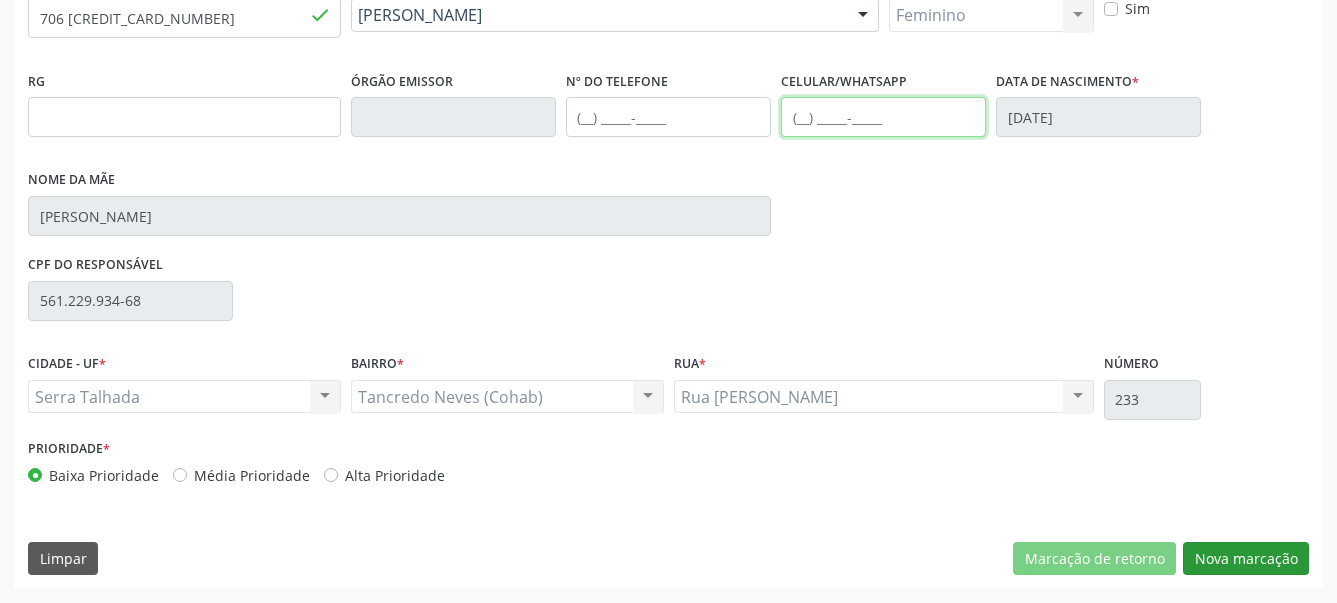 type 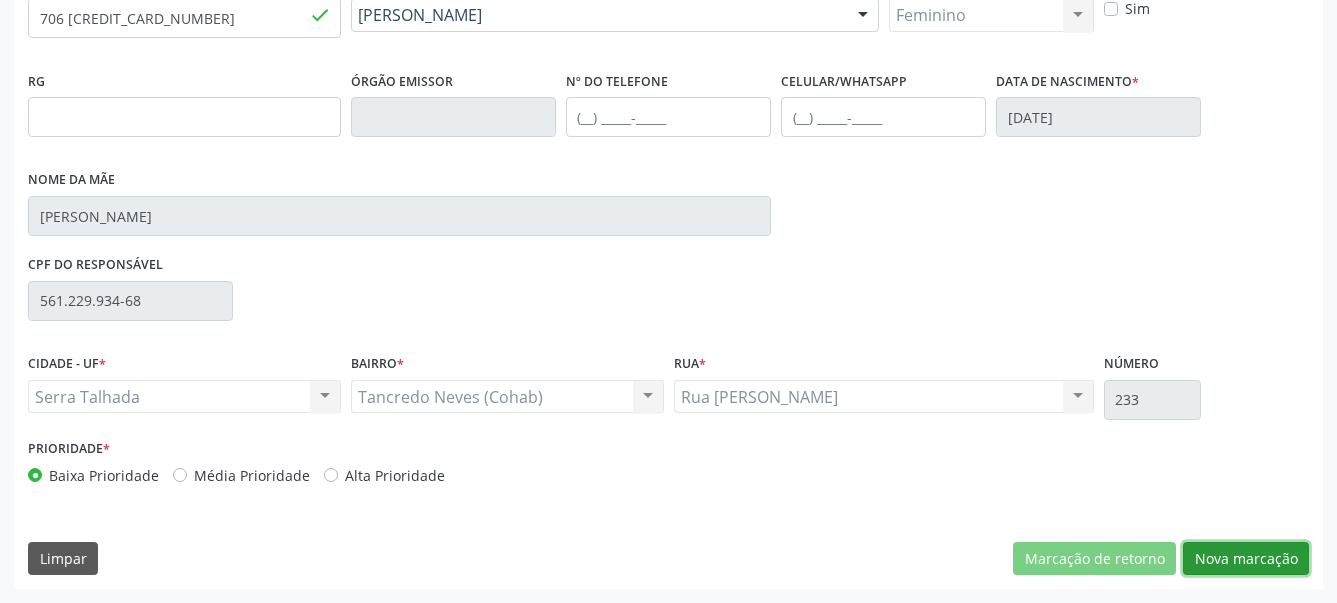 click on "Nova marcação" at bounding box center (1246, 559) 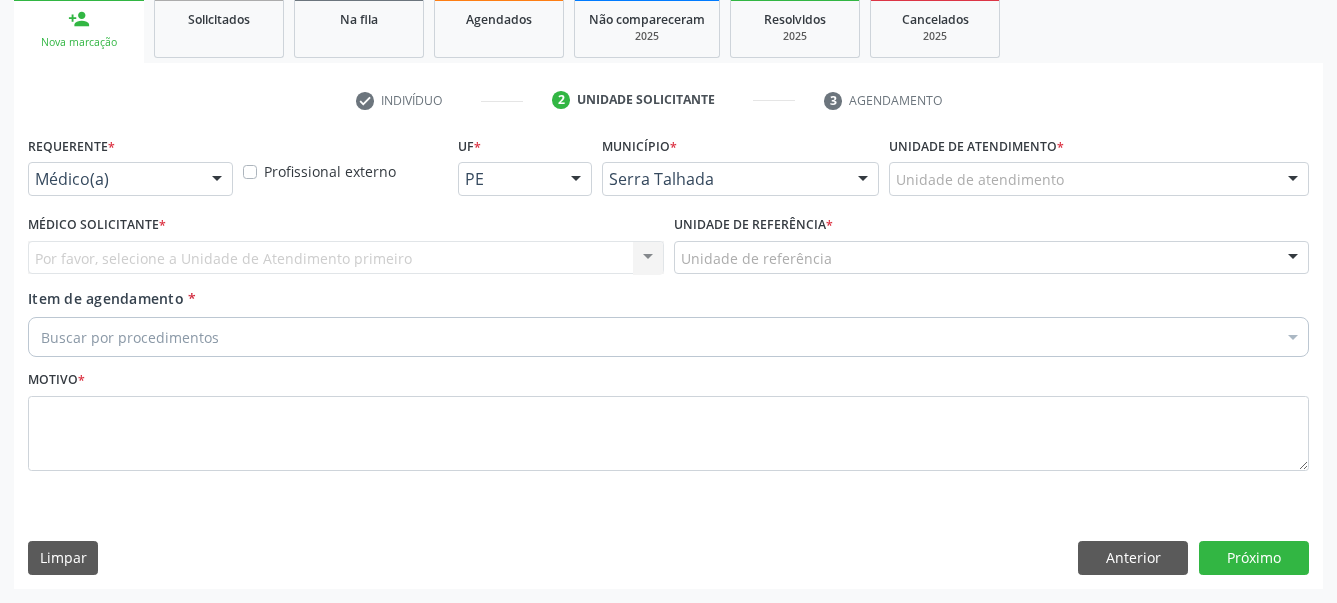 scroll, scrollTop: 319, scrollLeft: 0, axis: vertical 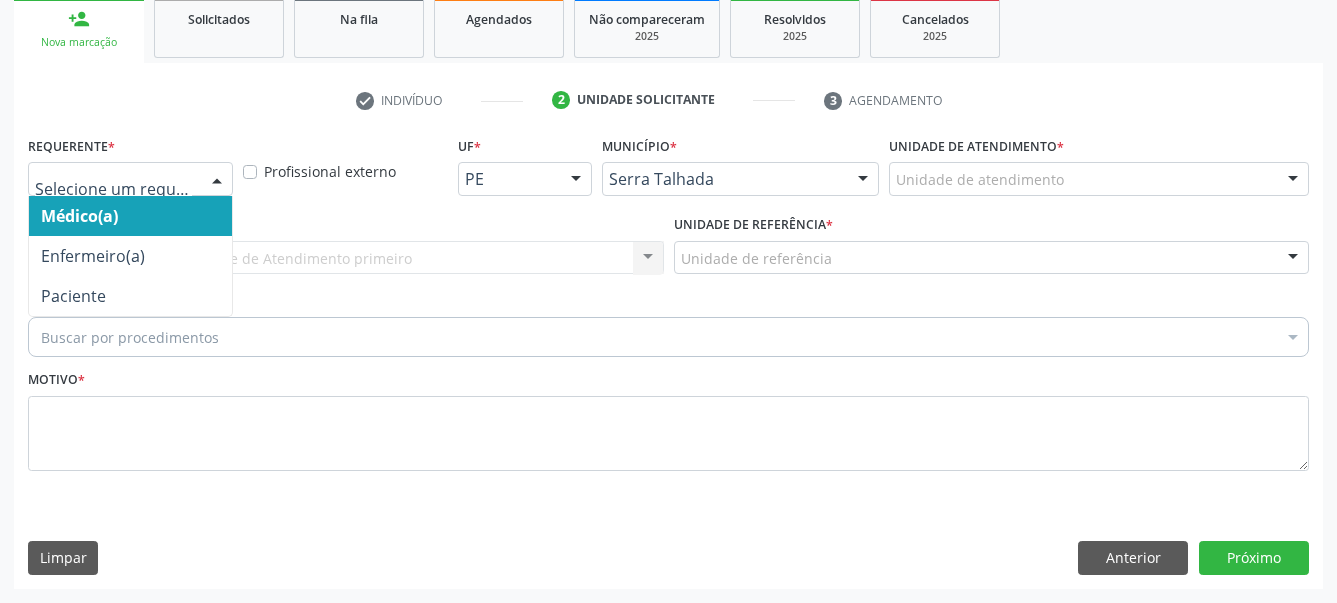 click at bounding box center [130, 179] 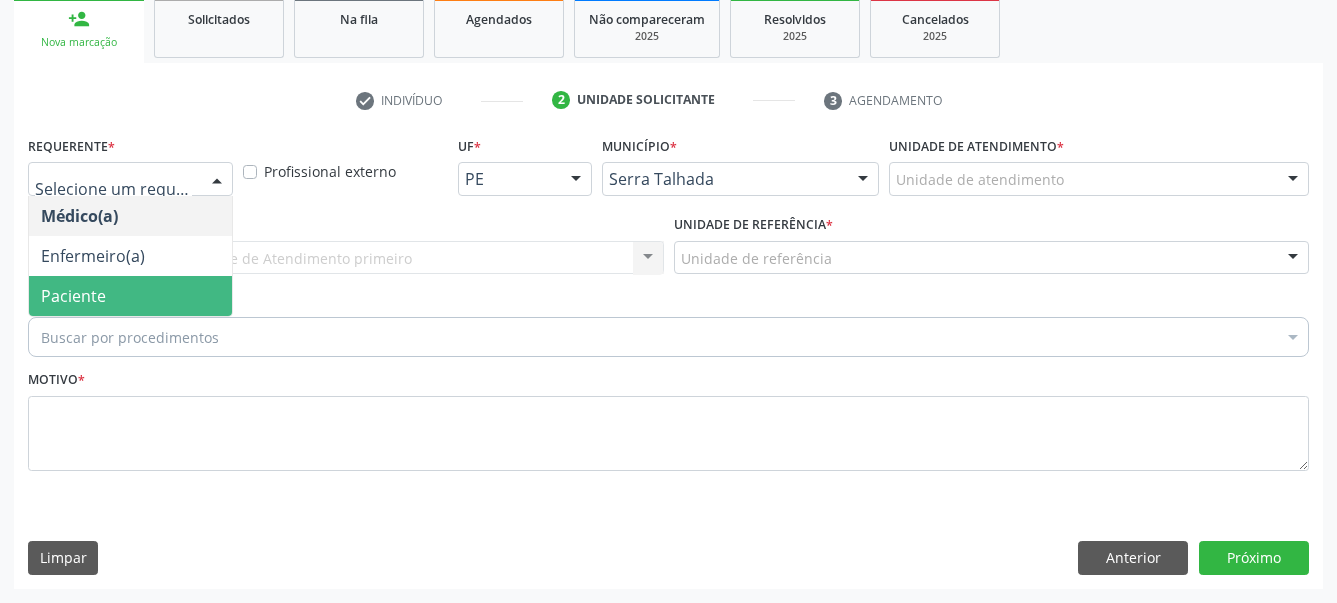 click on "Paciente" at bounding box center [130, 296] 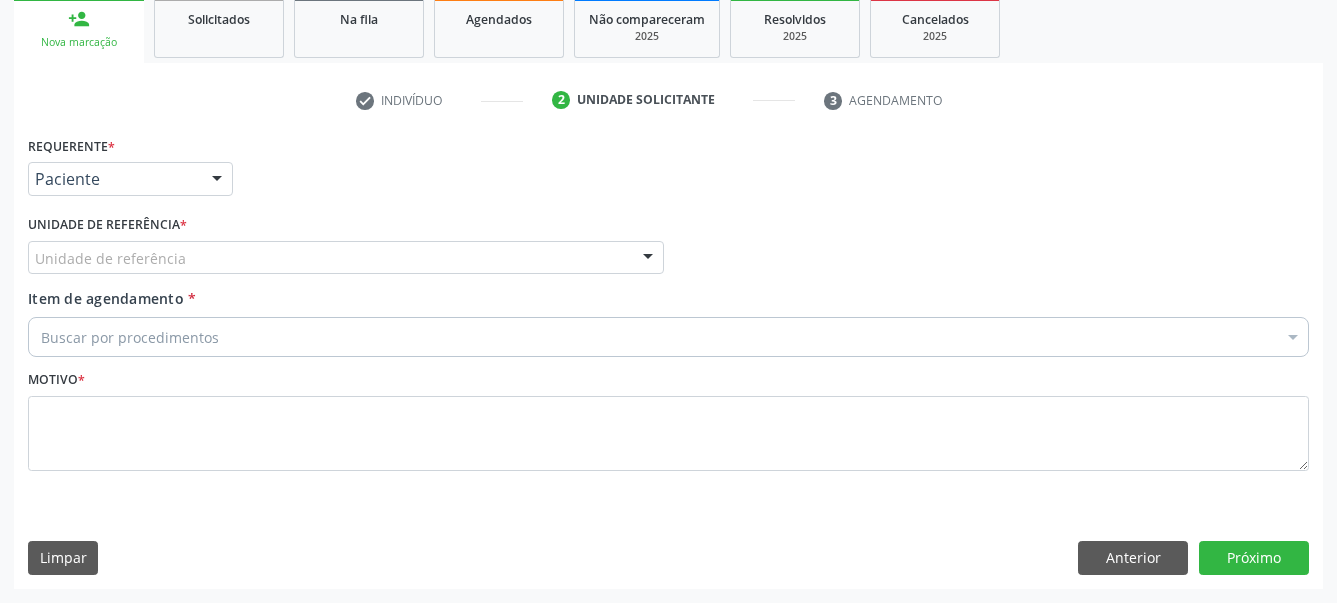 click on "Unidade de referência
*" at bounding box center (107, 225) 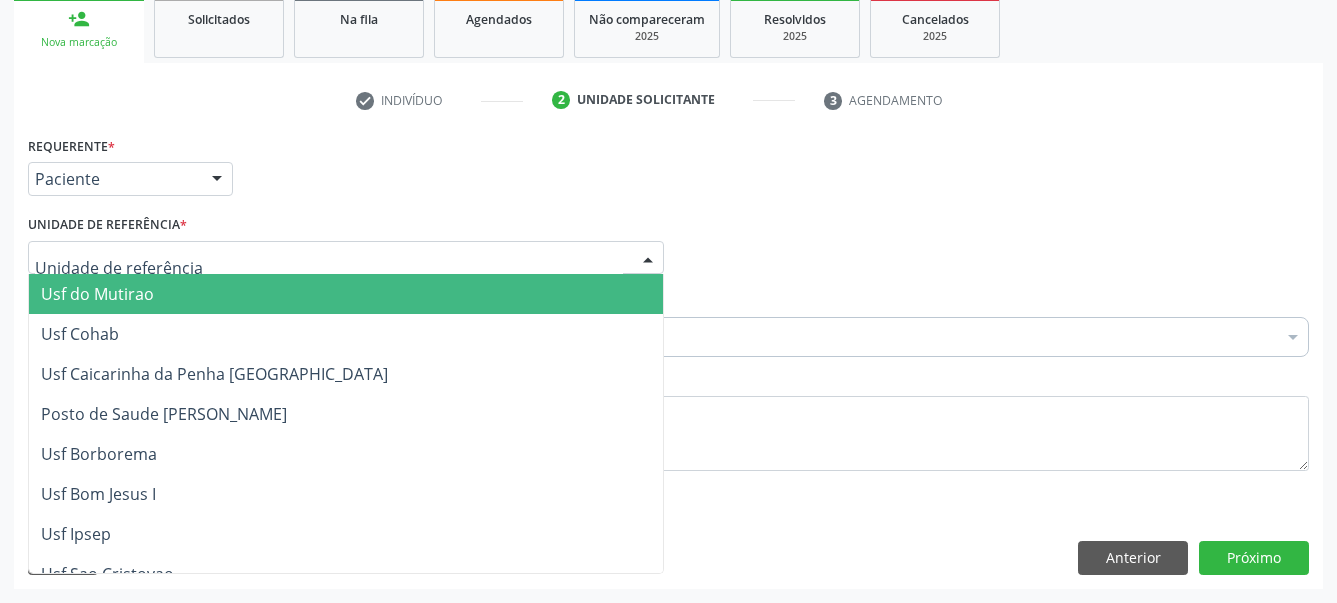 click at bounding box center [346, 258] 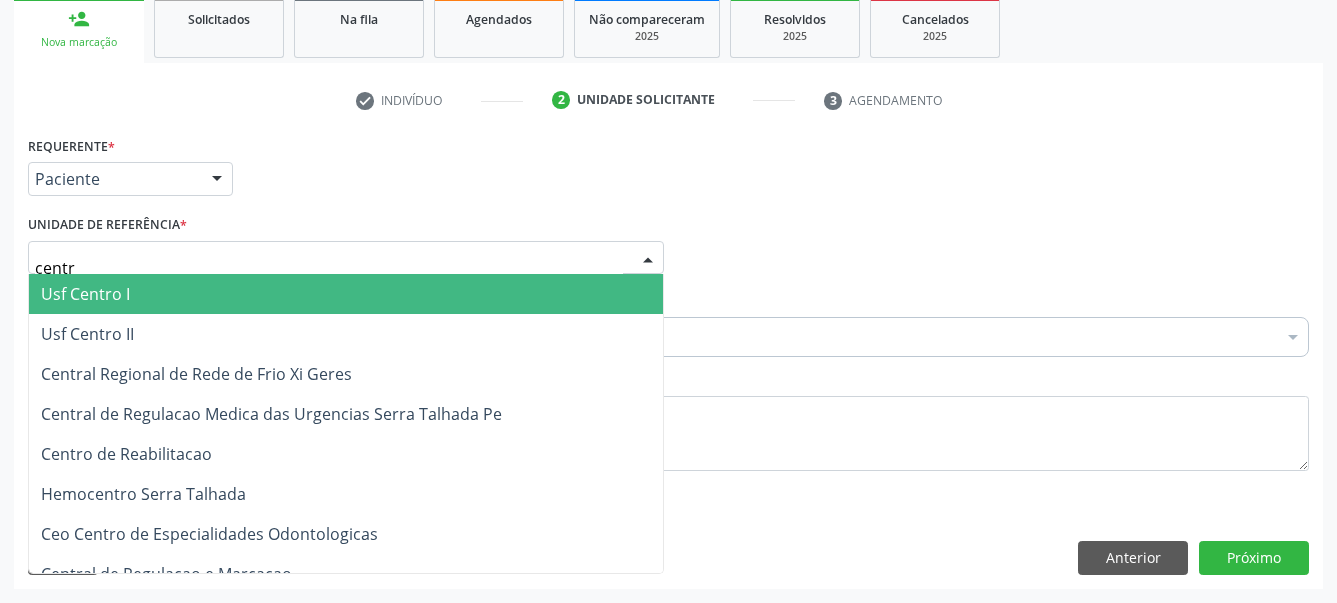 type on "centro" 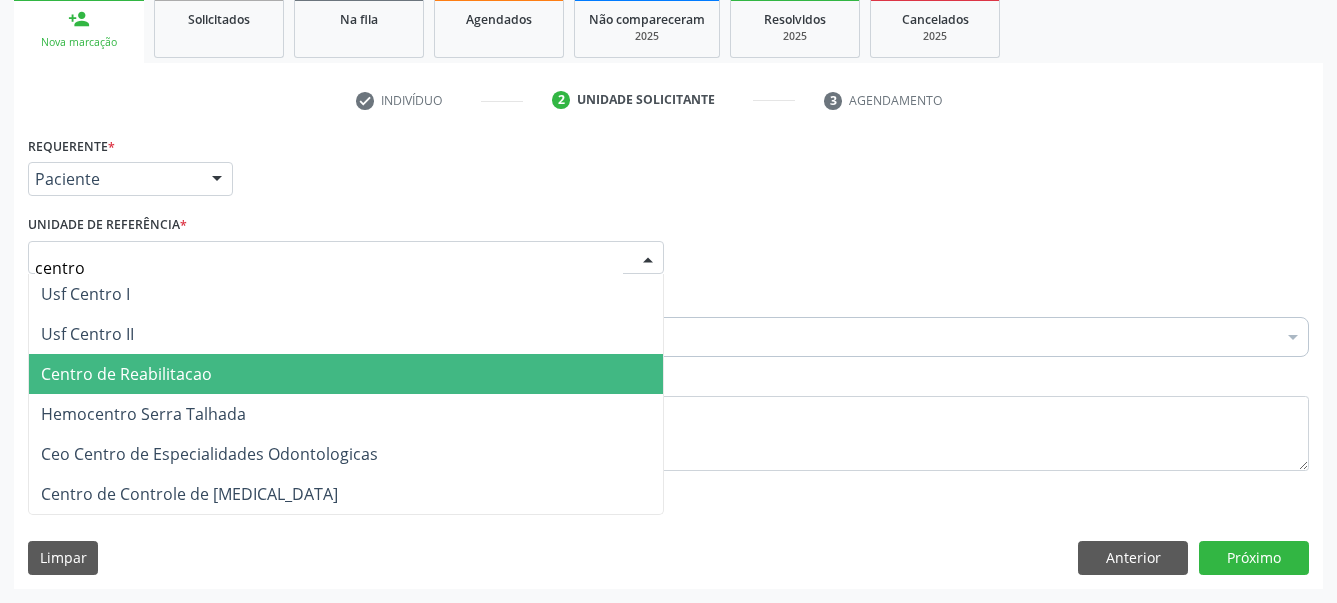 click on "Centro de Reabilitacao" at bounding box center (126, 374) 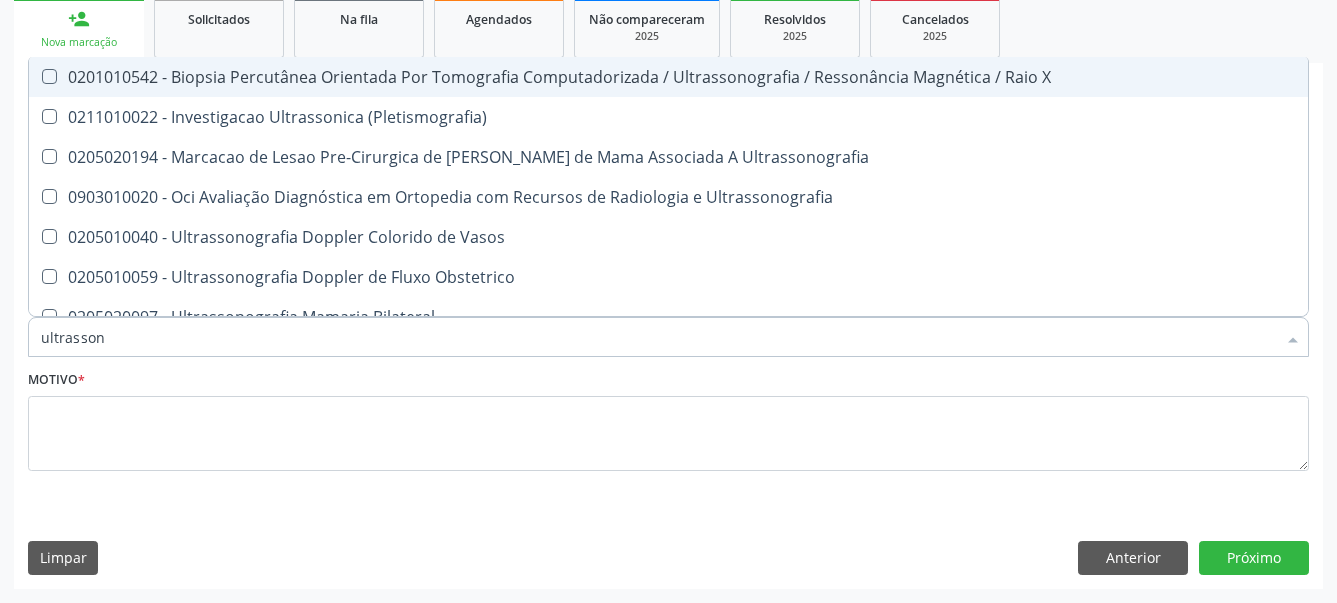 type on "ultrassono" 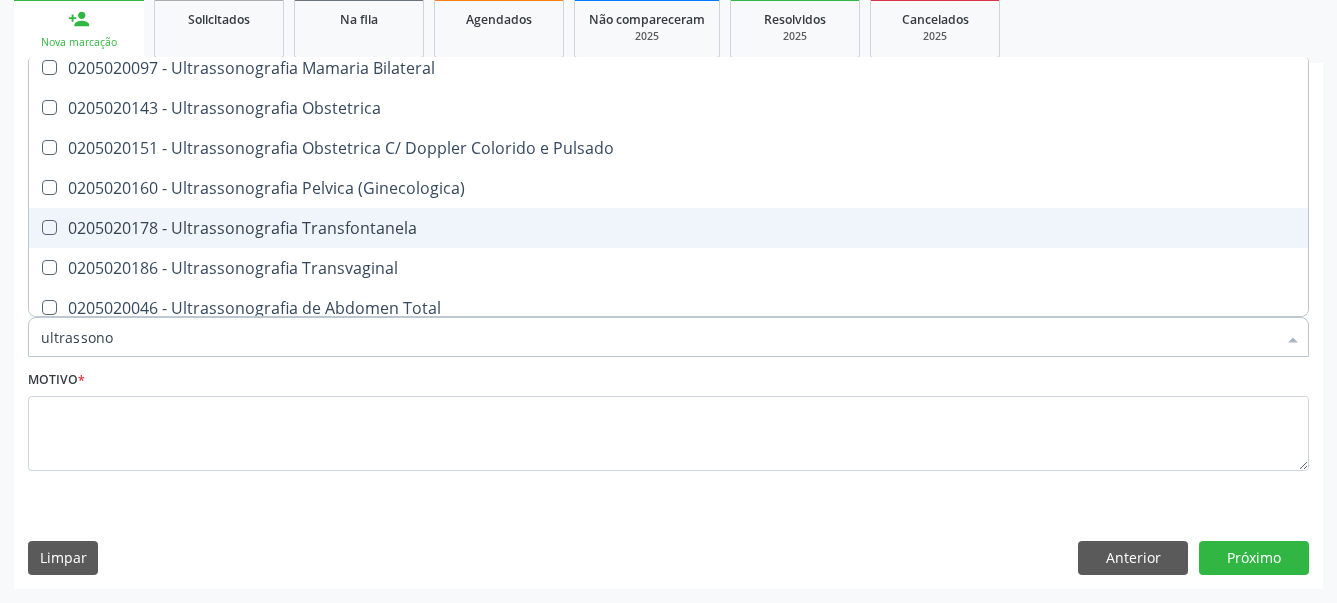 scroll, scrollTop: 264, scrollLeft: 0, axis: vertical 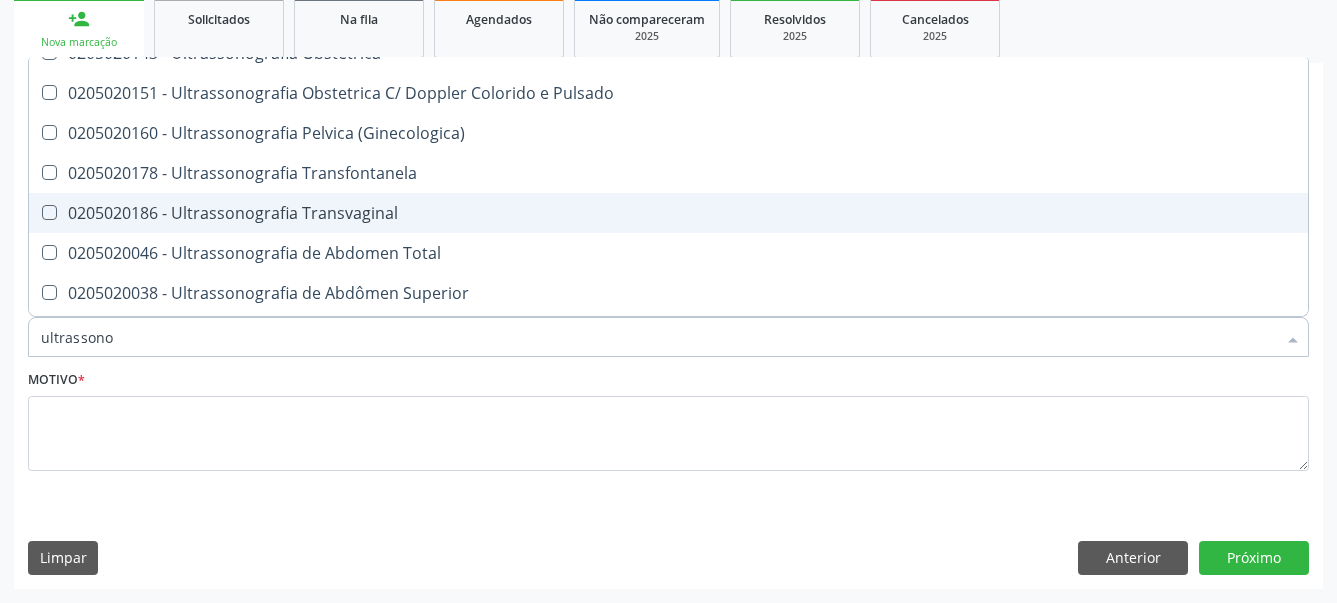 click on "0205020186 - Ultrassonografia Transvaginal" at bounding box center (668, 213) 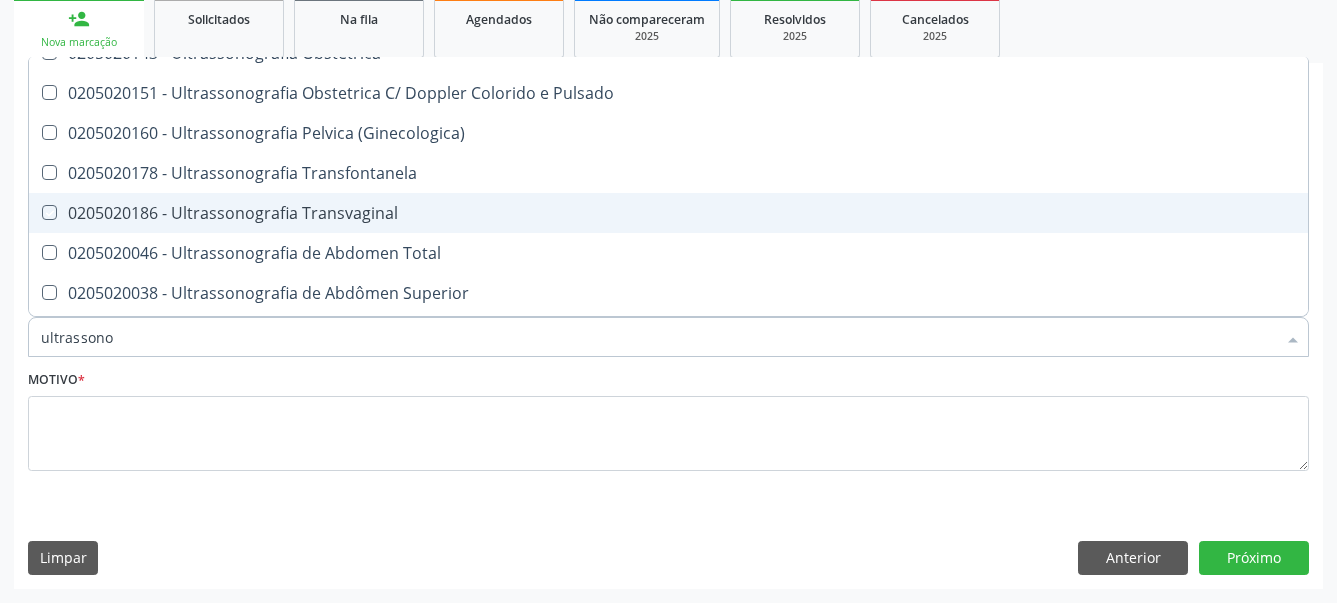 checkbox on "true" 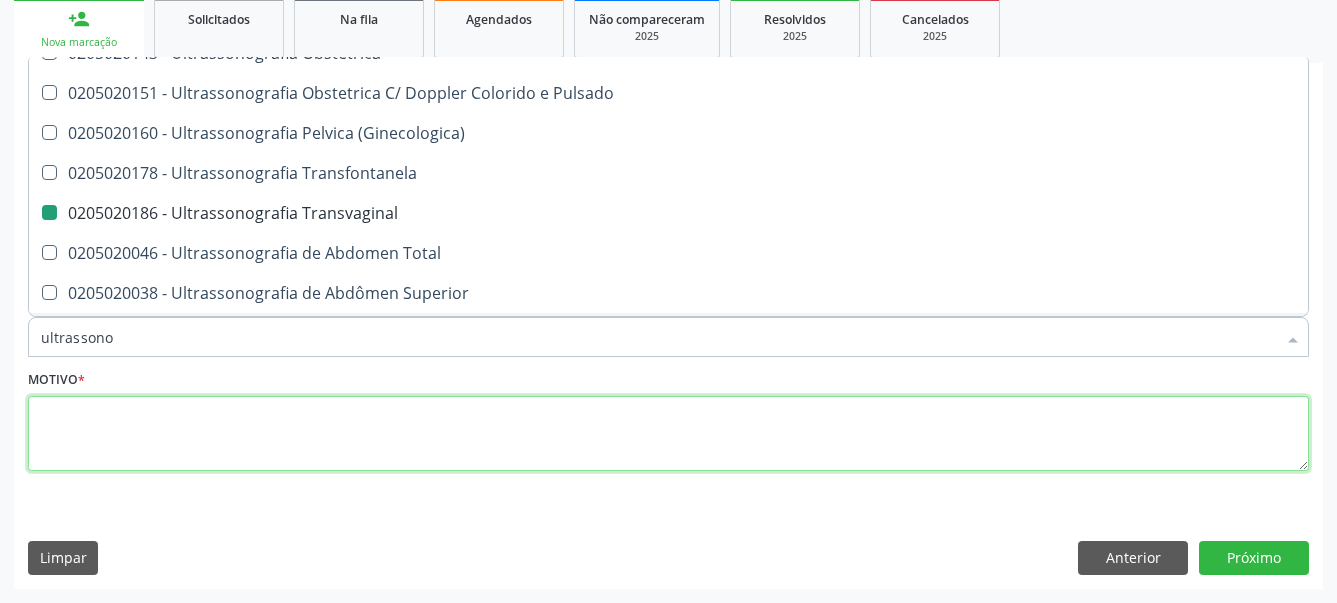 click at bounding box center (668, 434) 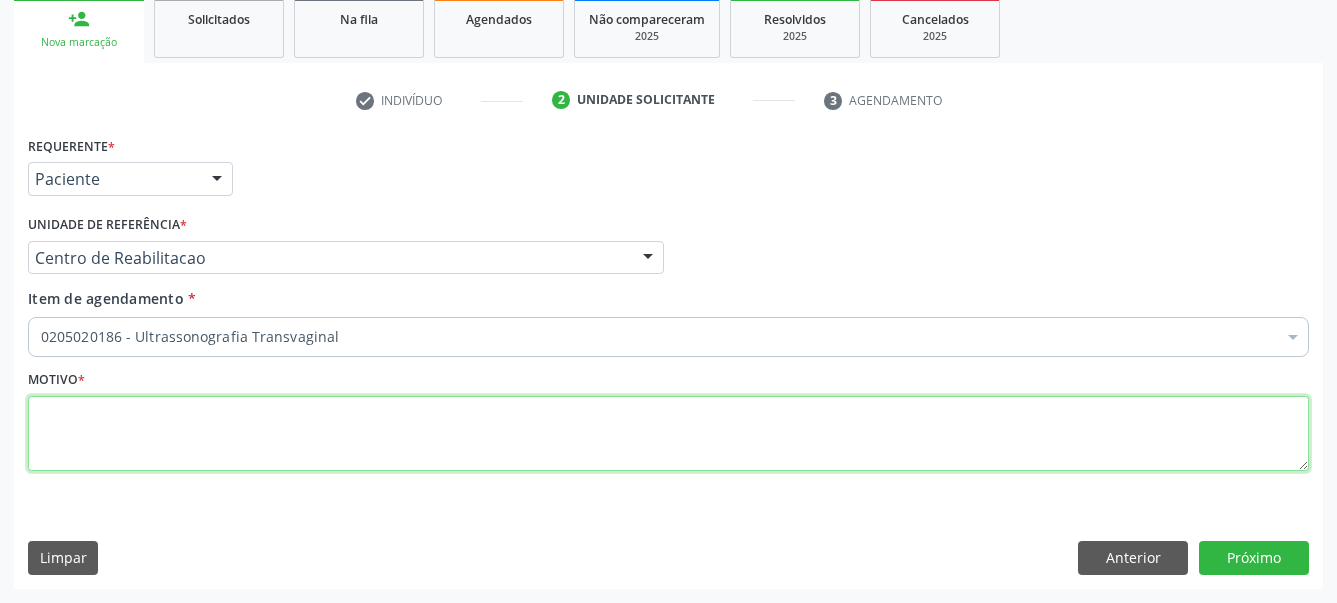 scroll, scrollTop: 0, scrollLeft: 0, axis: both 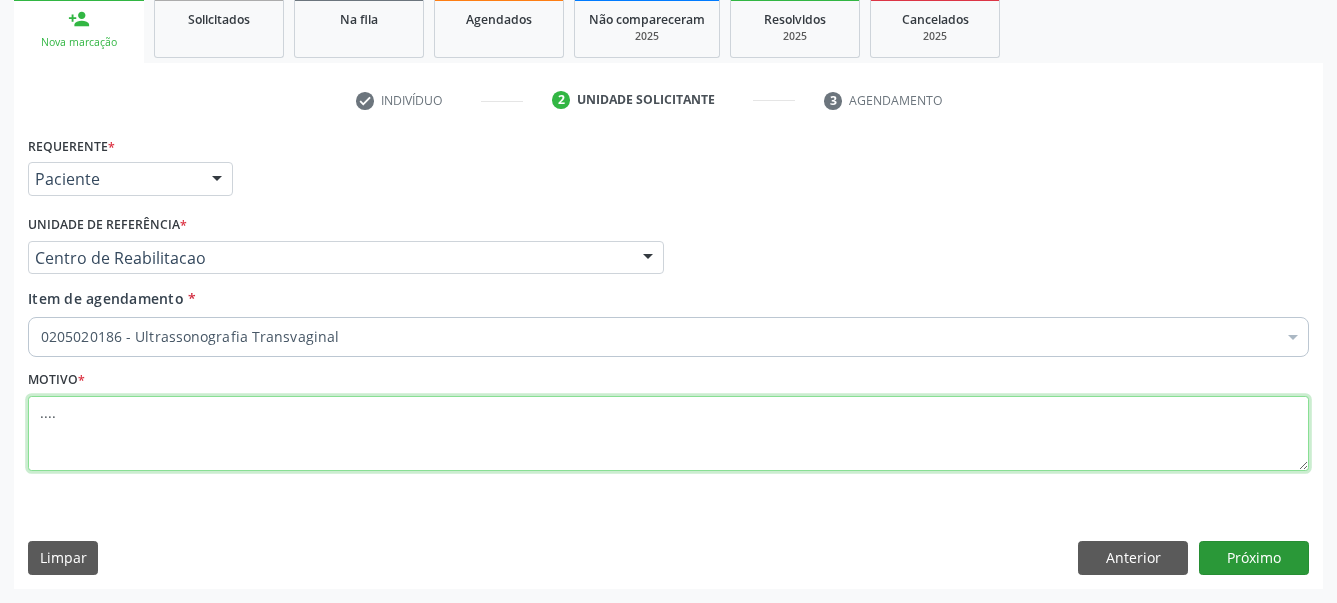 type on "...." 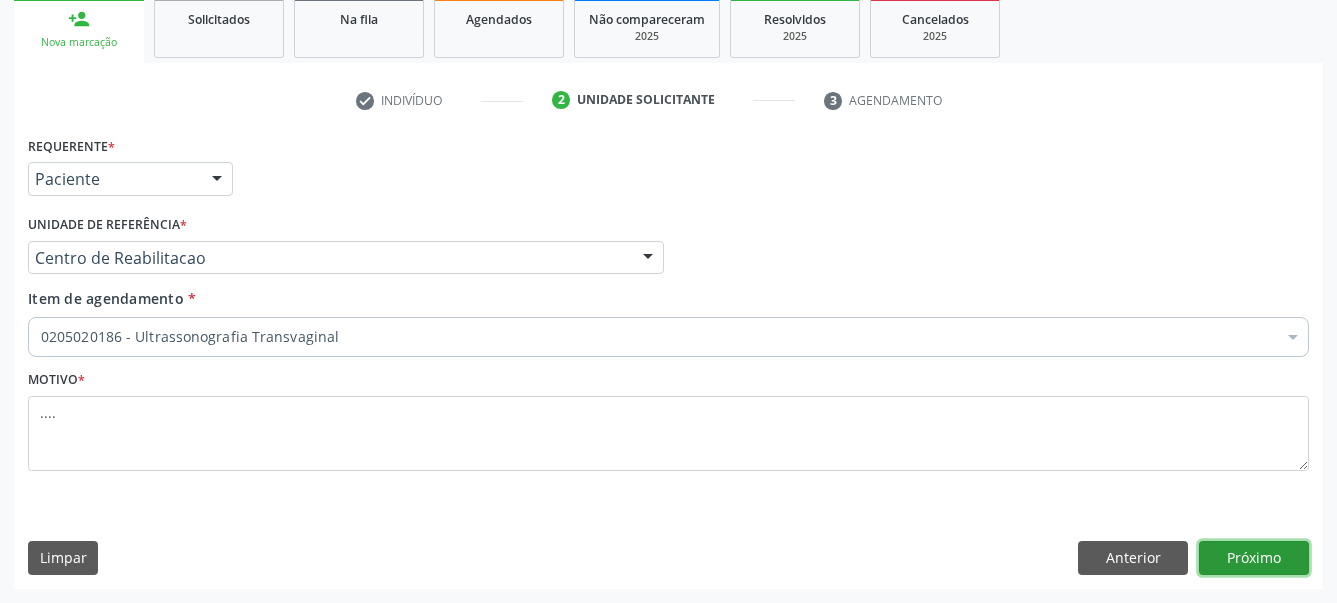 click on "Próximo" at bounding box center (1254, 558) 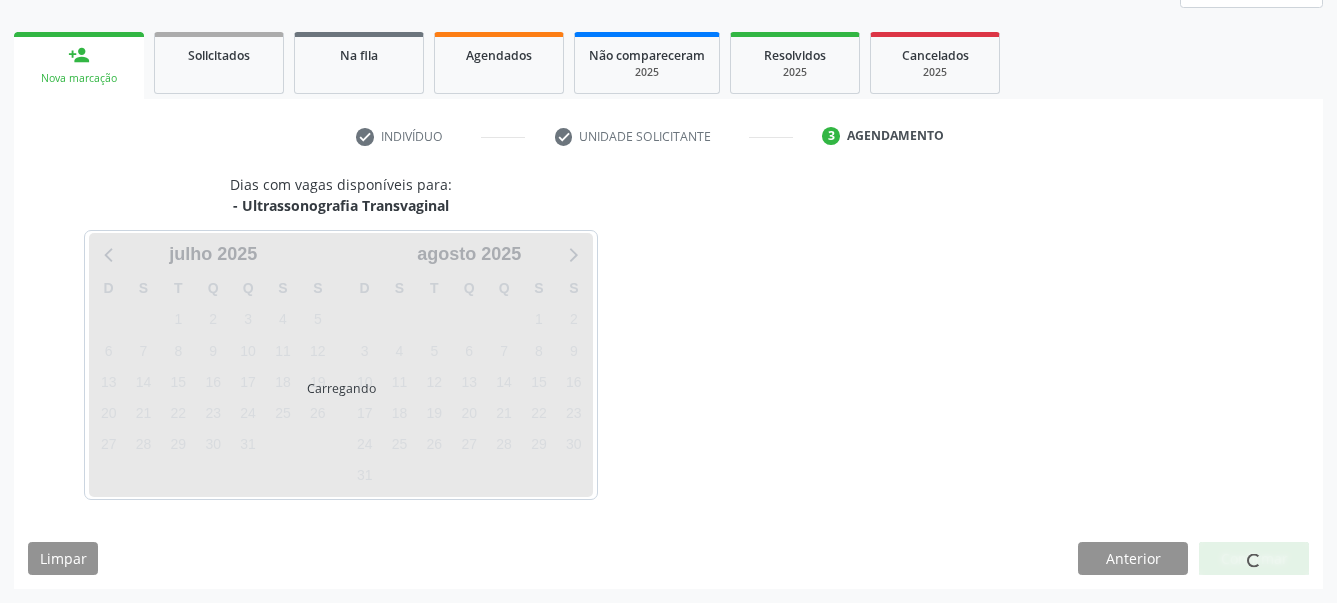 scroll, scrollTop: 267, scrollLeft: 0, axis: vertical 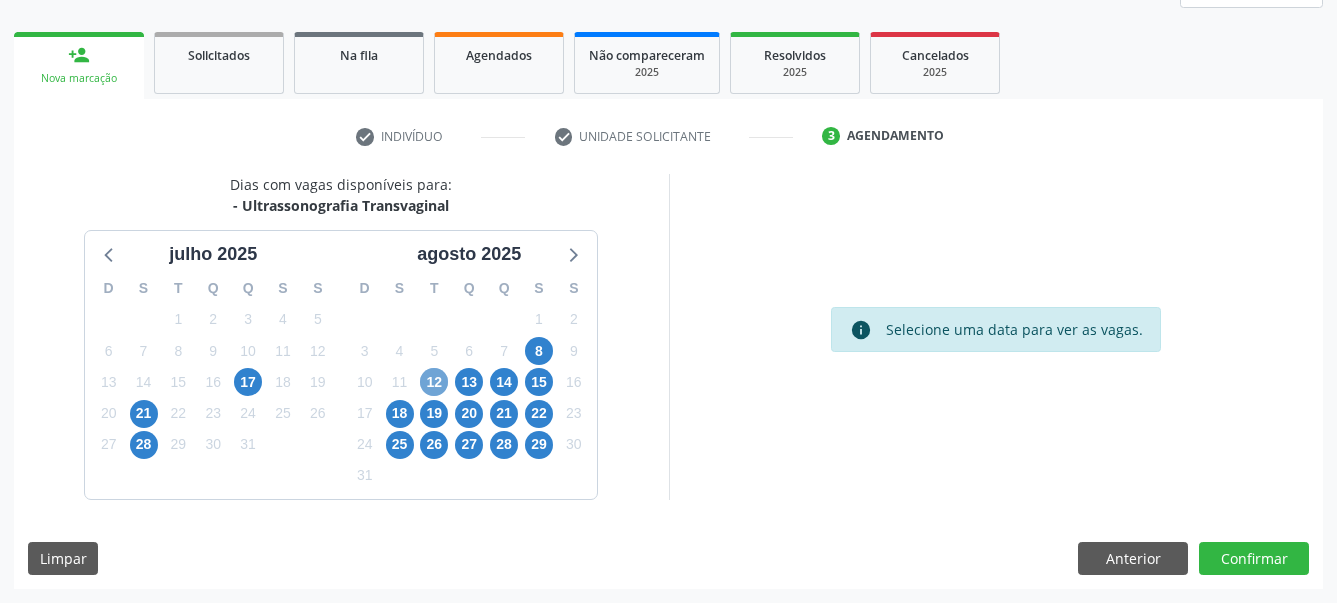 click on "12" at bounding box center [434, 382] 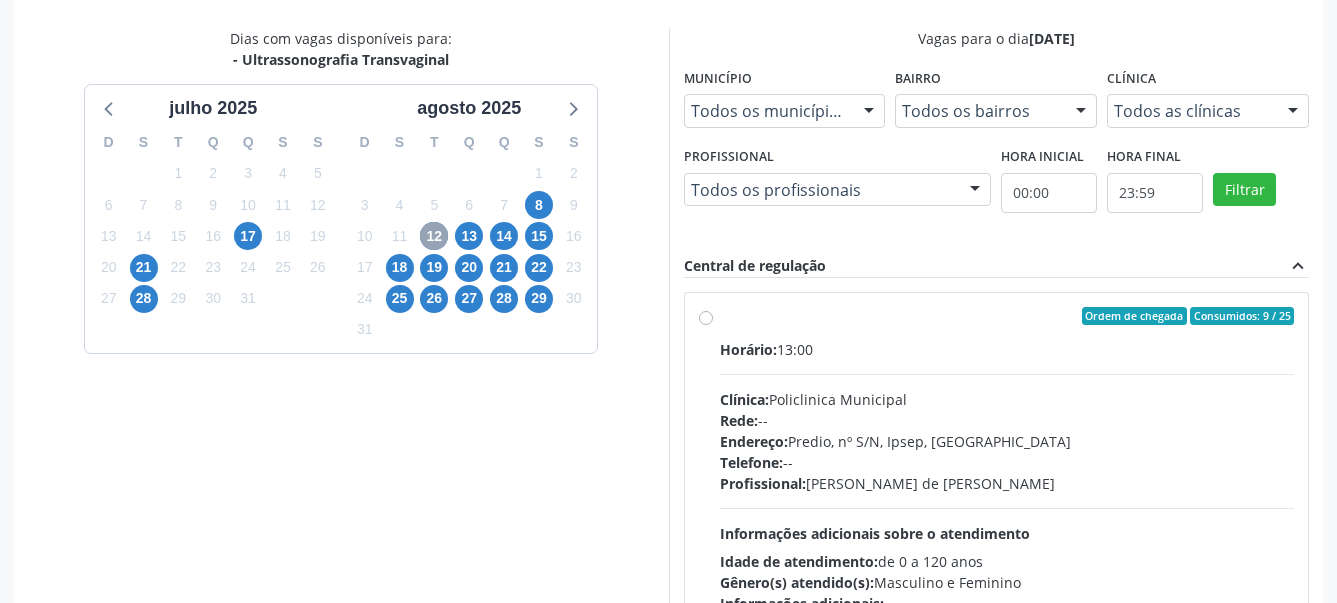 scroll, scrollTop: 471, scrollLeft: 0, axis: vertical 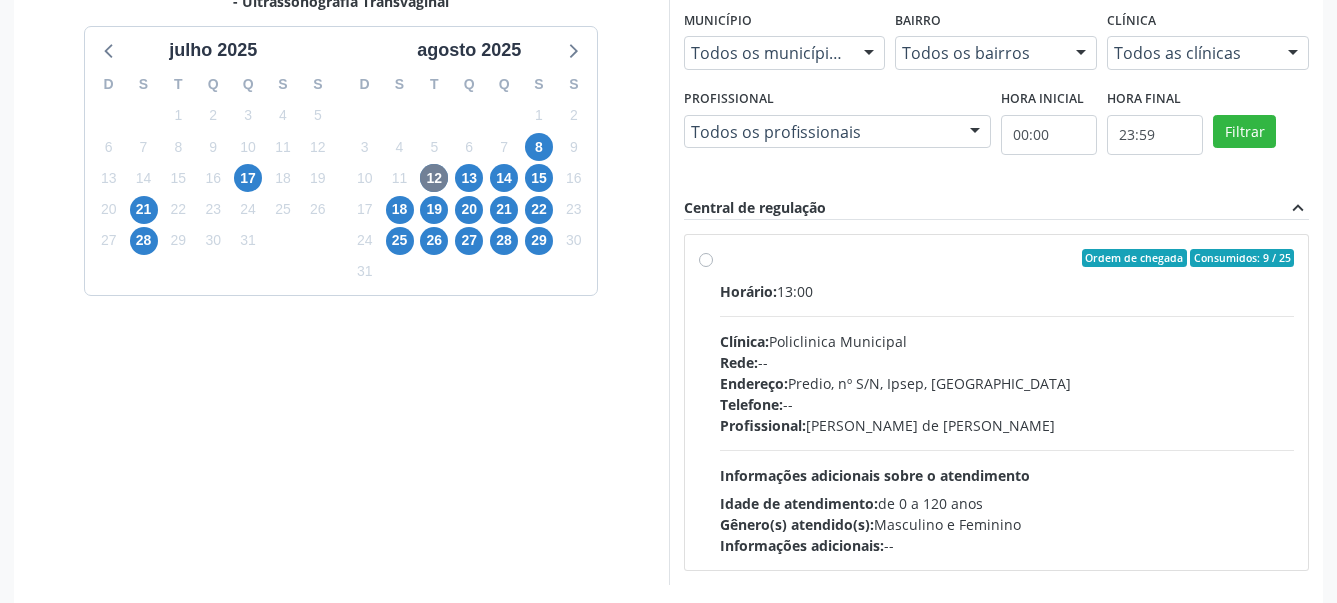 click on "Ordem de chegada
Consumidos: 9 / 25
Horário:   13:00
Clínica:  Policlinica Municipal
Rede:
--
Endereço:   Predio, nº S/N, Ipsep, Serra Talhada - PE
Telefone:   --
Profissional:
Ana Carolina Barboza de Andrada Melo Lyra
Informações adicionais sobre o atendimento
Idade de atendimento:
de 0 a 120 anos
Gênero(s) atendido(s):
Masculino e Feminino
Informações adicionais:
--" at bounding box center [1007, 402] 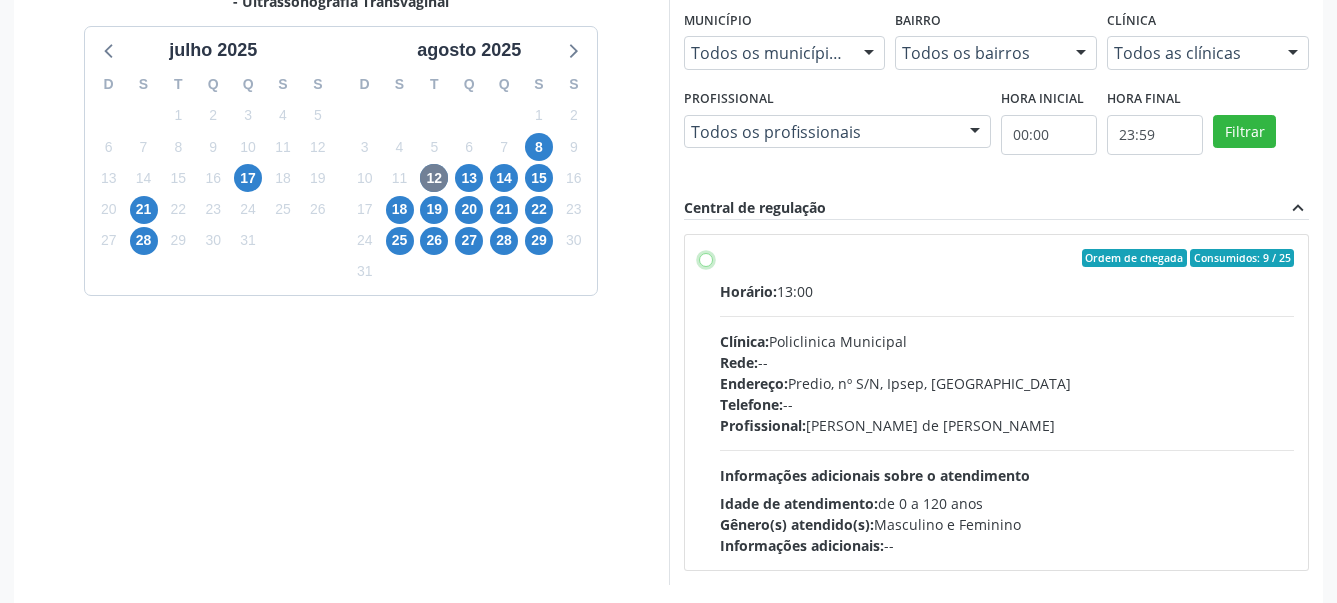 radio on "true" 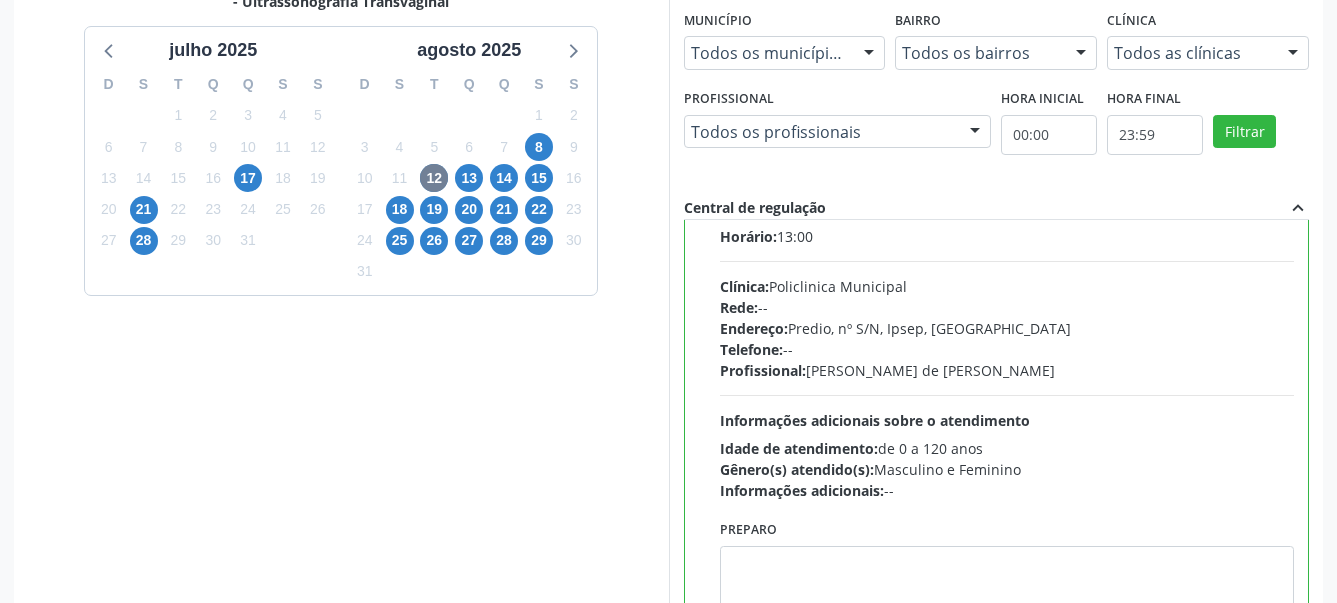 scroll, scrollTop: 99, scrollLeft: 0, axis: vertical 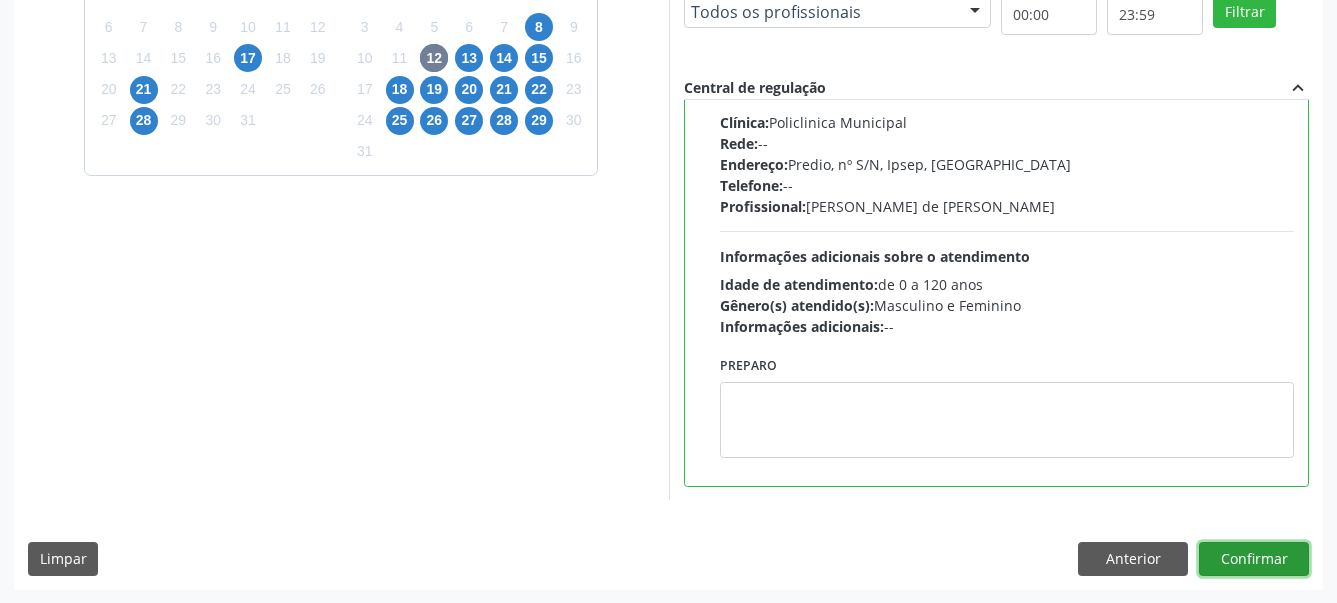 drag, startPoint x: 1249, startPoint y: 559, endPoint x: 1219, endPoint y: 545, distance: 33.105892 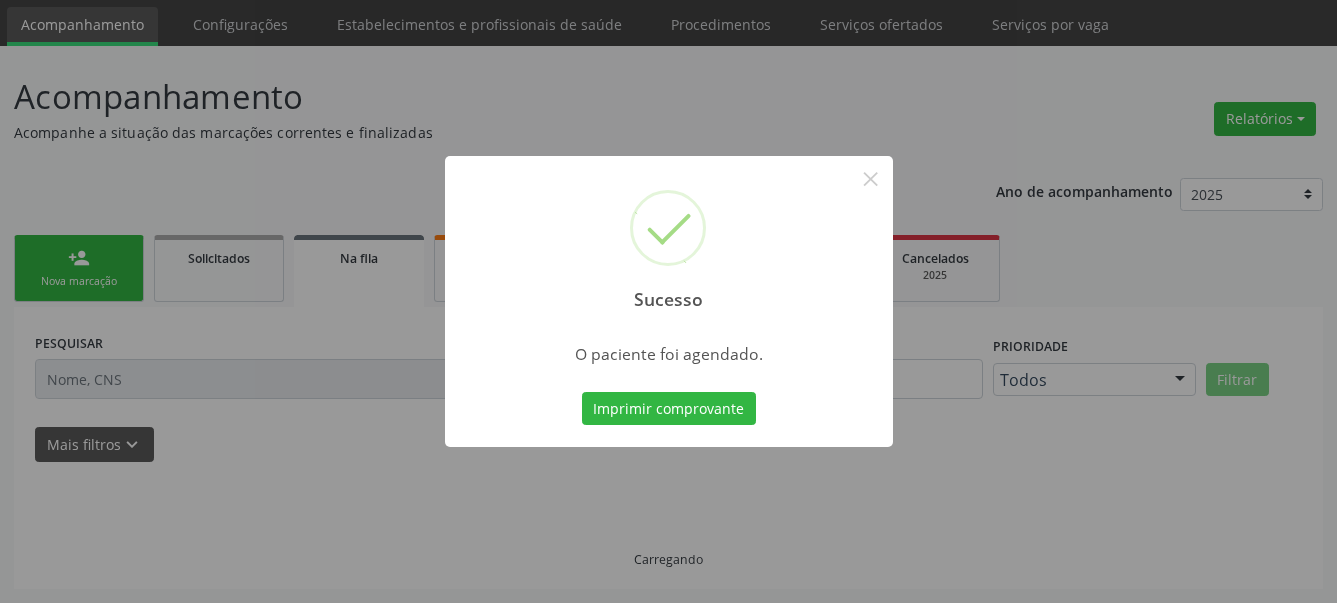 scroll, scrollTop: 63, scrollLeft: 0, axis: vertical 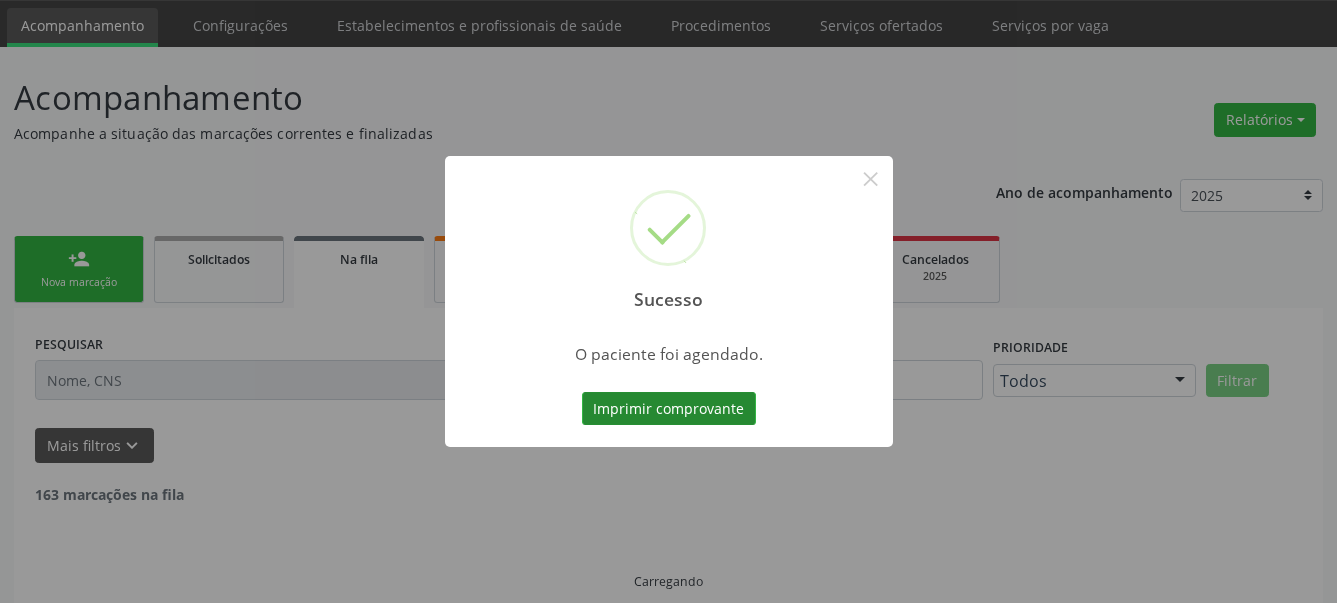 click on "Imprimir comprovante" at bounding box center [669, 409] 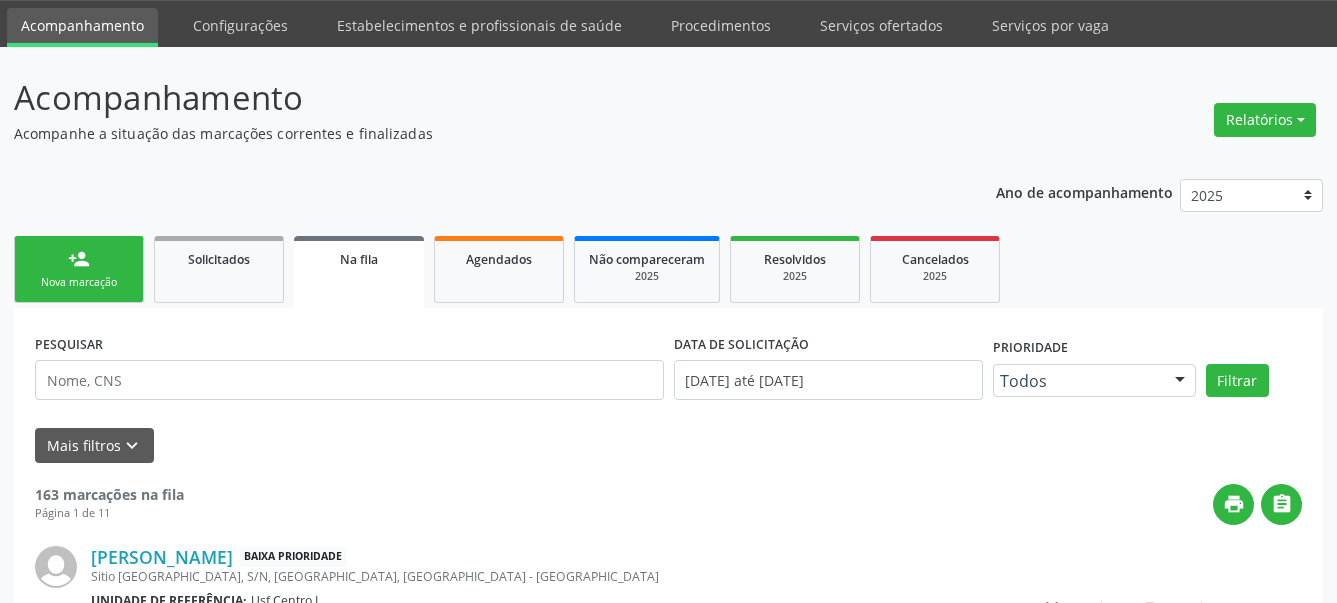scroll, scrollTop: 62, scrollLeft: 0, axis: vertical 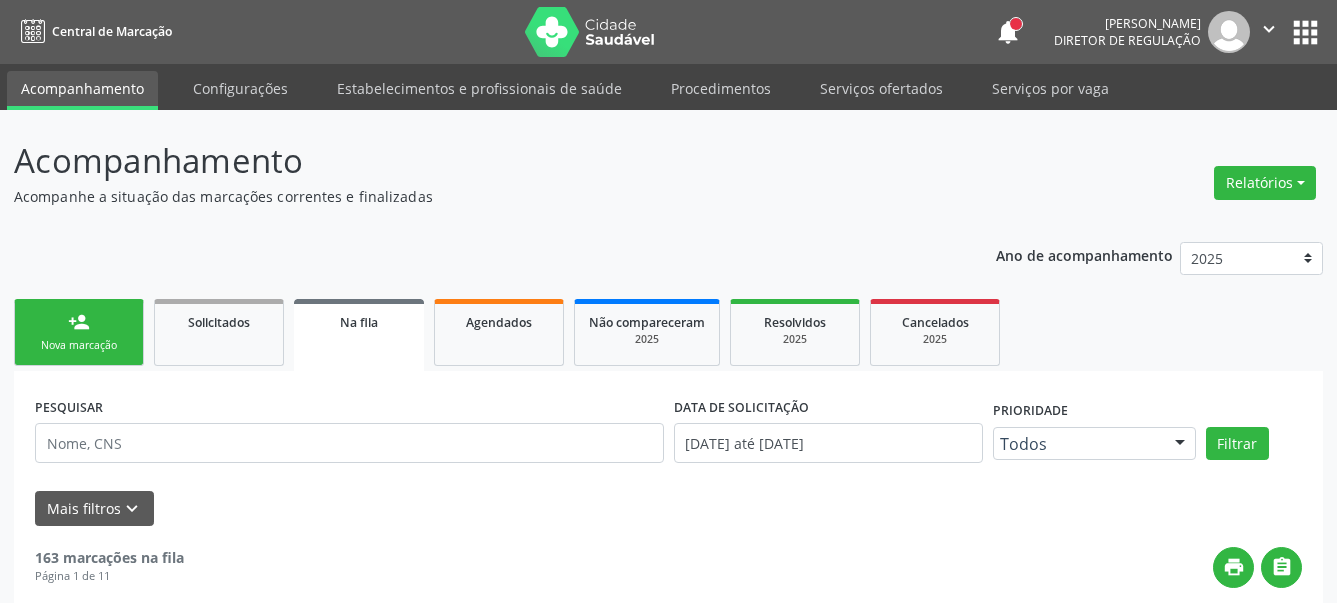 click on "apps" at bounding box center (1305, 32) 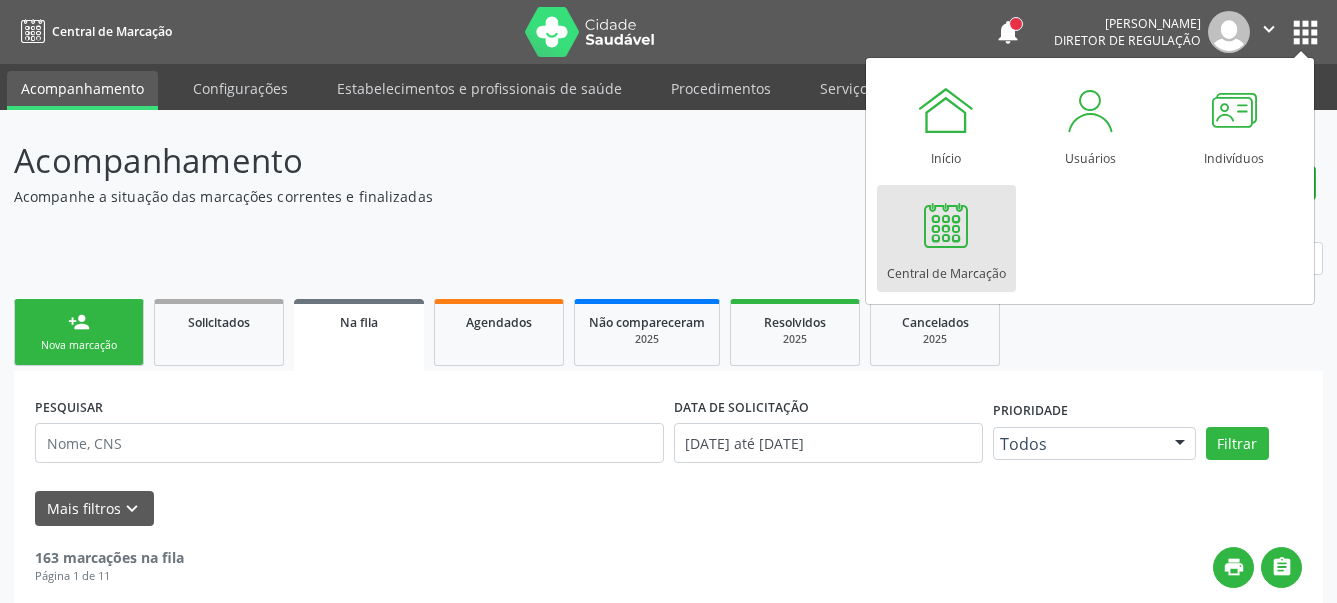 click on "Central de Marcação" at bounding box center [946, 268] 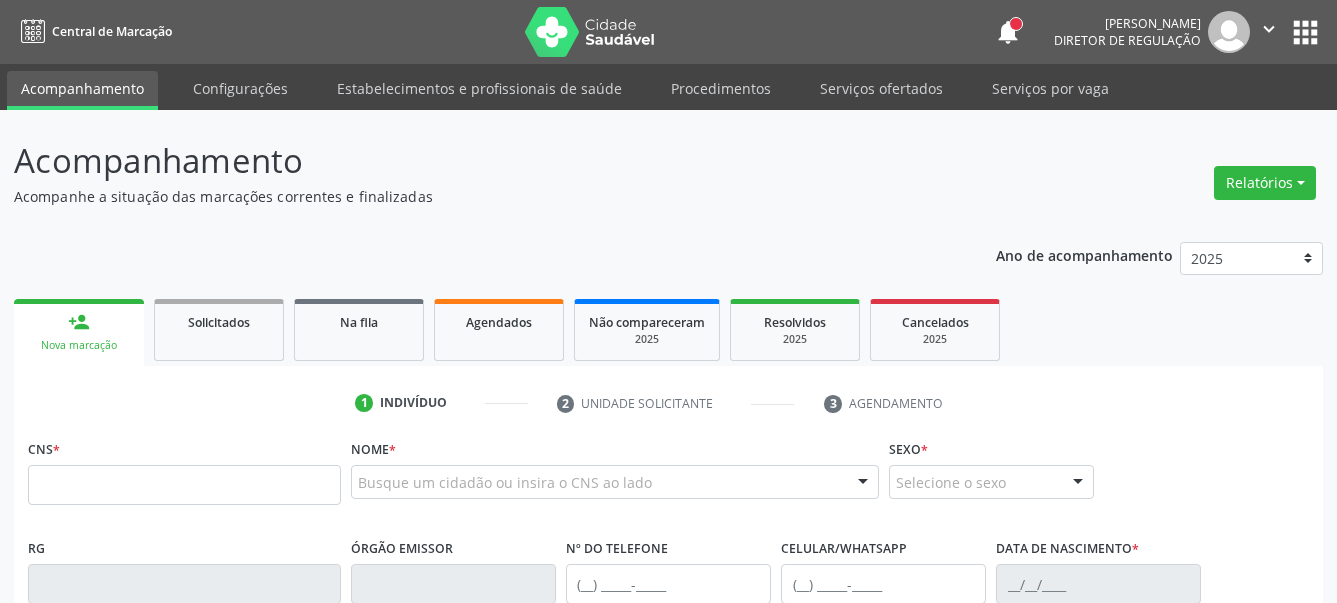 scroll, scrollTop: 0, scrollLeft: 0, axis: both 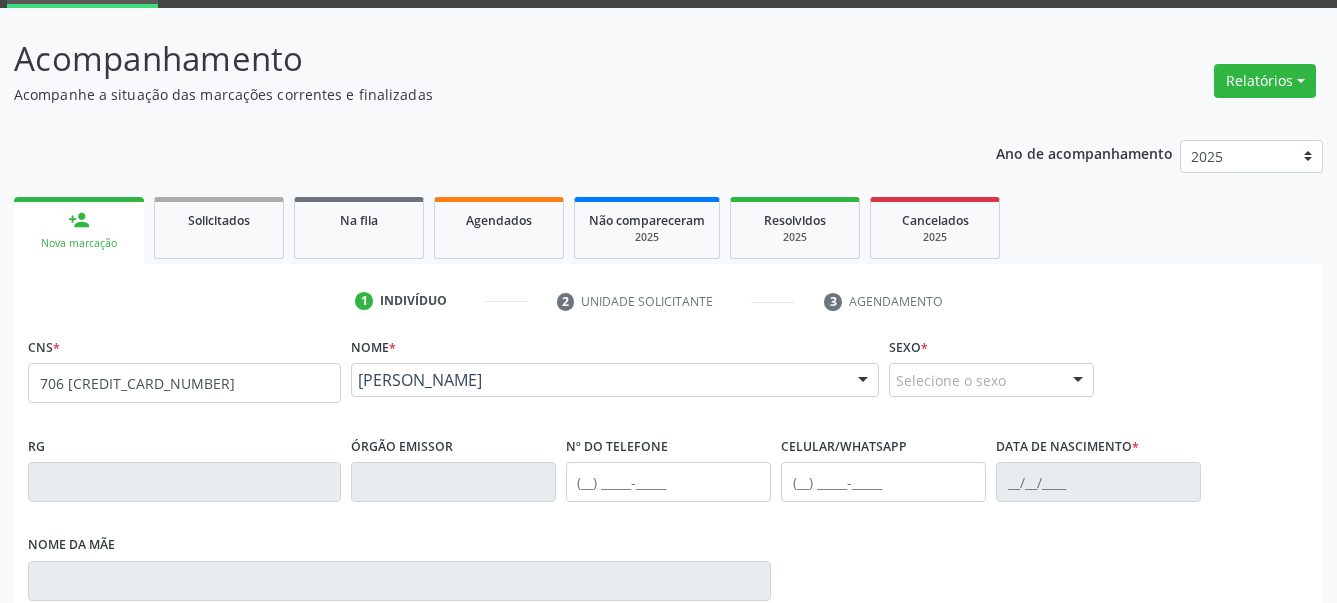 type on "706 [CREDIT_CARD_NUMBER]" 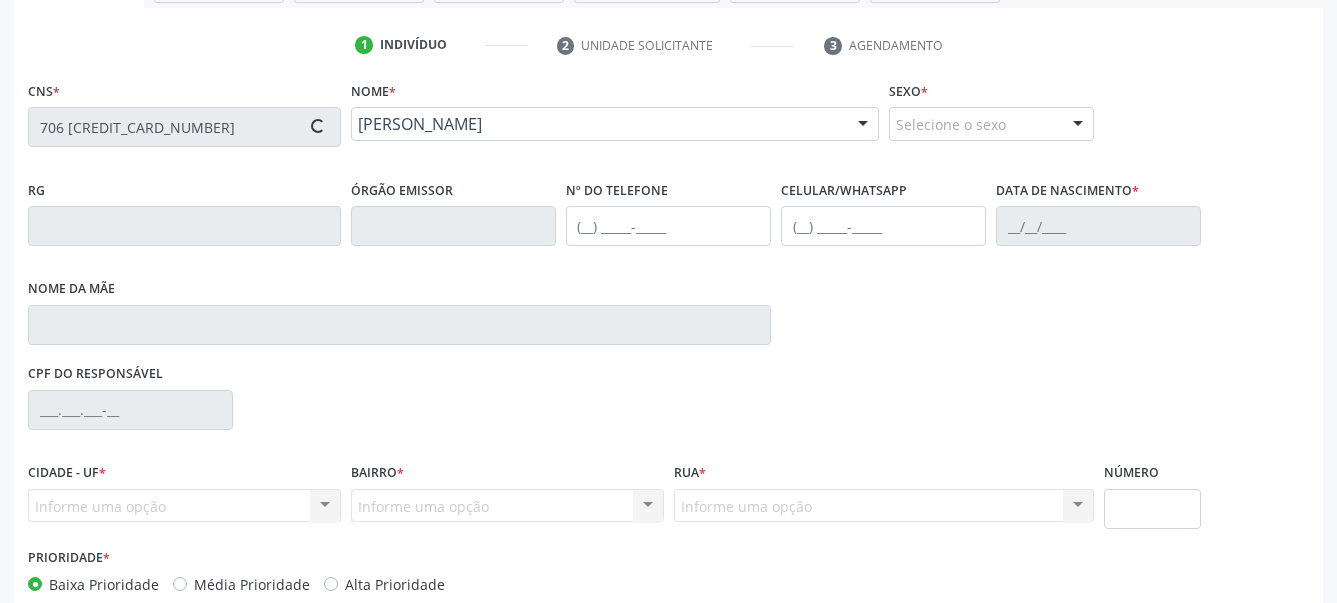 scroll, scrollTop: 408, scrollLeft: 0, axis: vertical 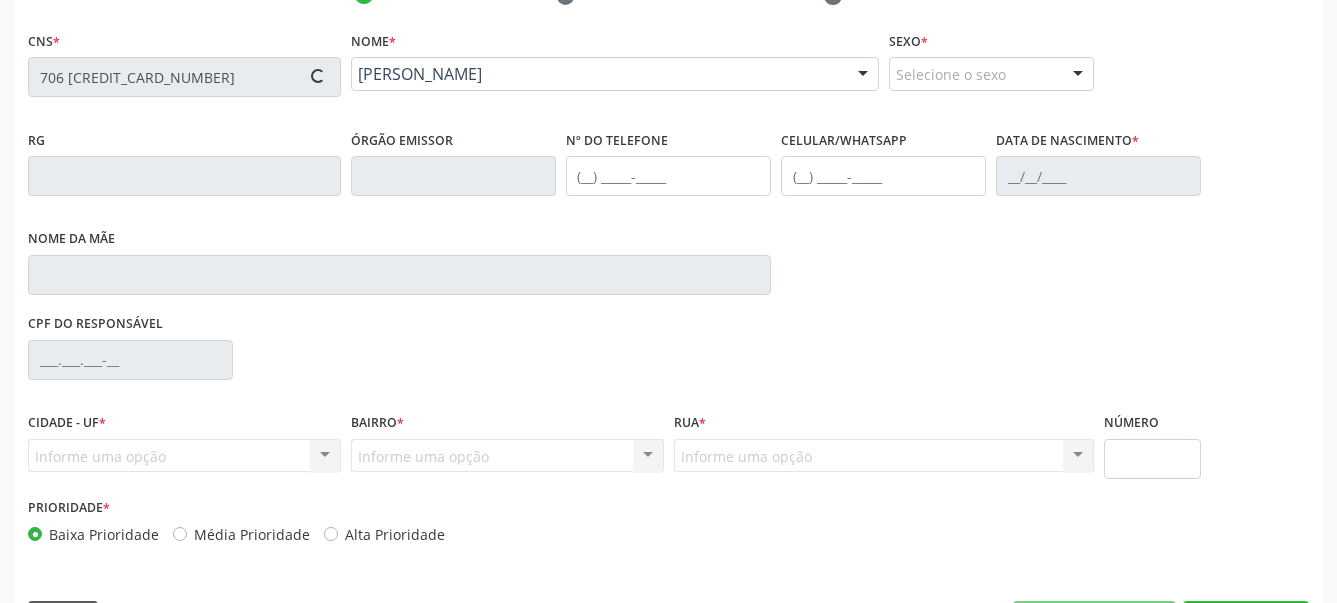 type on "[PHONE_NUMBER]" 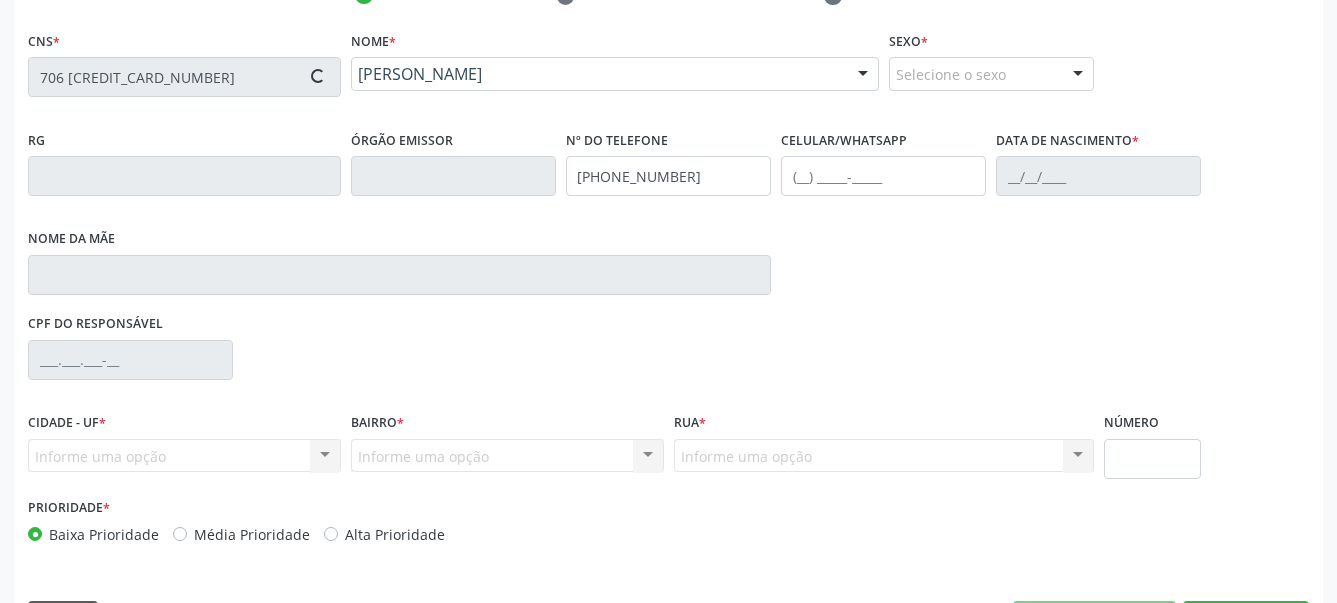 type on "[DATE]" 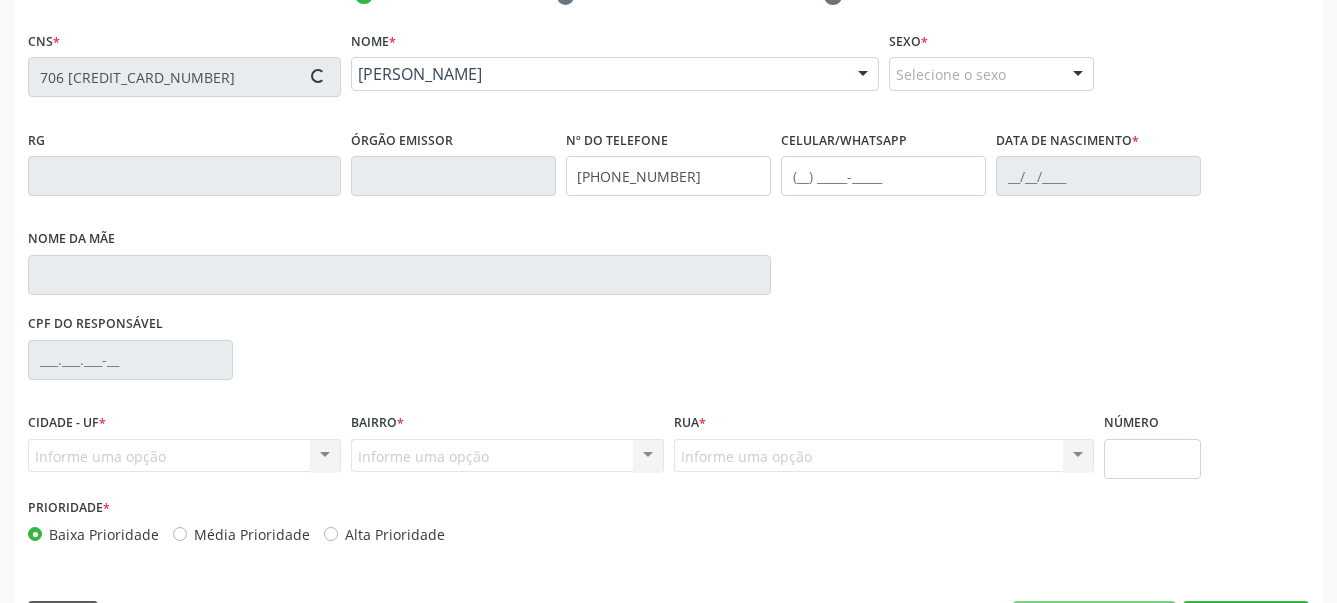 type on "561.229.934-68" 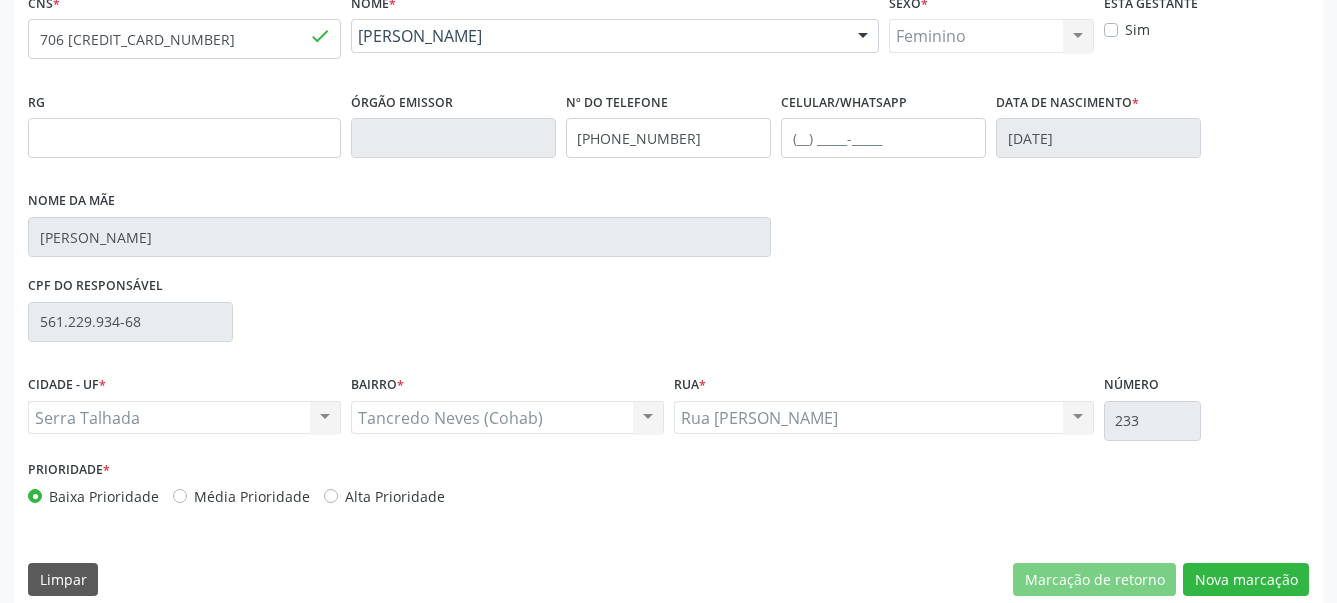scroll, scrollTop: 467, scrollLeft: 0, axis: vertical 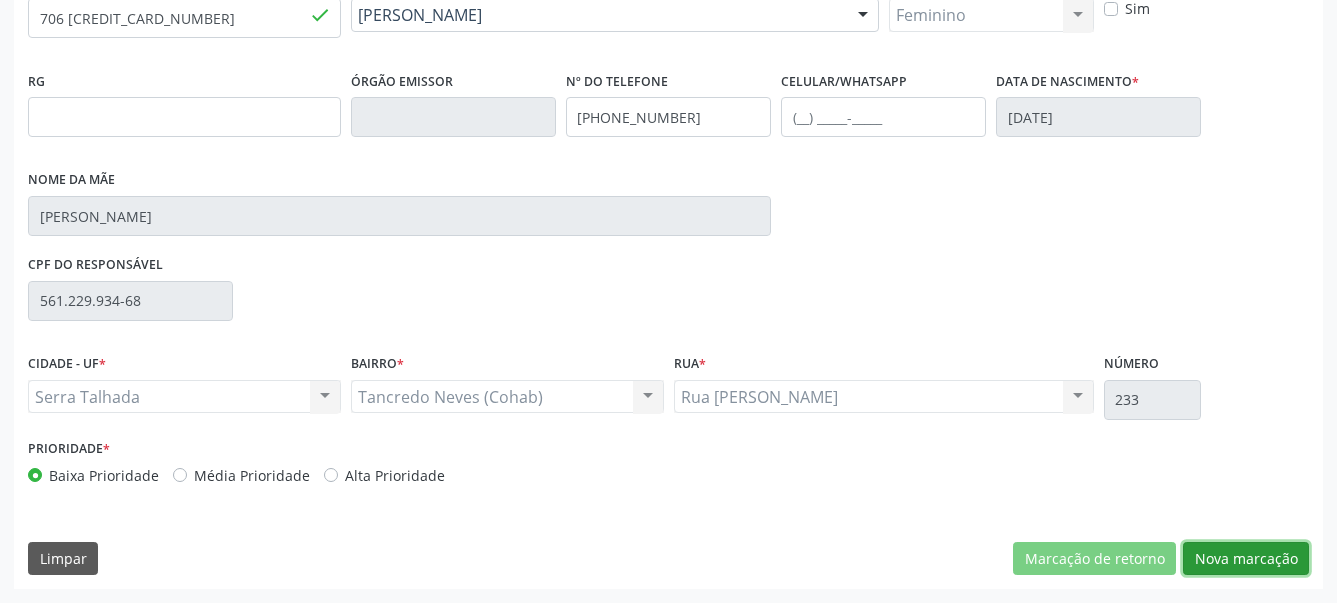 click on "Nova marcação" at bounding box center [1246, 559] 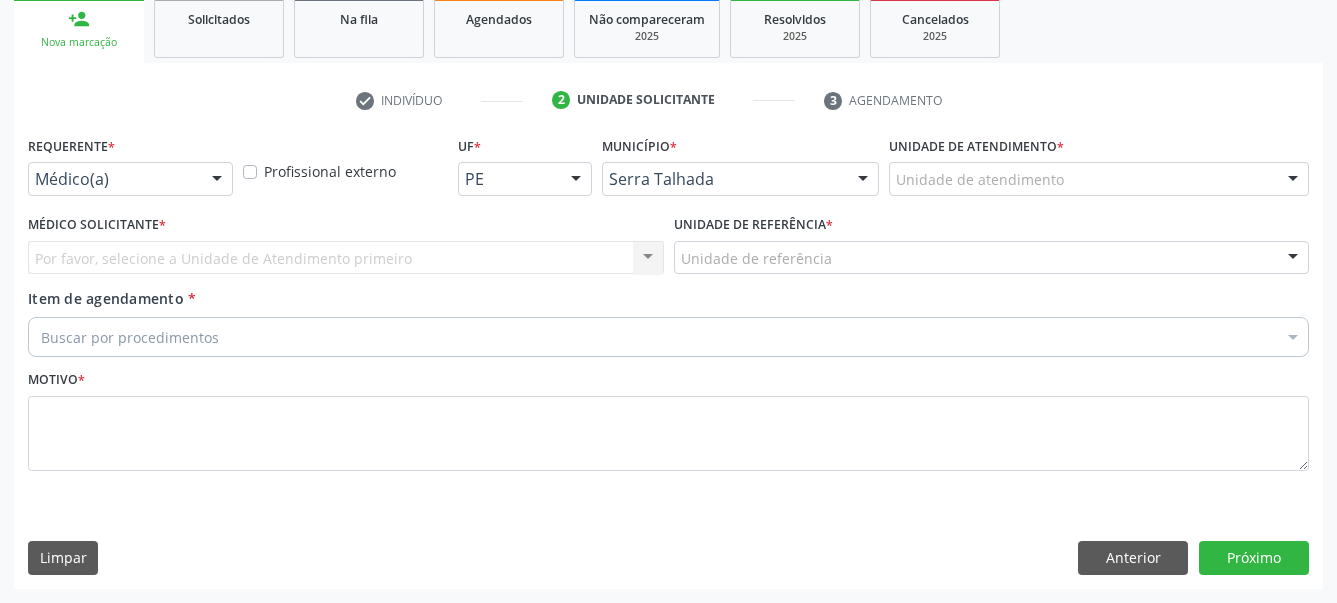 scroll, scrollTop: 319, scrollLeft: 0, axis: vertical 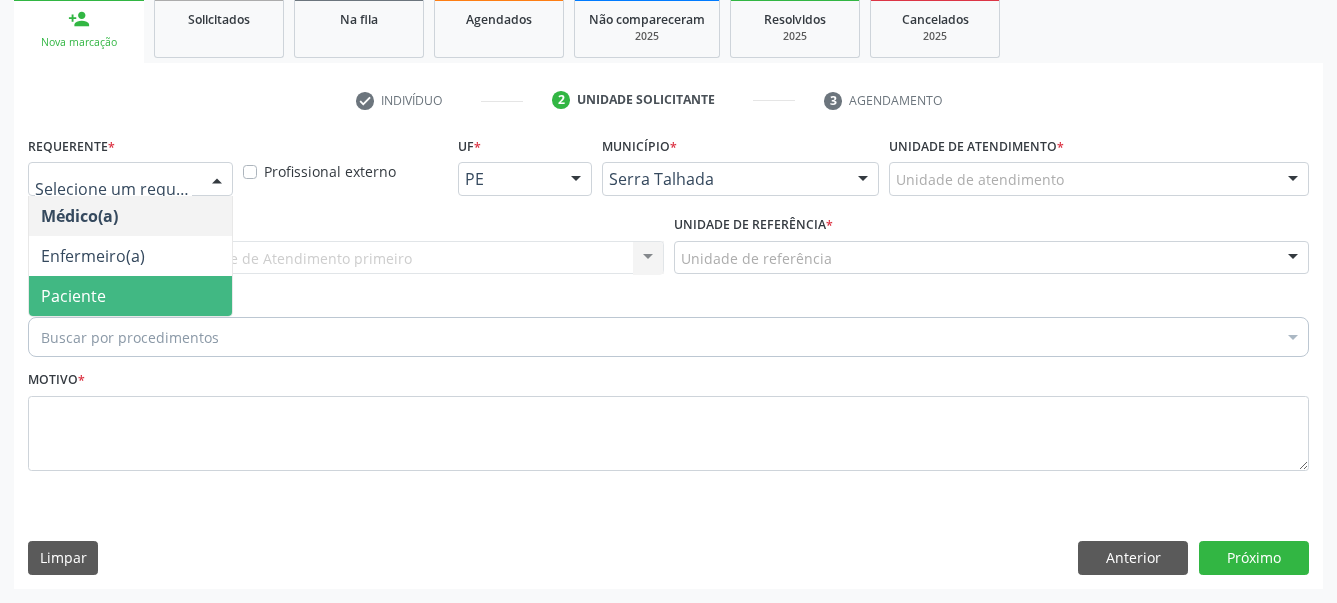 click on "Paciente" at bounding box center (73, 296) 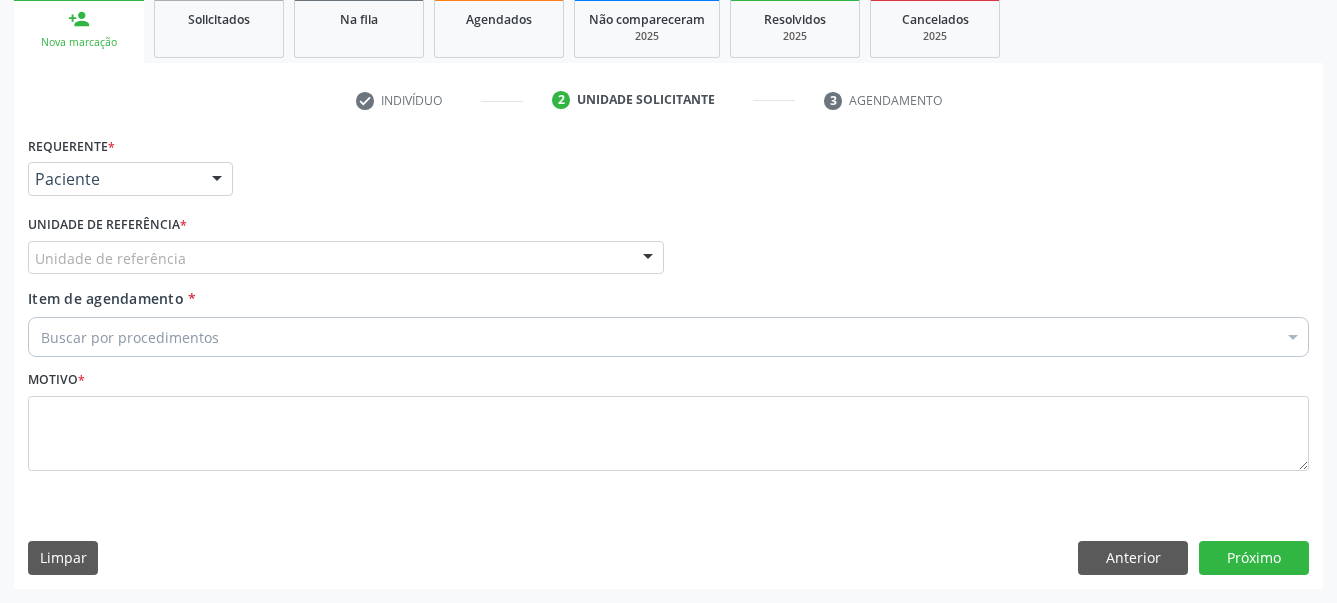 click on "Unidade de referência" at bounding box center [346, 258] 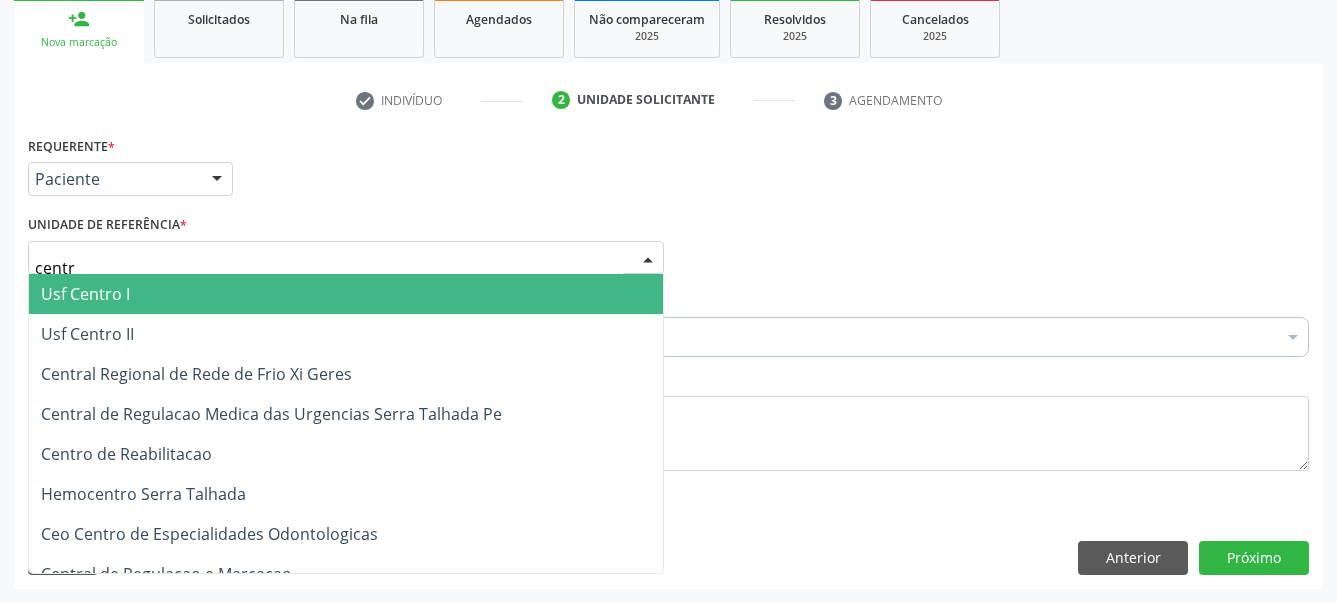 type on "centro" 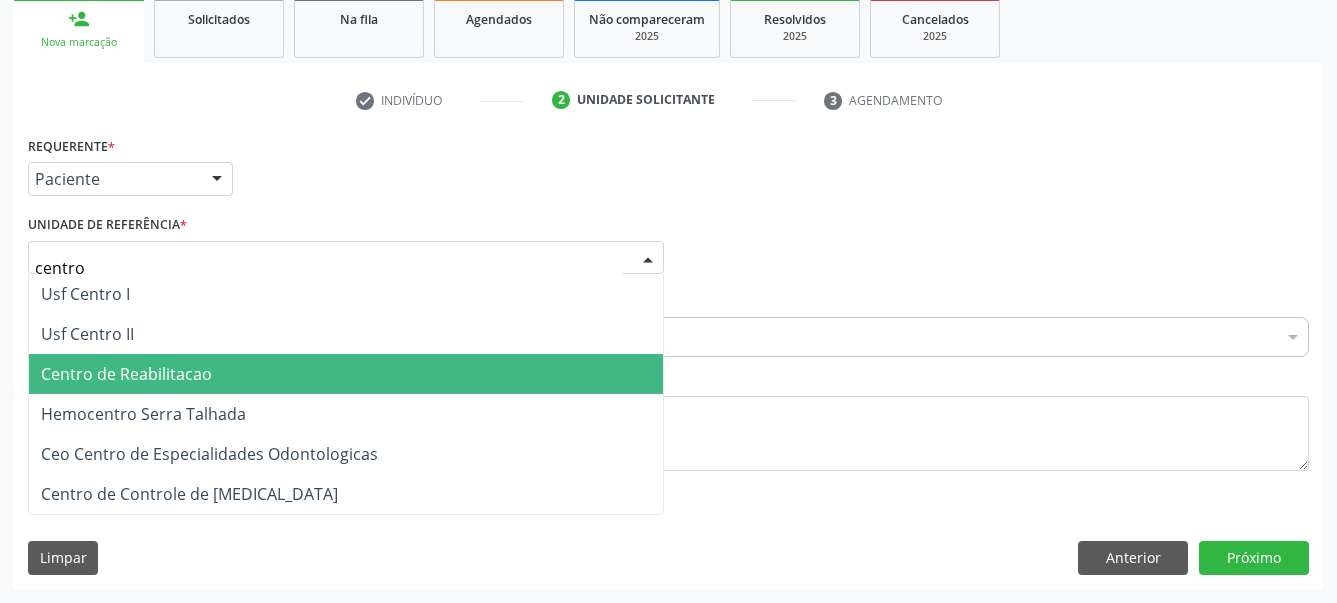 click on "Centro de Reabilitacao" at bounding box center (346, 374) 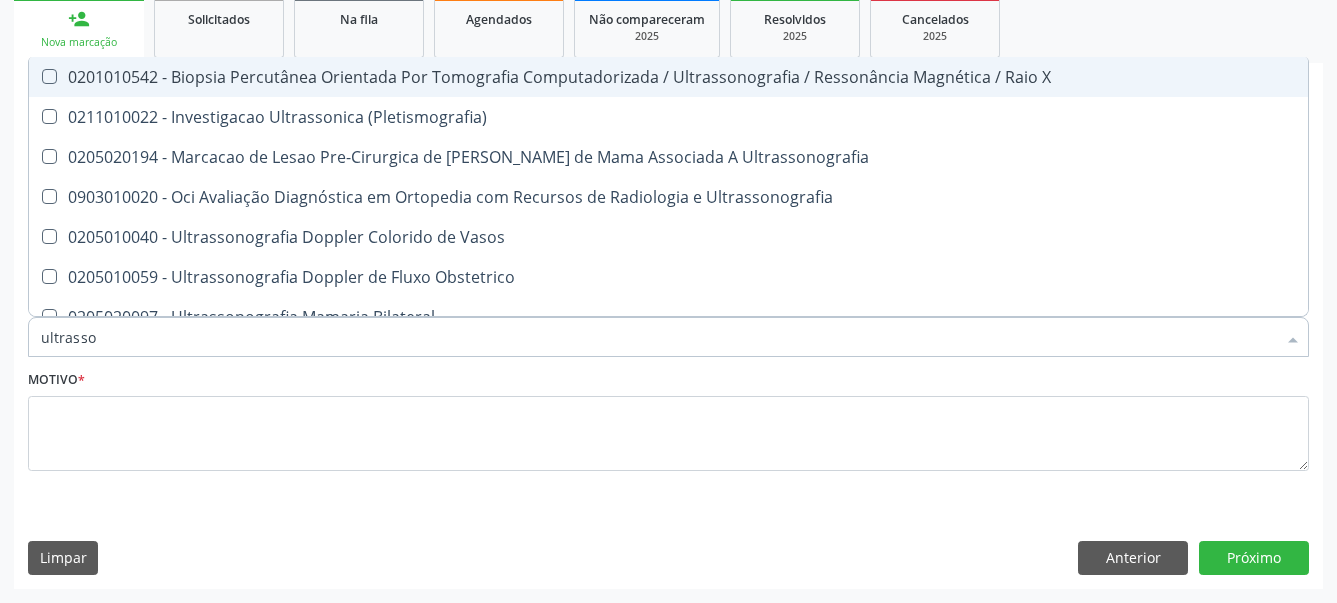 type on "ultrasson" 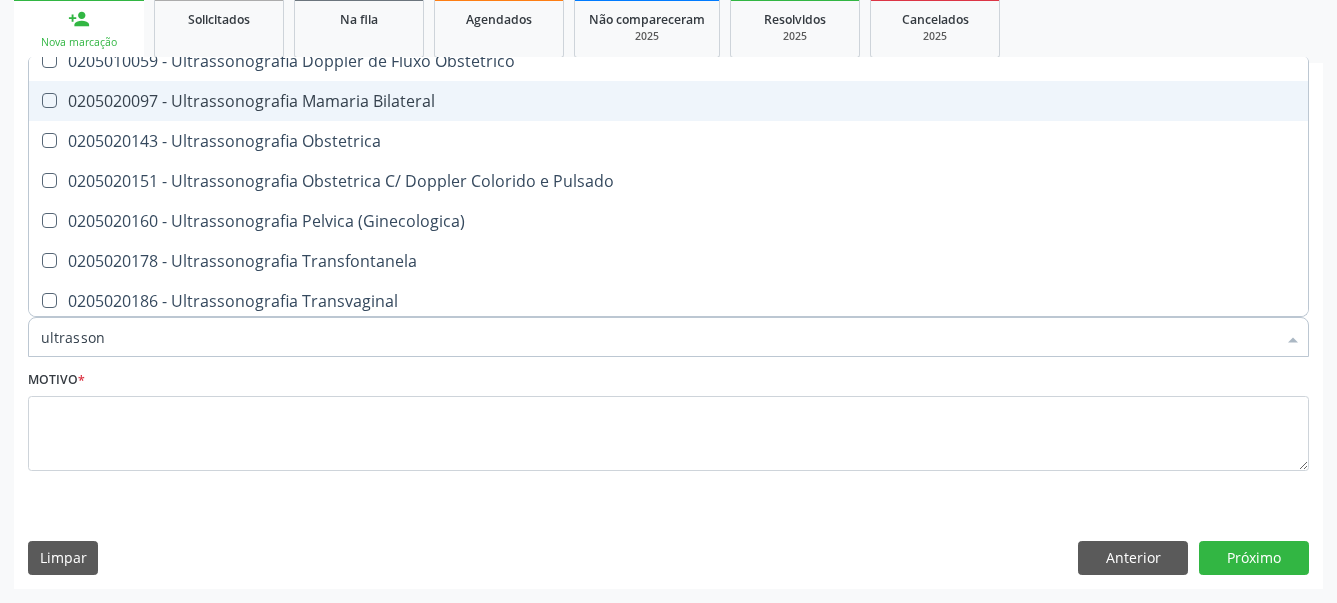 scroll, scrollTop: 264, scrollLeft: 0, axis: vertical 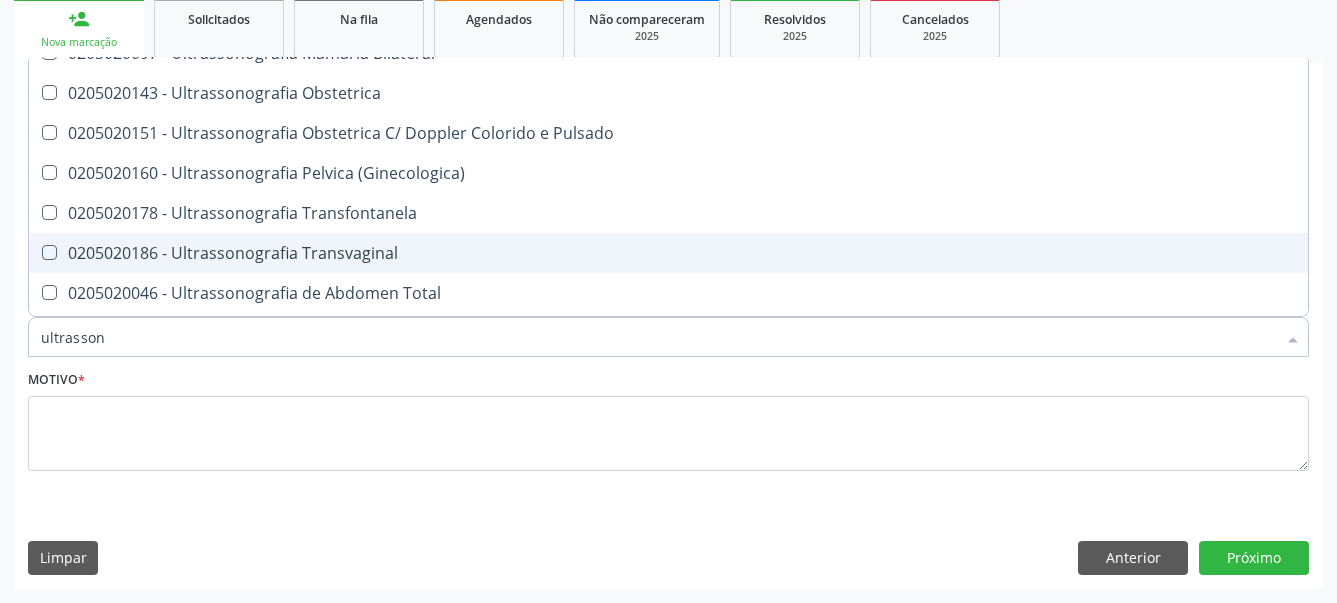 click at bounding box center (36, 253) 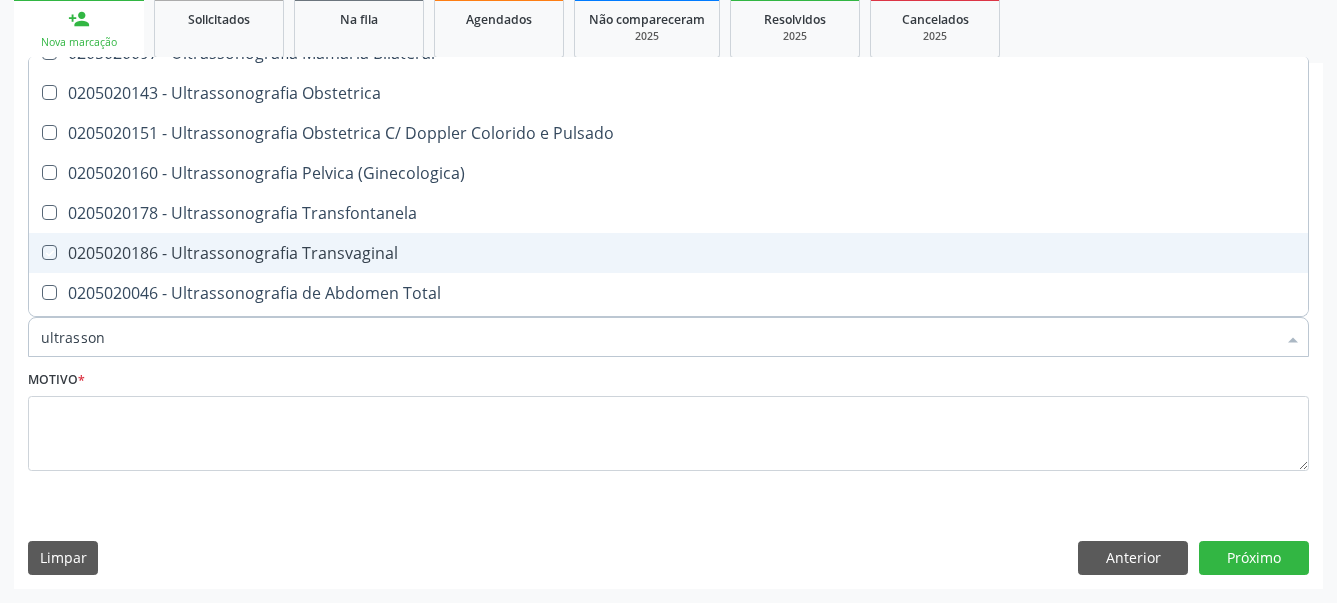 checkbox on "true" 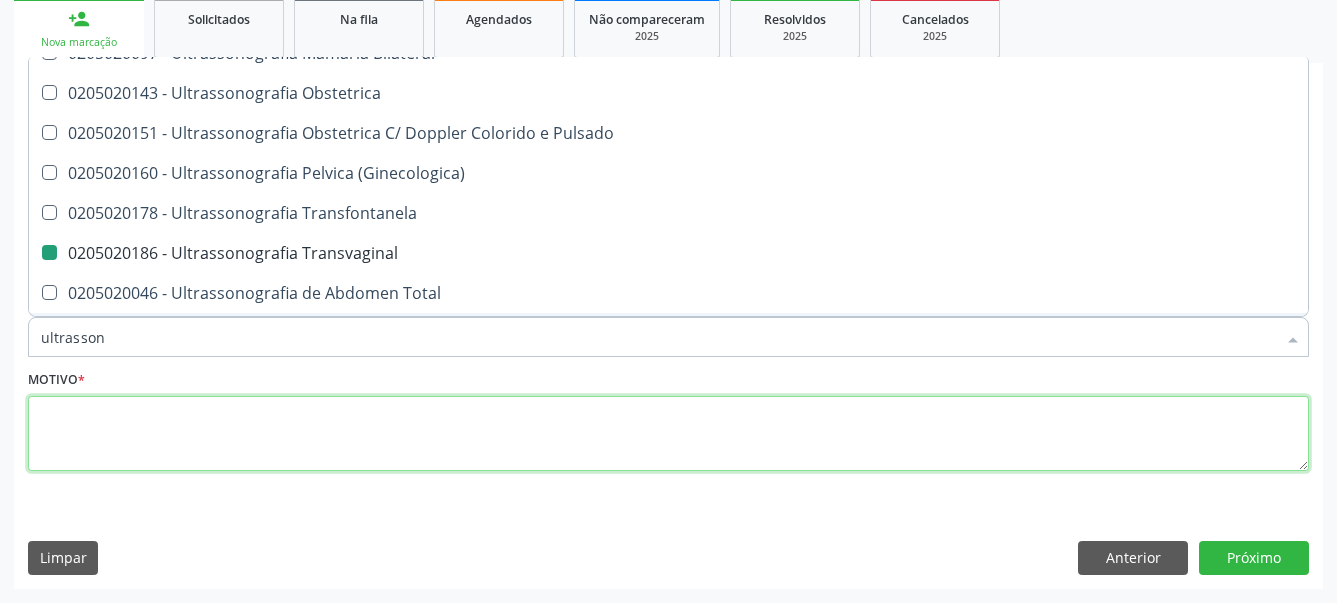 click at bounding box center (668, 434) 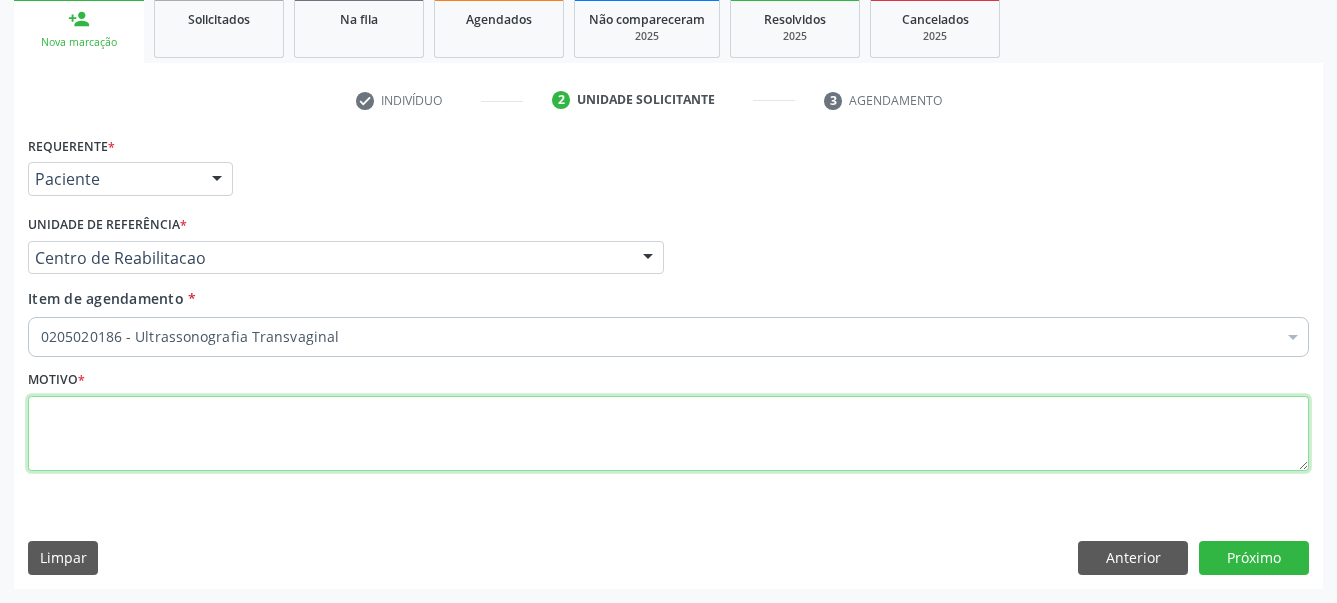 scroll, scrollTop: 0, scrollLeft: 0, axis: both 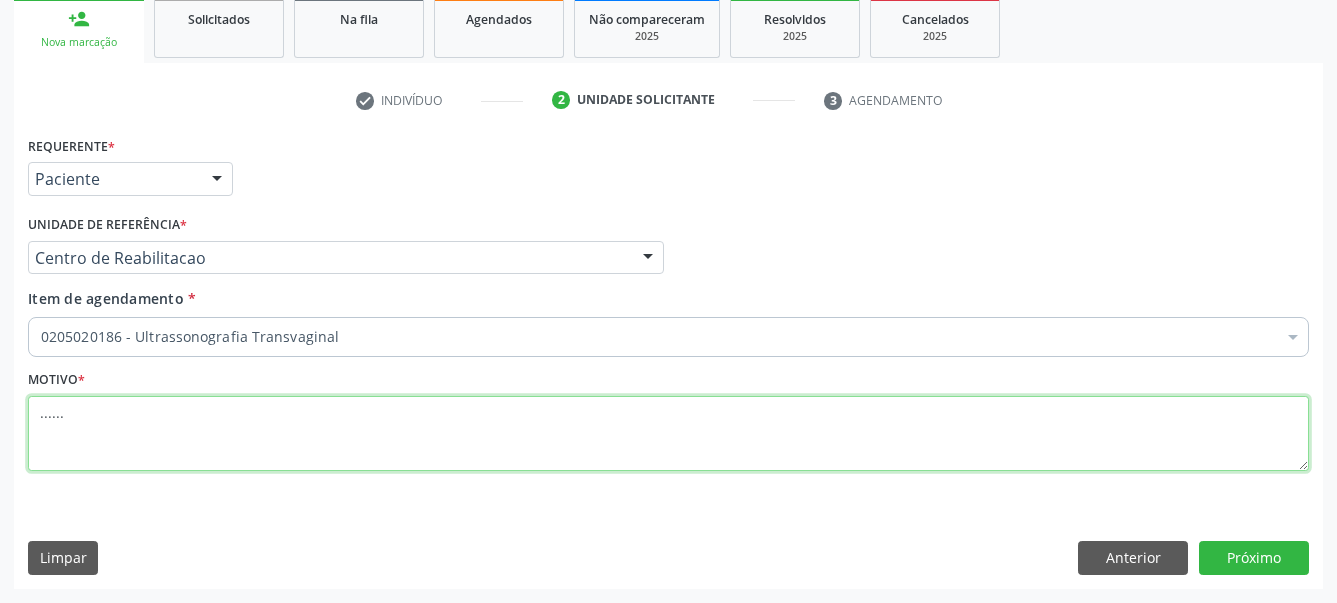type on "......" 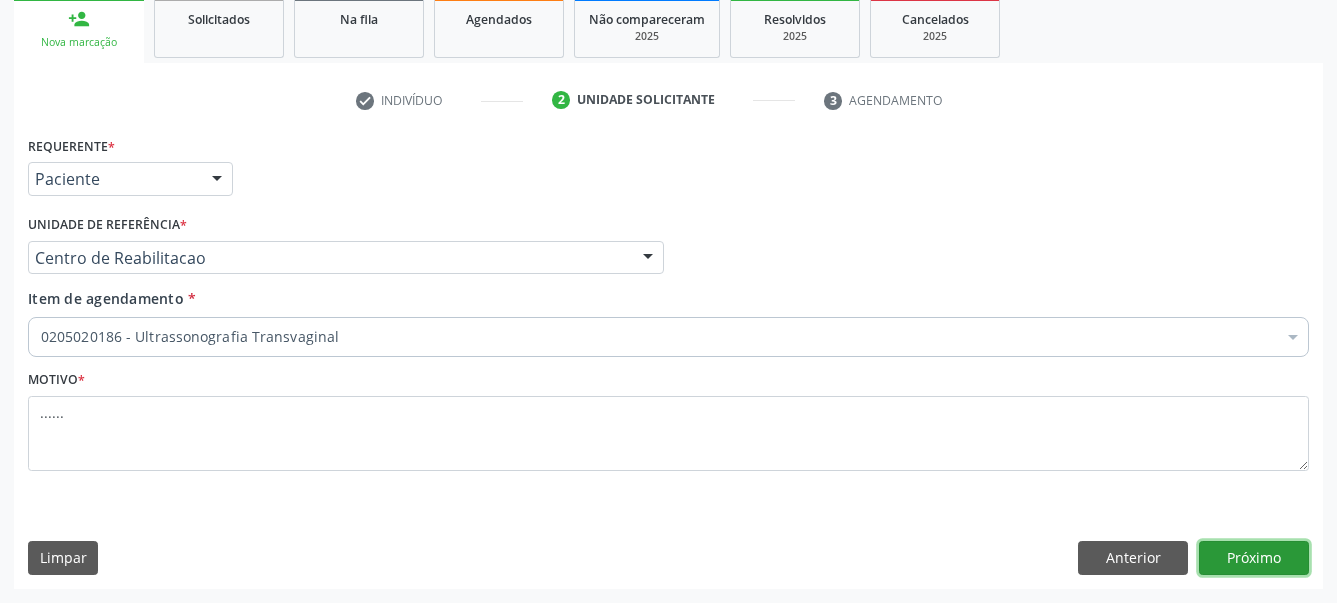 click on "Próximo" at bounding box center (1254, 558) 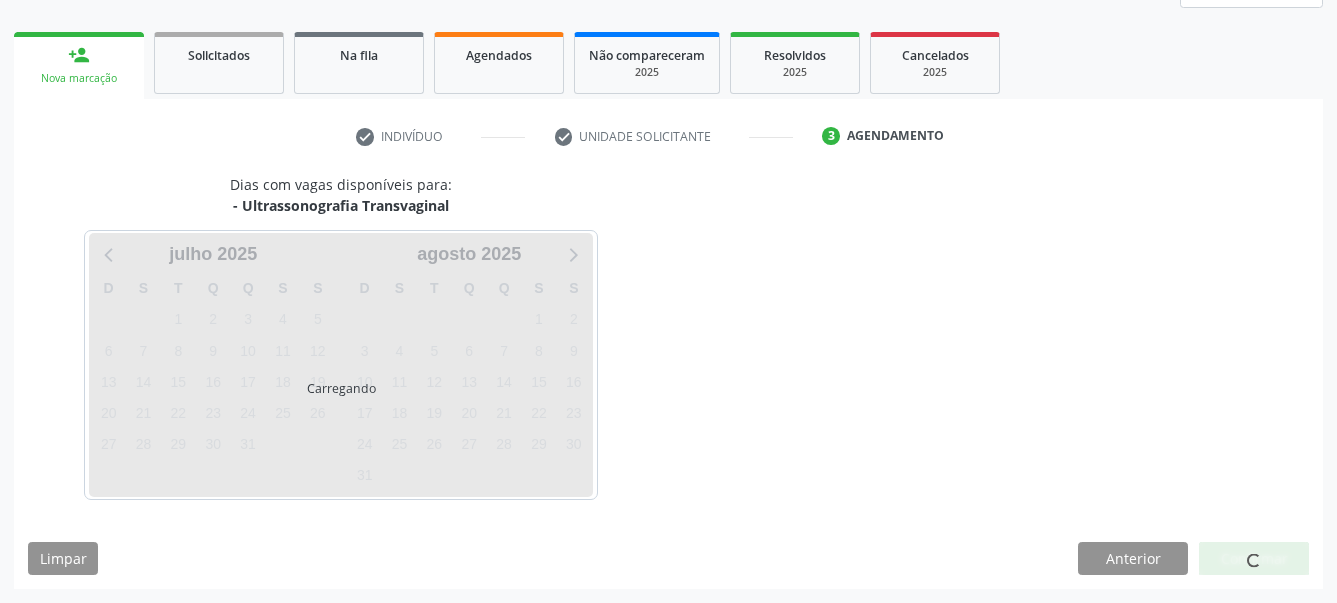 scroll, scrollTop: 267, scrollLeft: 0, axis: vertical 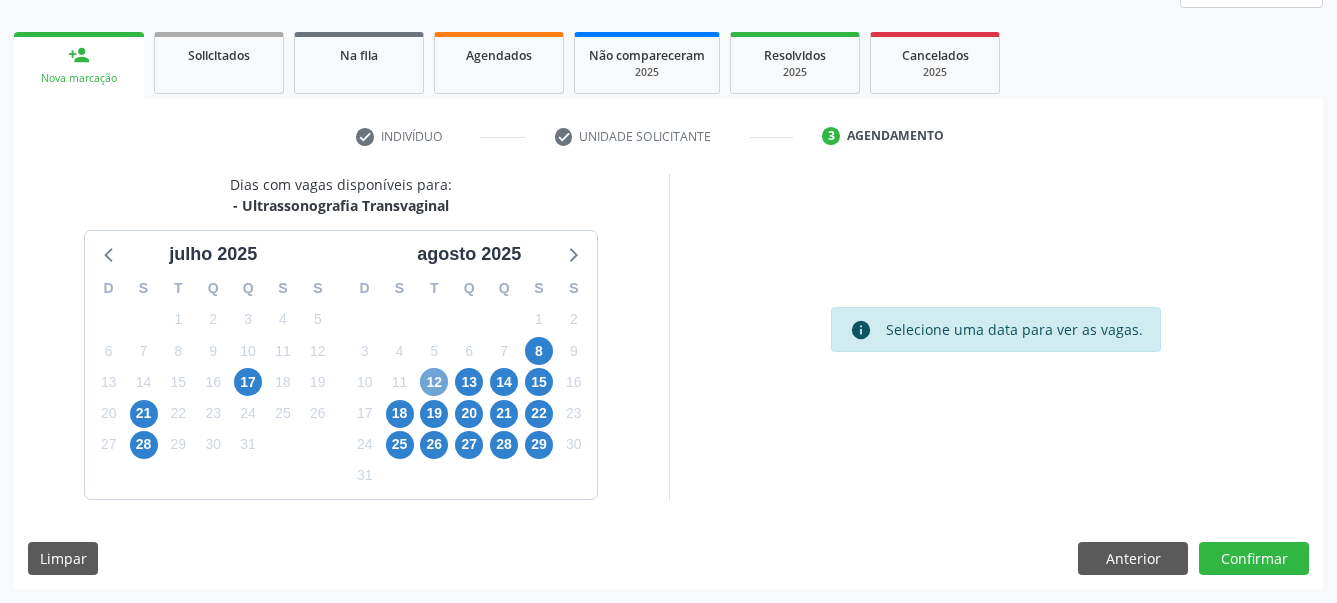 click on "12" at bounding box center [434, 382] 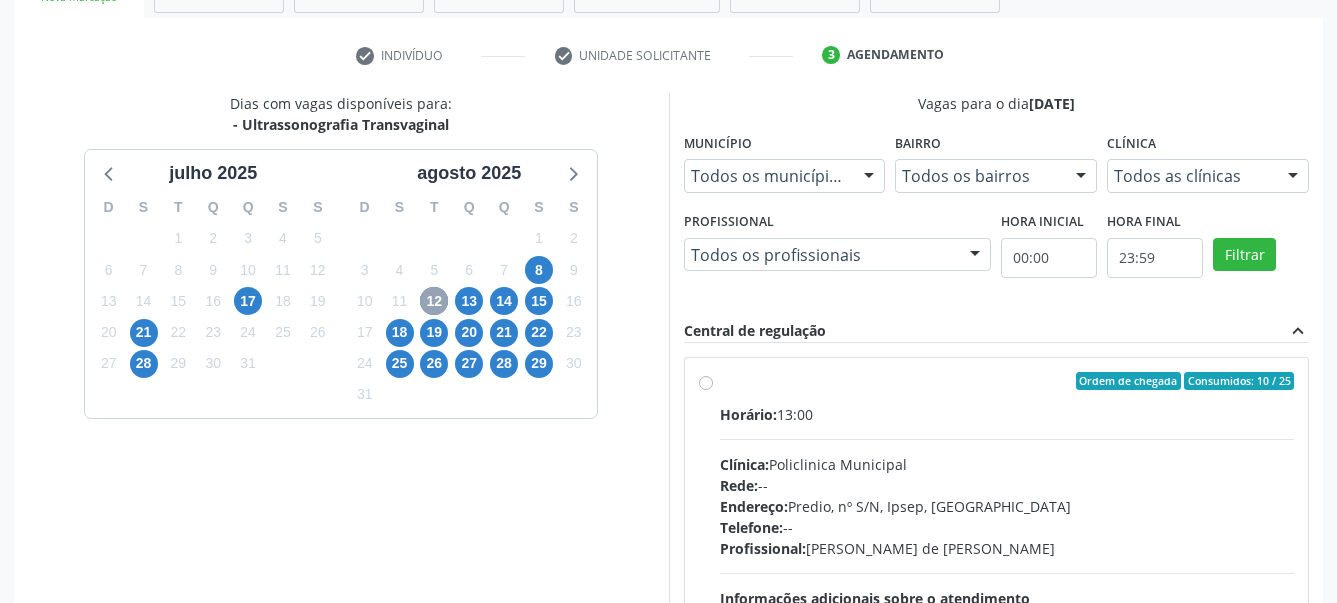 scroll, scrollTop: 369, scrollLeft: 0, axis: vertical 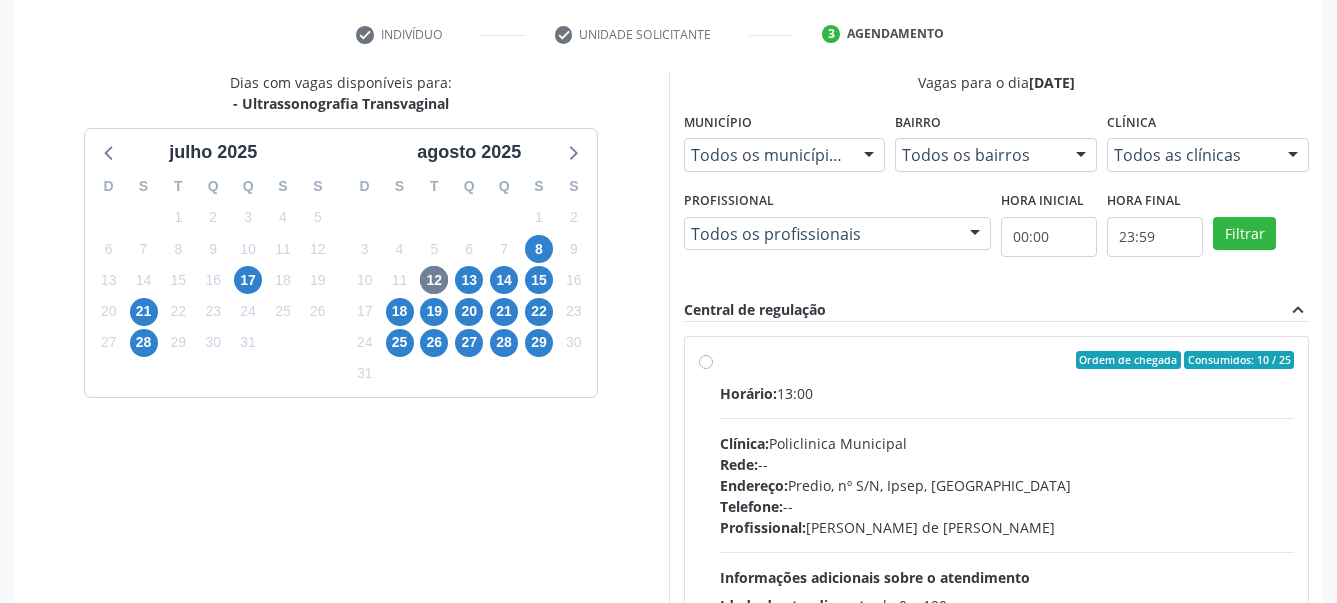 click on "Ordem de chegada
Consumidos: 10 / 25
Horário:   13:00
Clínica:  Policlinica Municipal
Rede:
--
Endereço:   Predio, nº S/N, Ipsep, [GEOGRAPHIC_DATA] - PE
Telefone:   --
Profissional:
[PERSON_NAME] de [PERSON_NAME]
Informações adicionais sobre o atendimento
Idade de atendimento:
de 0 a 120 anos
Gênero(s) atendido(s):
Masculino e Feminino
Informações adicionais:
--" at bounding box center (1007, 504) 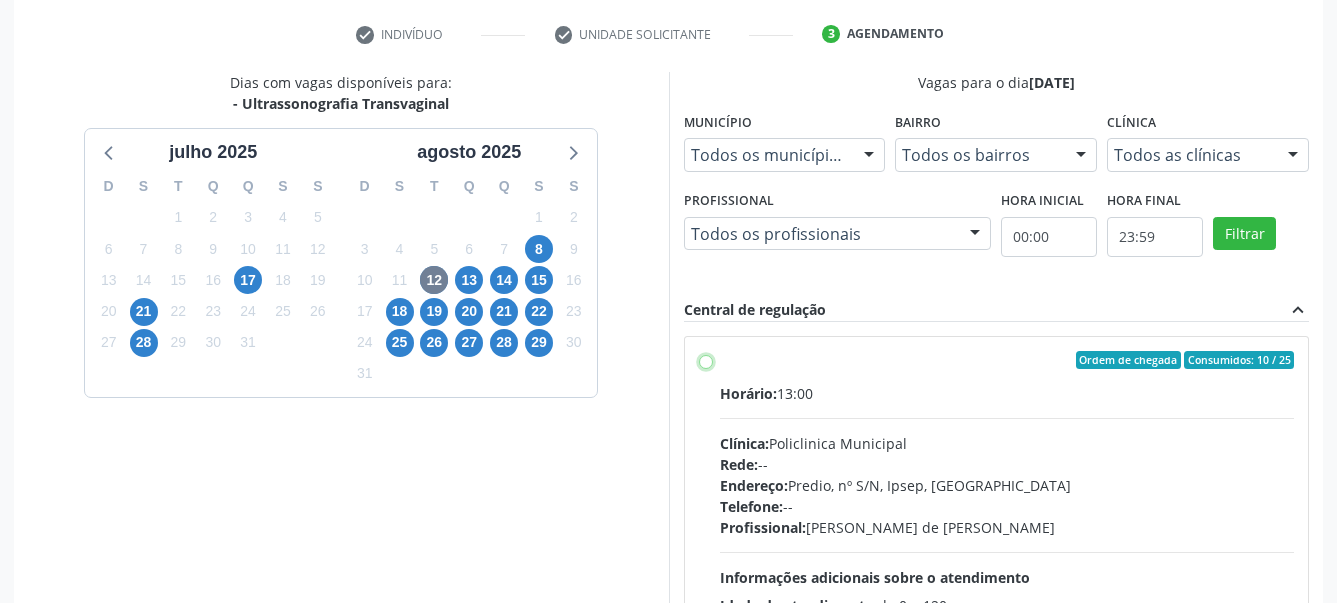 radio on "true" 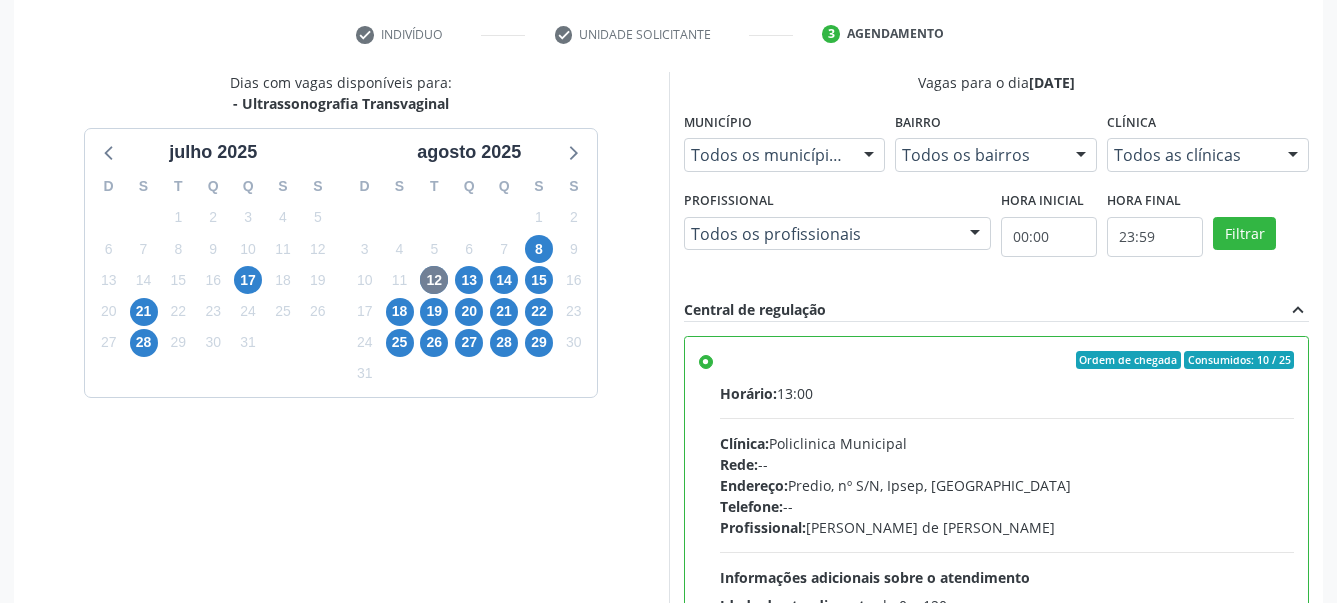 click on "Dias com vagas disponíveis para:
- Ultrassonografia Transvaginal
[DATE] D S T Q Q S S 29 30 1 2 3 4 5 6 7 8 9 10 11 12 13 14 15 16 17 18 19 20 21 22 23 24 25 26 27 28 29 30 31 1 2 3 4 5 6 7 8 [DATE] D S T Q Q S S 27 28 29 30 31 1 2 3 4 5 6 7 8 9 10 11 12 13 14 15 16 17 18 19 20 21 22 23 24 25 26 27 28 29 30 31 1 2 3 4 5 6" at bounding box center [341, 397] 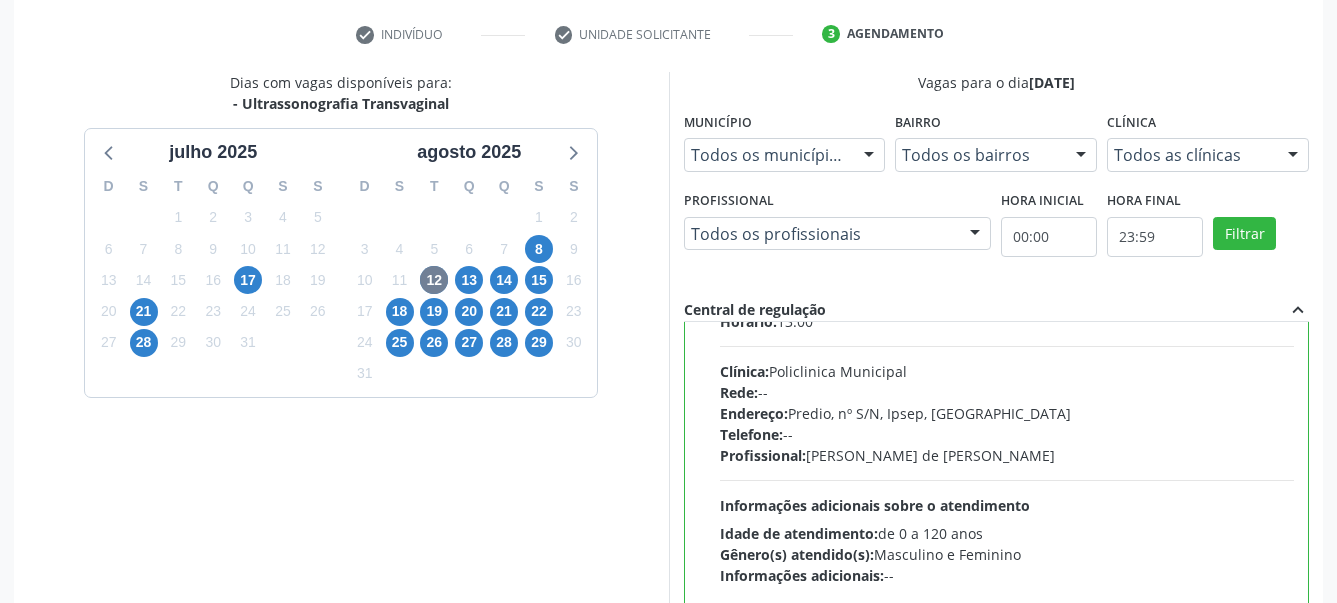 scroll, scrollTop: 99, scrollLeft: 0, axis: vertical 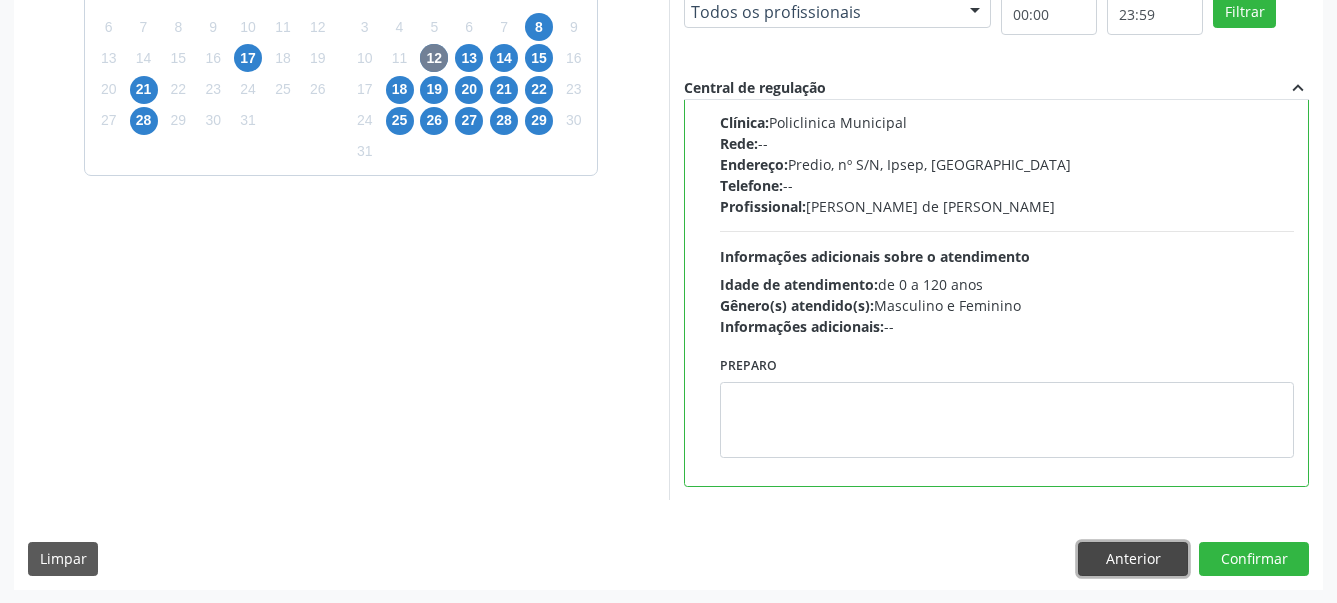 drag, startPoint x: 1112, startPoint y: 566, endPoint x: 1099, endPoint y: 578, distance: 17.691807 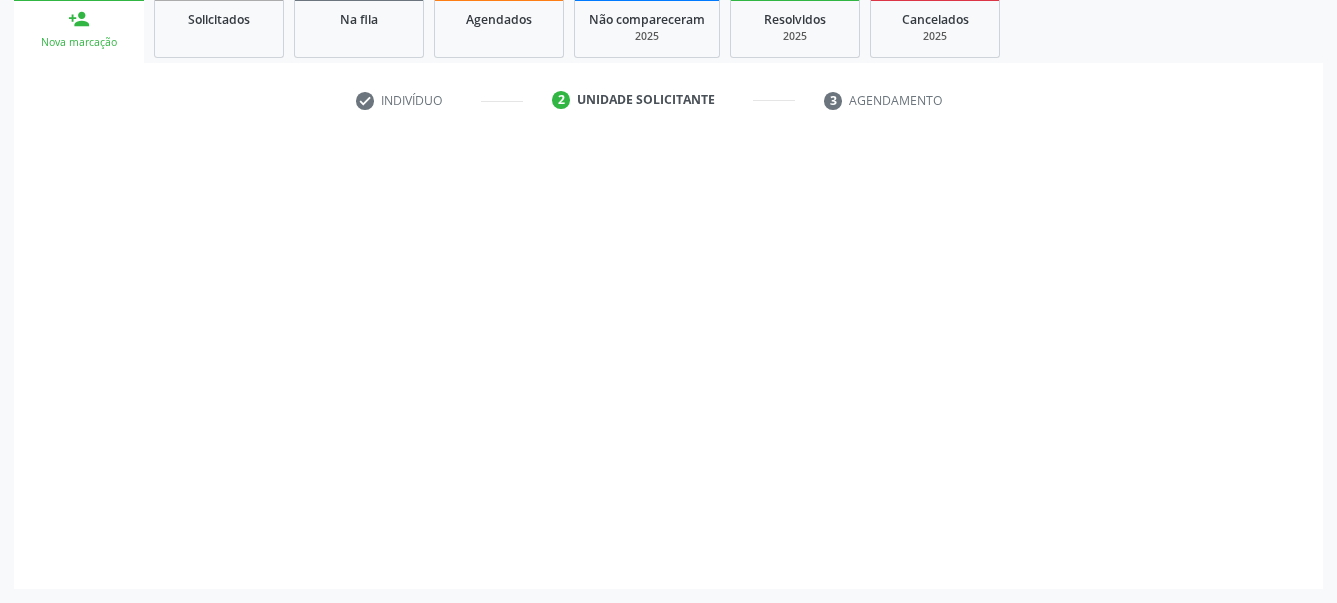 scroll, scrollTop: 319, scrollLeft: 0, axis: vertical 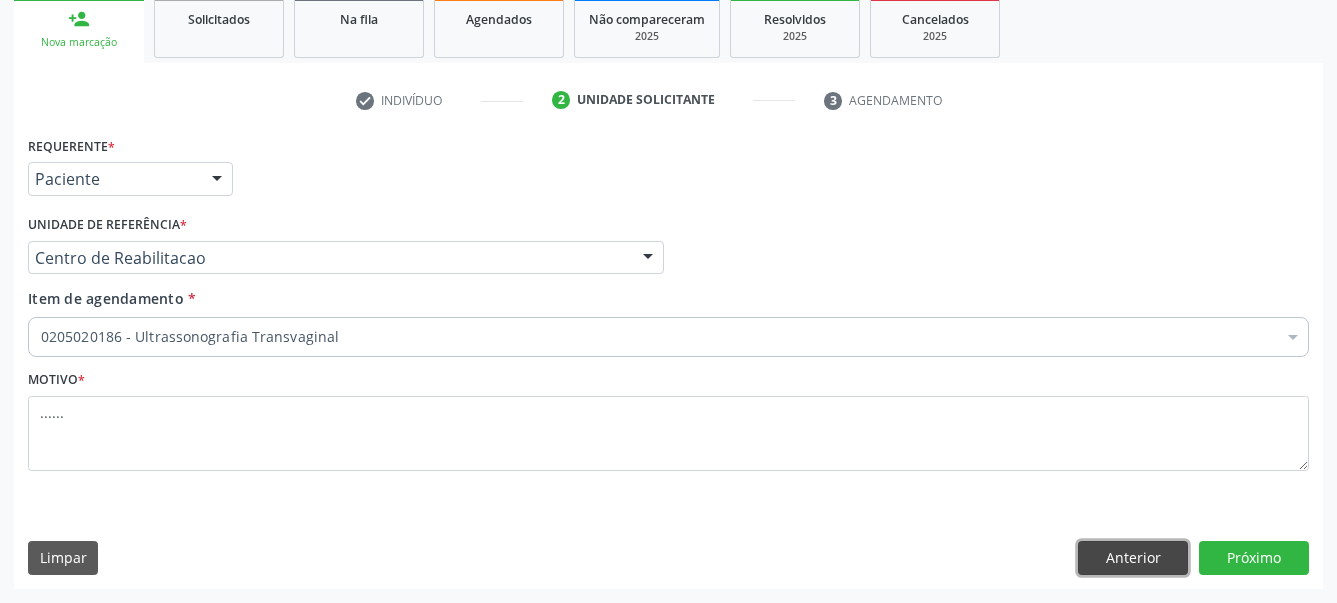 drag, startPoint x: 1095, startPoint y: 548, endPoint x: 1058, endPoint y: 535, distance: 39.217342 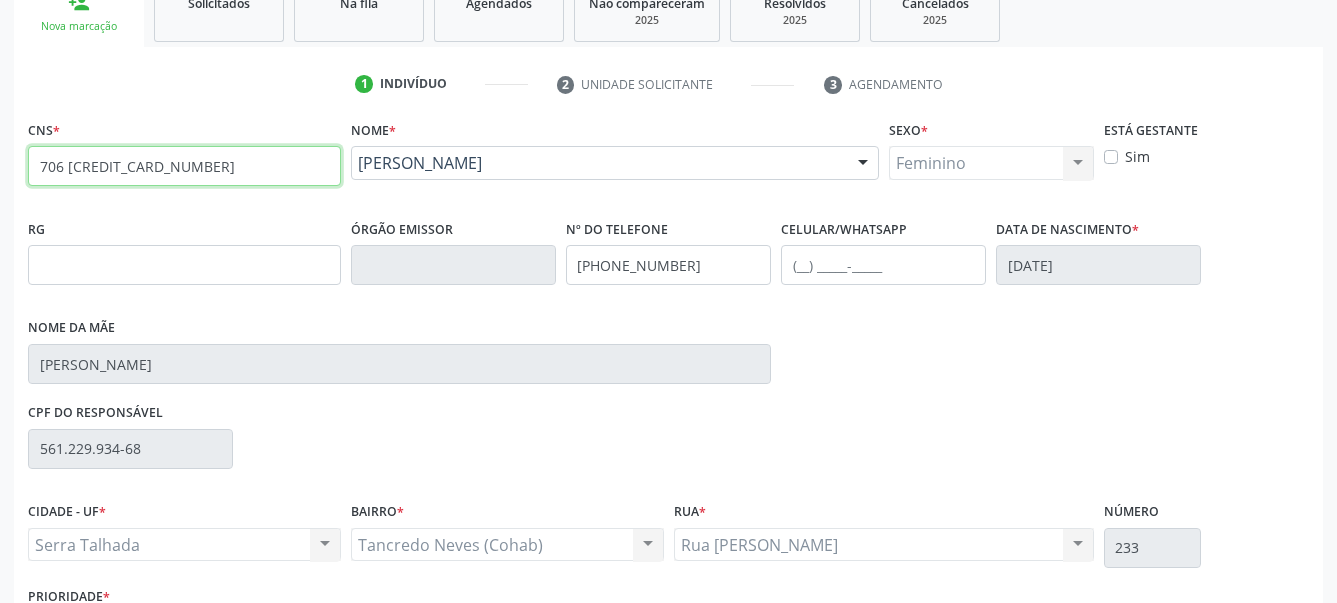 drag, startPoint x: 285, startPoint y: 154, endPoint x: -6, endPoint y: 185, distance: 292.64655 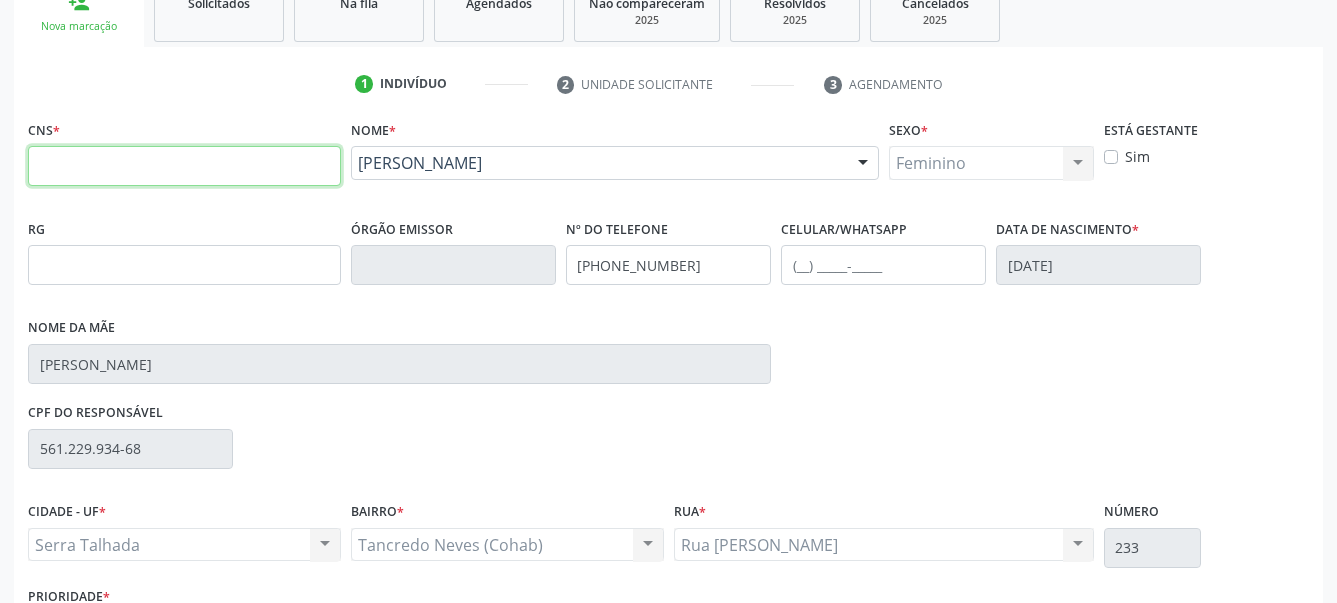 type 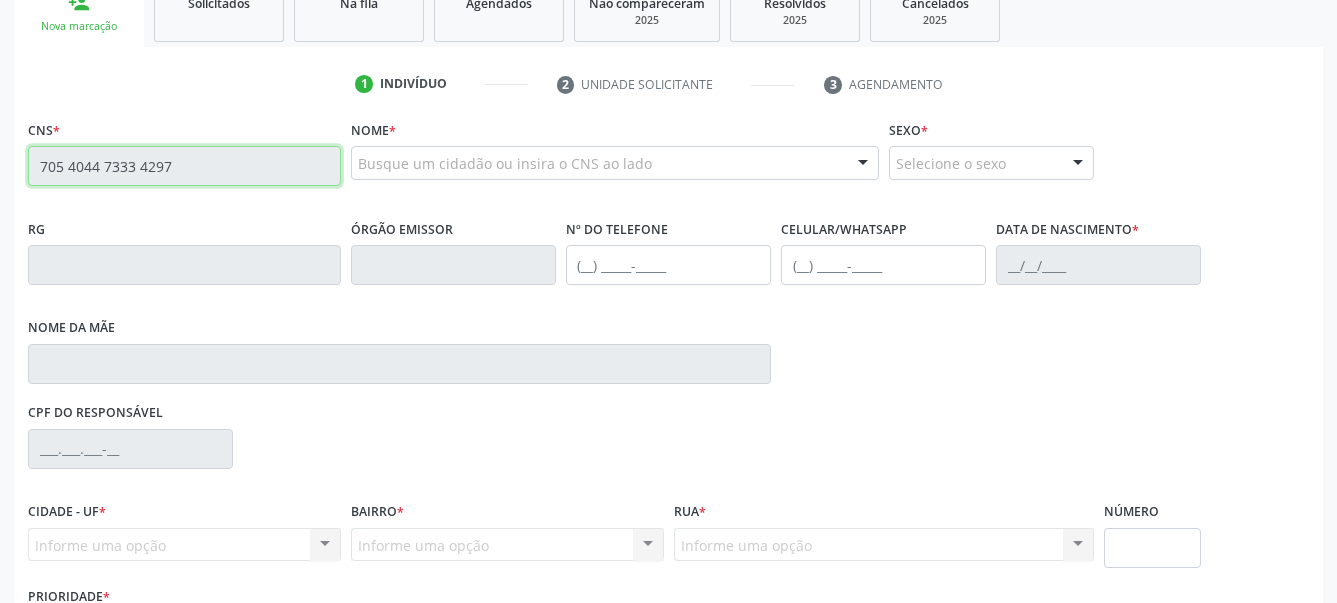 type on "705 4044 7333 4297" 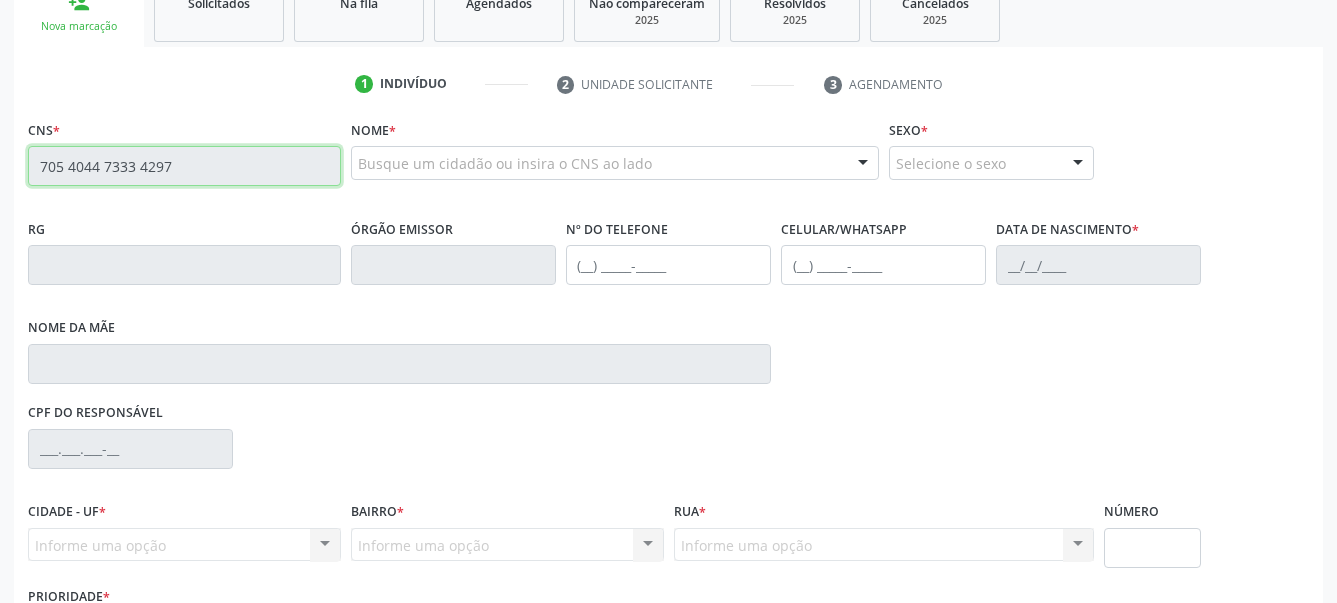 type 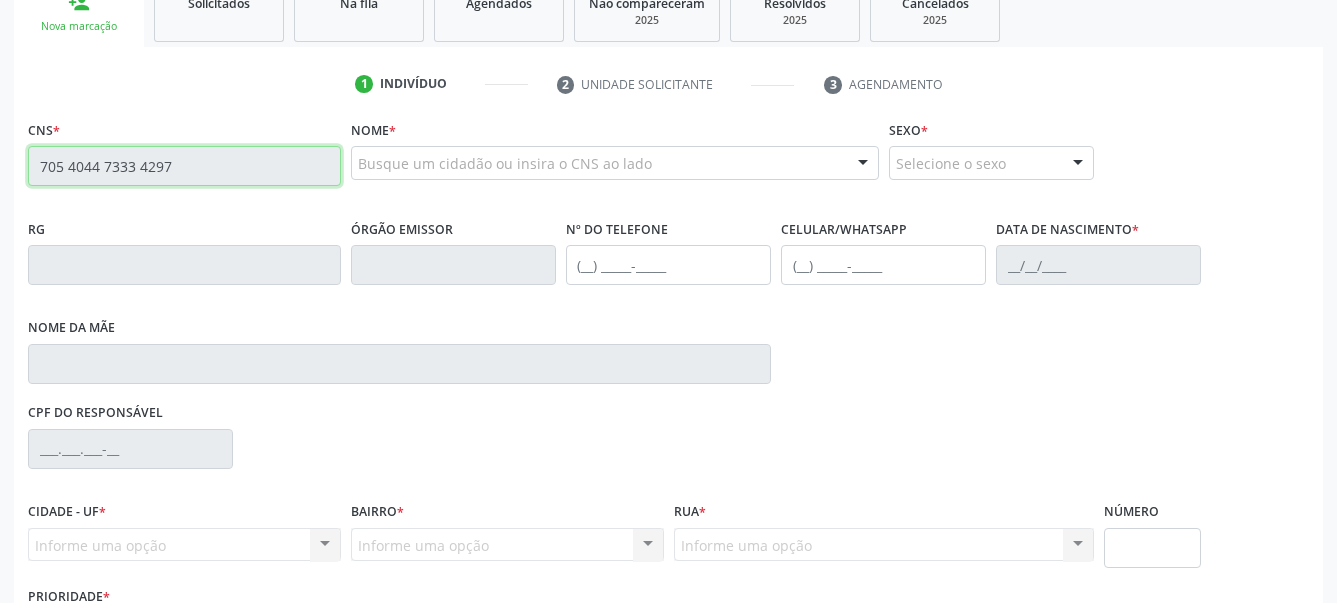 type 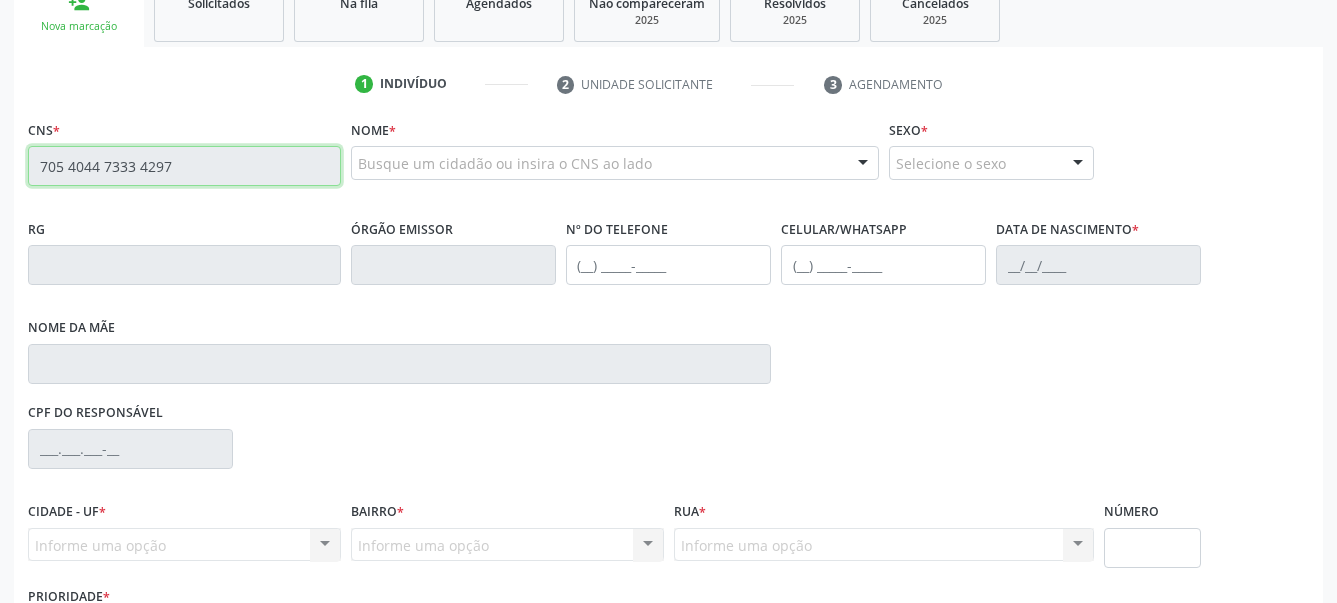 type 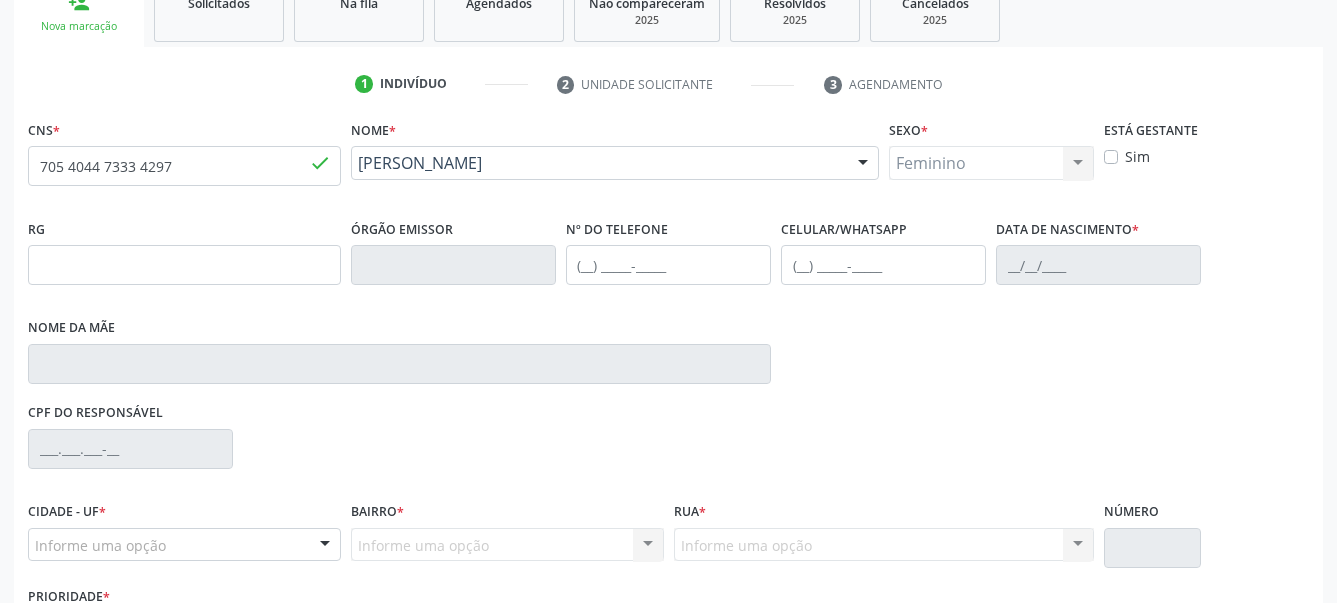 type on "[PHONE_NUMBER]" 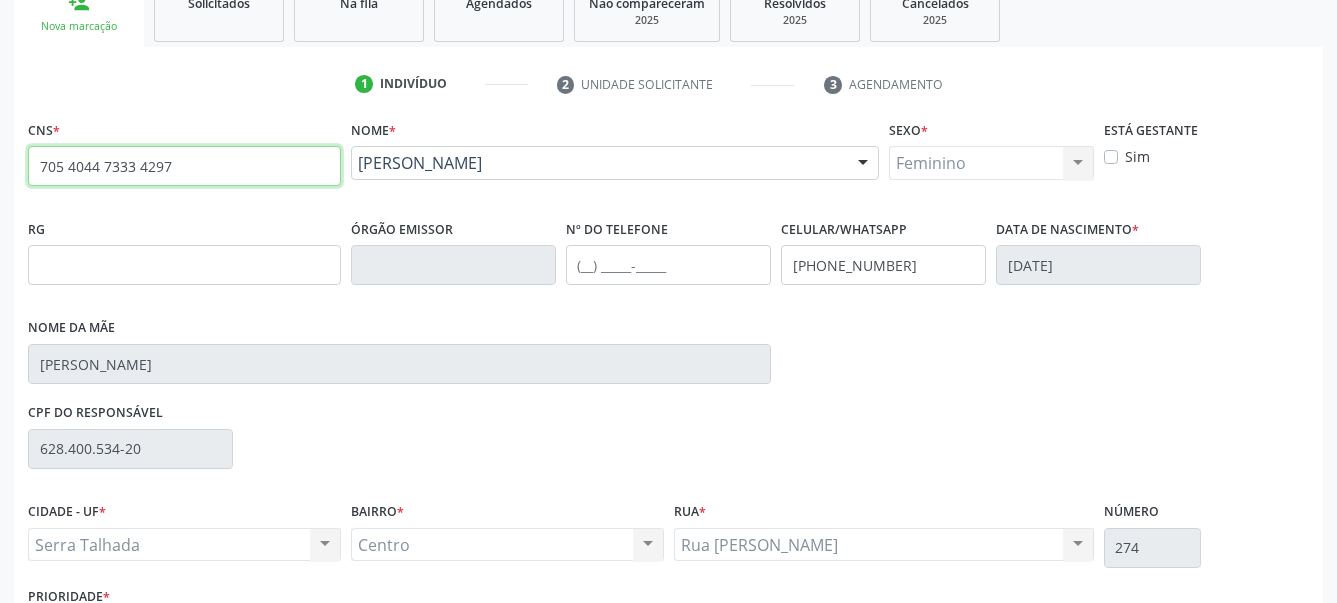 drag, startPoint x: 286, startPoint y: 154, endPoint x: -6, endPoint y: 175, distance: 292.75415 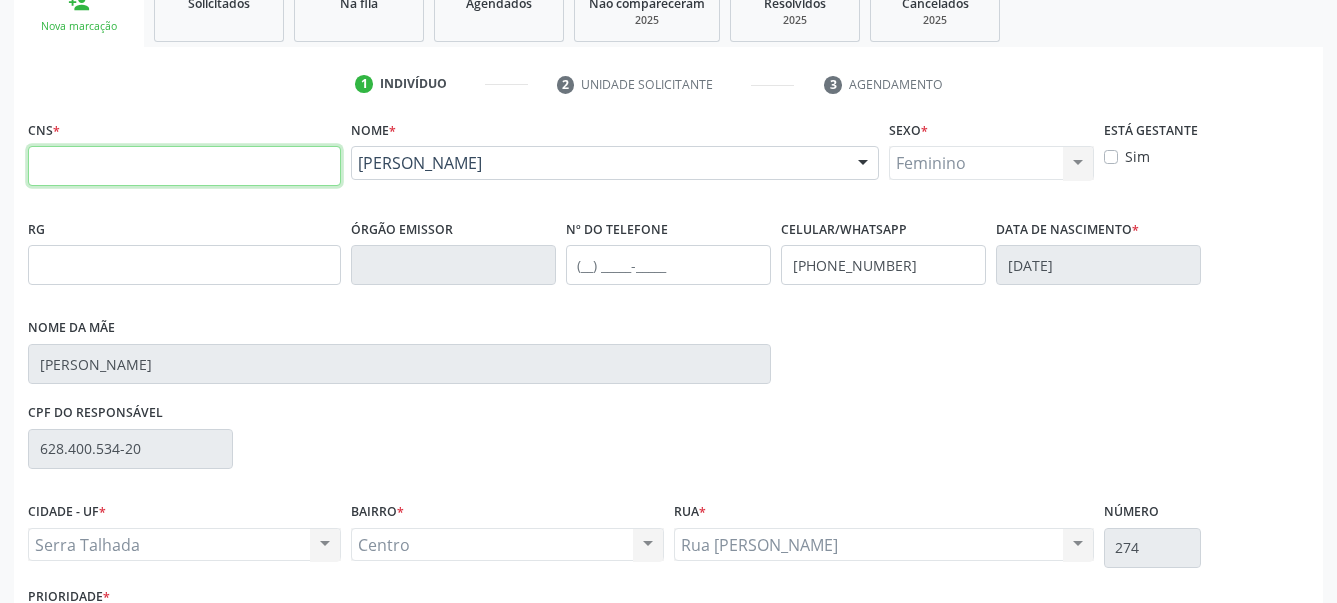 type 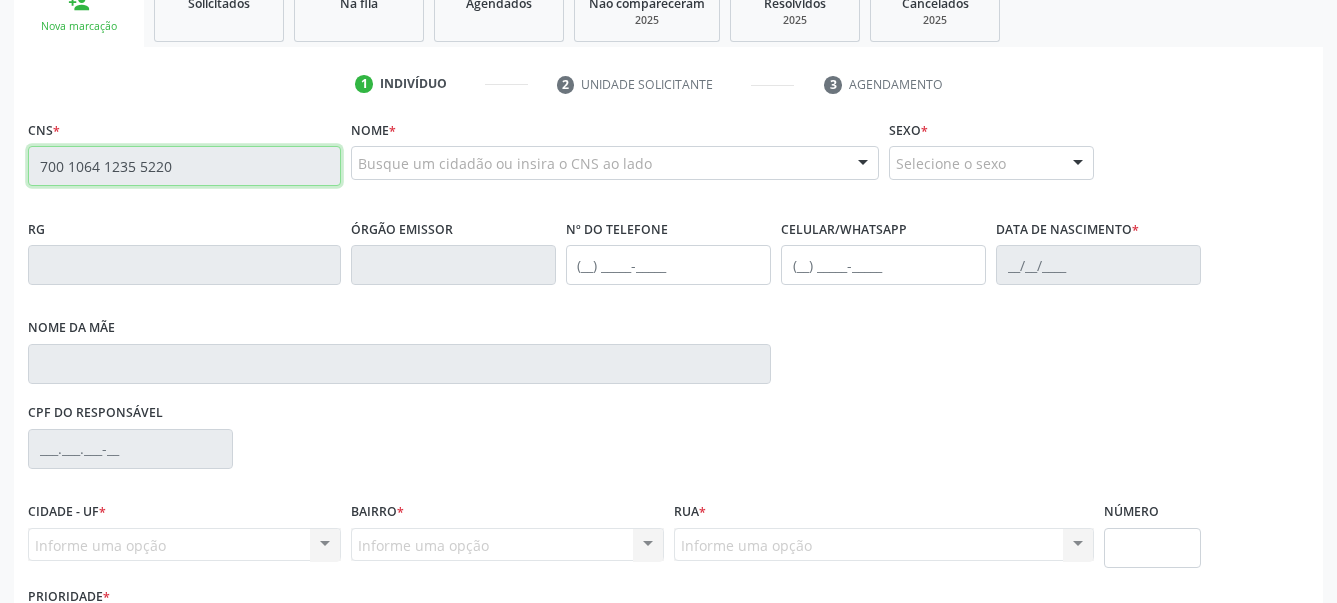 type on "700 1064 1235 5220" 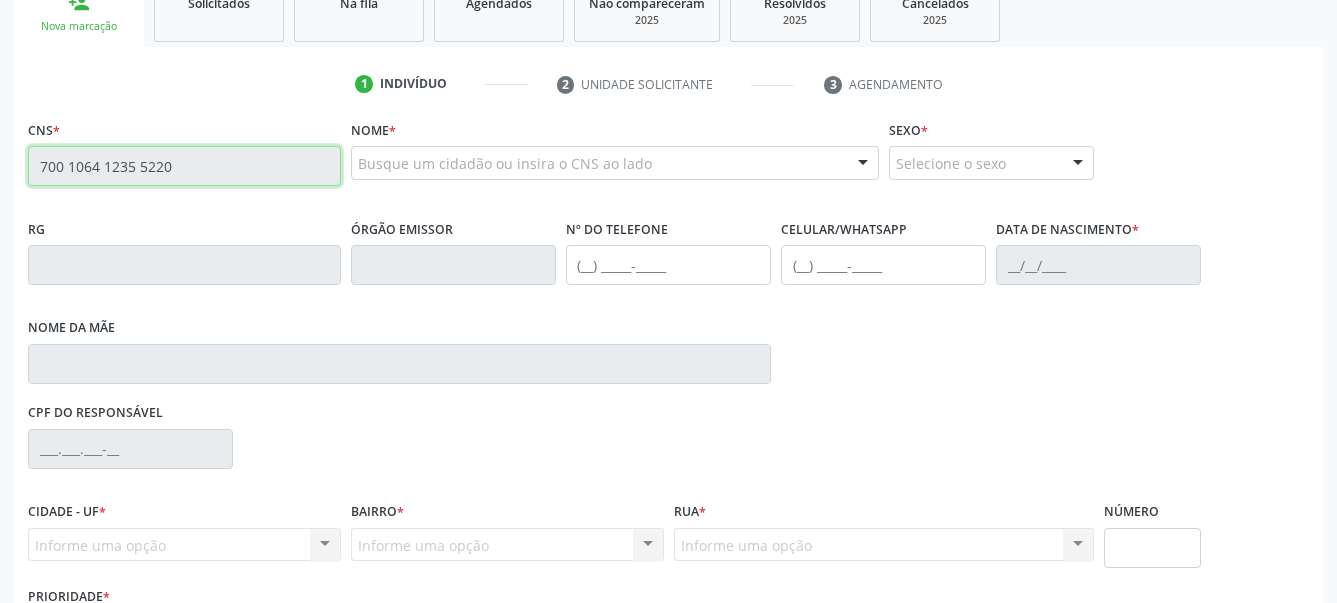 type 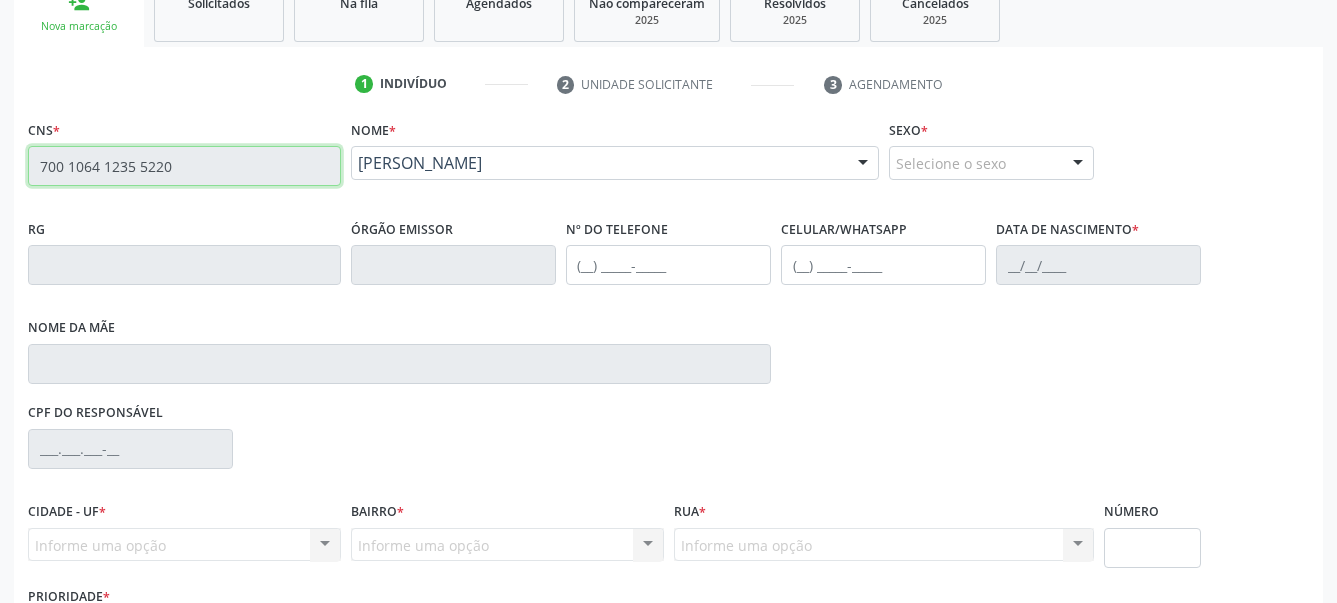 type on "[PHONE_NUMBER]" 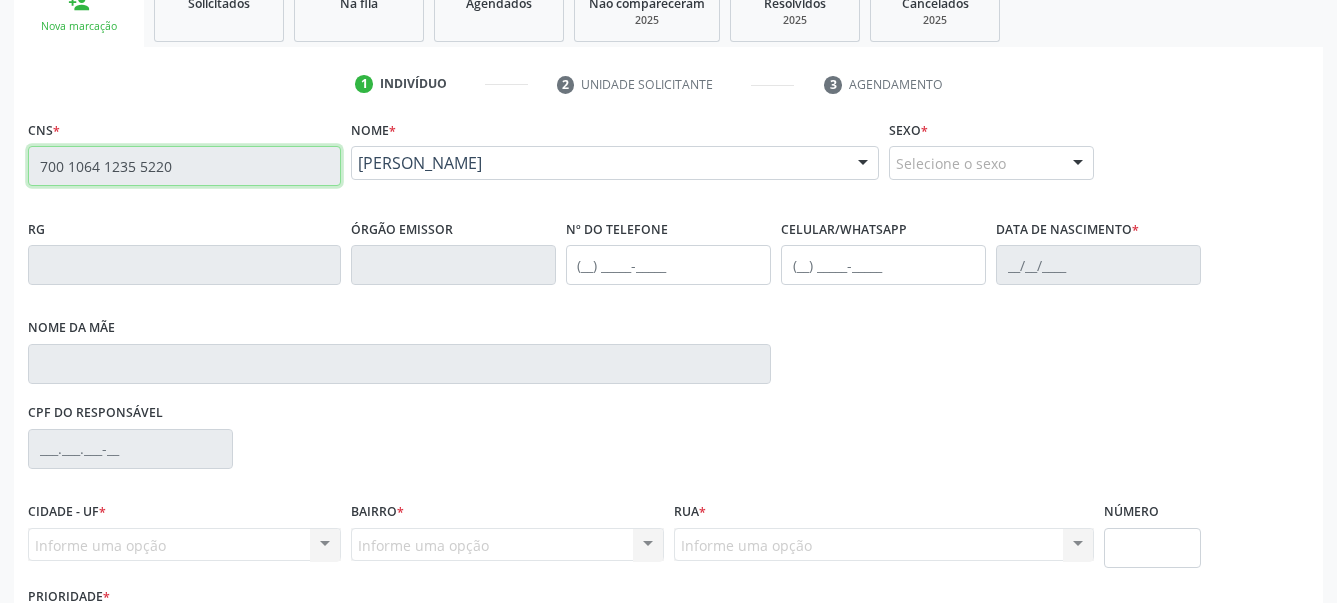 type on "[DATE]" 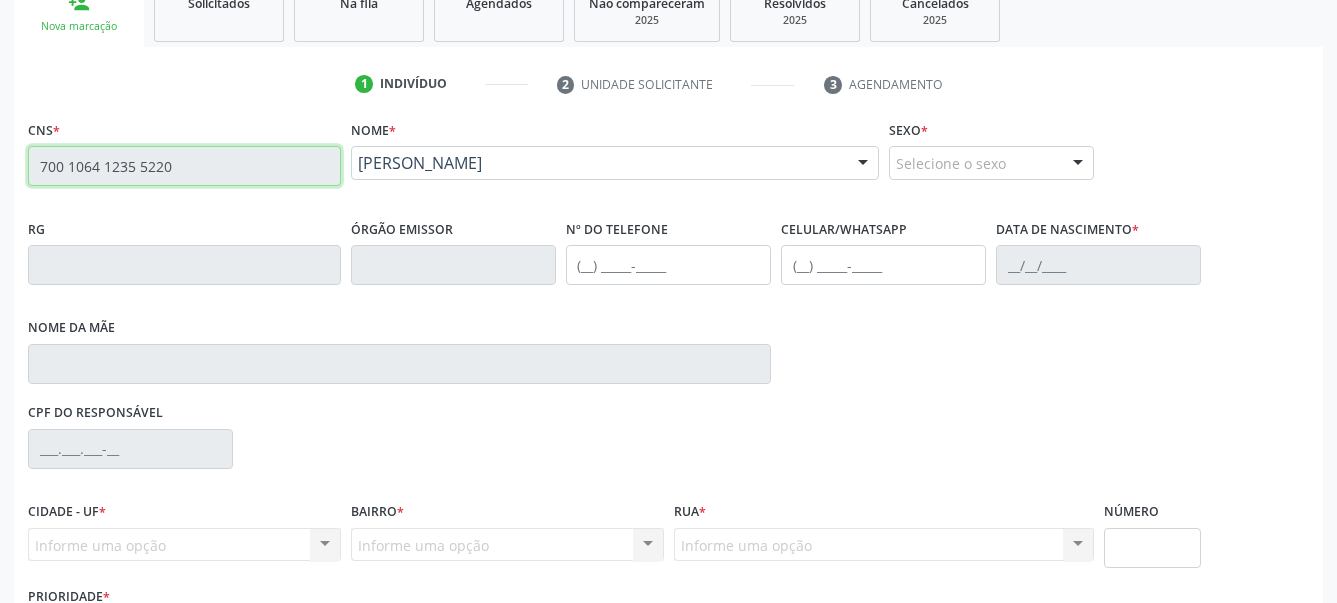 type on "308" 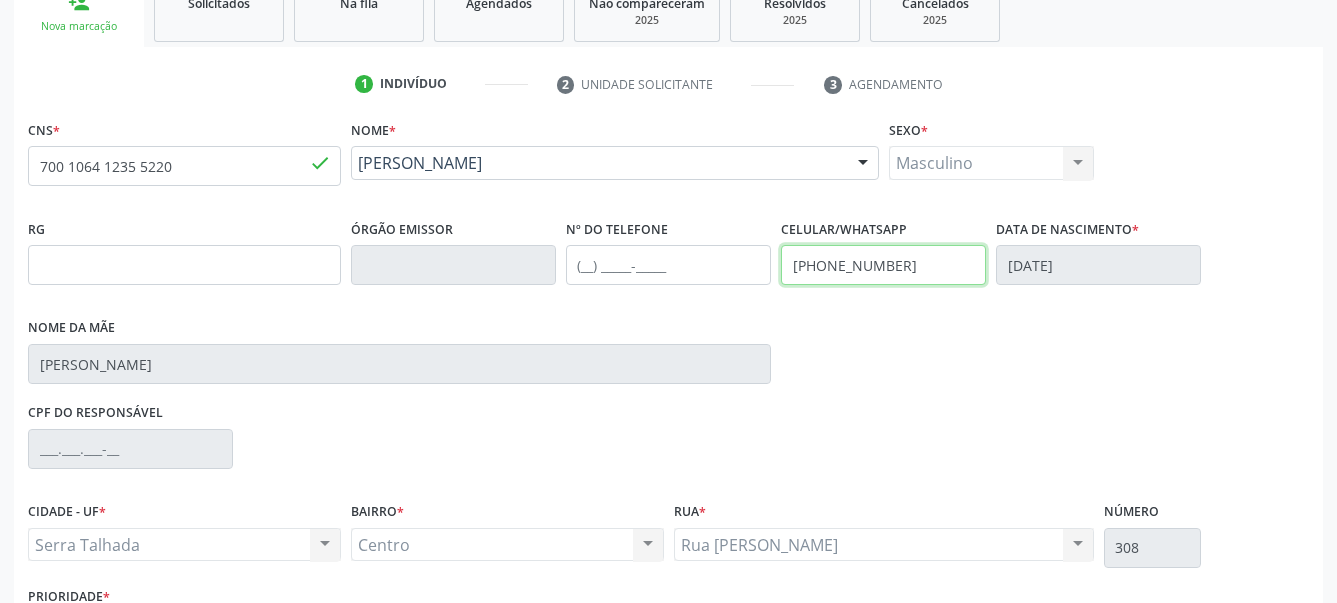 drag, startPoint x: 941, startPoint y: 271, endPoint x: 720, endPoint y: 295, distance: 222.29935 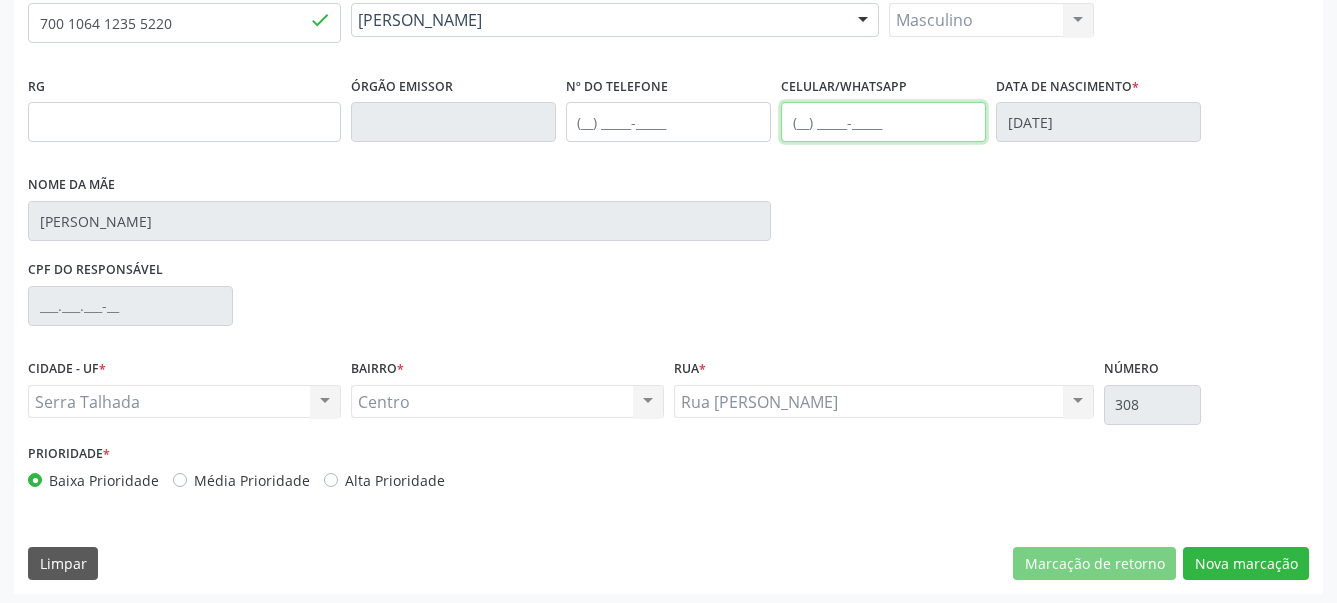 scroll, scrollTop: 467, scrollLeft: 0, axis: vertical 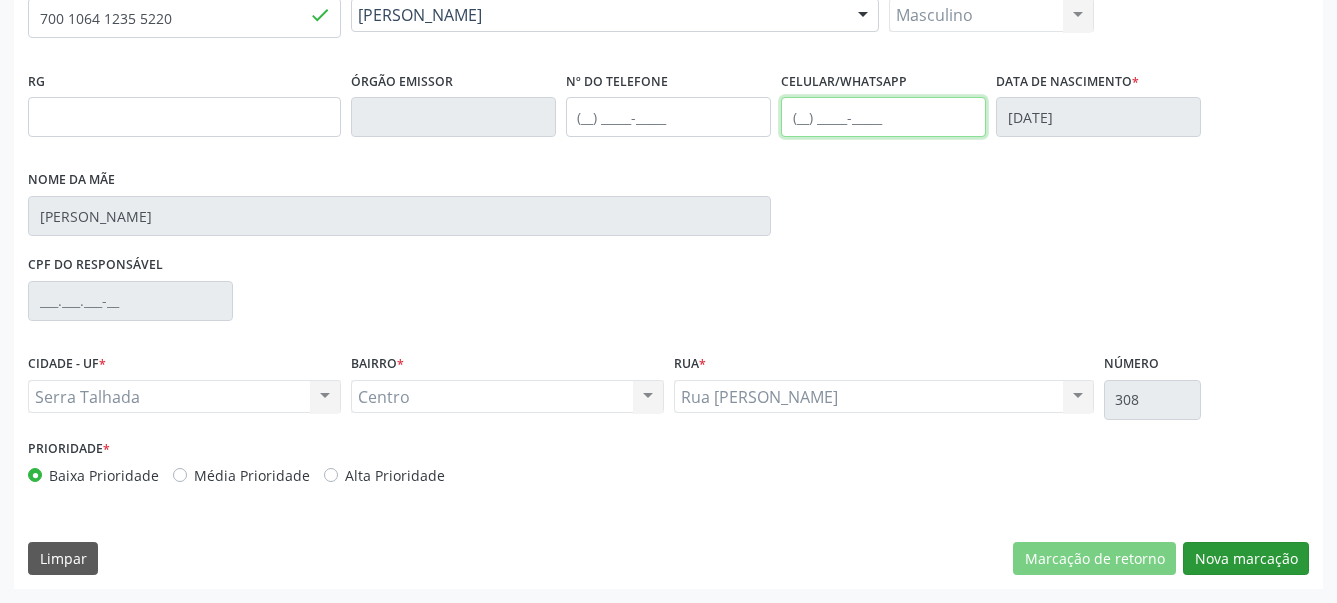 type 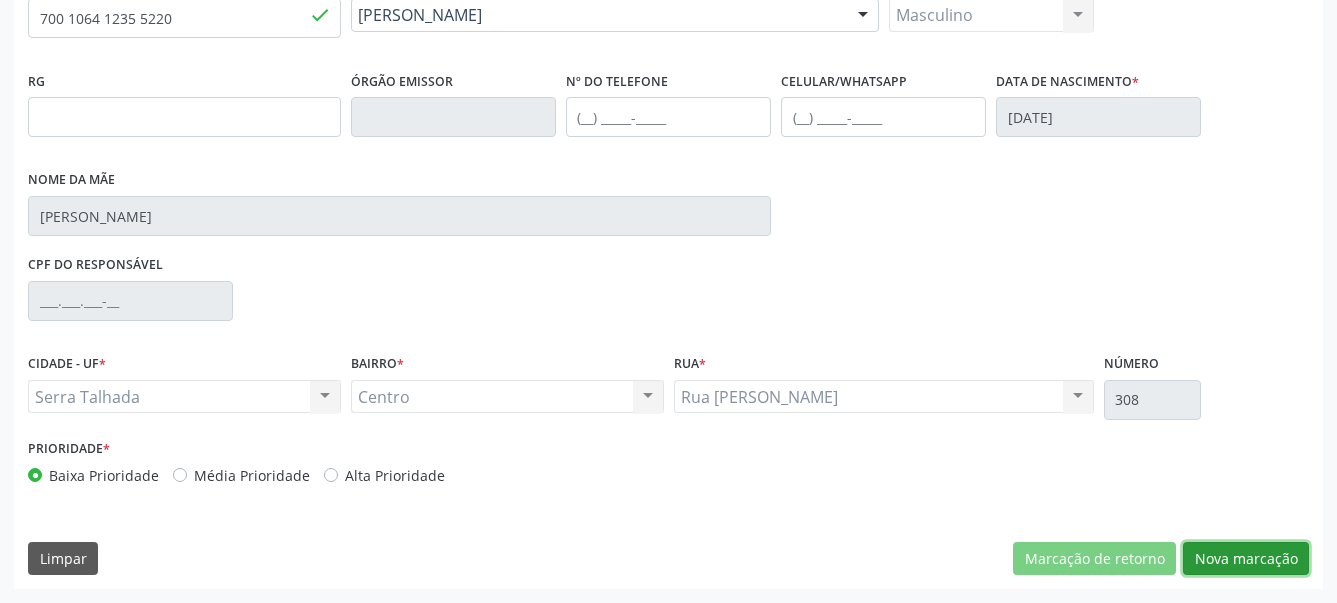 click on "Nova marcação" at bounding box center [1246, 559] 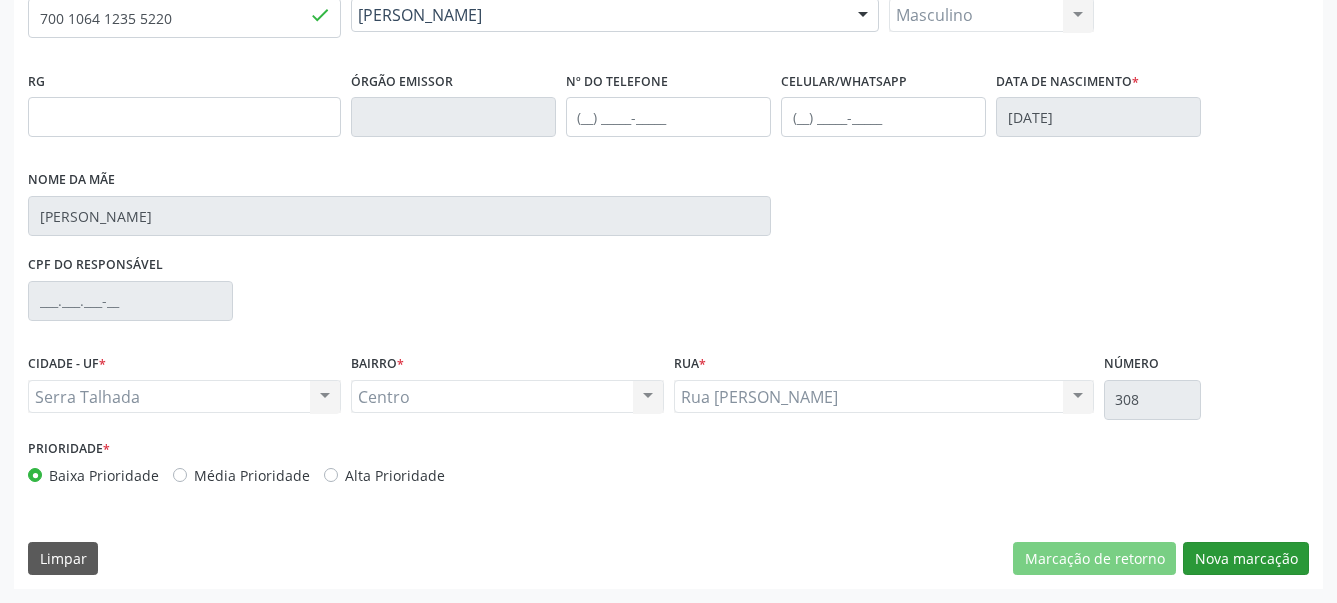 scroll, scrollTop: 319, scrollLeft: 0, axis: vertical 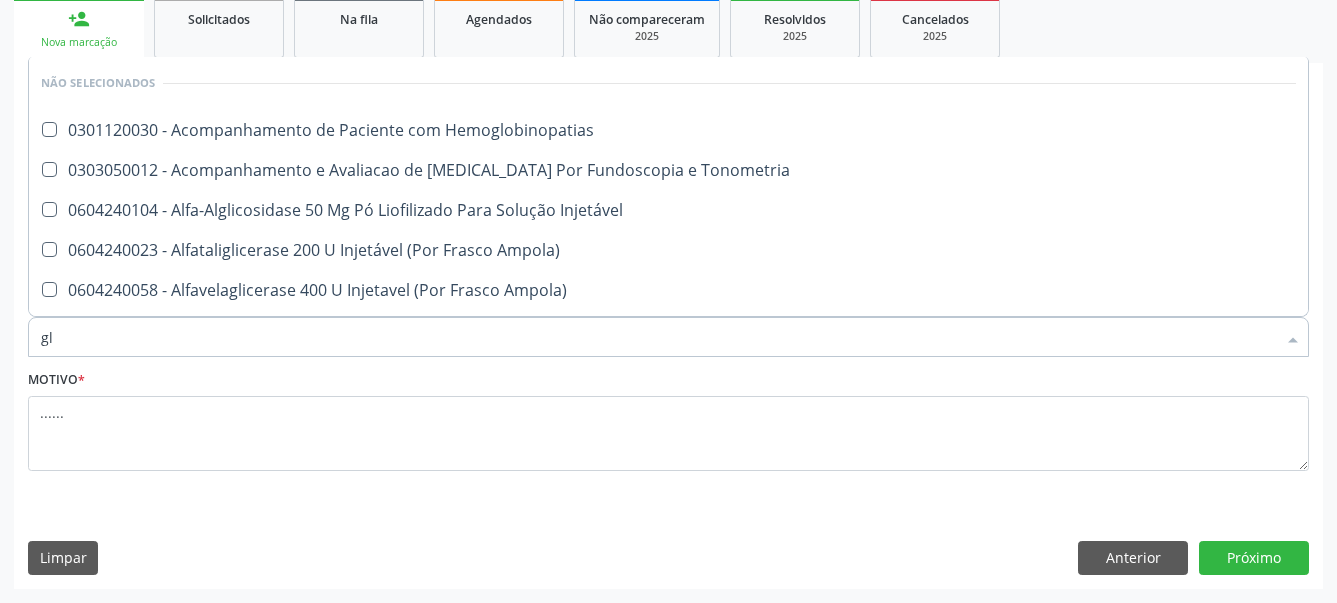type on "gli" 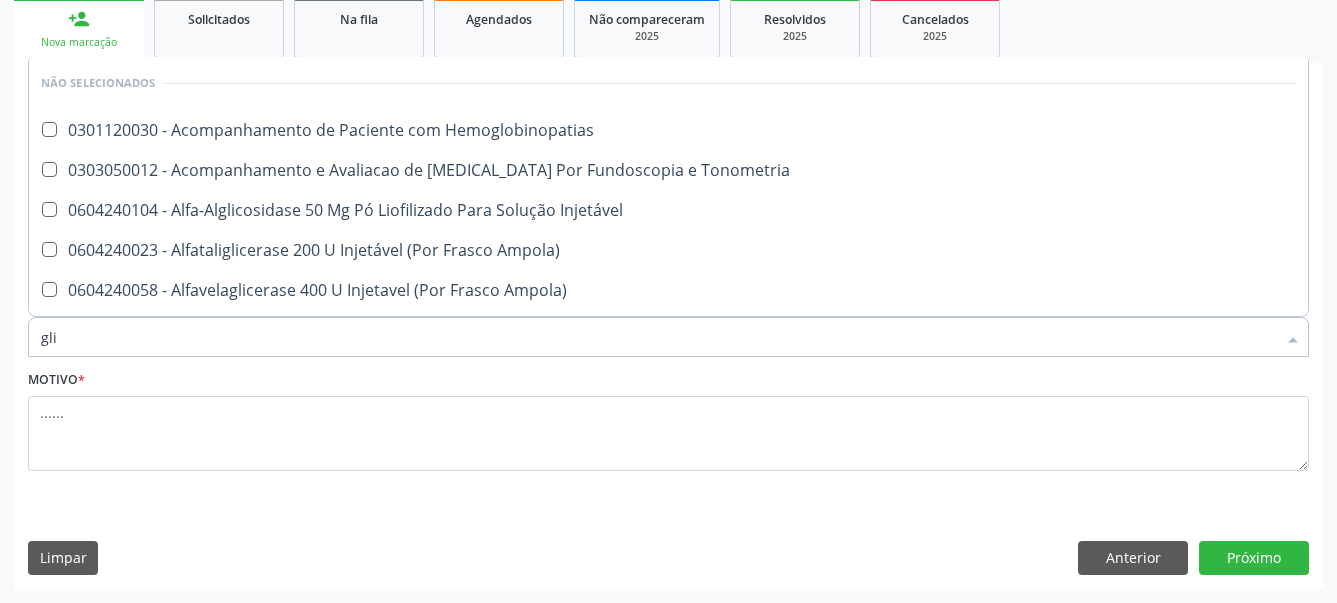 checkbox on "false" 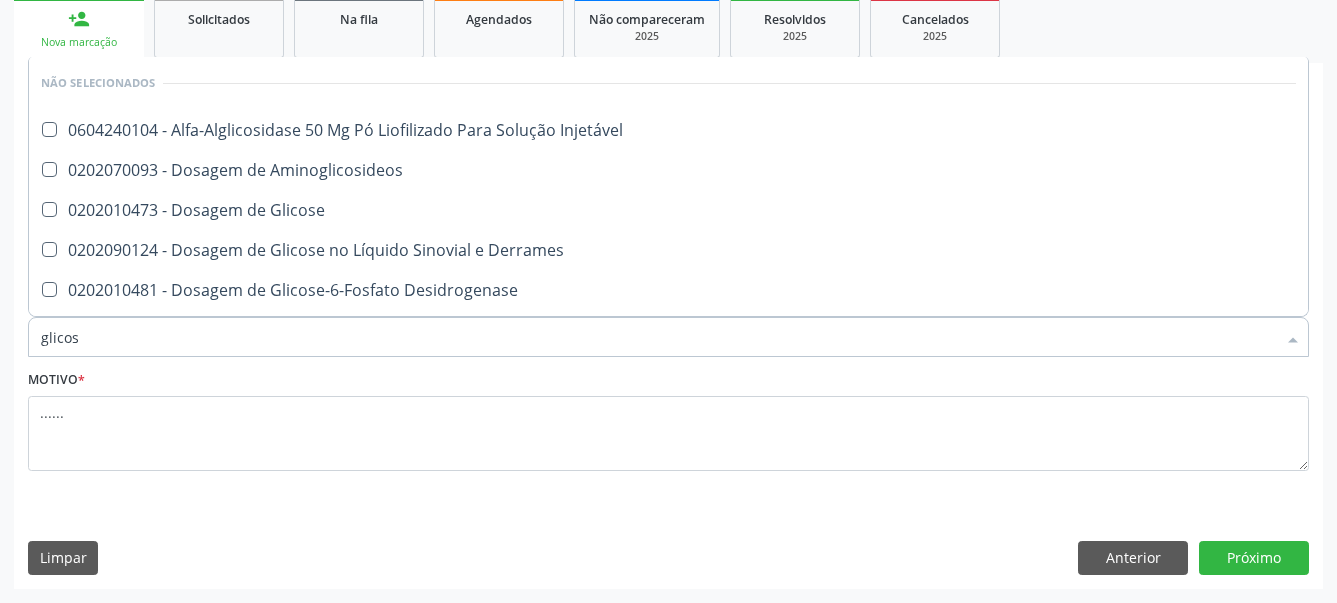 type on "glicose" 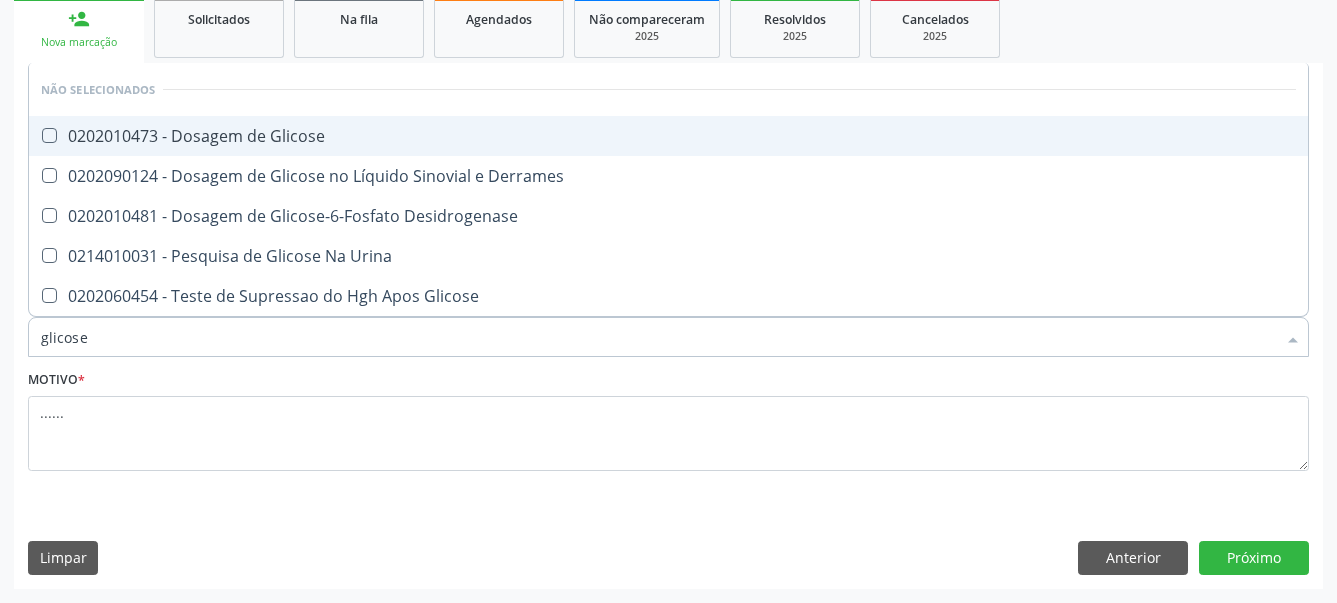 click at bounding box center [49, 135] 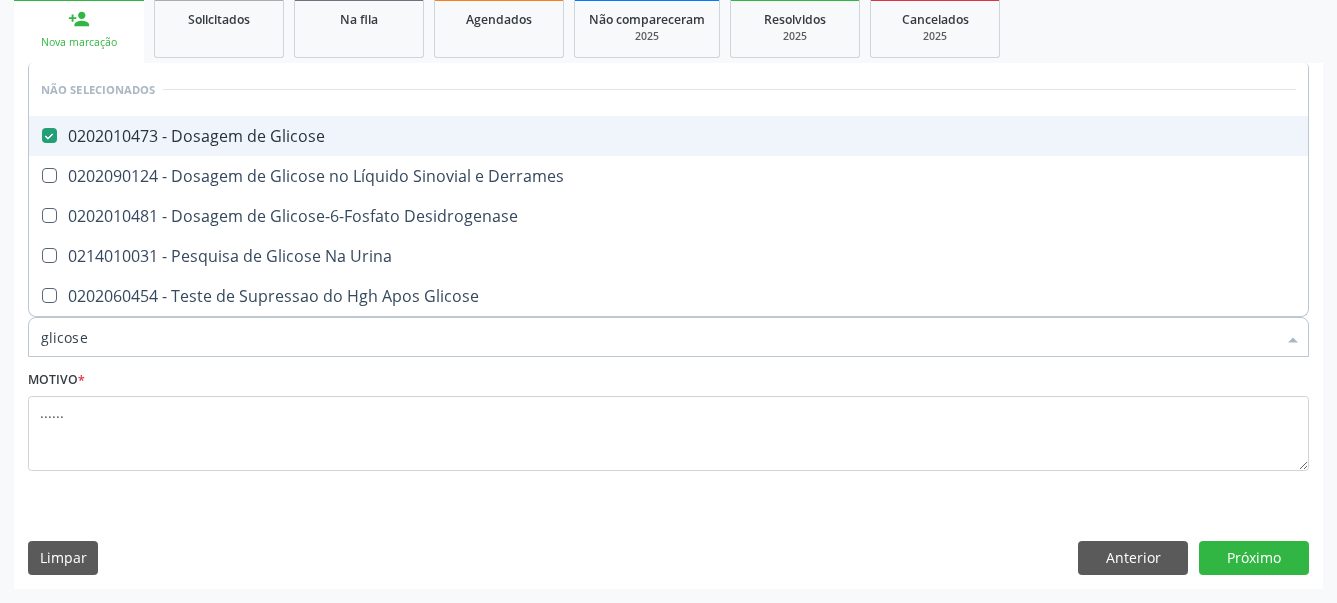 type on "glicos" 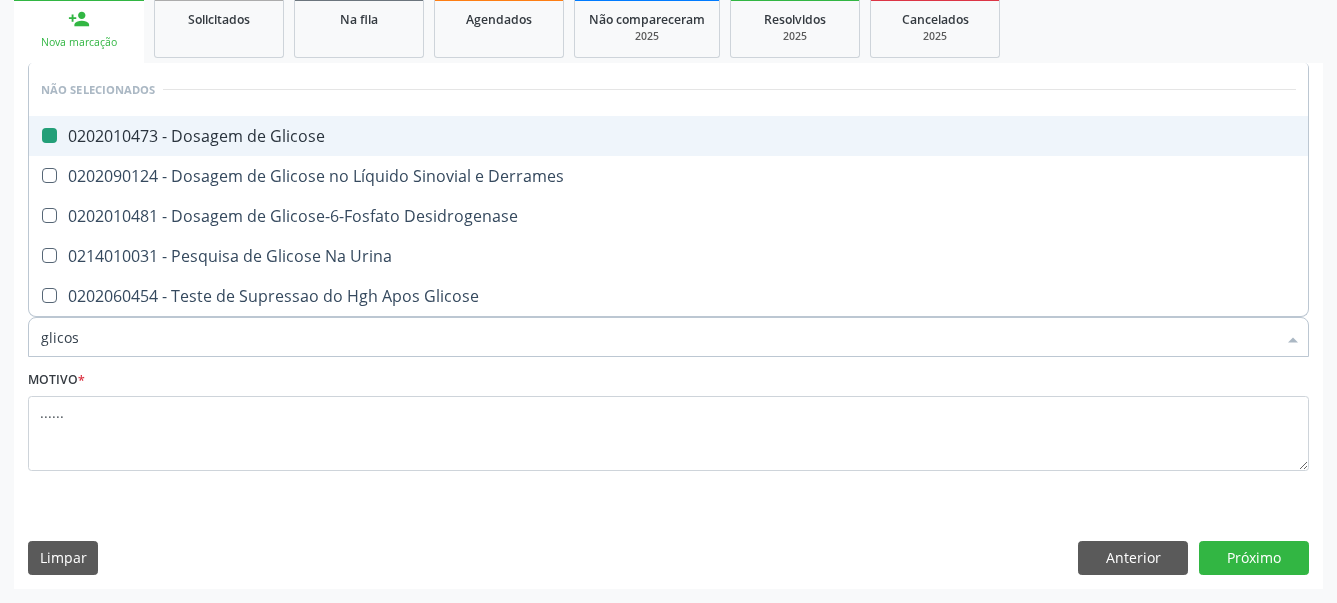 checkbox on "true" 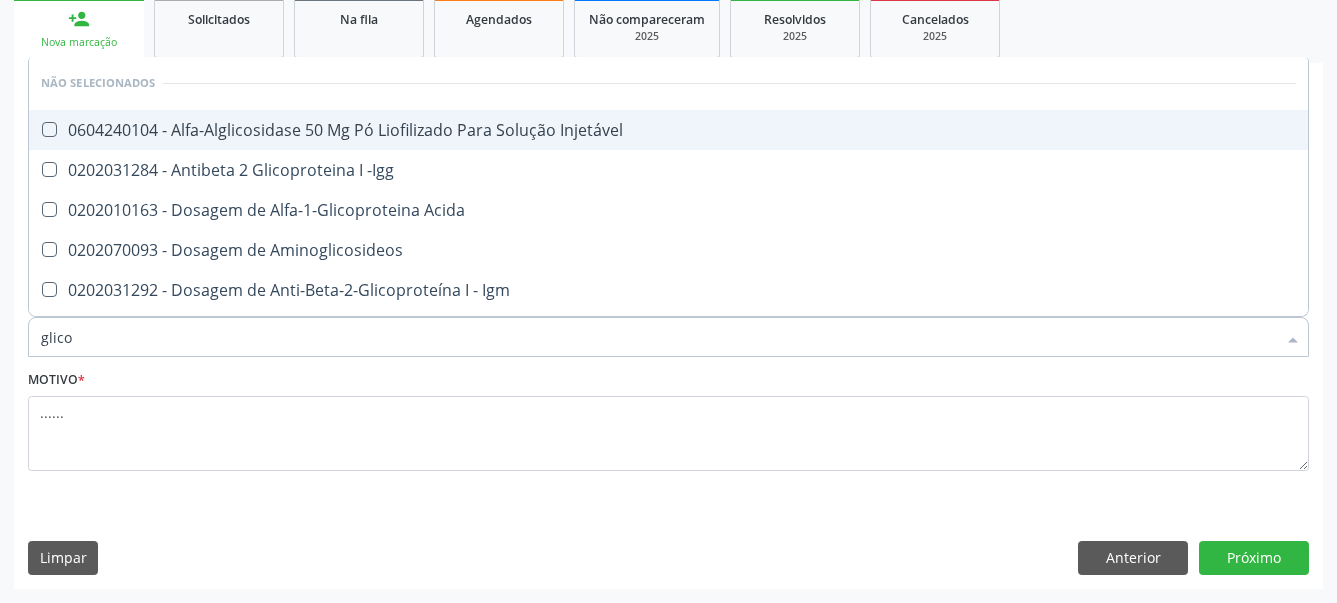 type on "glic" 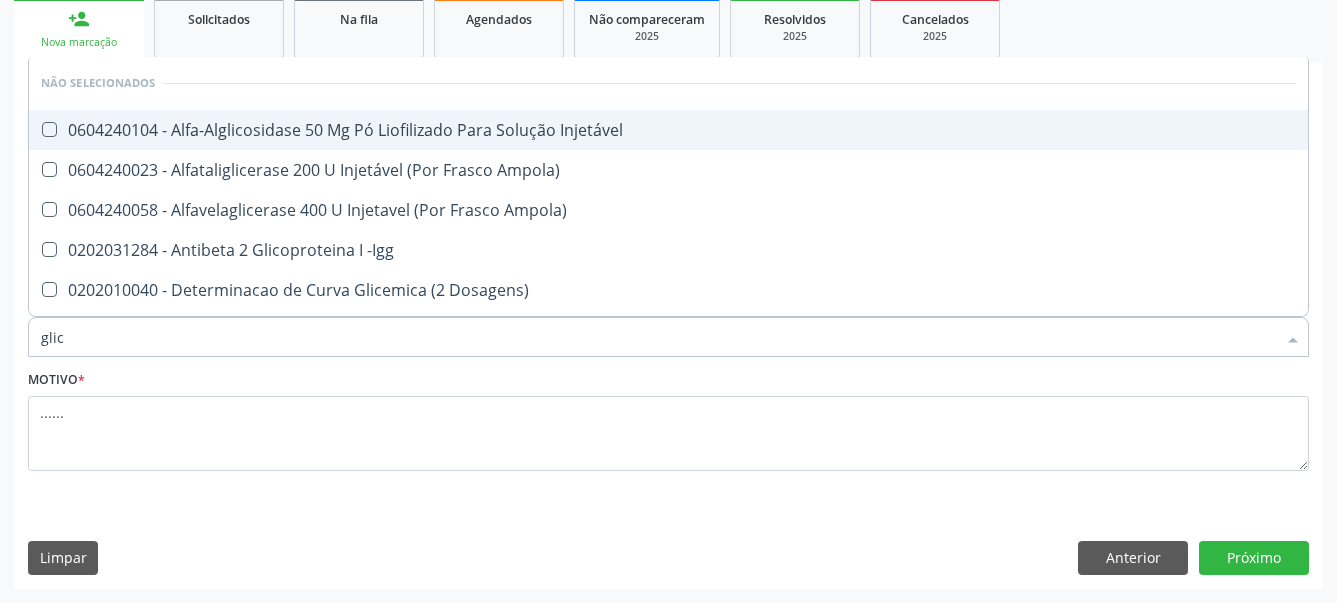 type on "gli" 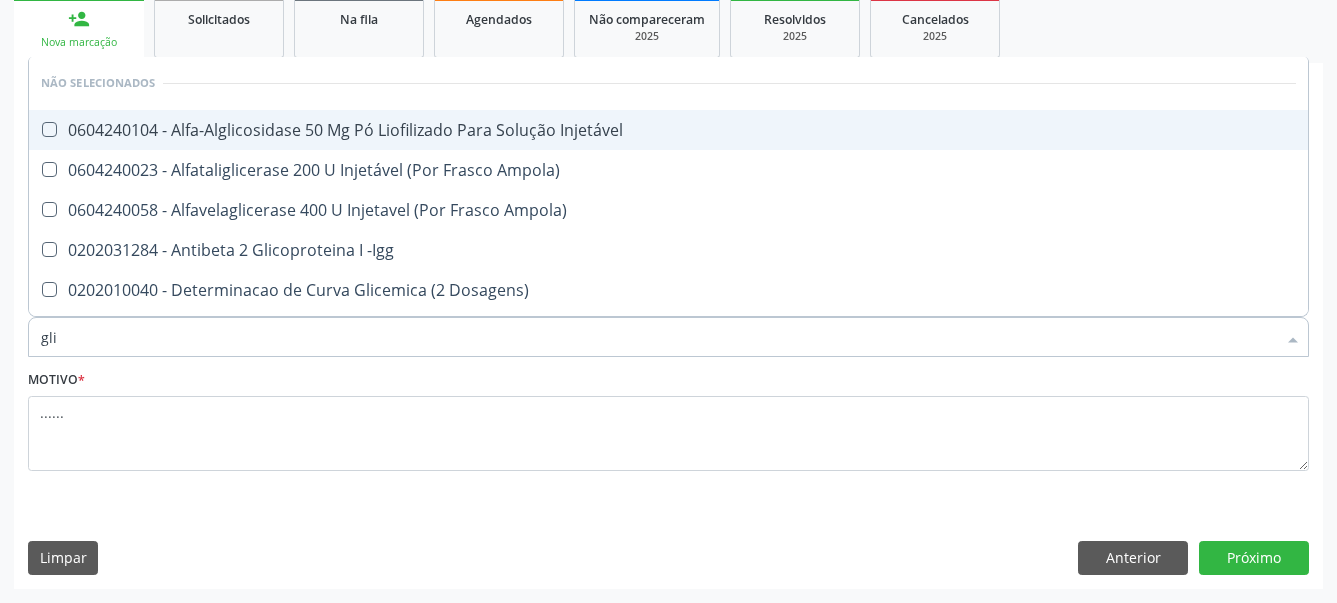 type on "gl" 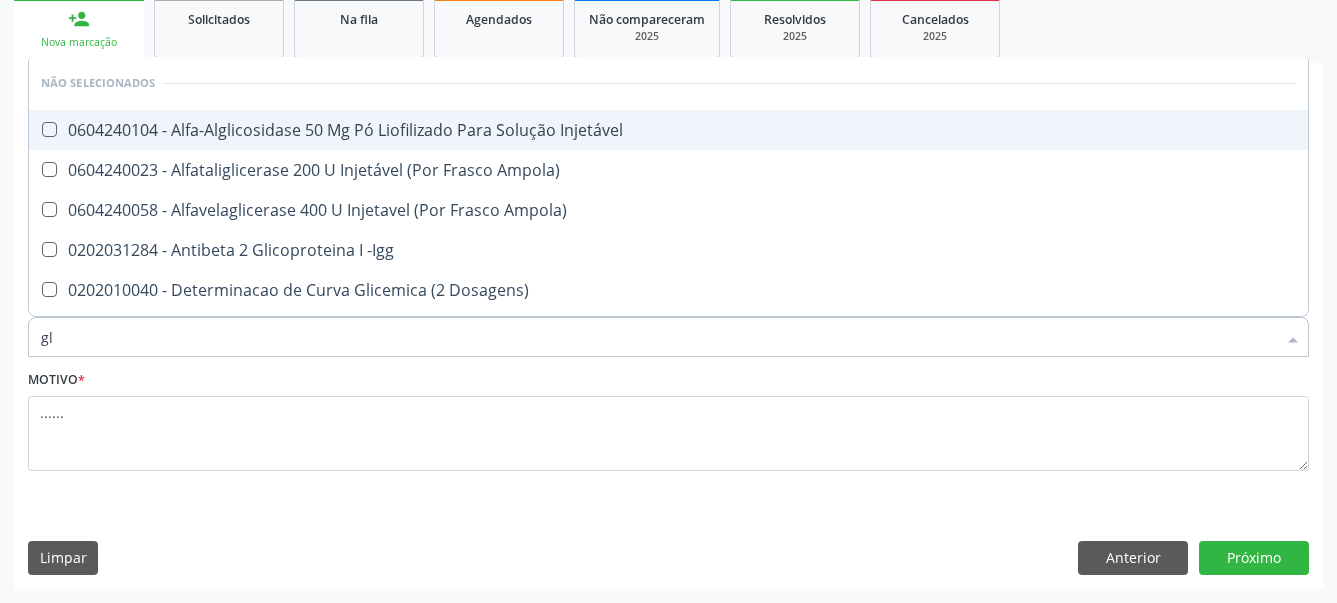 checkbox on "false" 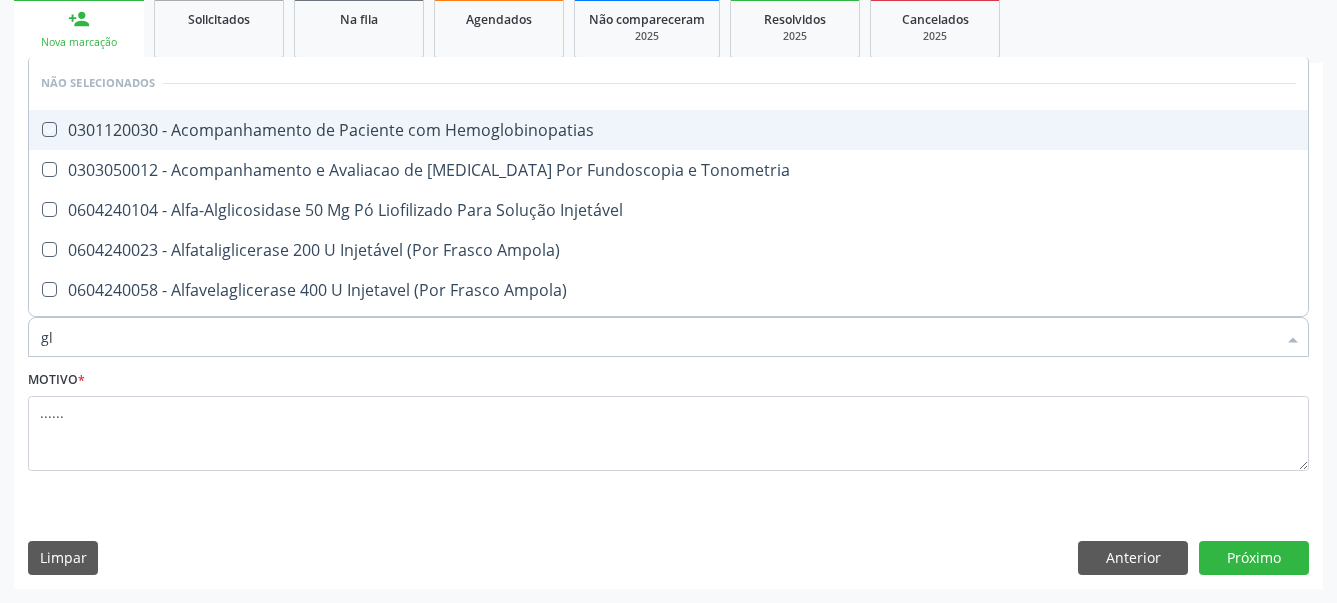 type on "g" 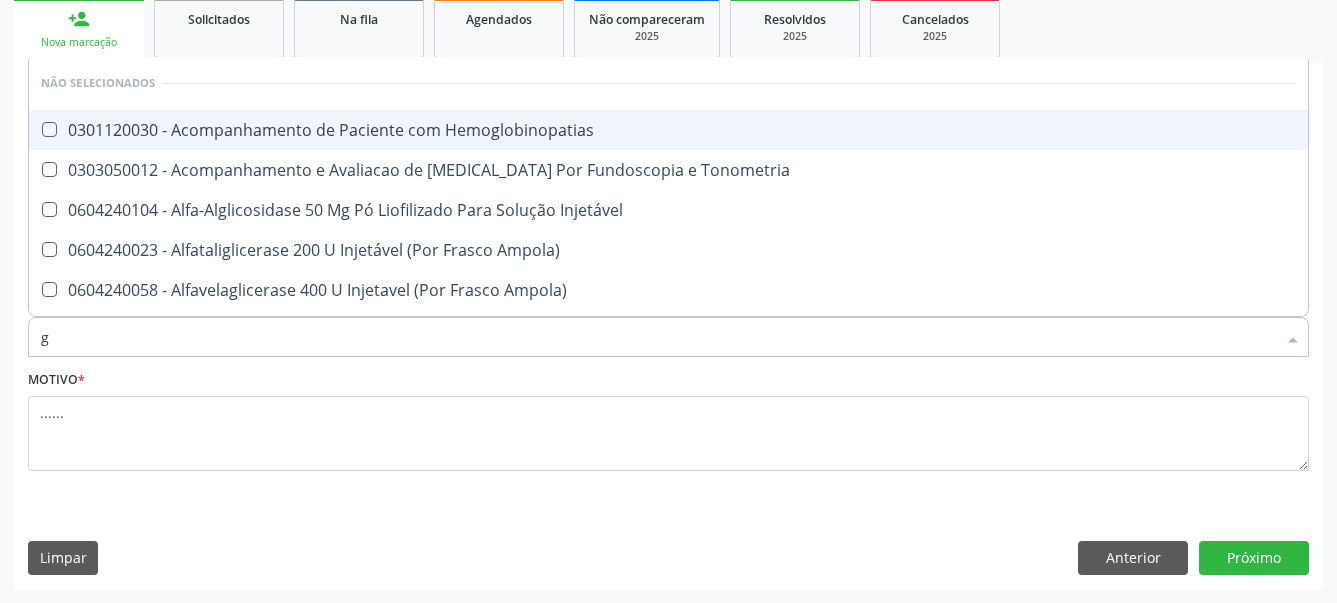 type 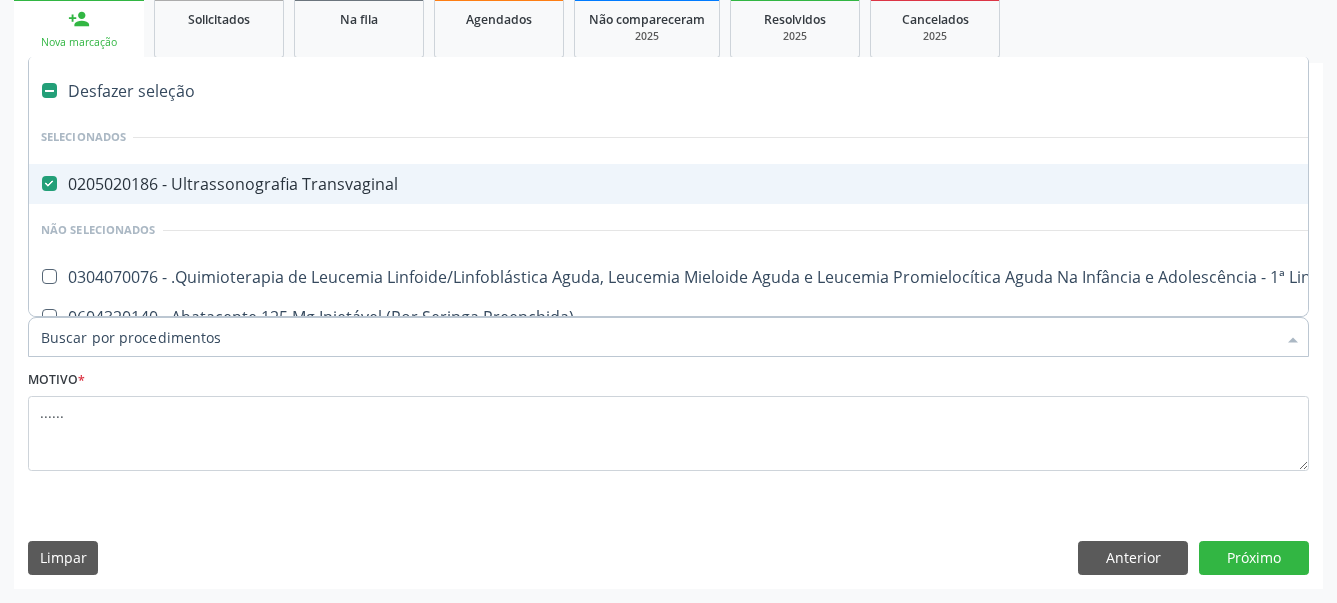 type on "h" 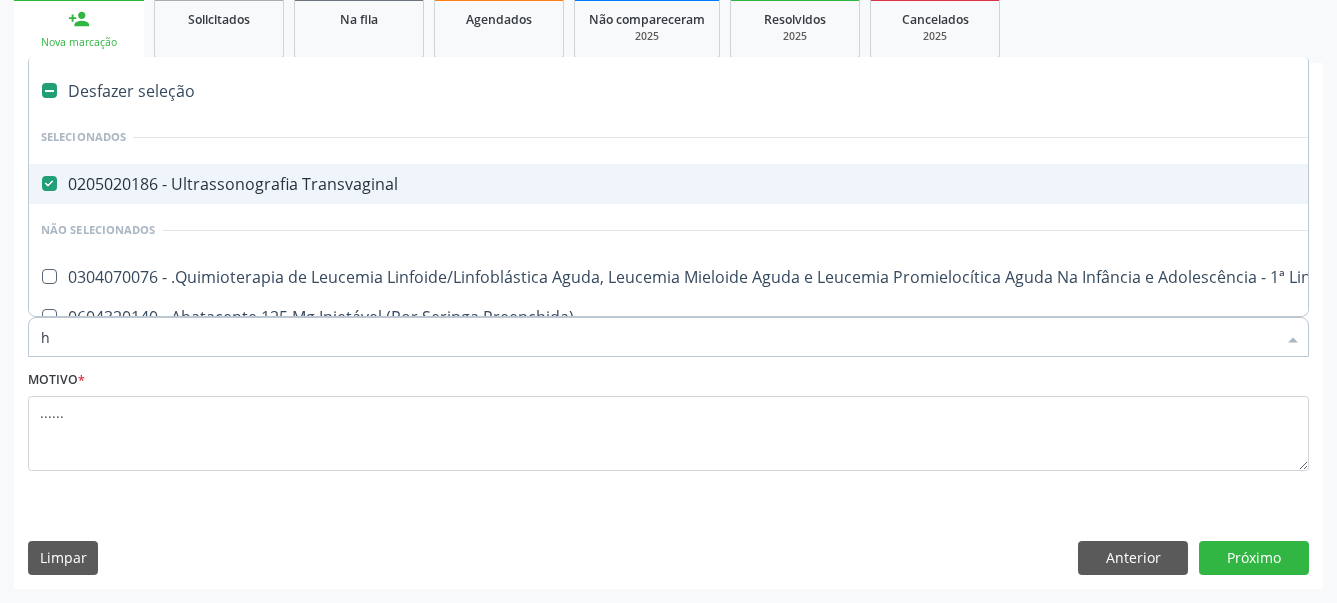 checkbox on "false" 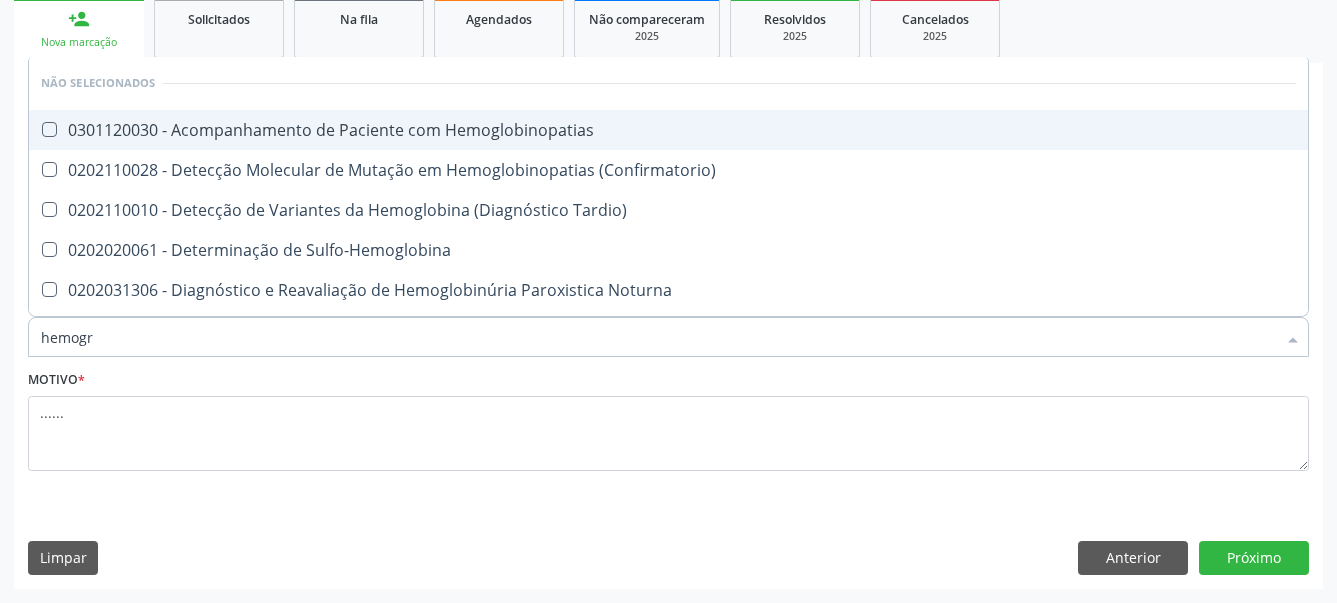 type on "hemogra" 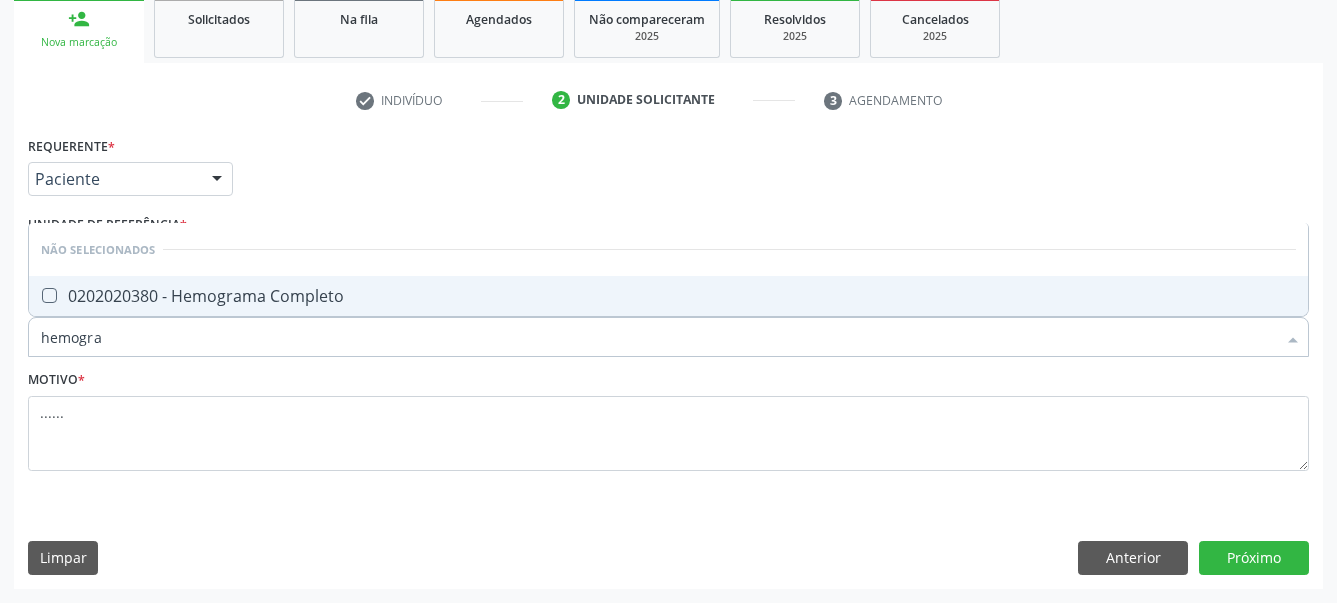 click at bounding box center [49, 295] 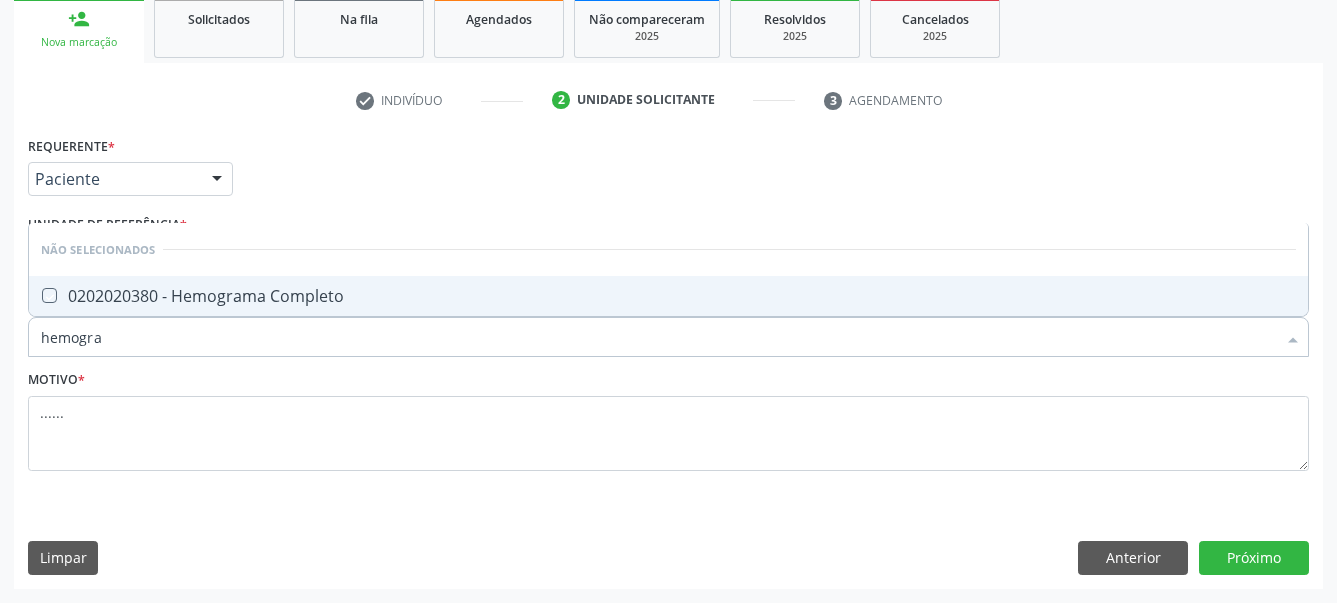 click at bounding box center (35, 295) 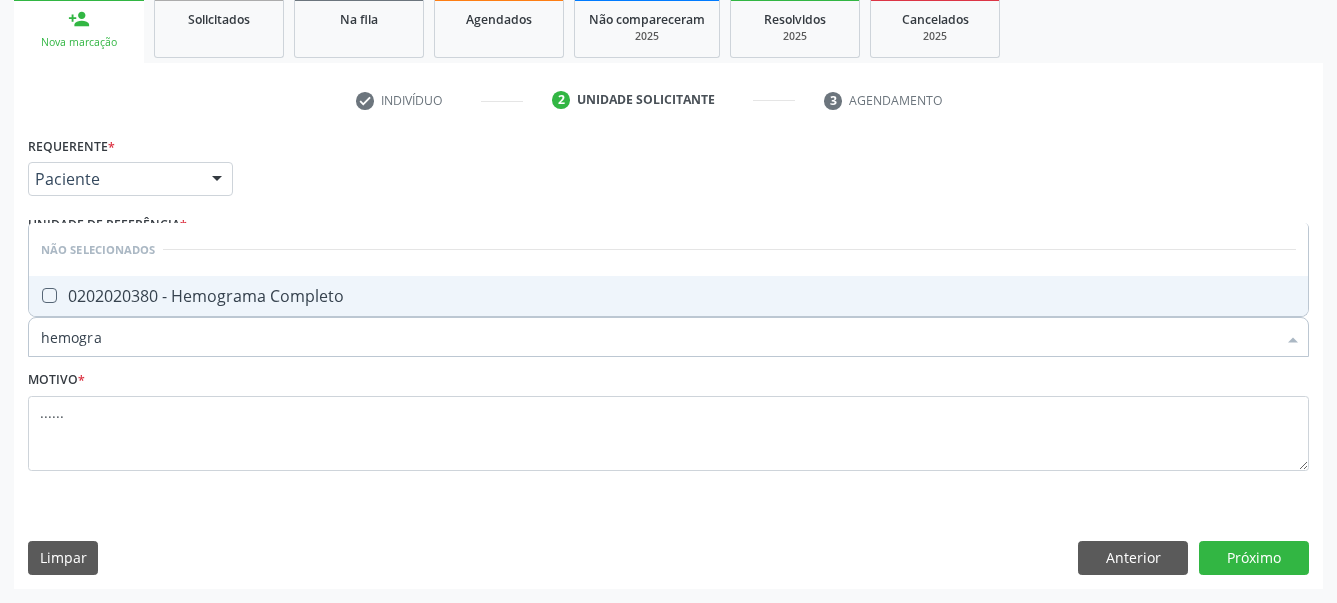 checkbox on "true" 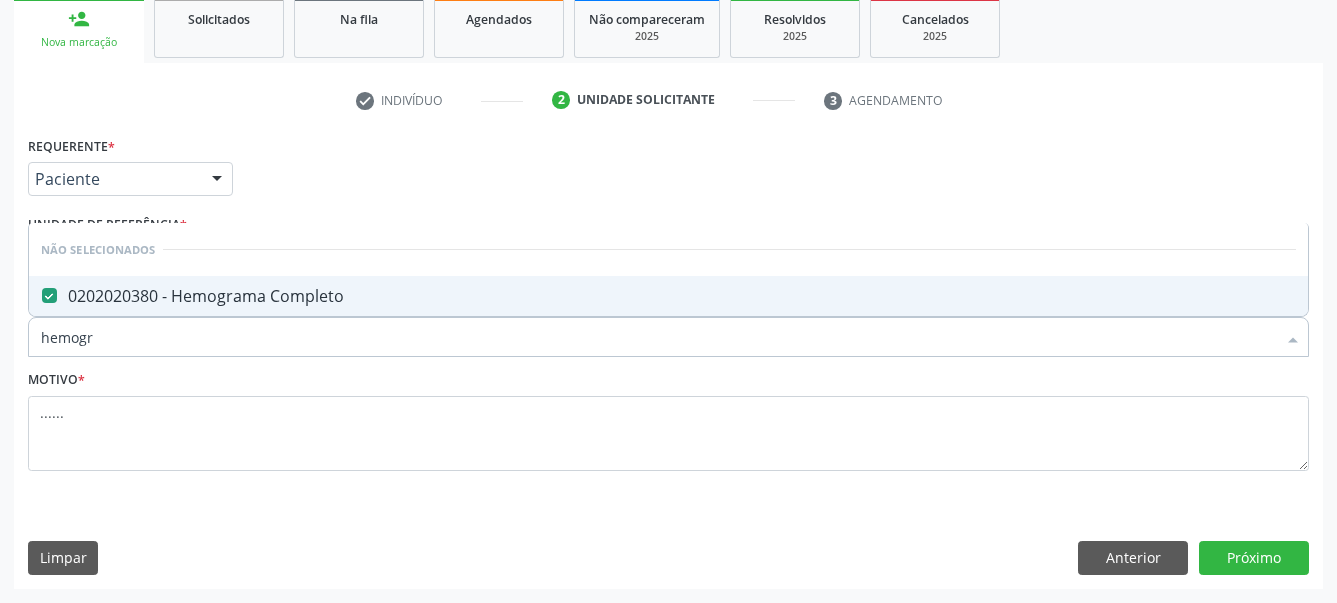 type on "hemog" 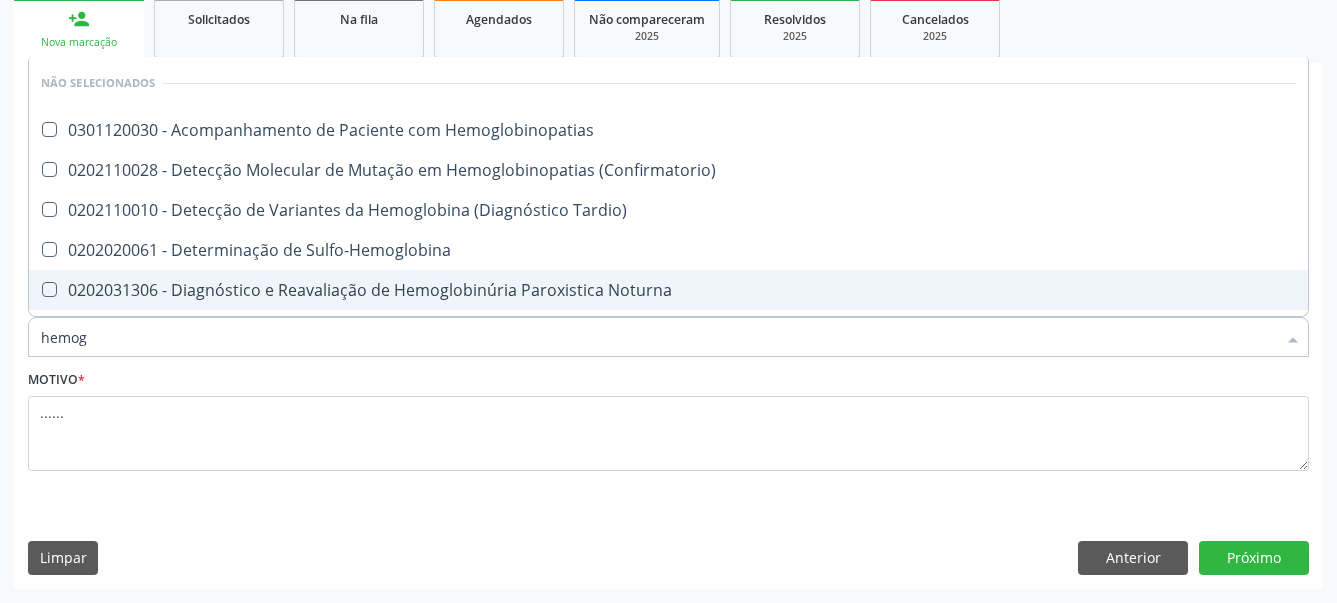 type on "hemo" 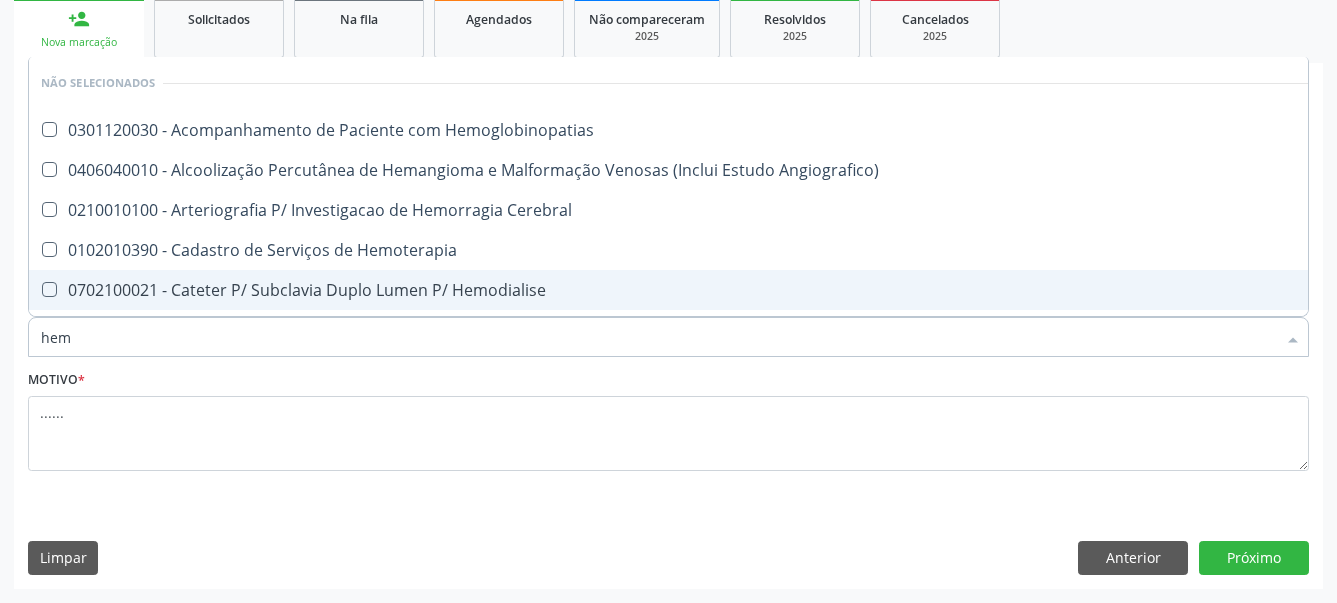 type on "he" 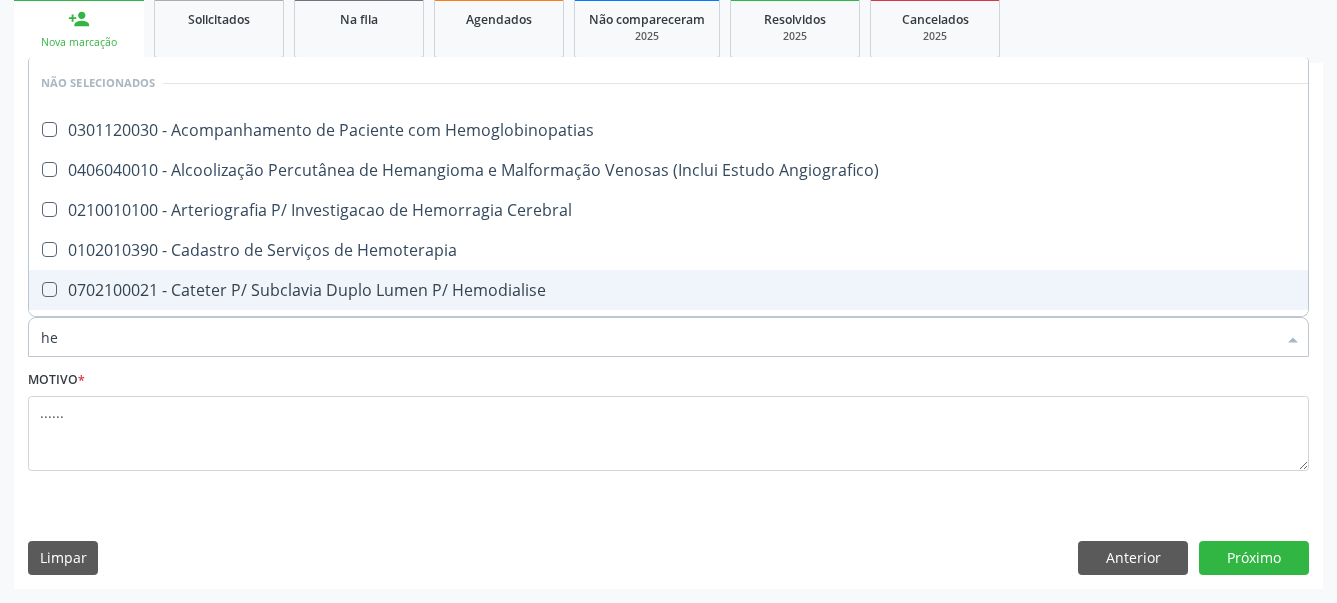 type on "h" 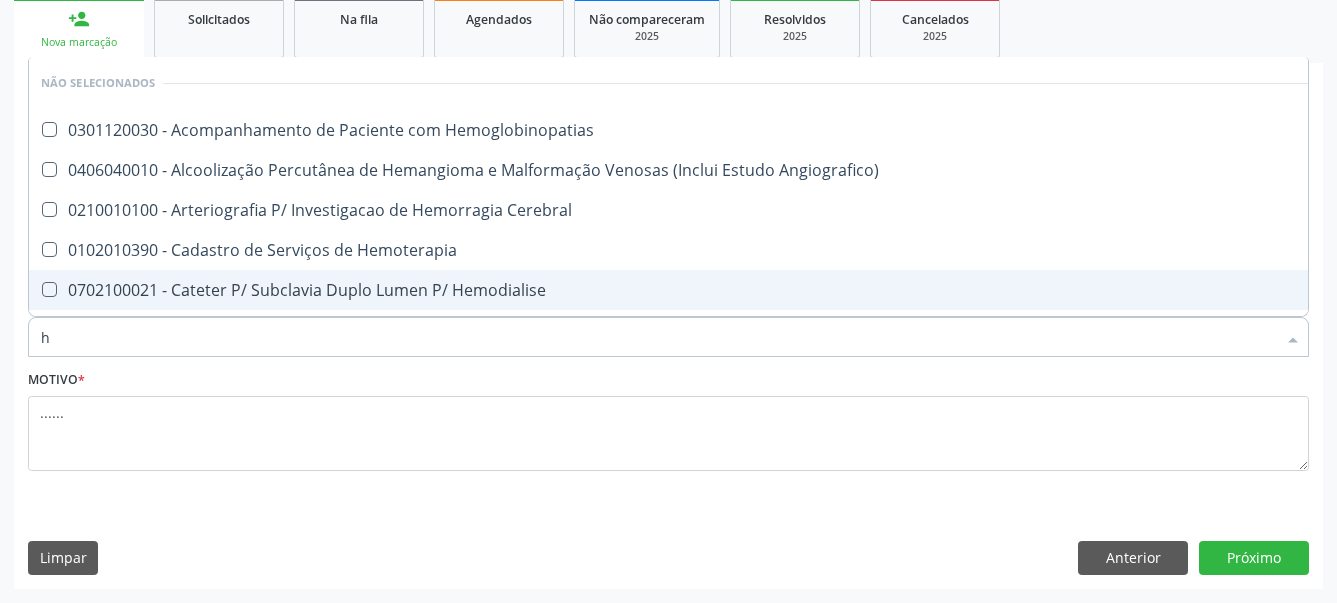 checkbox on "false" 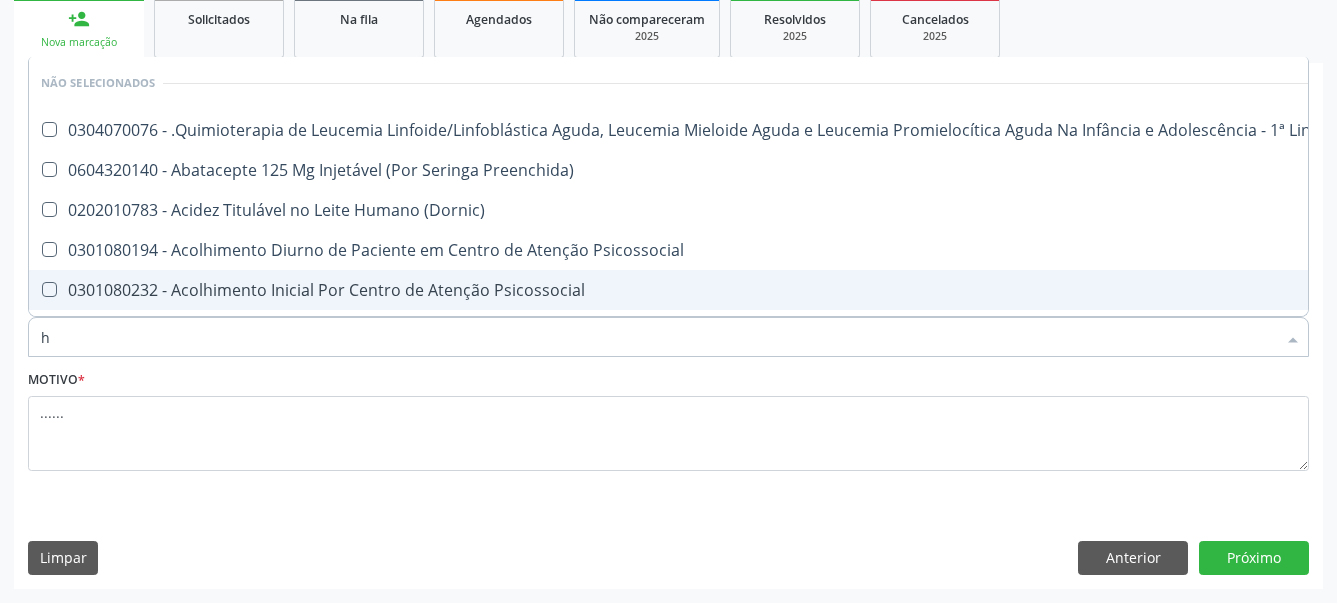 type 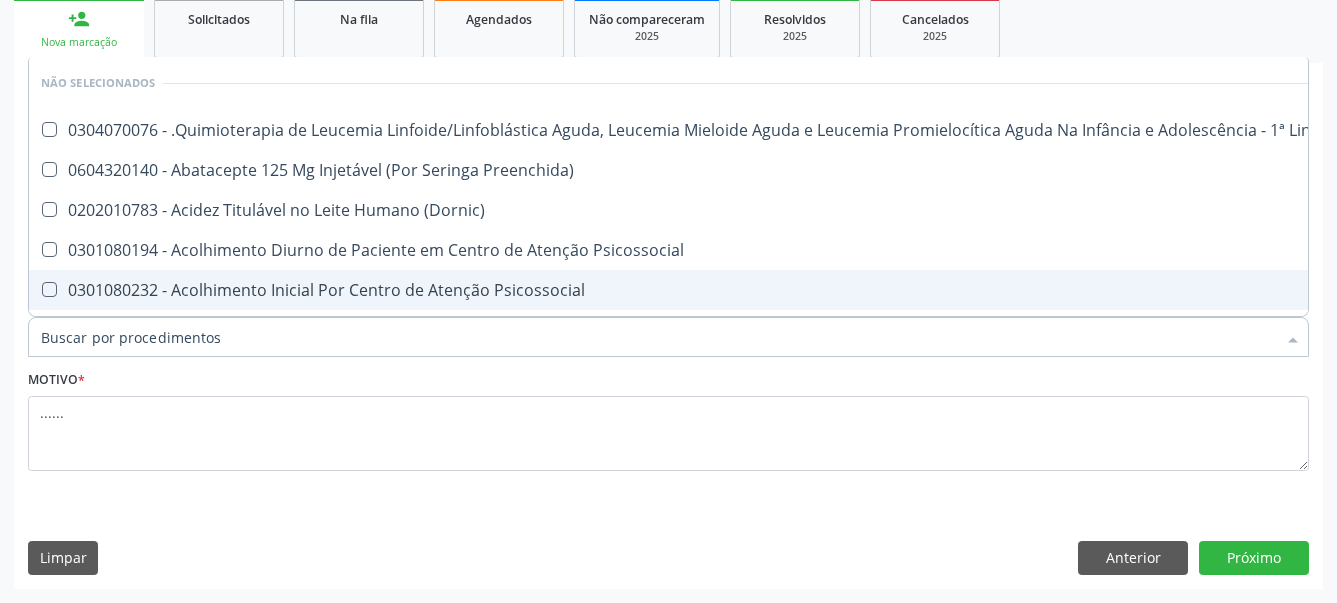 checkbox on "true" 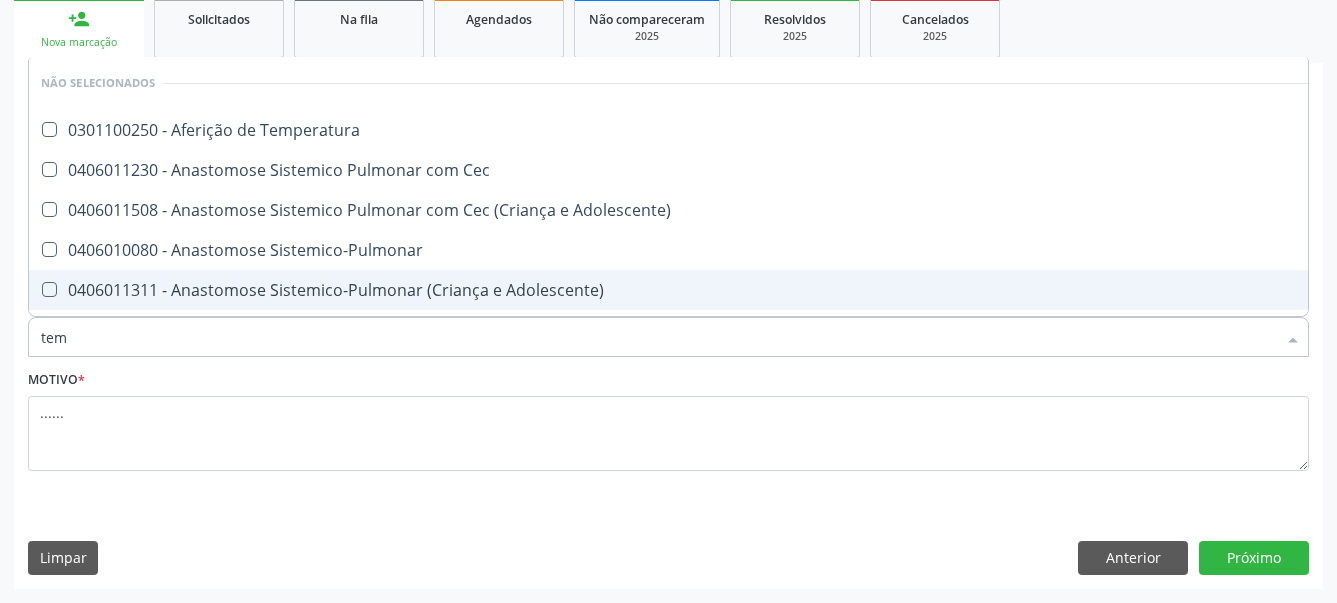 type on "temp" 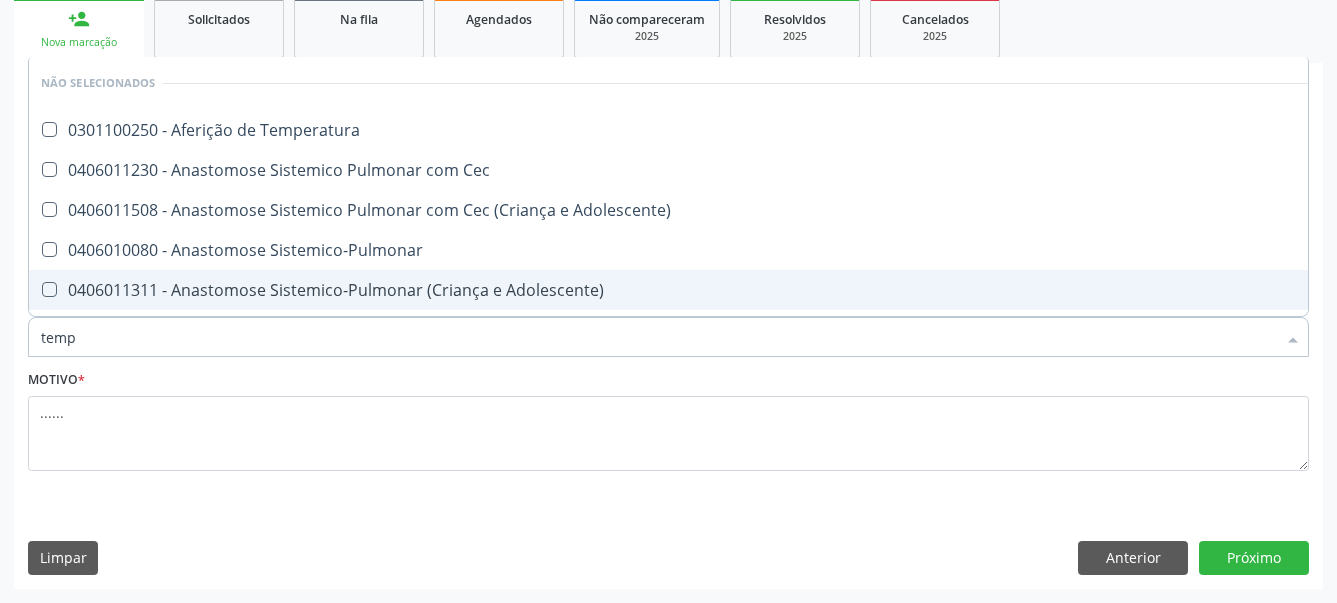 checkbox on "false" 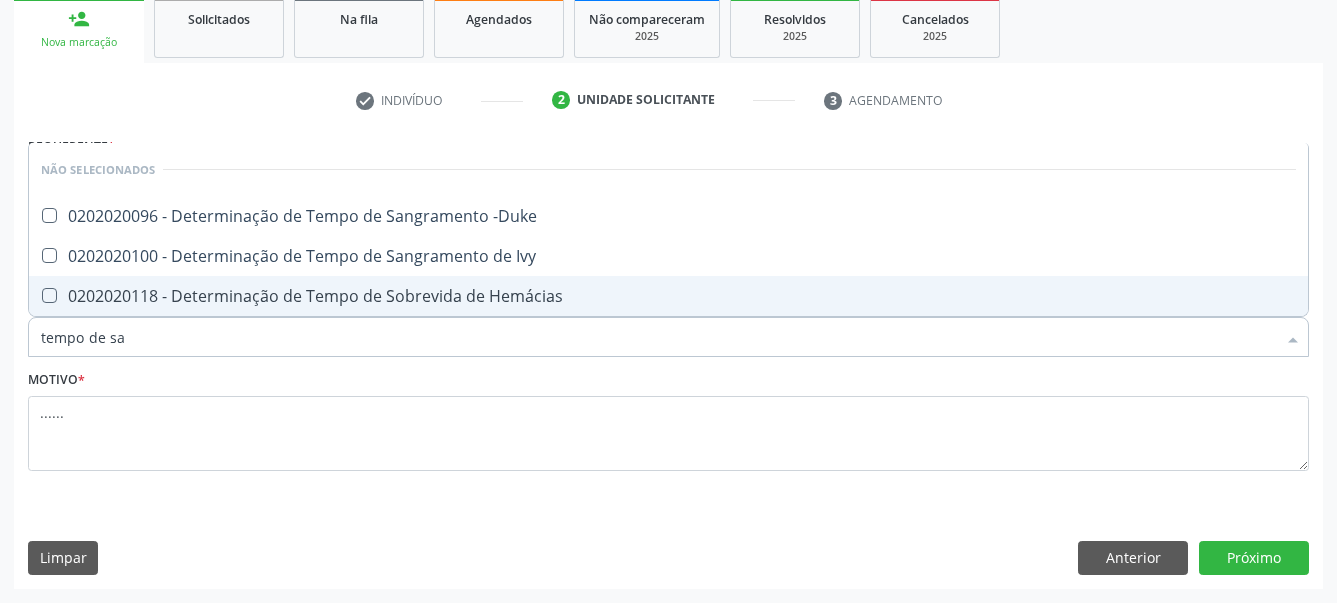 type on "tempo de san" 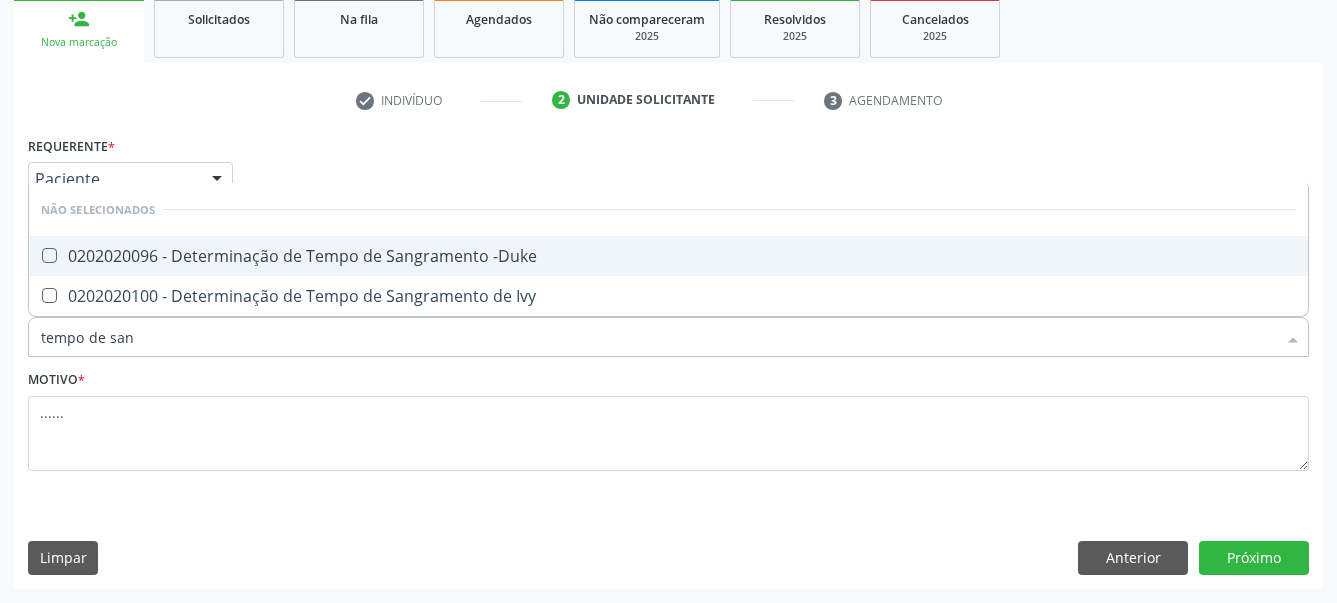 click at bounding box center [49, 255] 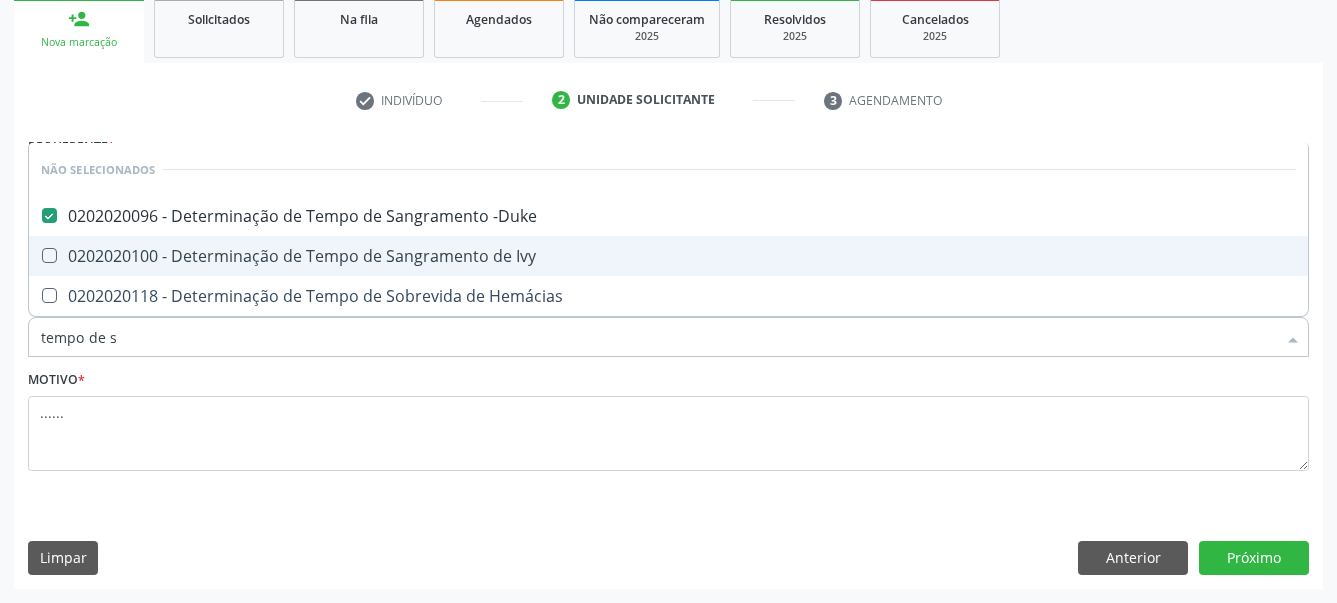 type on "tempo de" 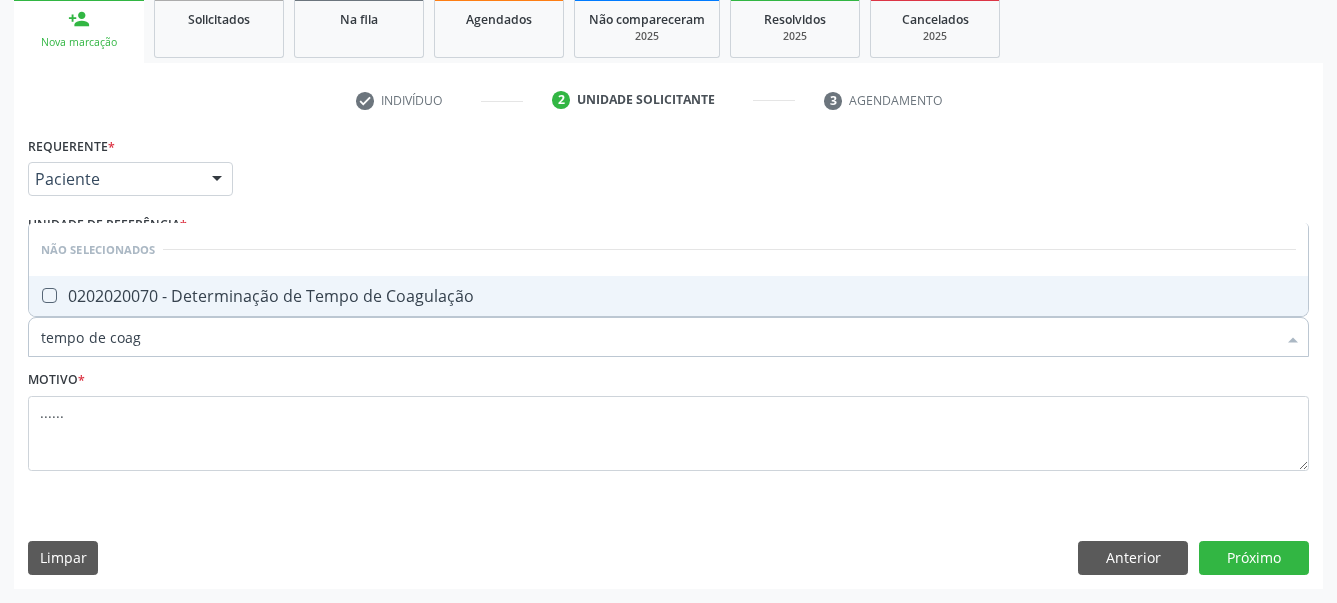 type on "tempo de coagu" 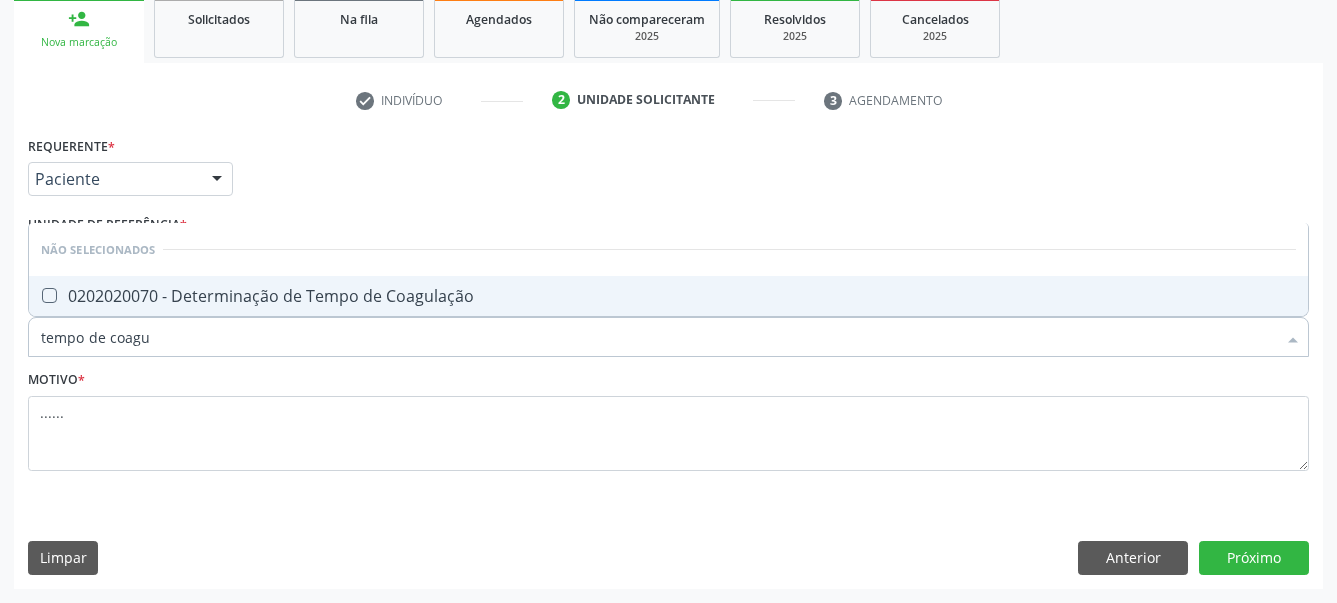 click at bounding box center (49, 295) 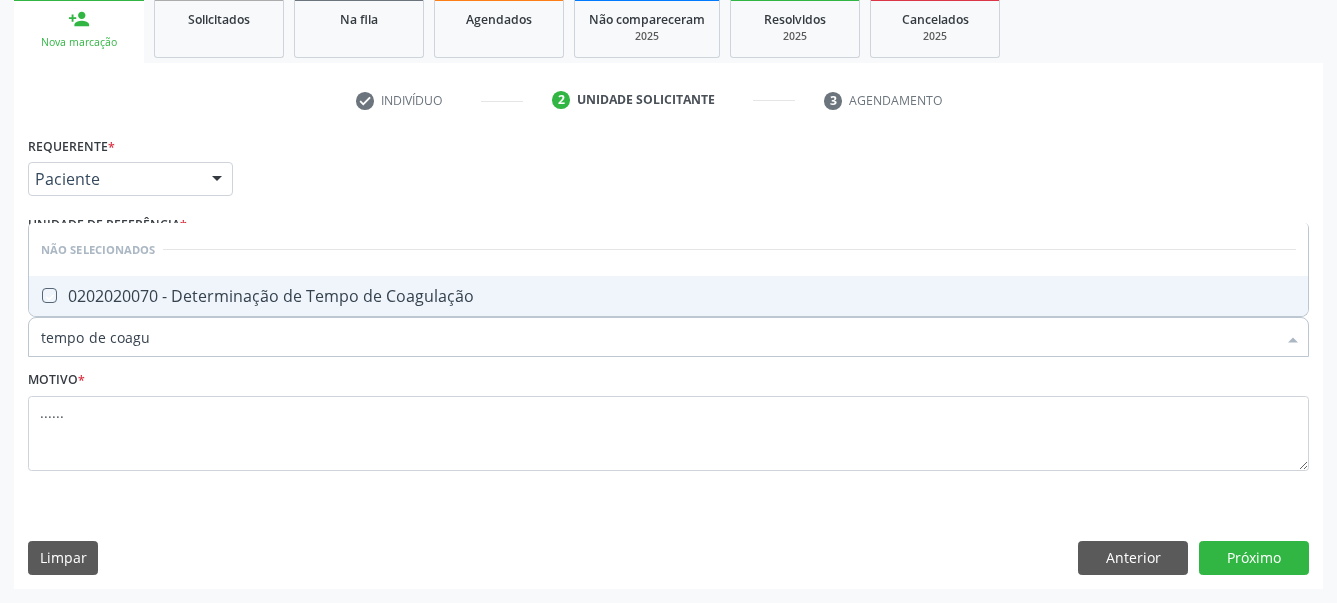 click at bounding box center (35, 295) 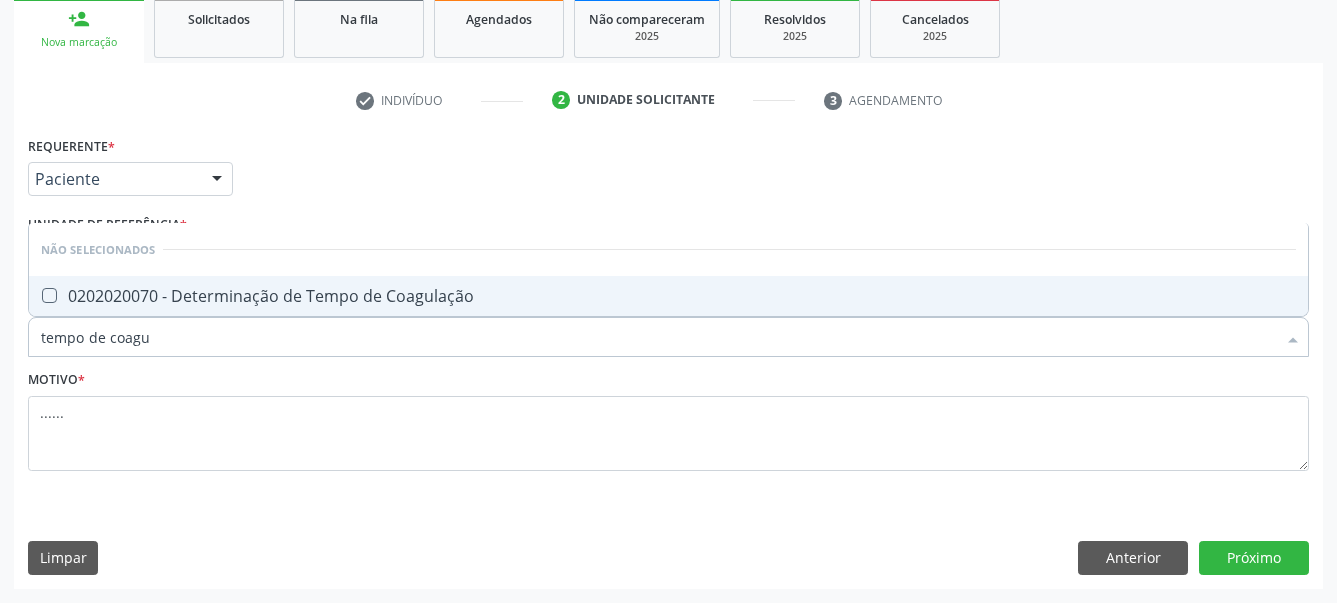 checkbox on "true" 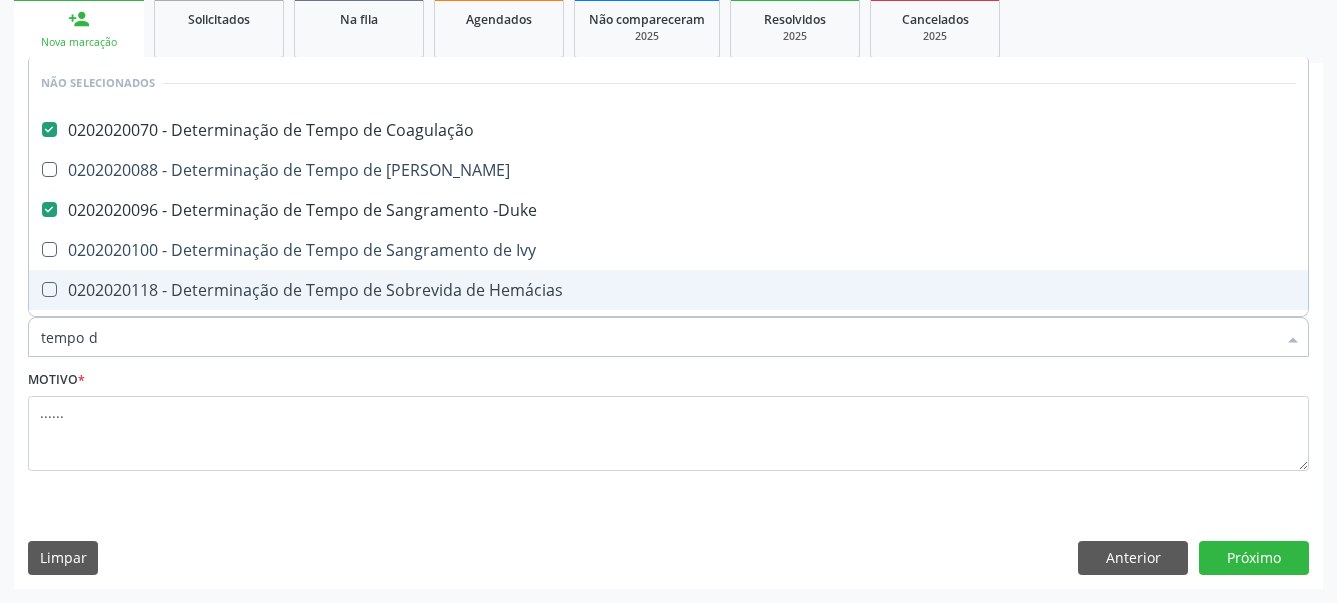 type on "tempo" 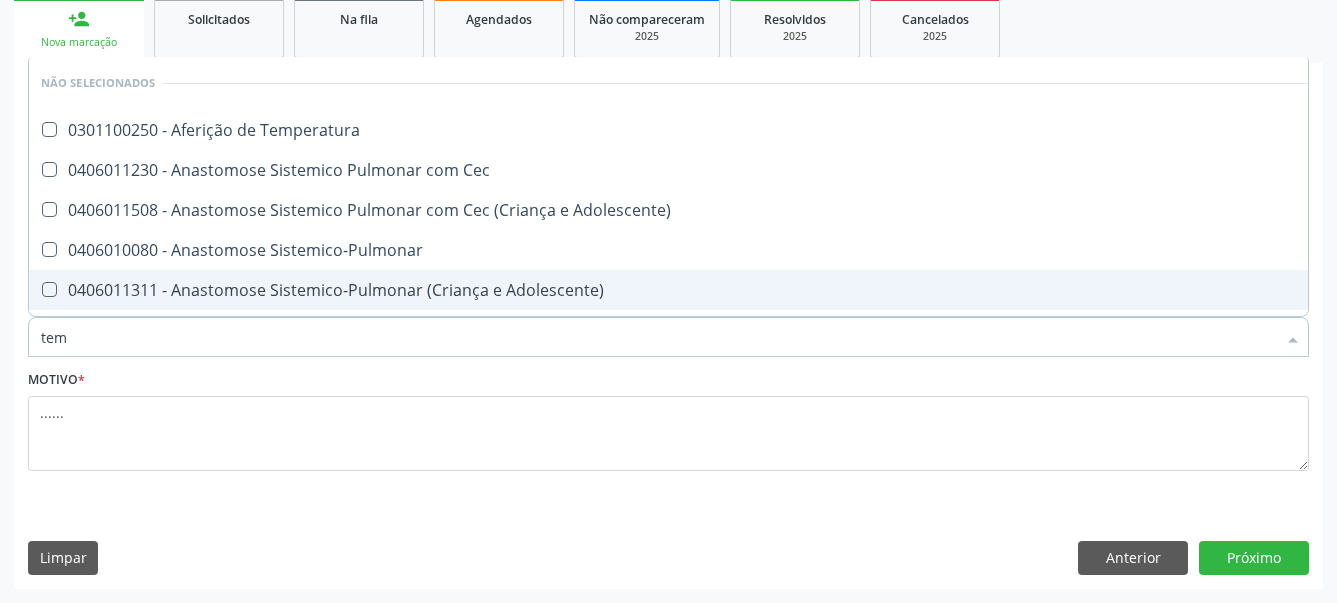 type on "te" 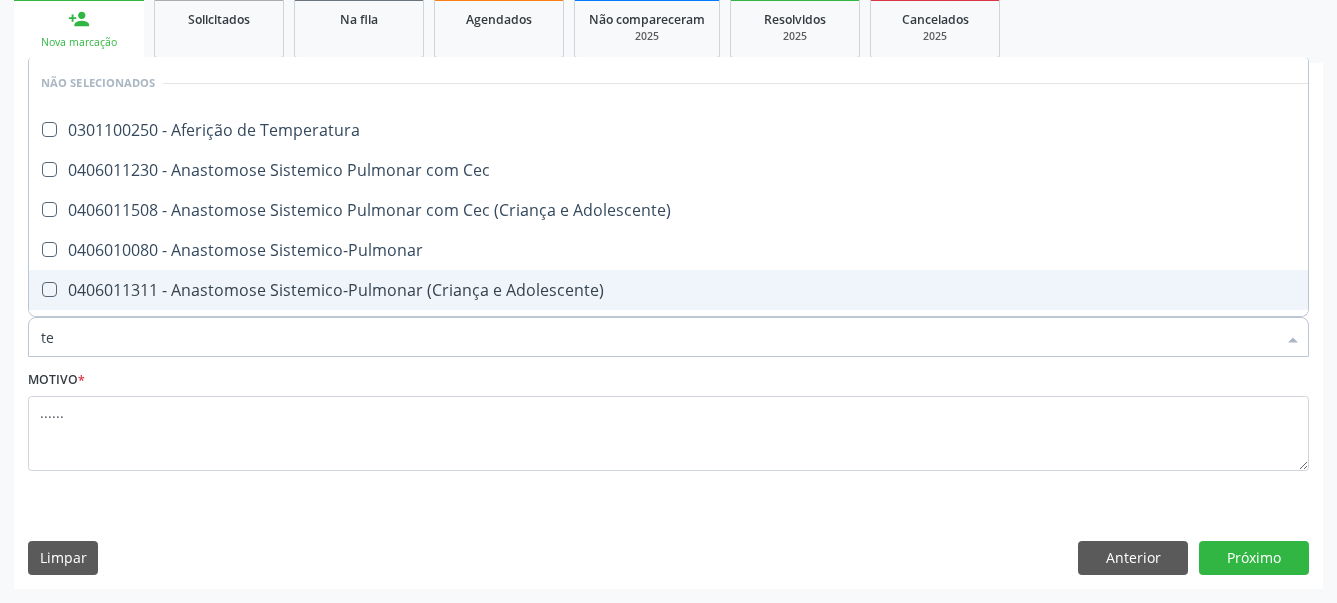 checkbox on "false" 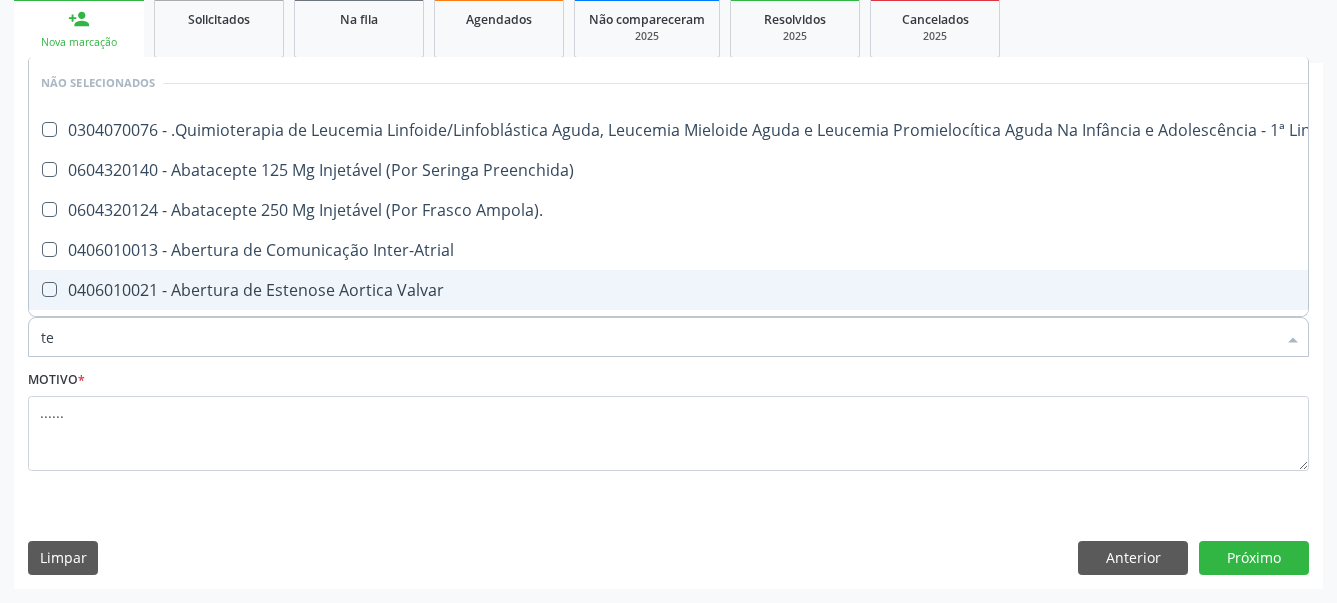 type on "t" 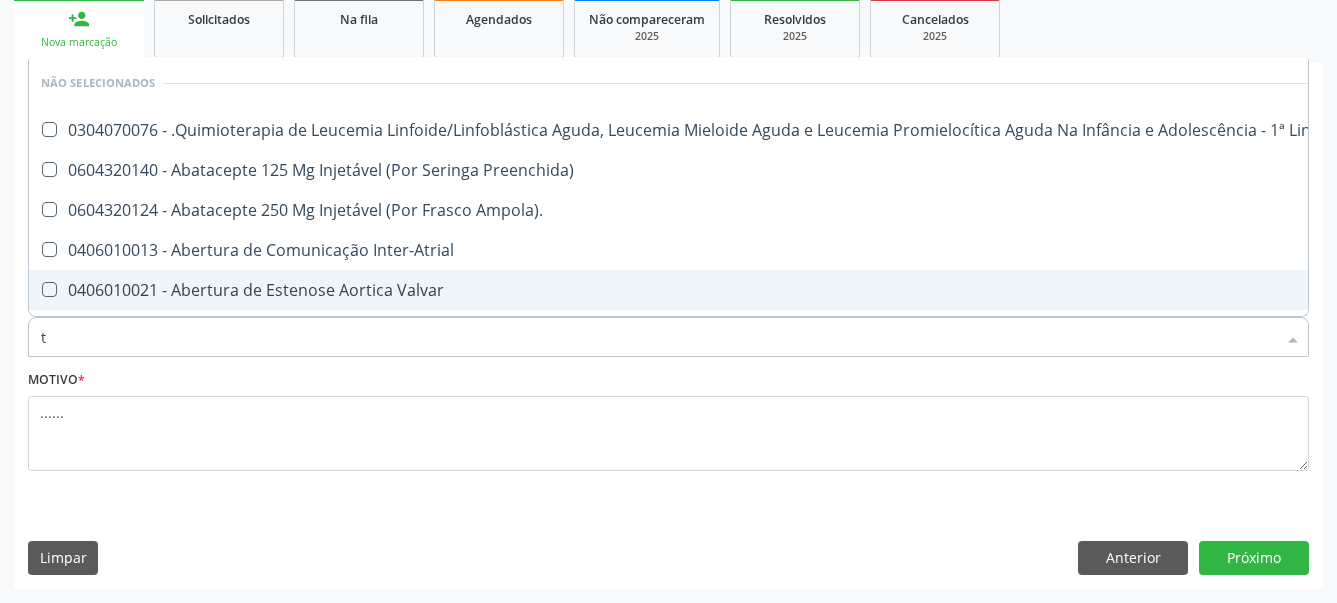 type 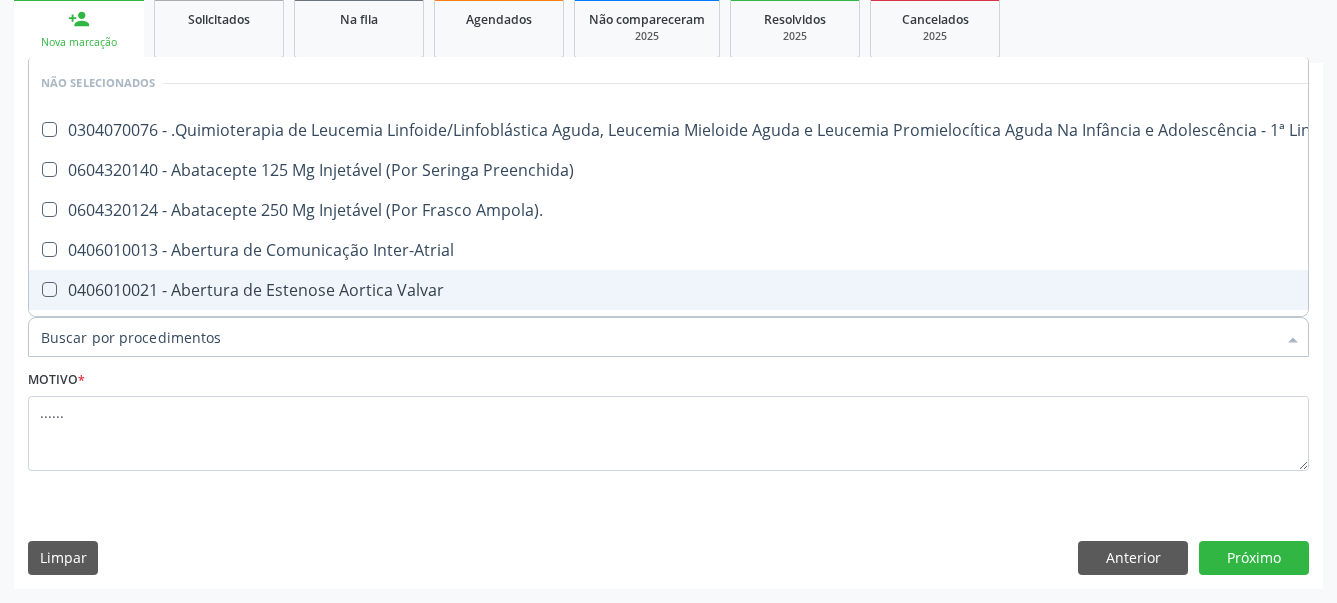 checkbox on "true" 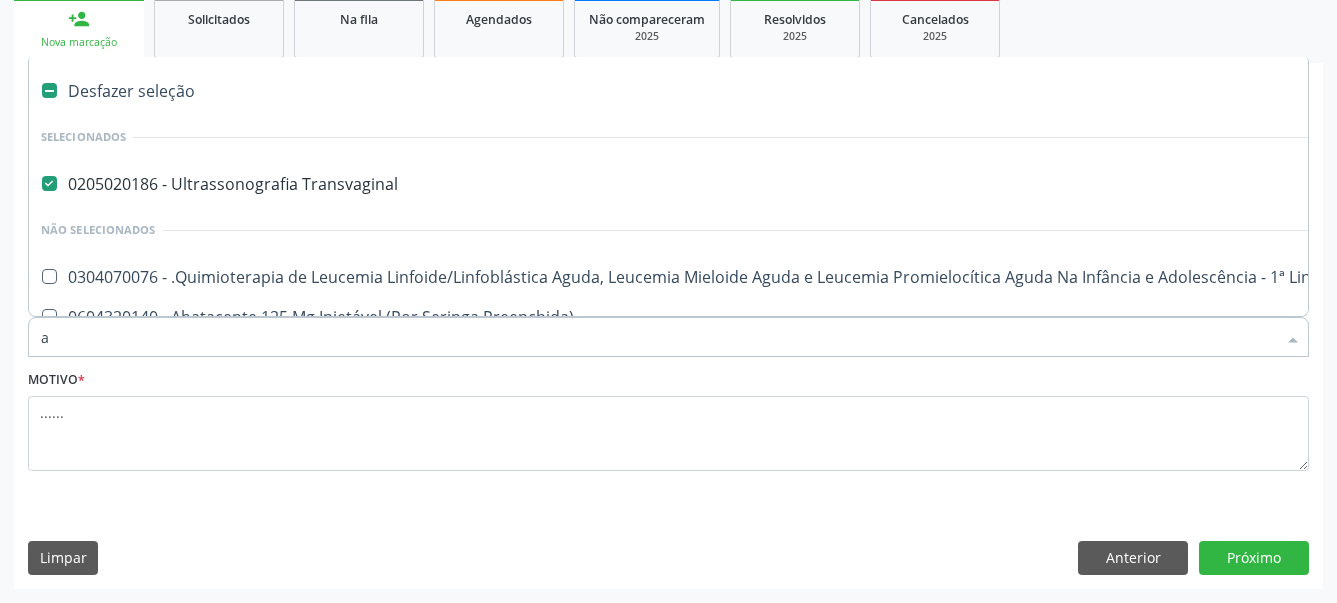 type on "ap" 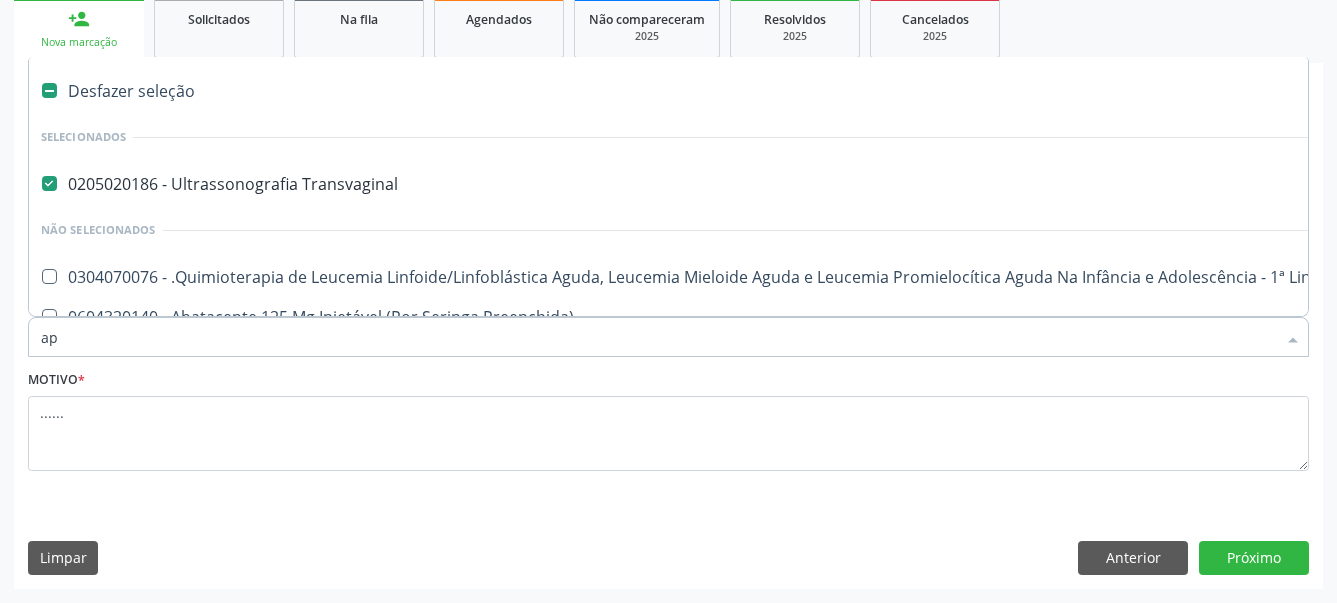 checkbox on "false" 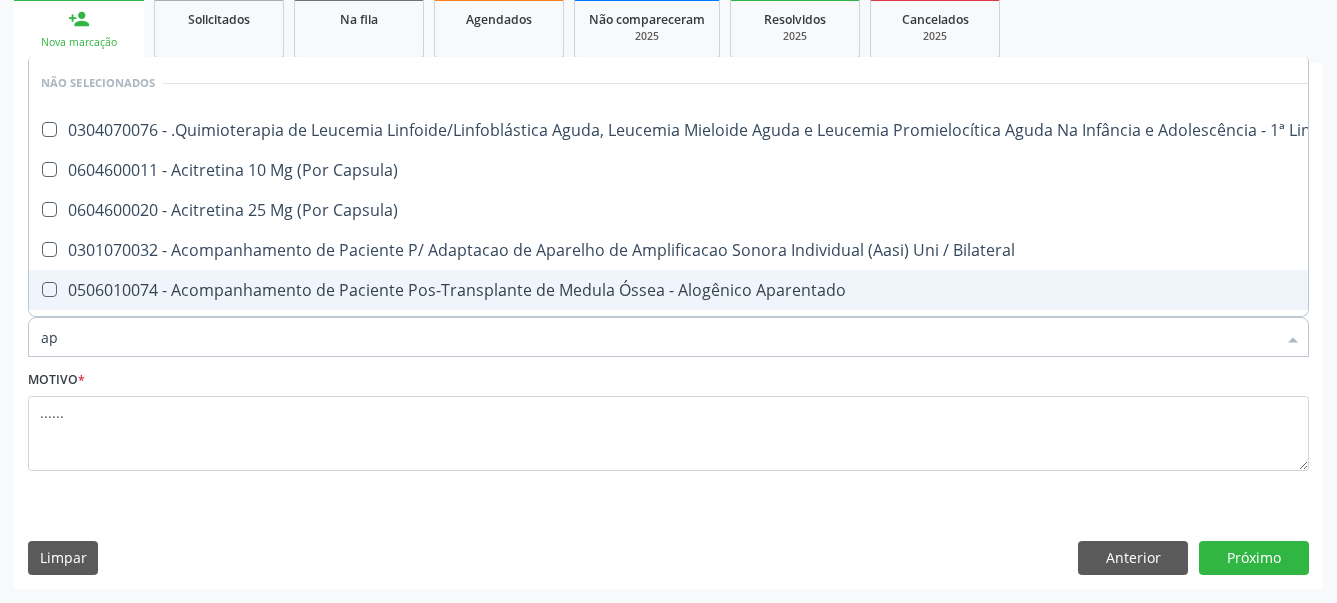 type on "a" 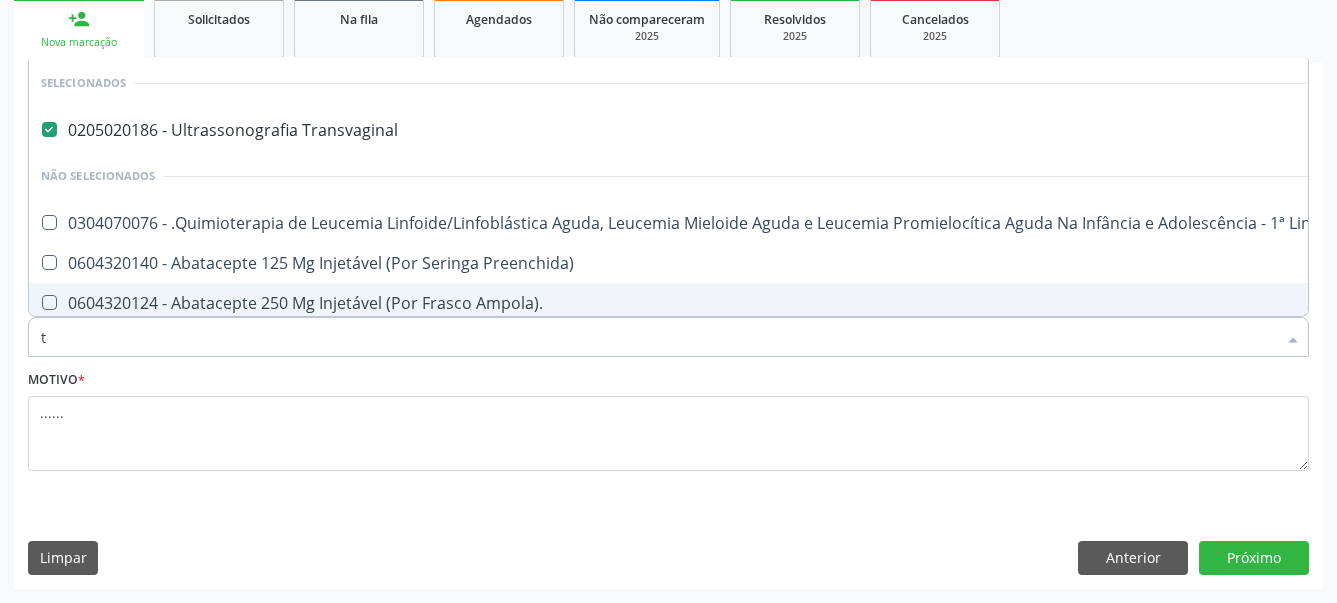 type on "ta" 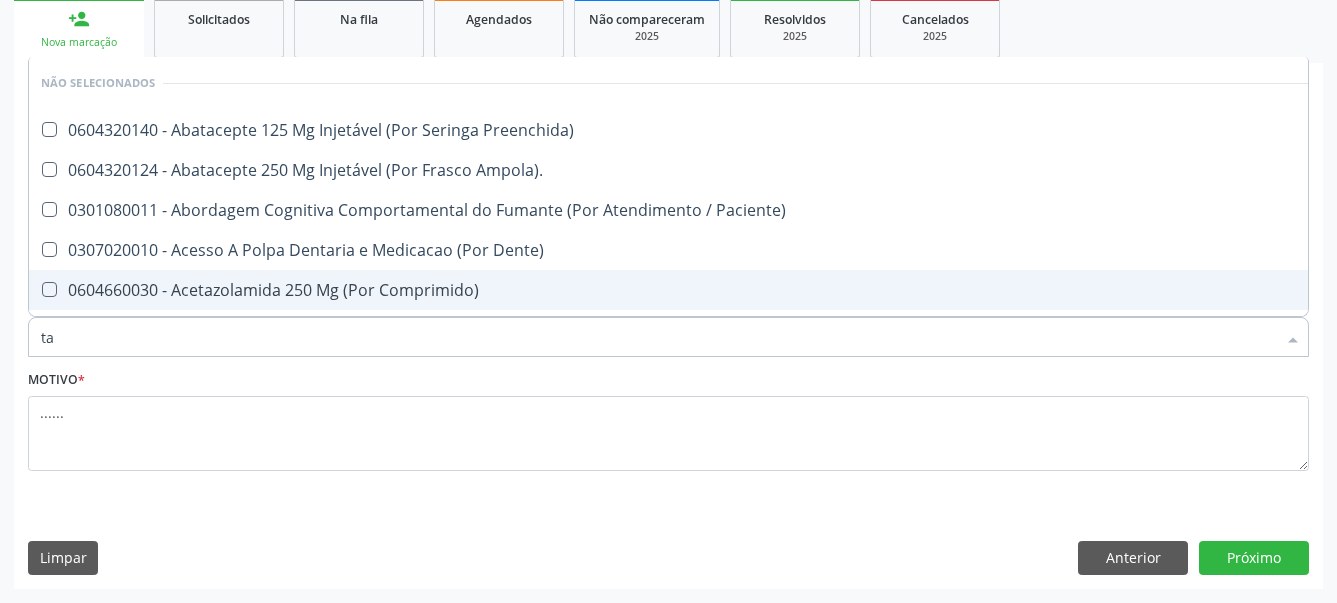 type on "tap" 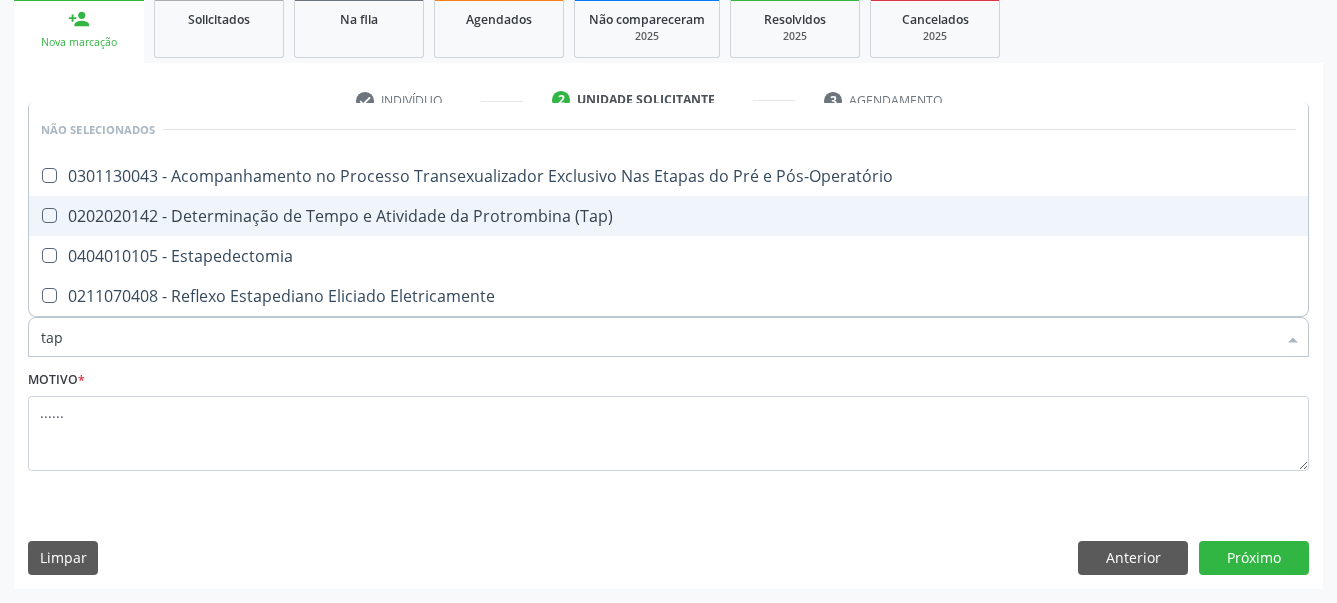 click at bounding box center (49, 215) 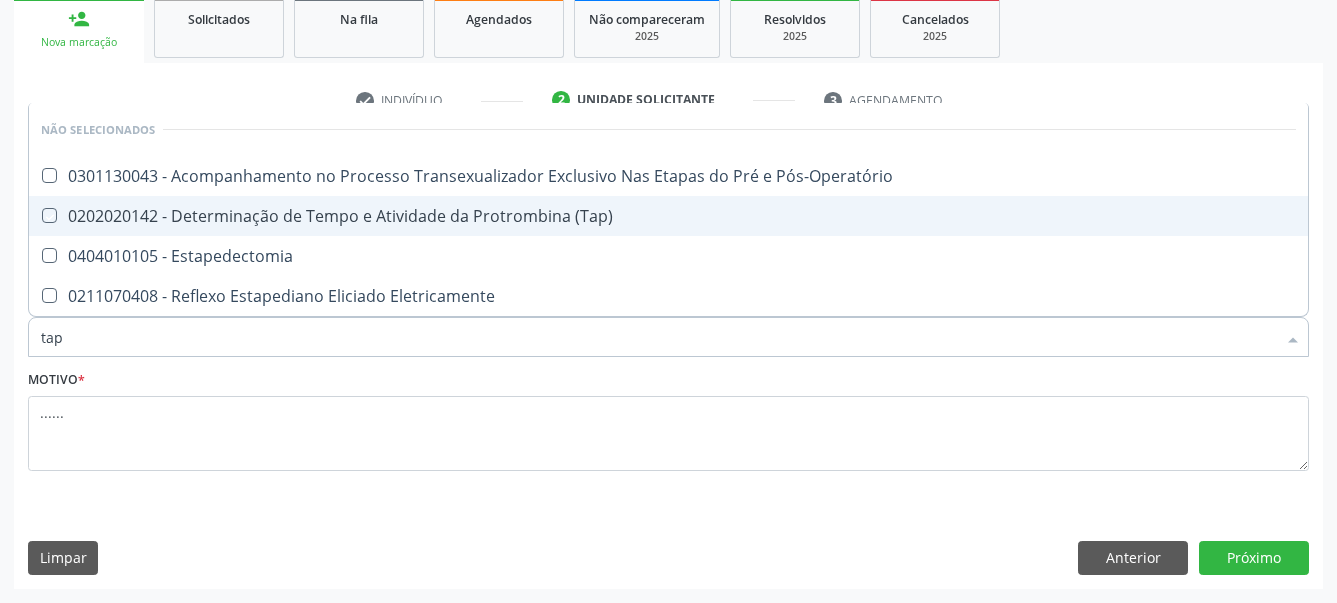 click at bounding box center (35, 215) 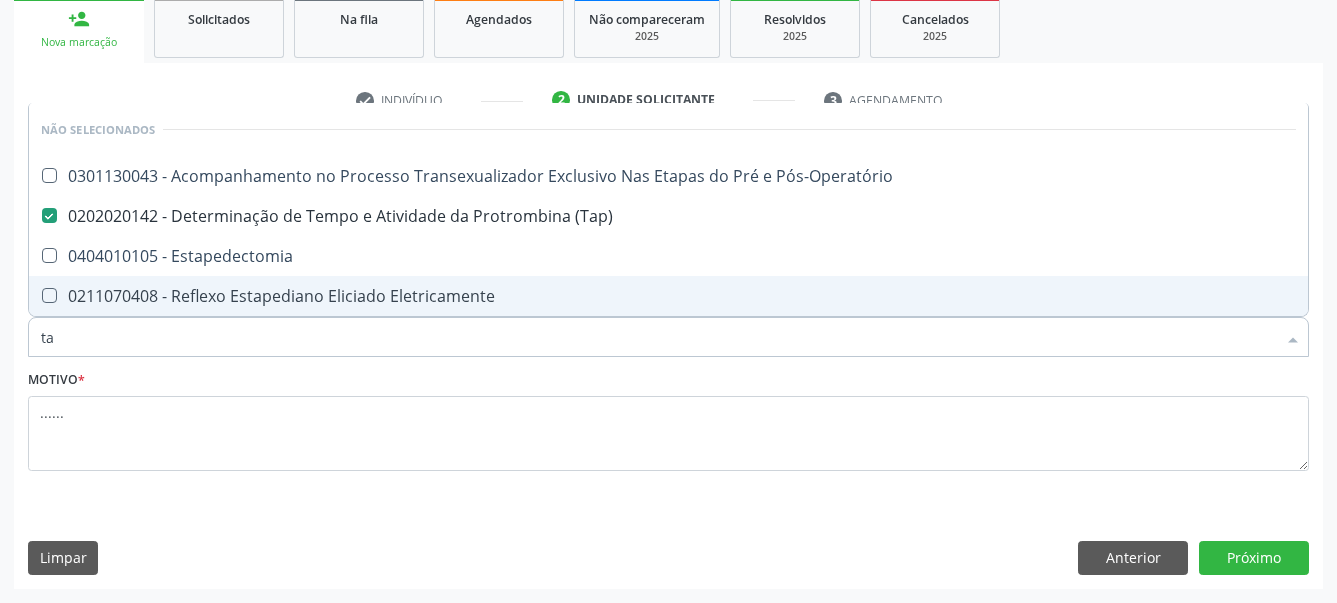 type on "t" 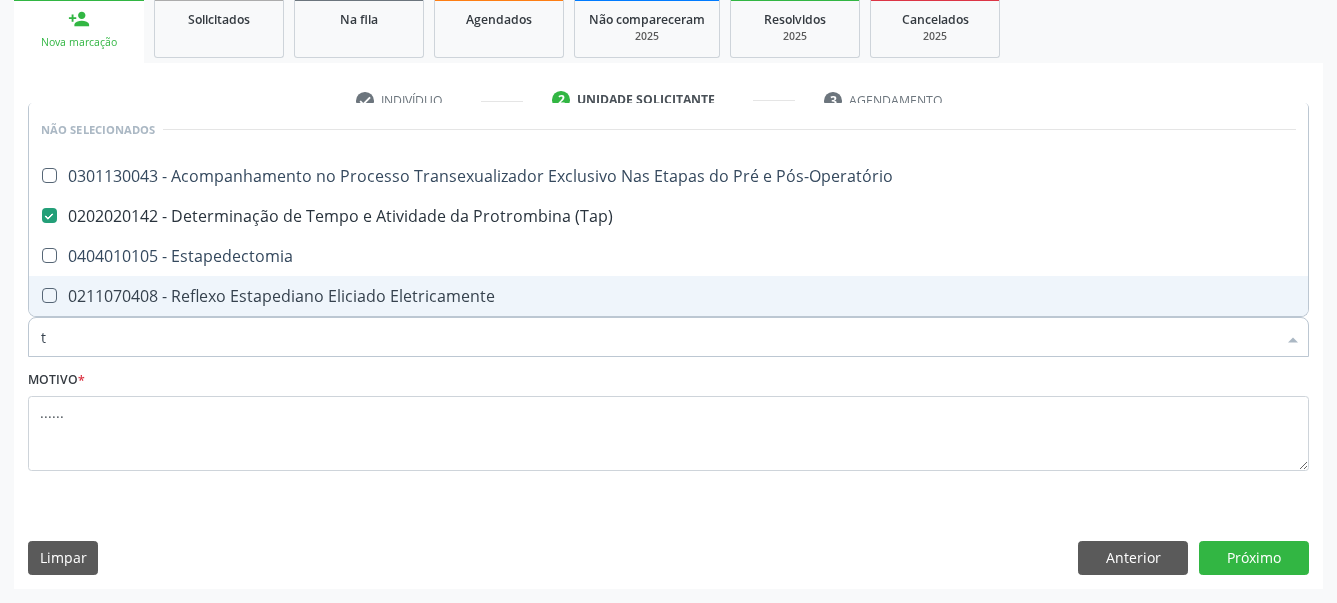 type 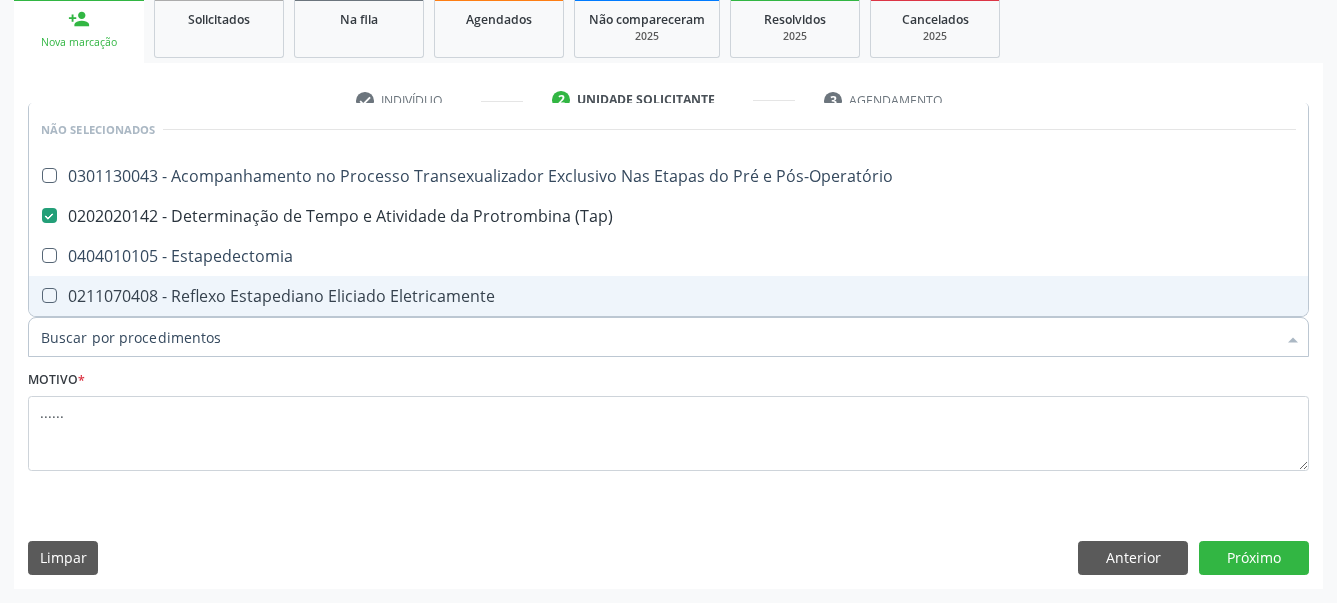 checkbox on "true" 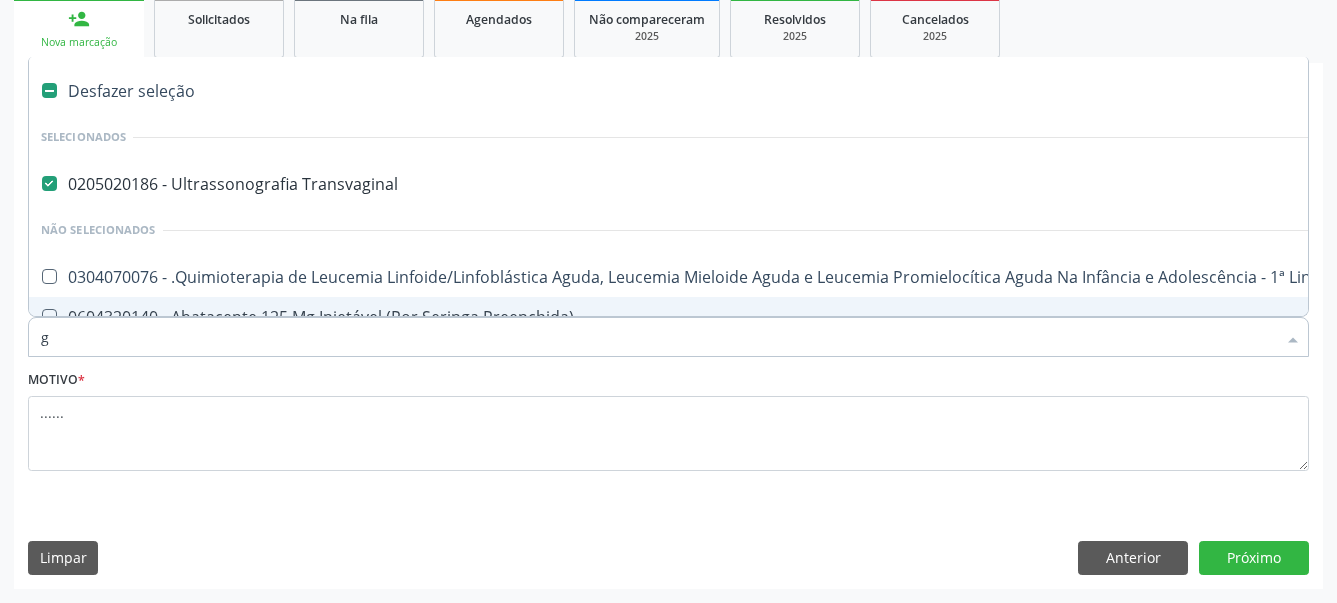 type on "gl" 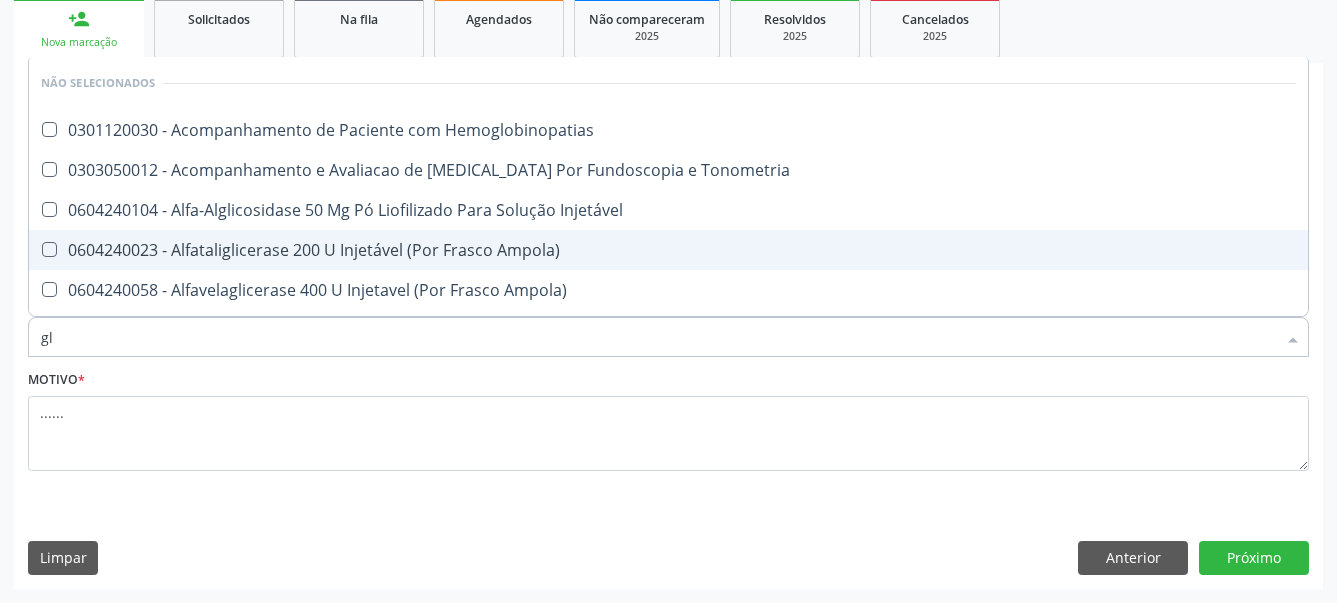 type on "gli" 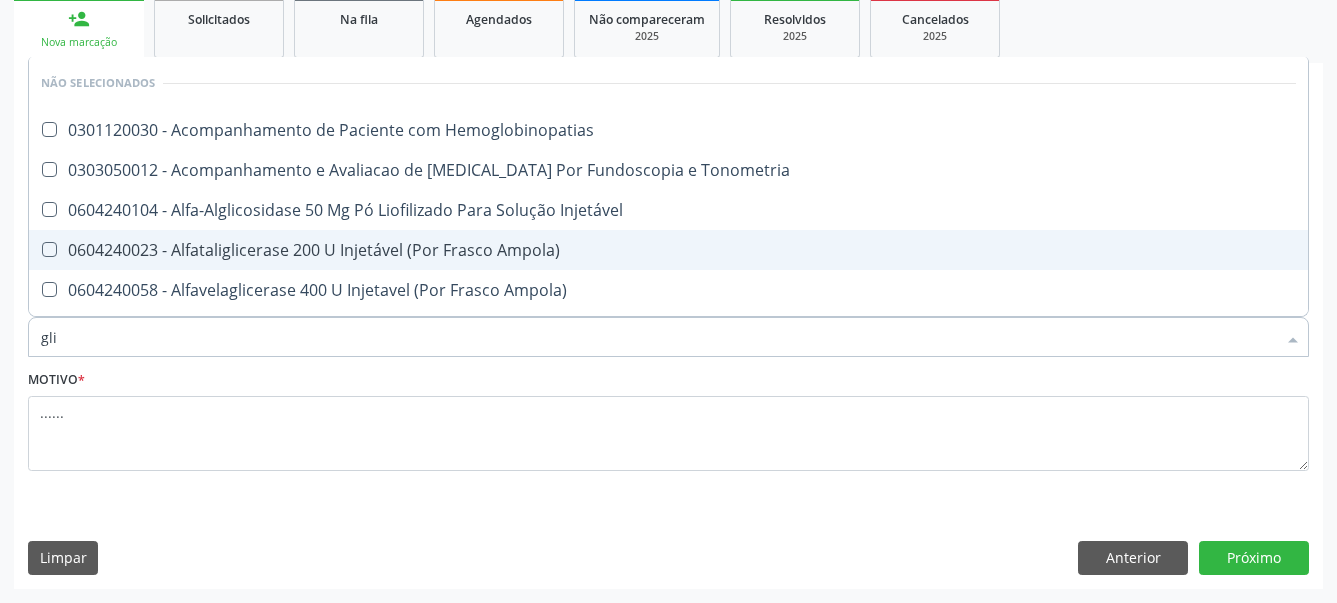 checkbox on "true" 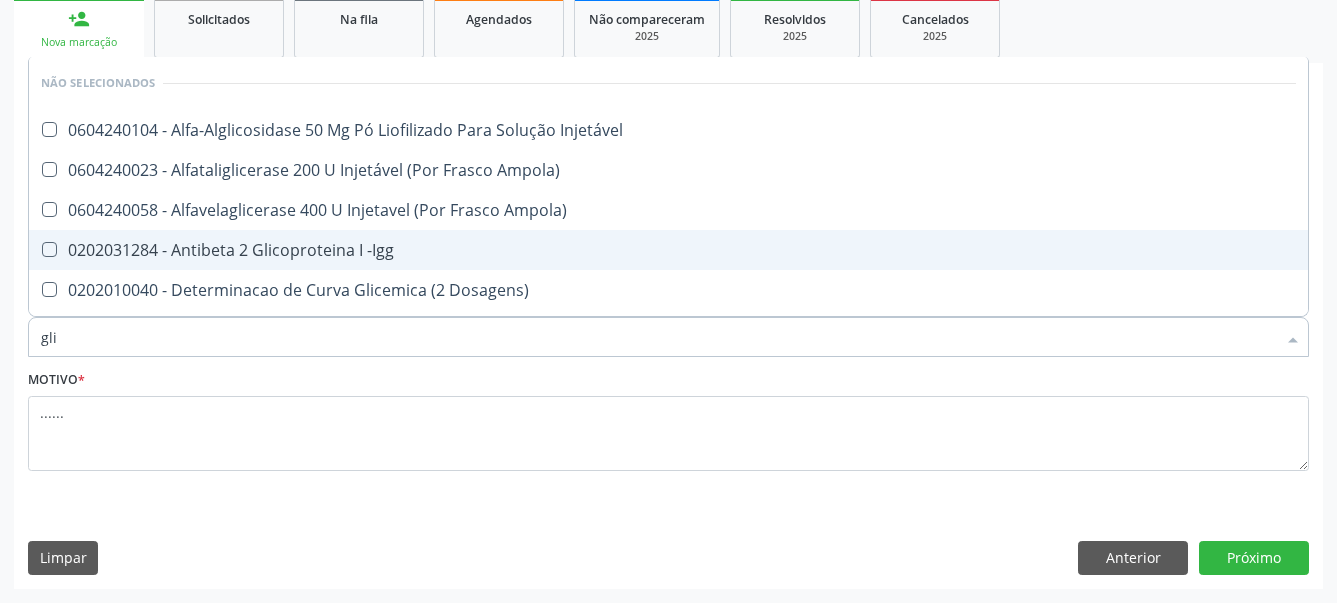 type on "glic" 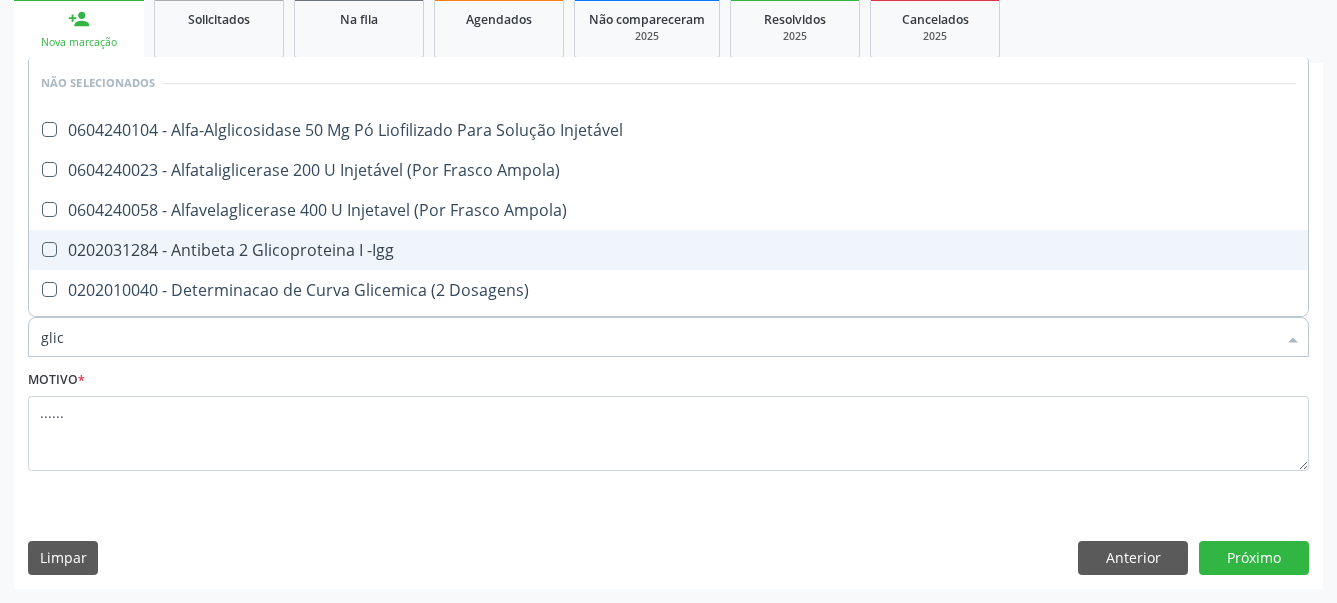 type on "glico" 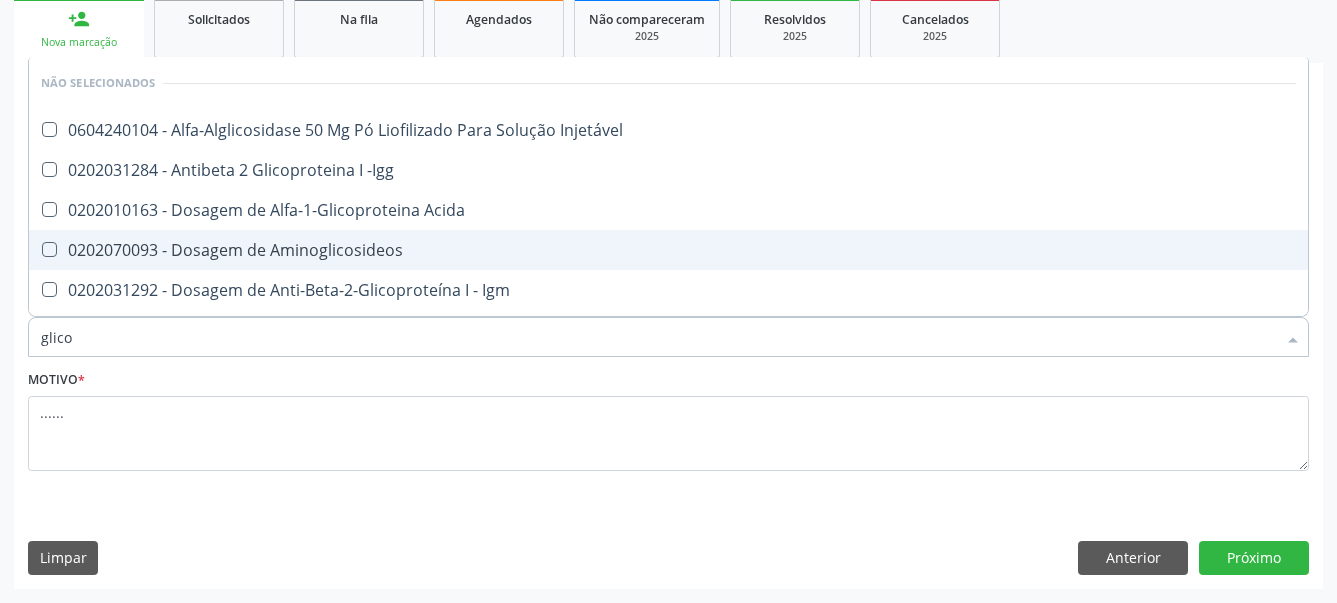 type on "glicos" 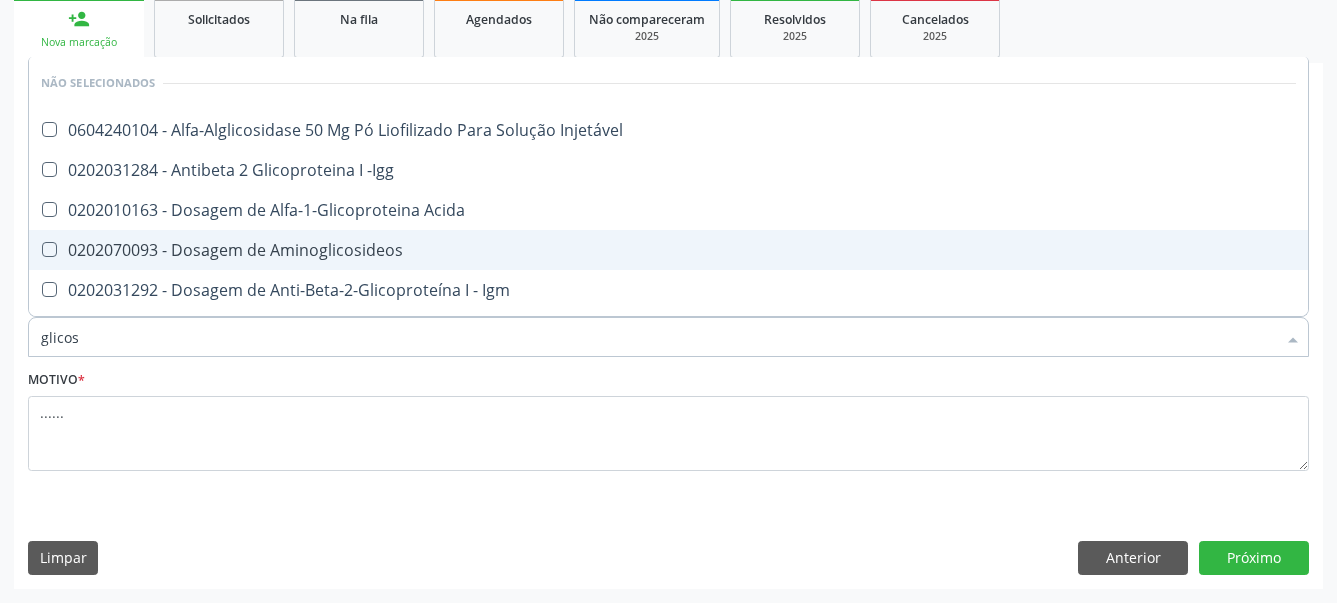 checkbox on "false" 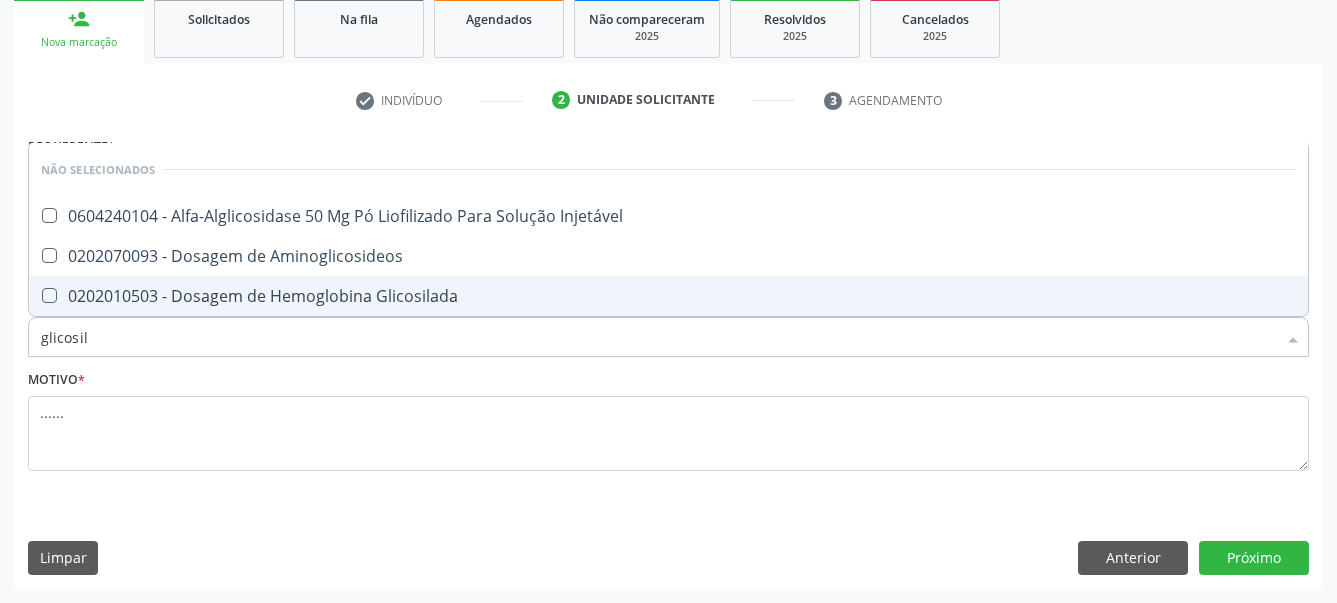 type on "glicosila" 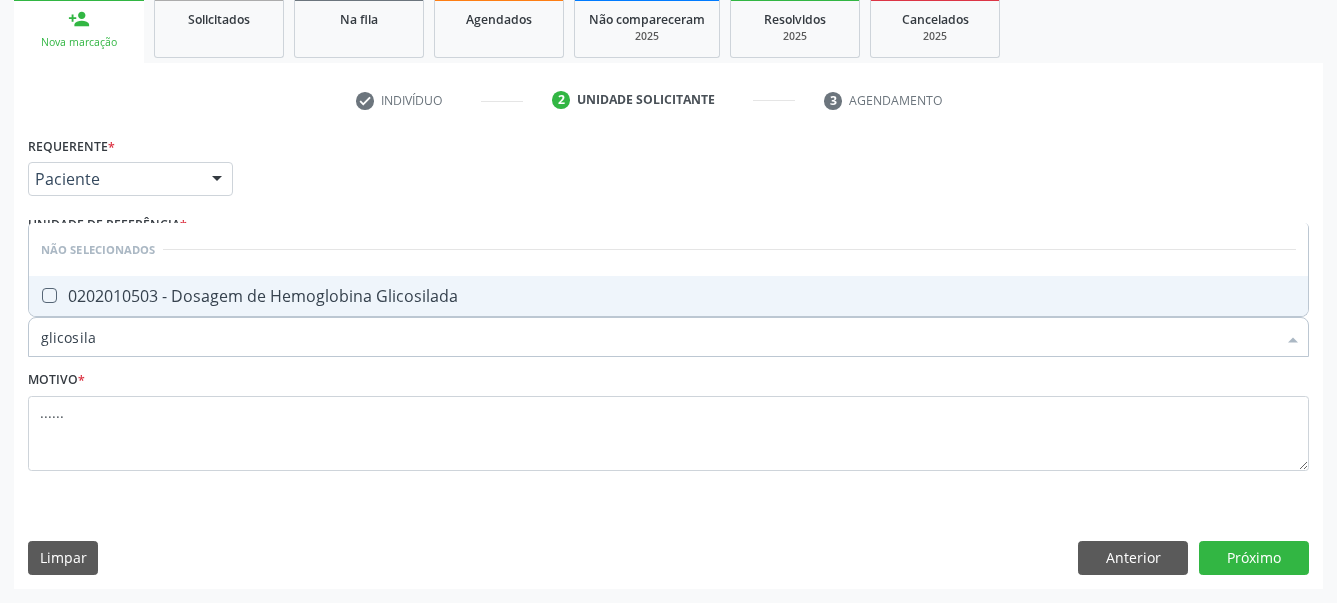 click at bounding box center (49, 295) 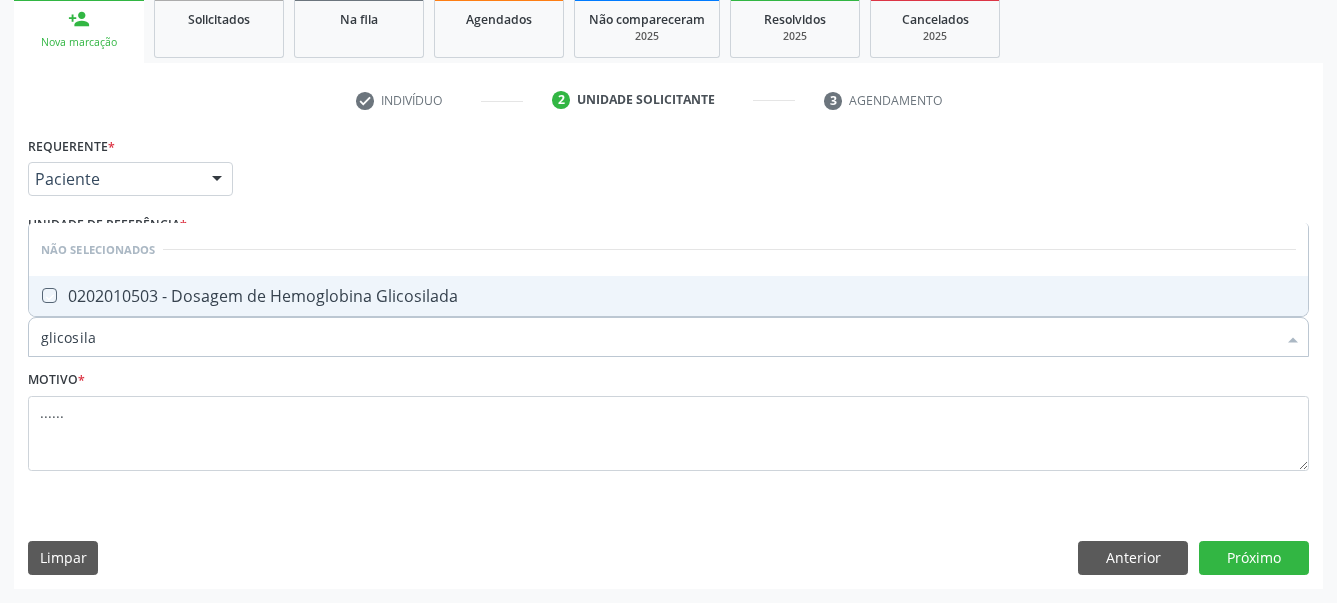 click at bounding box center (35, 295) 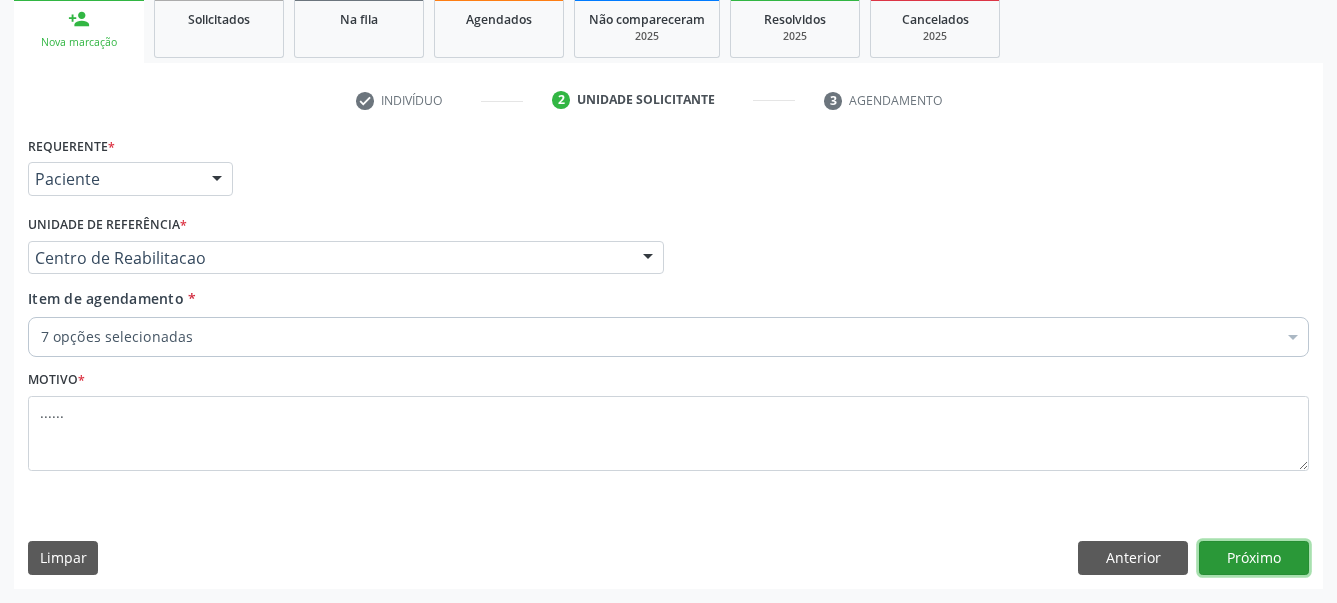 drag, startPoint x: 1261, startPoint y: 548, endPoint x: 932, endPoint y: 564, distance: 329.38882 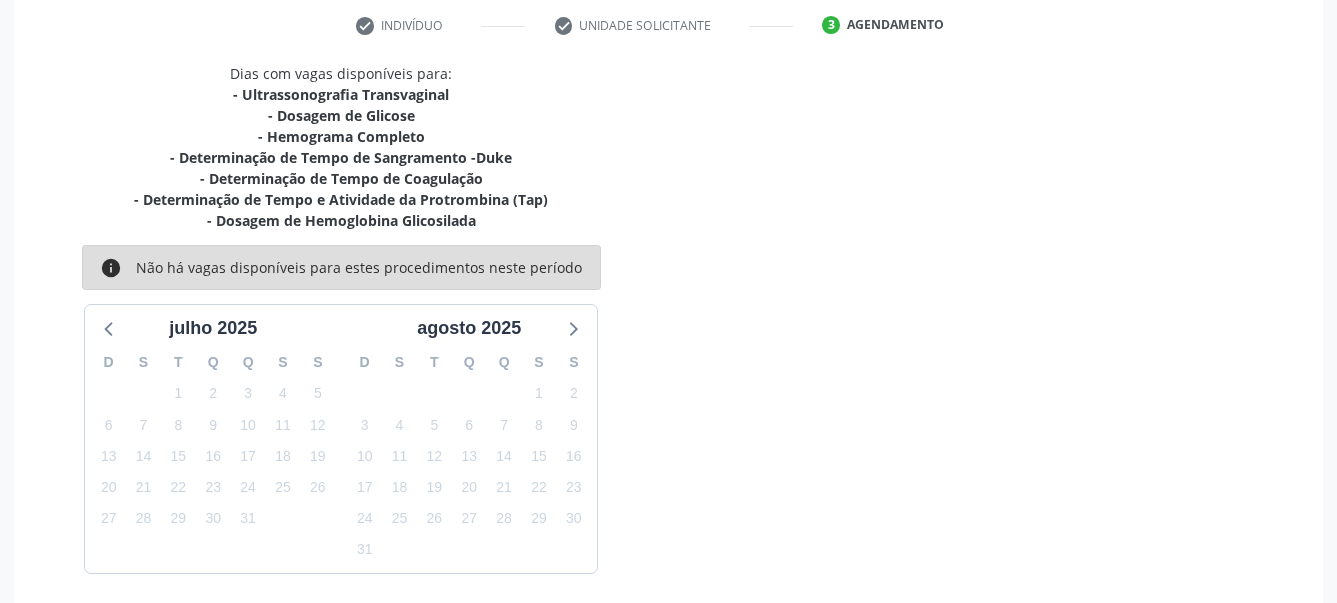 scroll, scrollTop: 452, scrollLeft: 0, axis: vertical 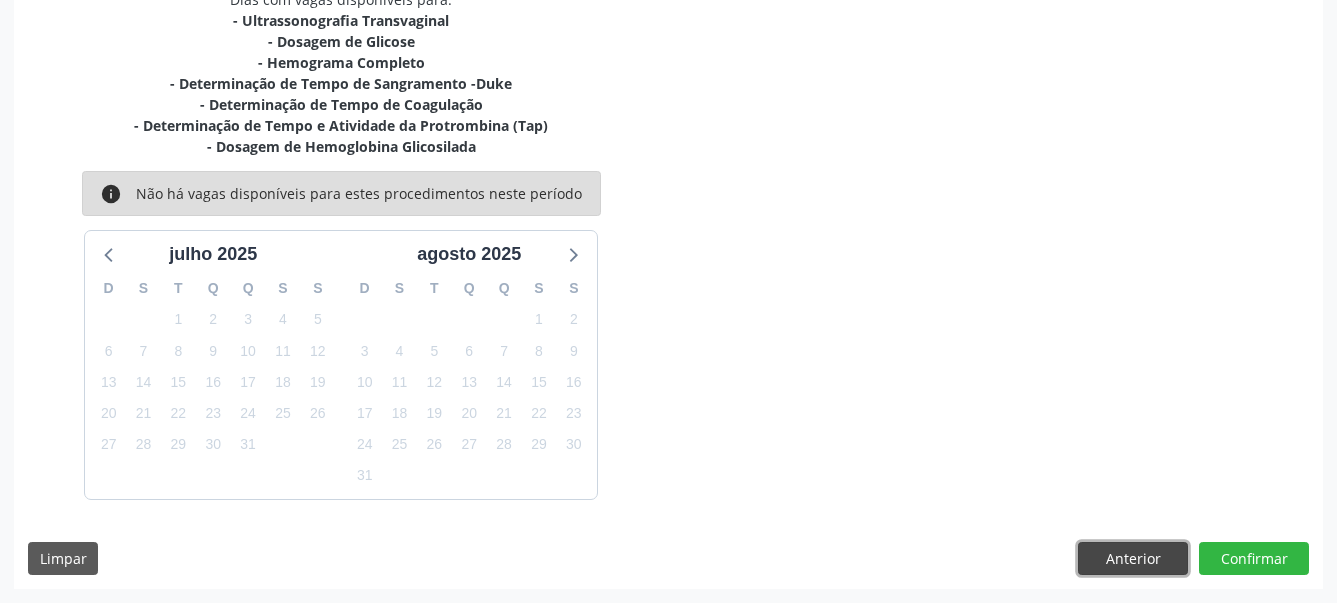 click on "Anterior" at bounding box center [1133, 559] 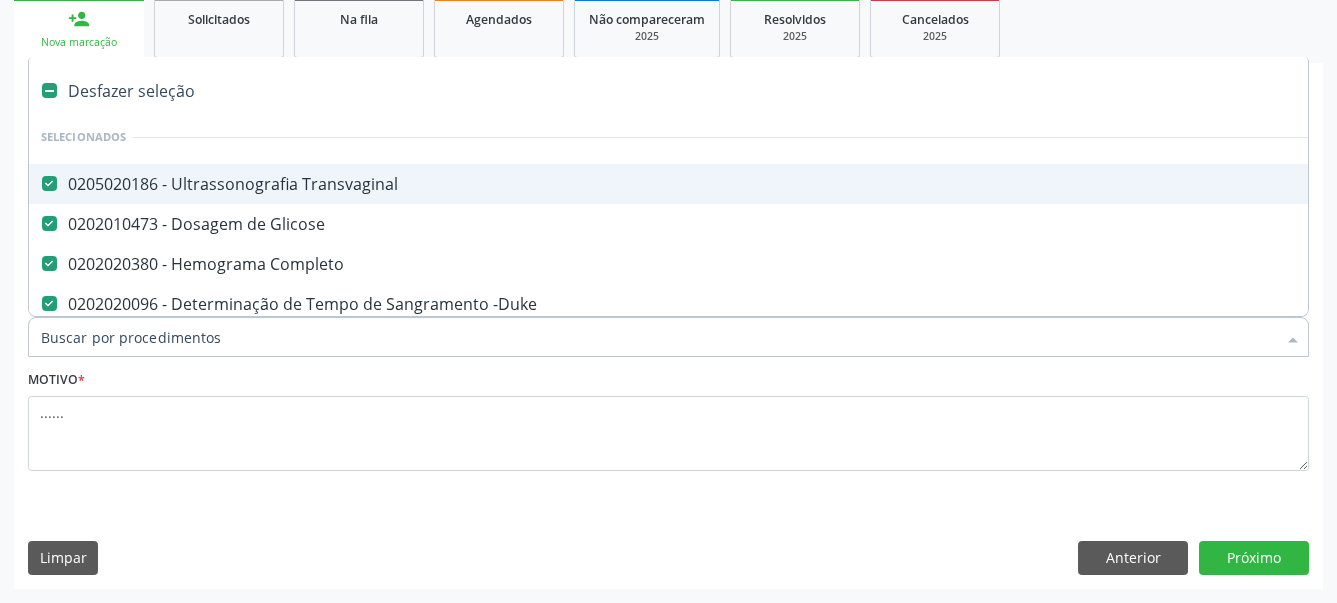 click at bounding box center (49, 183) 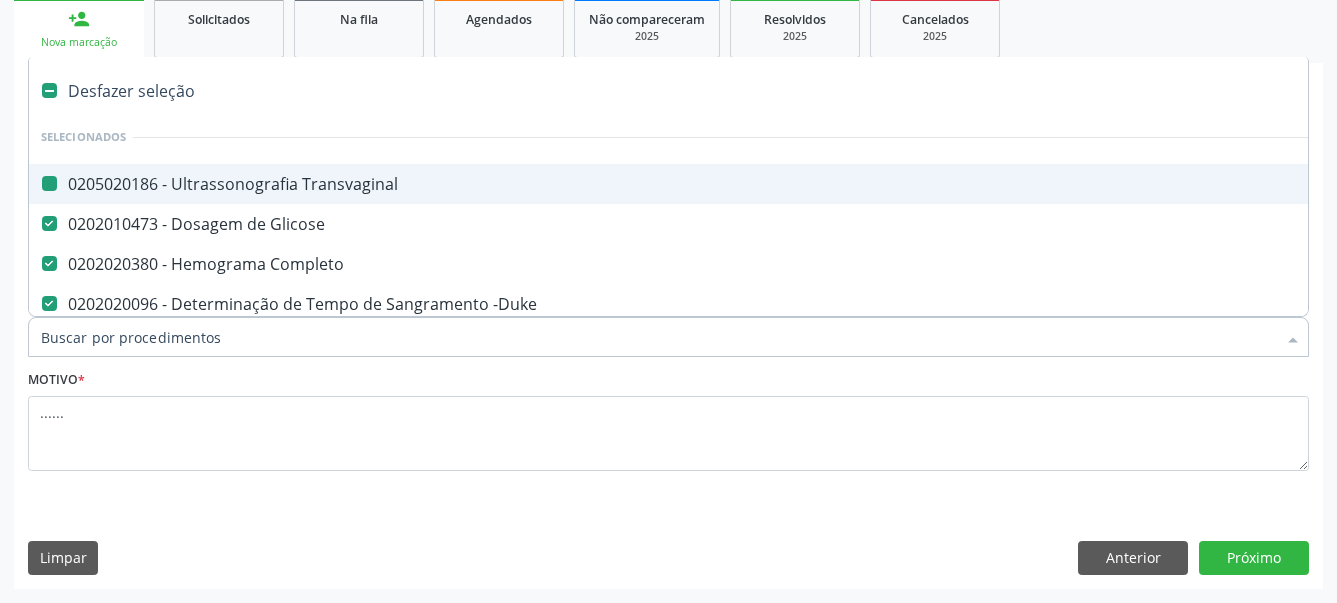 checkbox on "false" 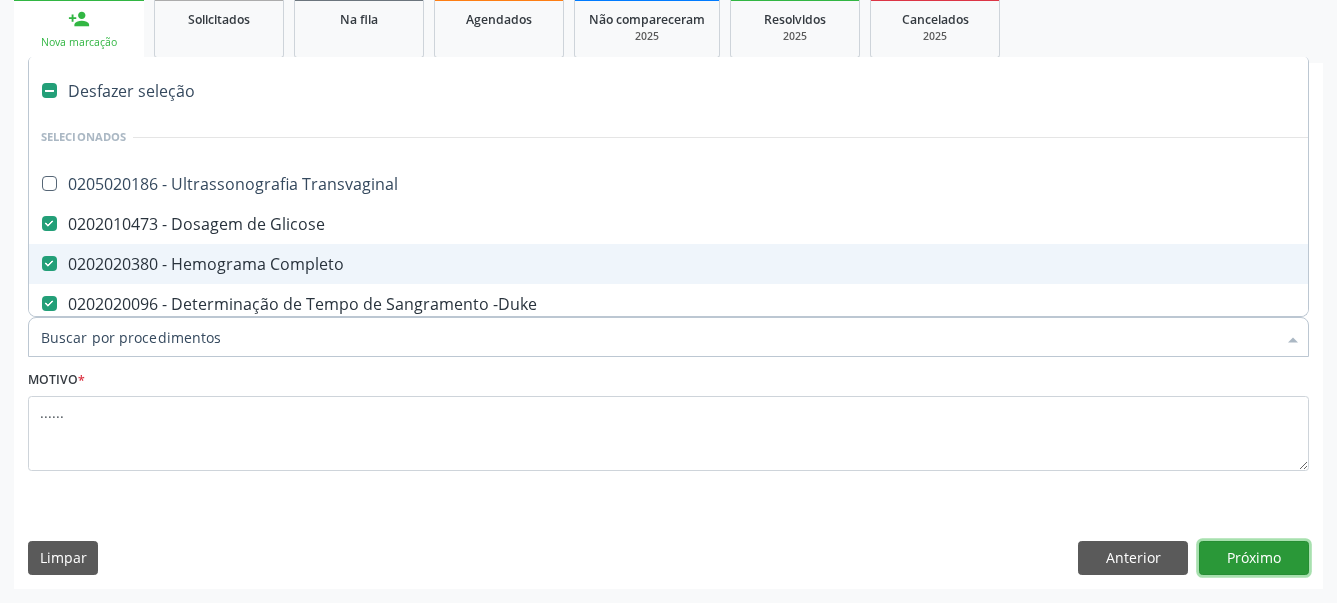 click on "Próximo" at bounding box center (1254, 558) 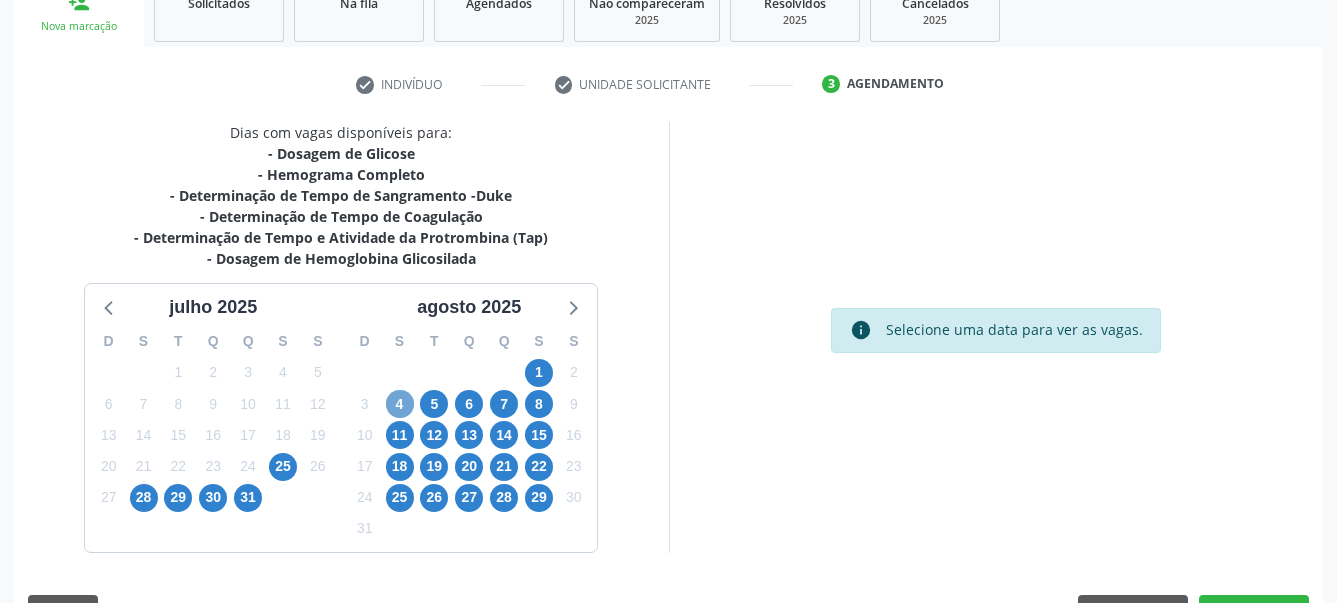 click on "4" at bounding box center (400, 404) 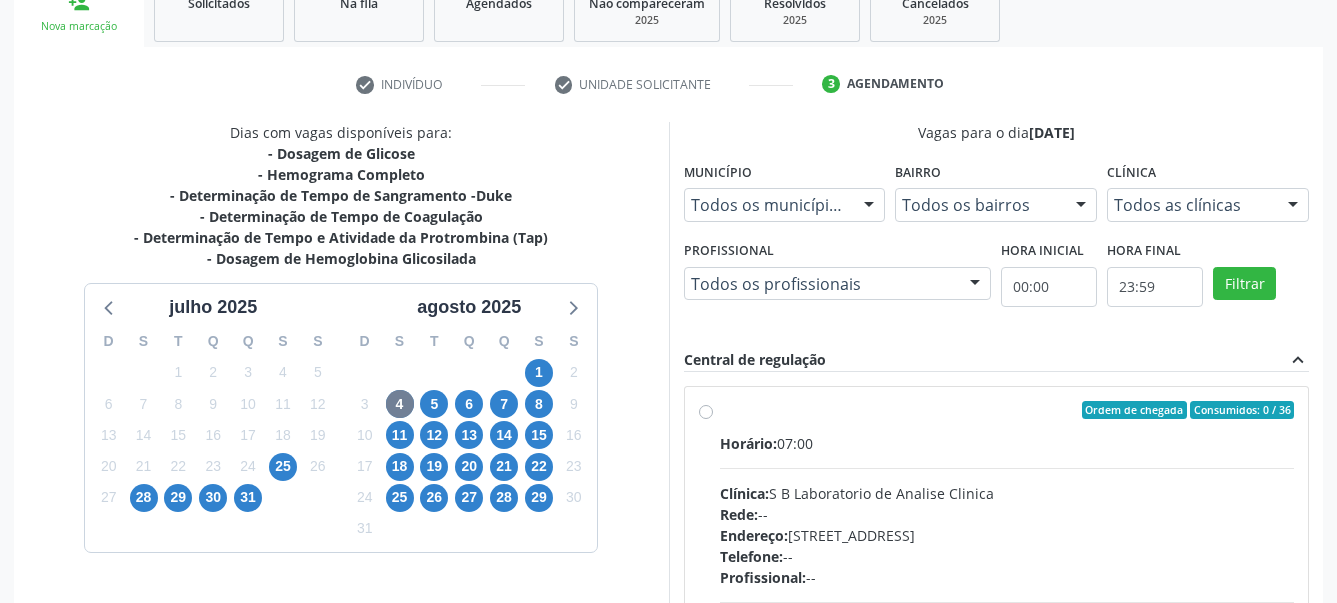click on "Ordem de chegada
Consumidos: 0 / 36
Horário:   07:00
Clínica:  S B Laboratorio de Analise Clinica
Rede:
--
Endereço:   [STREET_ADDRESS]
Telefone:   --
Profissional:
--
Informações adicionais sobre o atendimento
Idade de atendimento:
Sem restrição
Gênero(s) atendido(s):
Sem restrição
Informações adicionais:
--" at bounding box center (1007, 554) 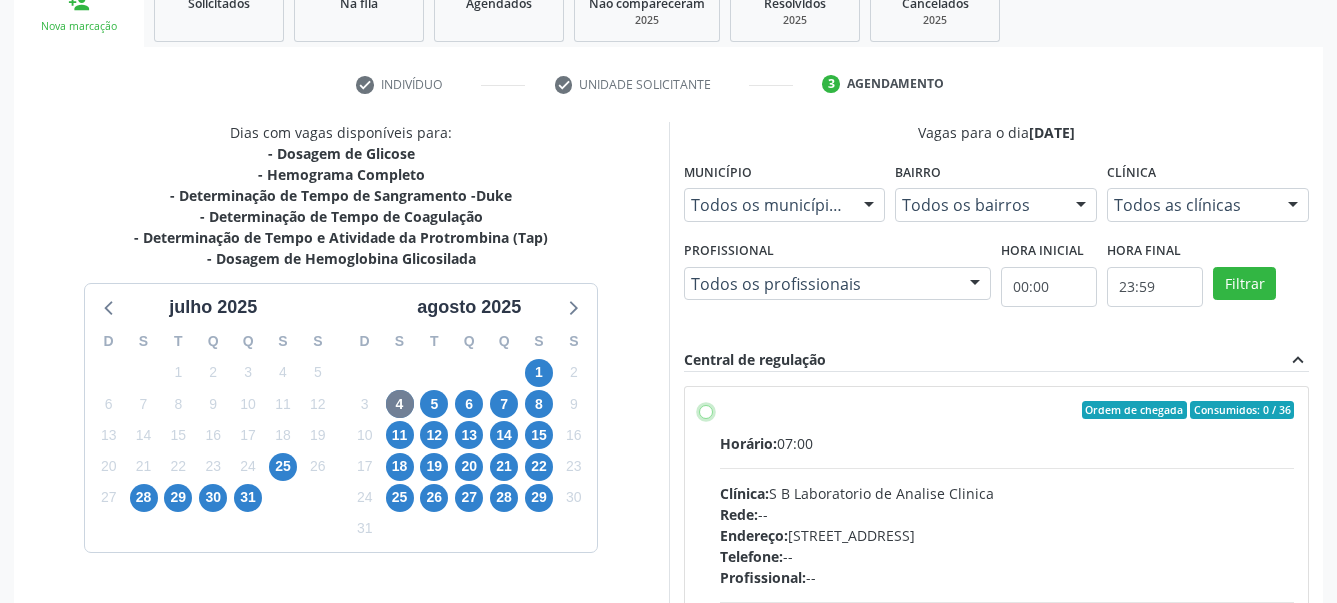 radio on "true" 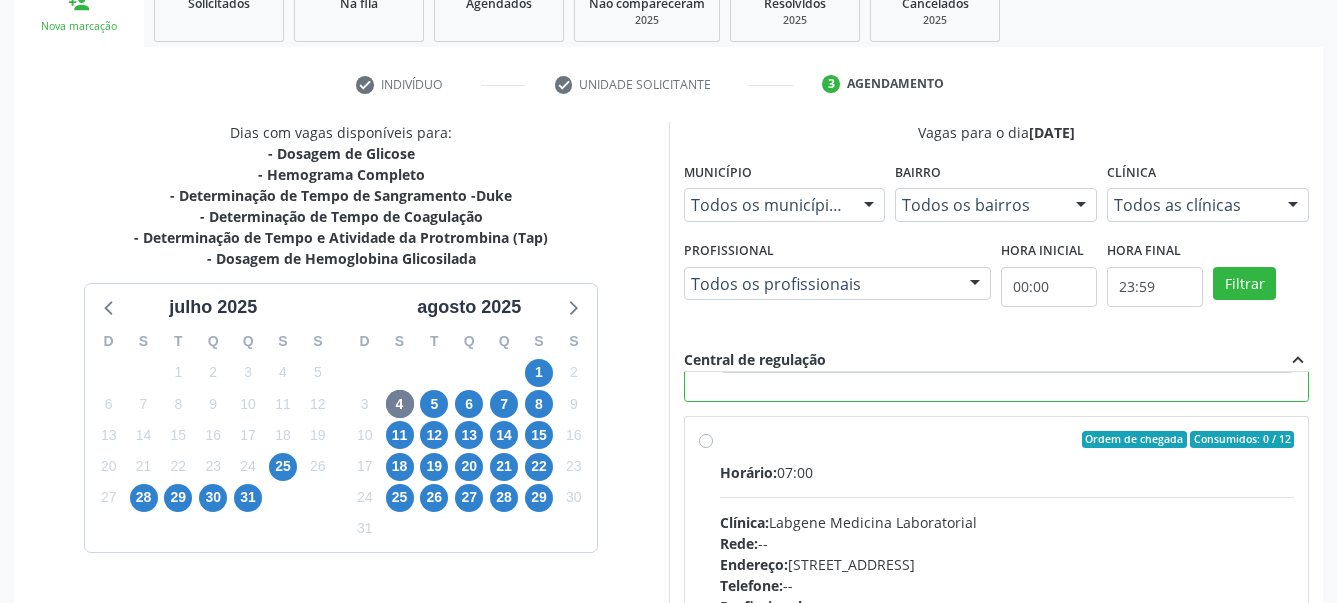scroll, scrollTop: 800, scrollLeft: 0, axis: vertical 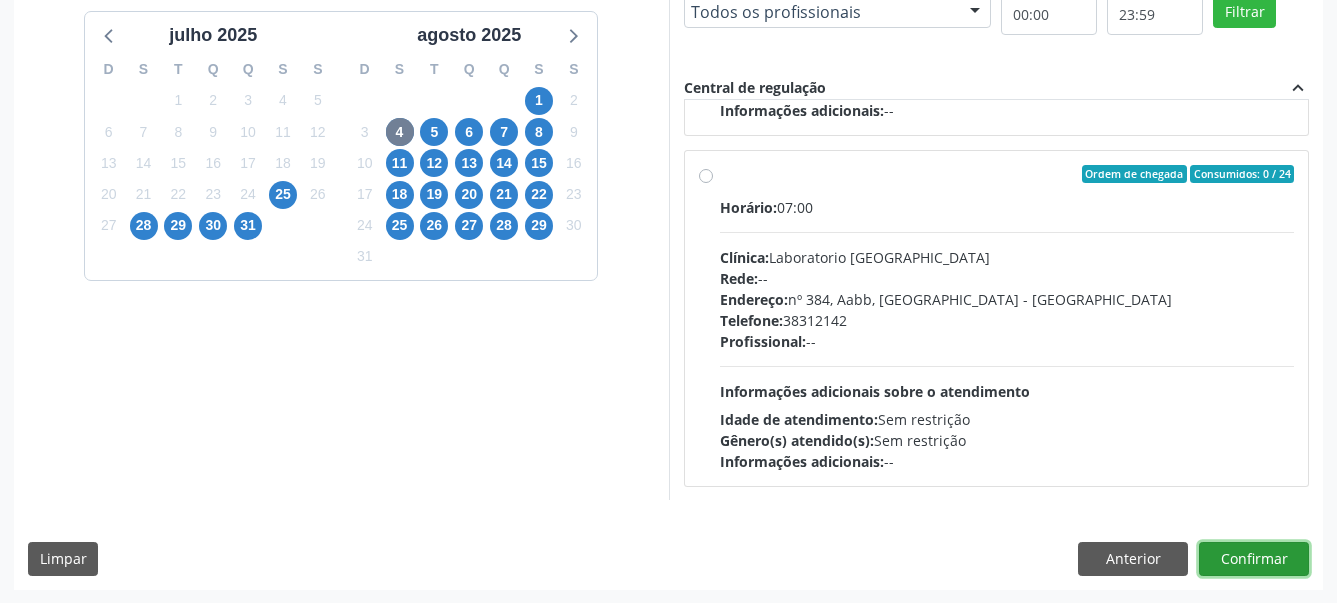 click on "Confirmar" at bounding box center (1254, 559) 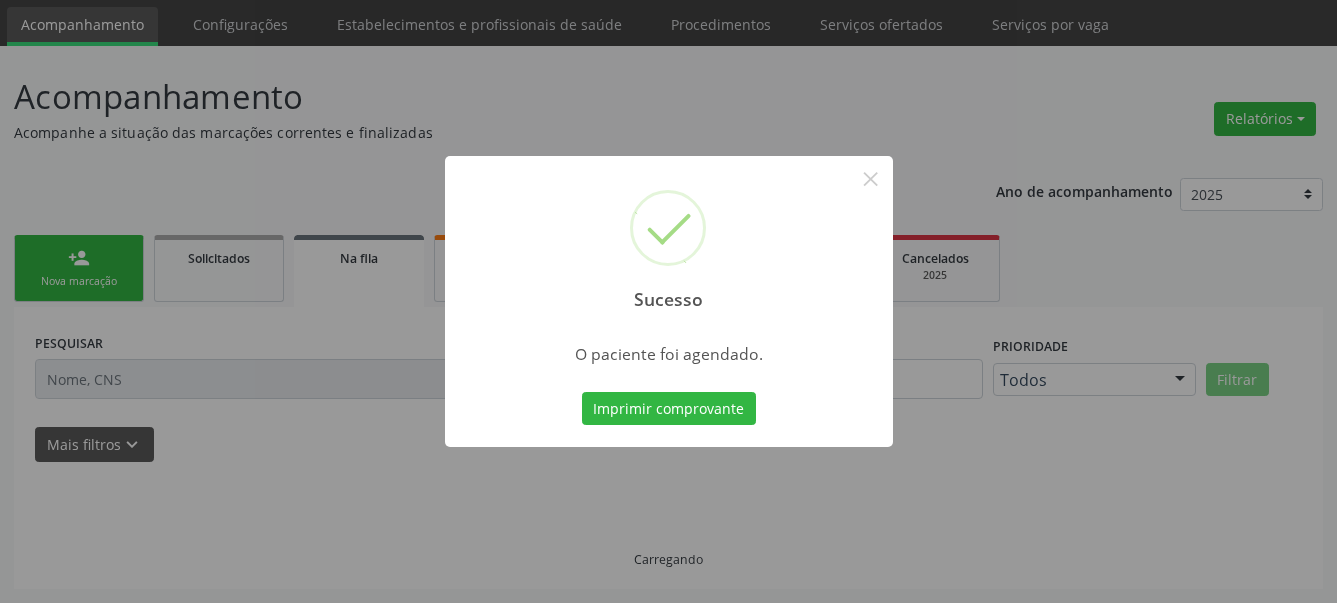 scroll, scrollTop: 63, scrollLeft: 0, axis: vertical 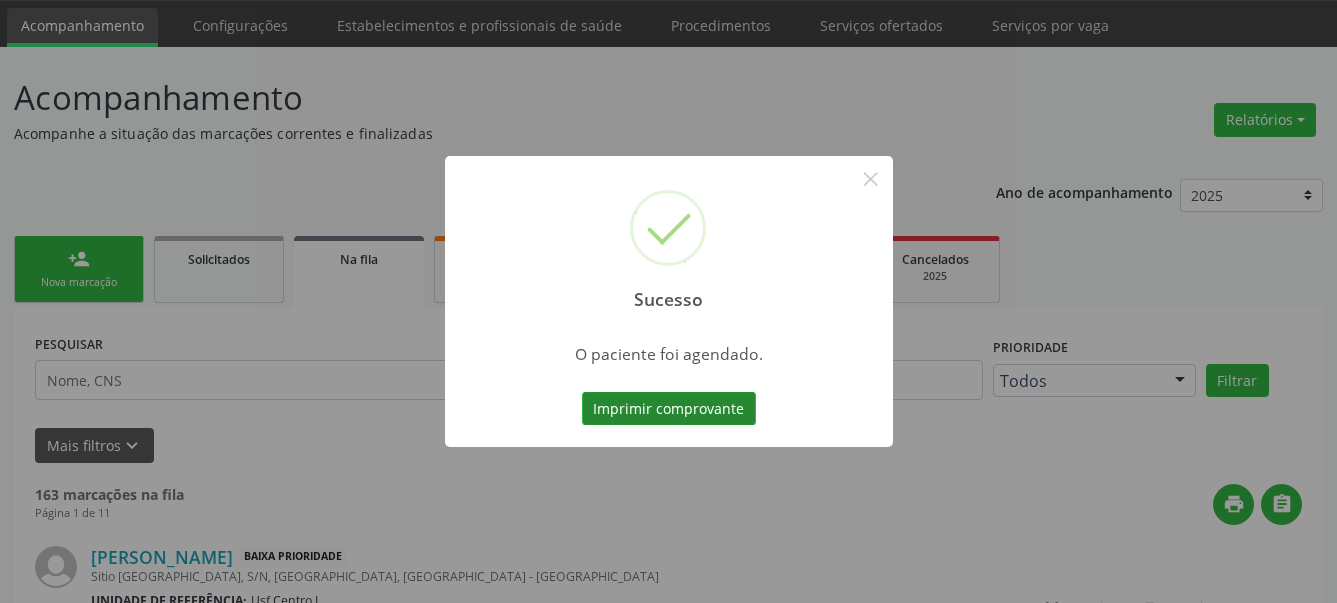 click on "Imprimir comprovante" at bounding box center (669, 409) 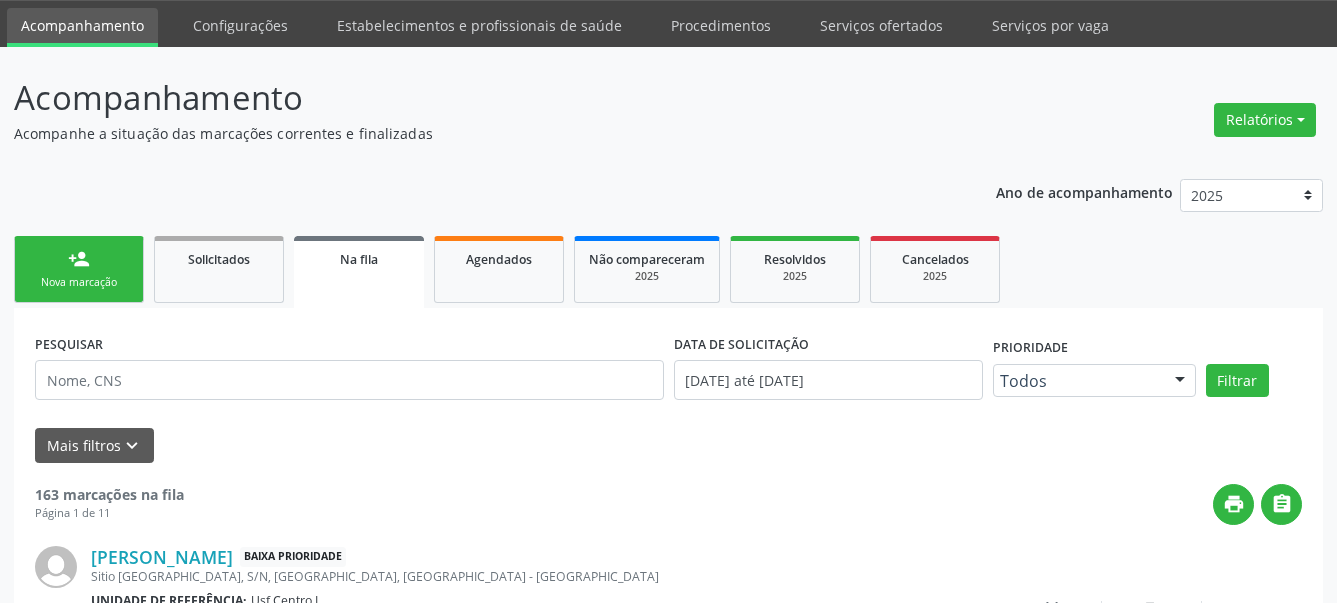 scroll, scrollTop: 62, scrollLeft: 0, axis: vertical 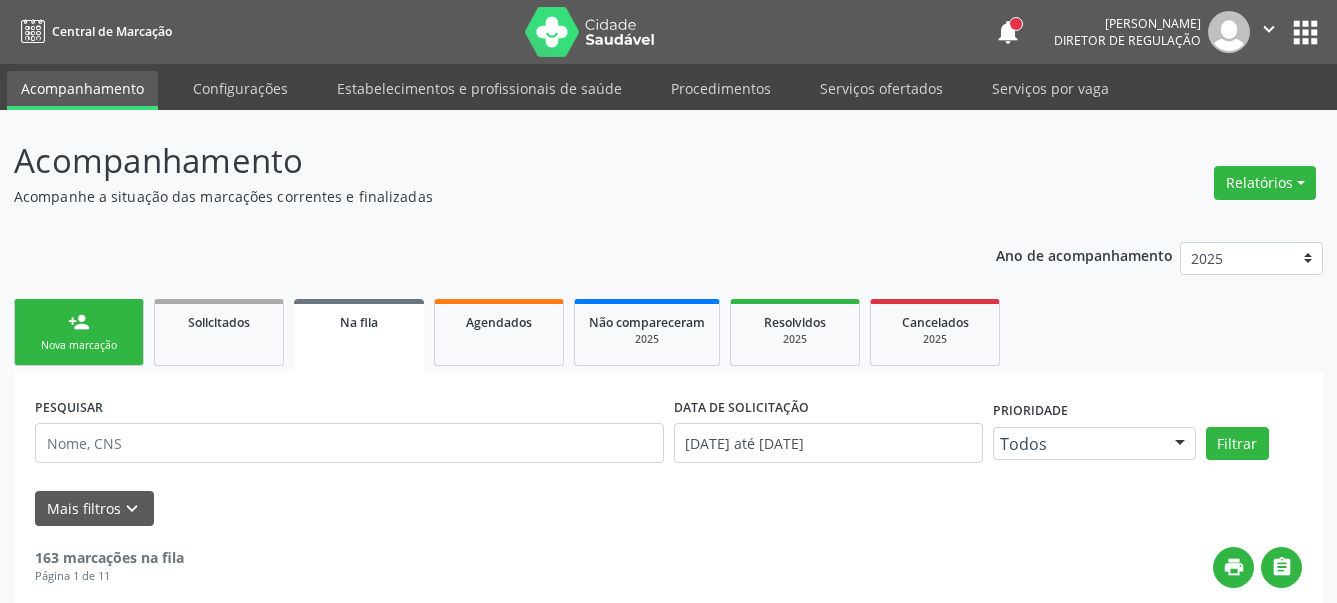 click on "apps" at bounding box center (1305, 32) 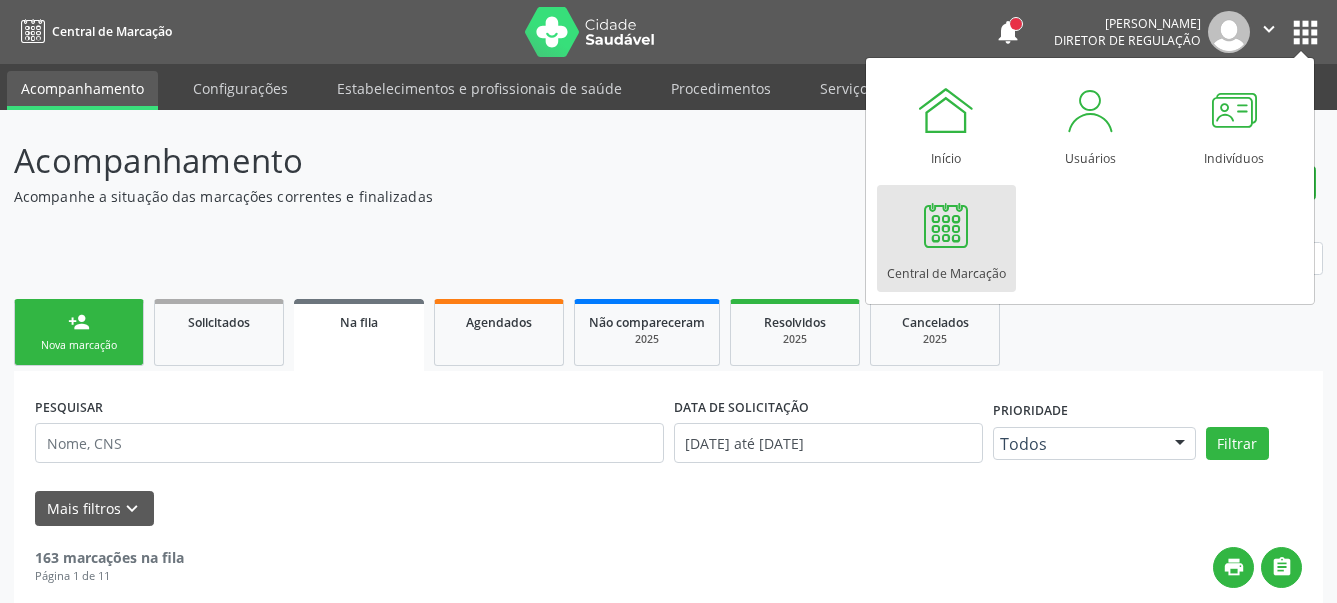 click on "Central de Marcação" at bounding box center (946, 238) 